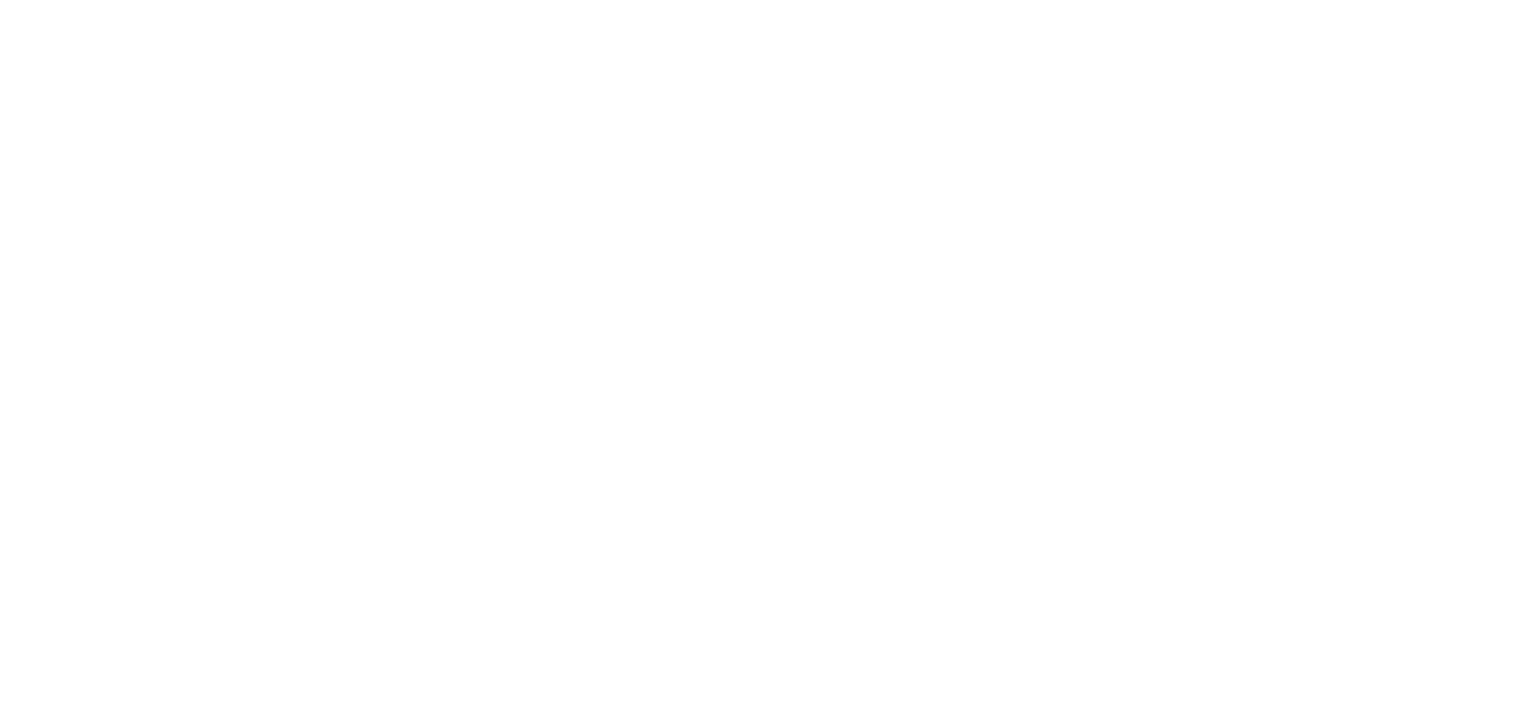 scroll, scrollTop: 0, scrollLeft: 0, axis: both 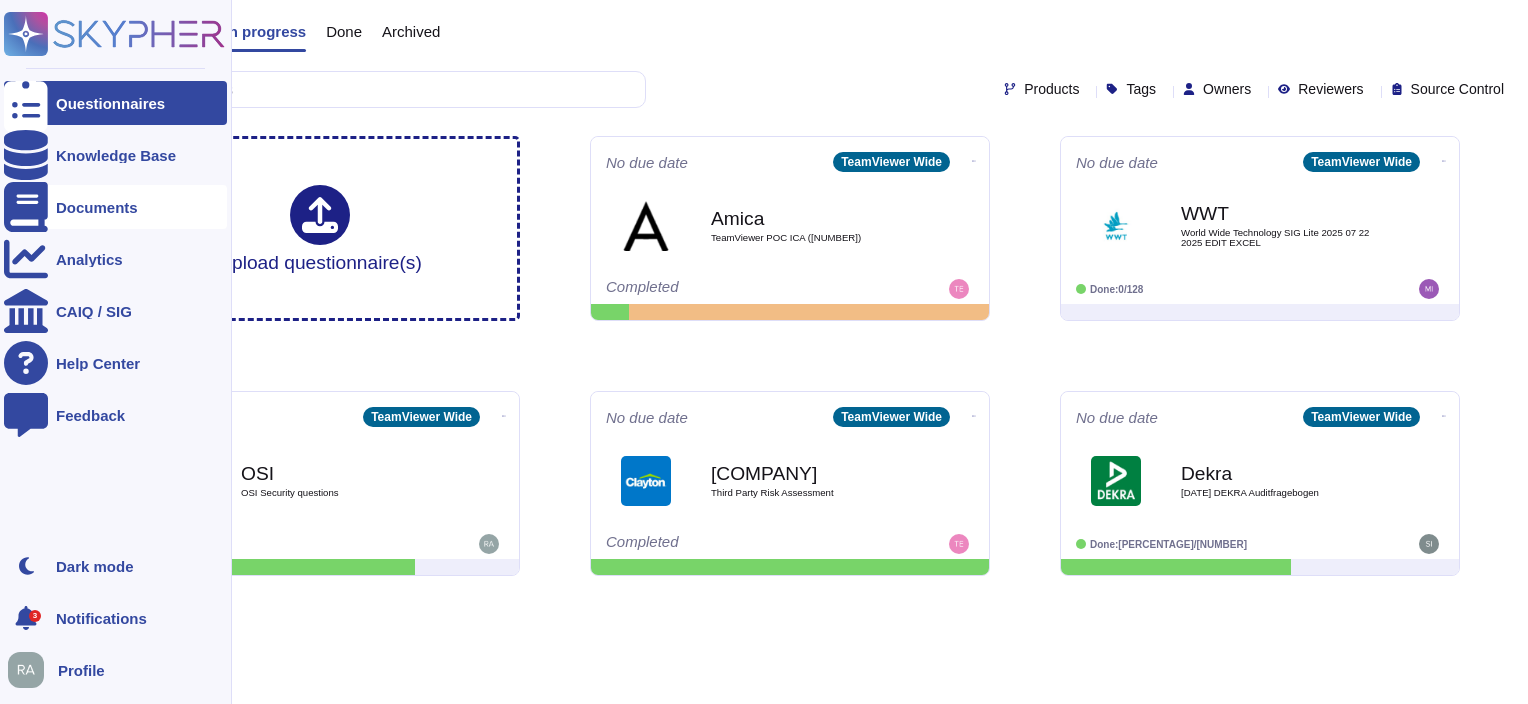 click on "Documents" at bounding box center [97, 207] 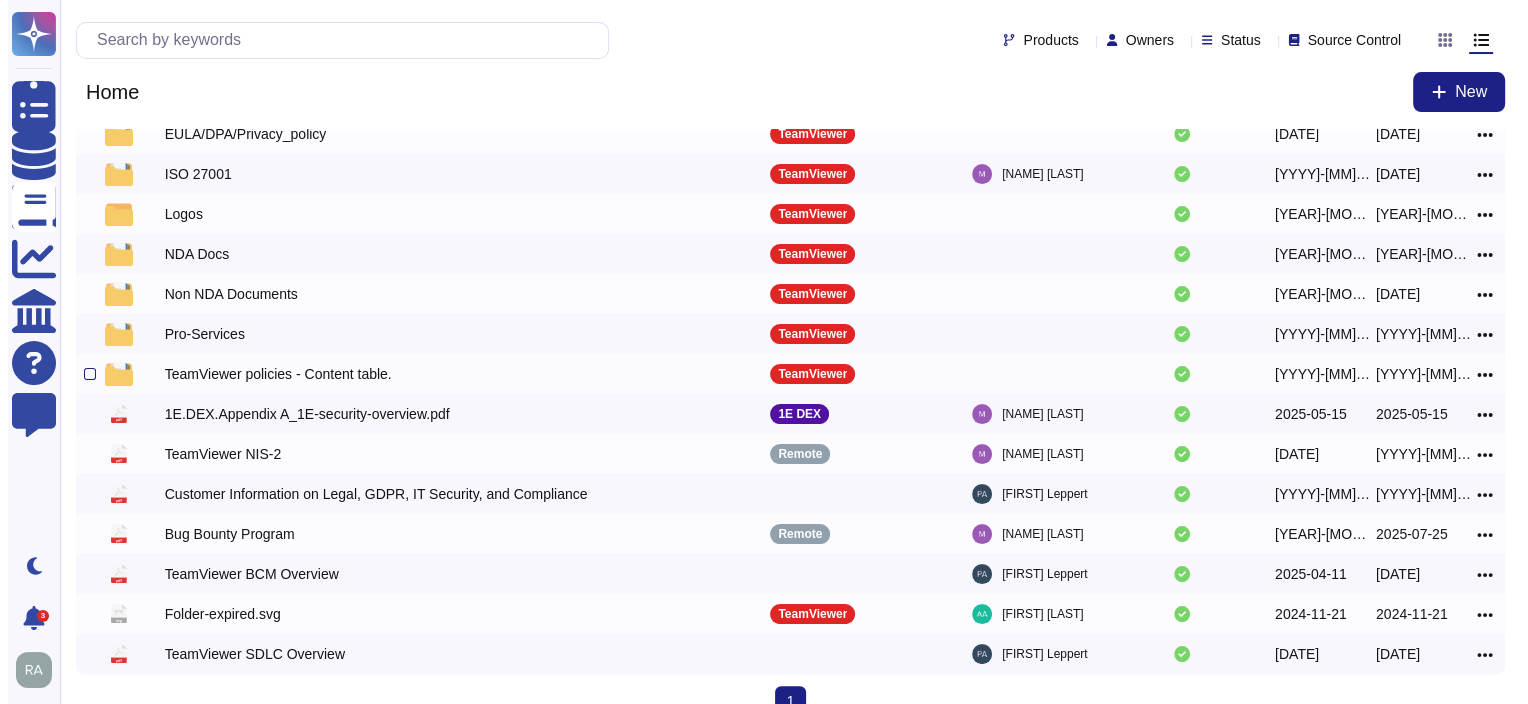 scroll, scrollTop: 320, scrollLeft: 0, axis: vertical 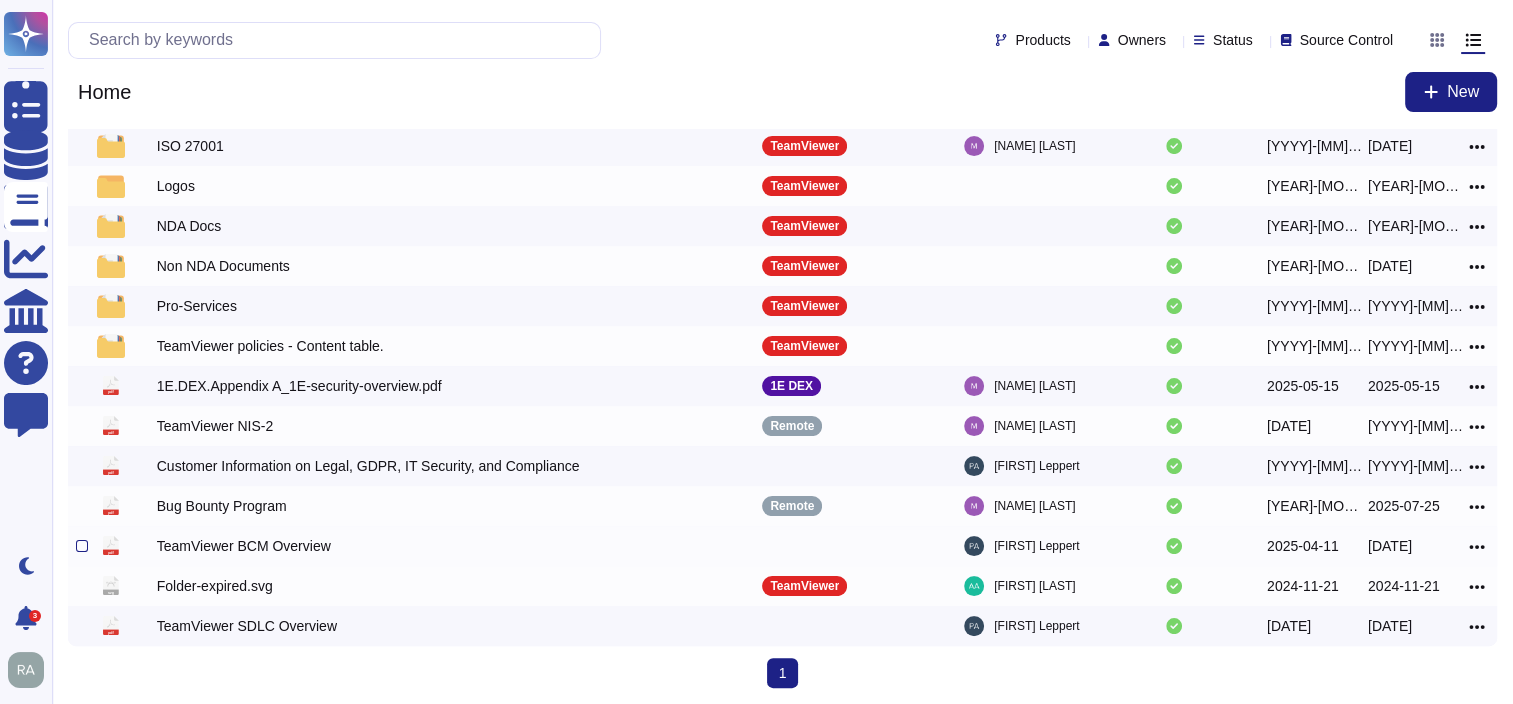 click on "TeamViewer BCM Overview" at bounding box center (244, 546) 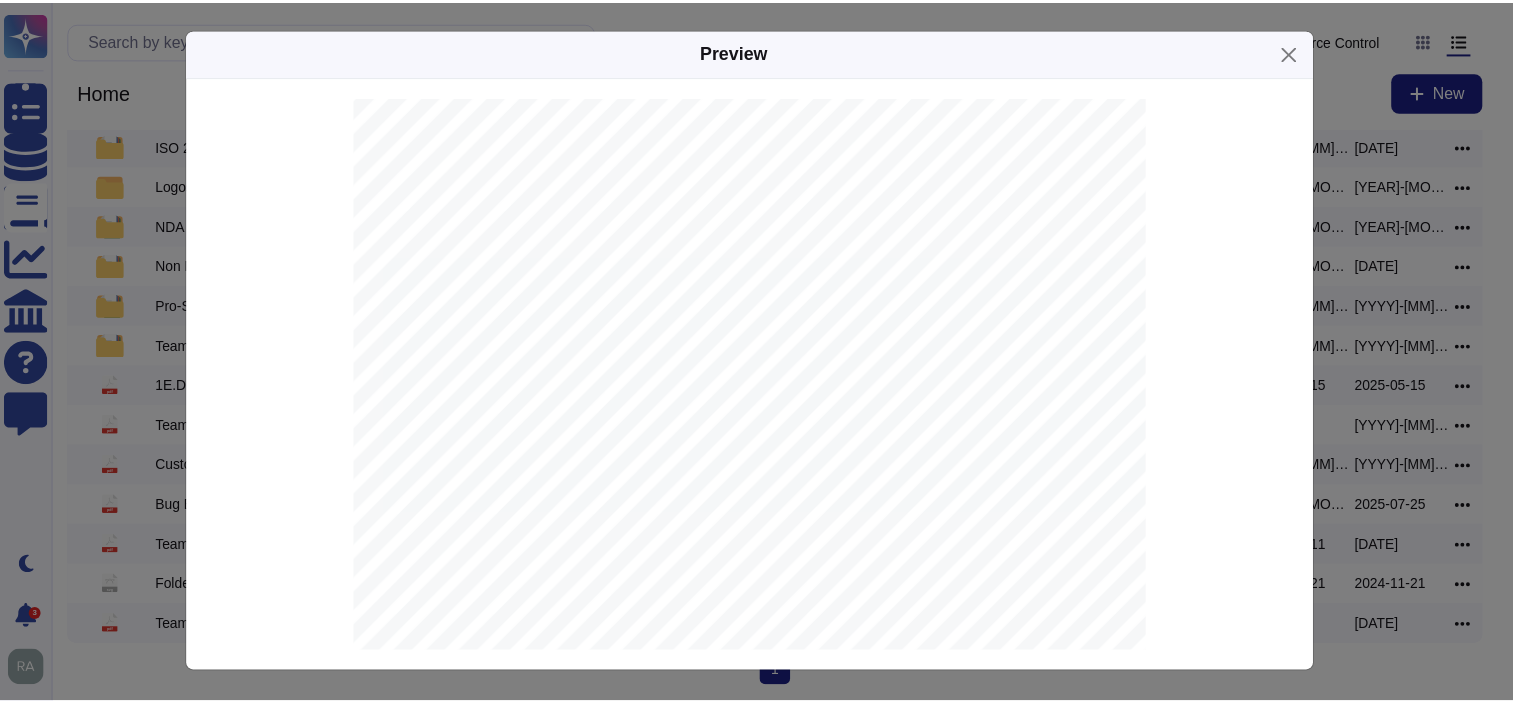 scroll, scrollTop: 3983, scrollLeft: 0, axis: vertical 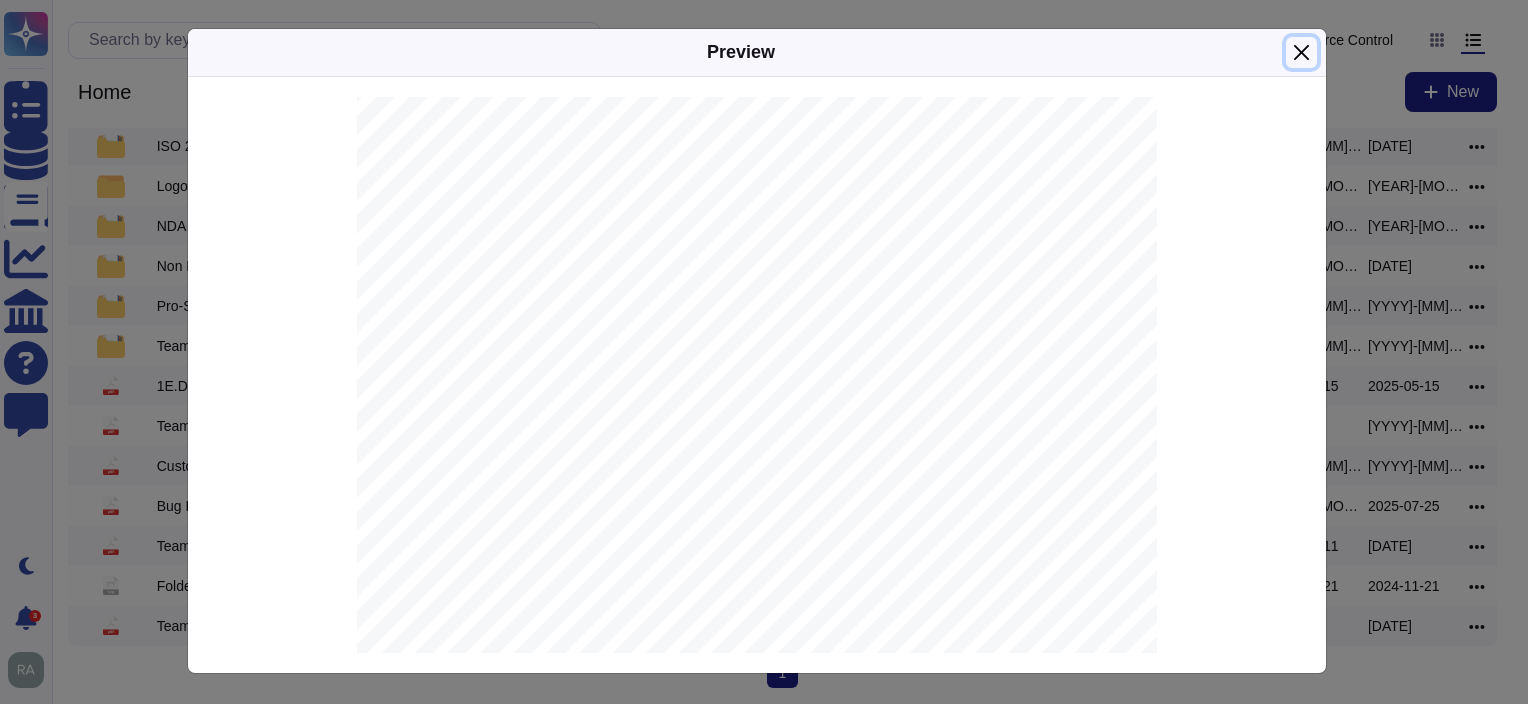 click at bounding box center [1301, 52] 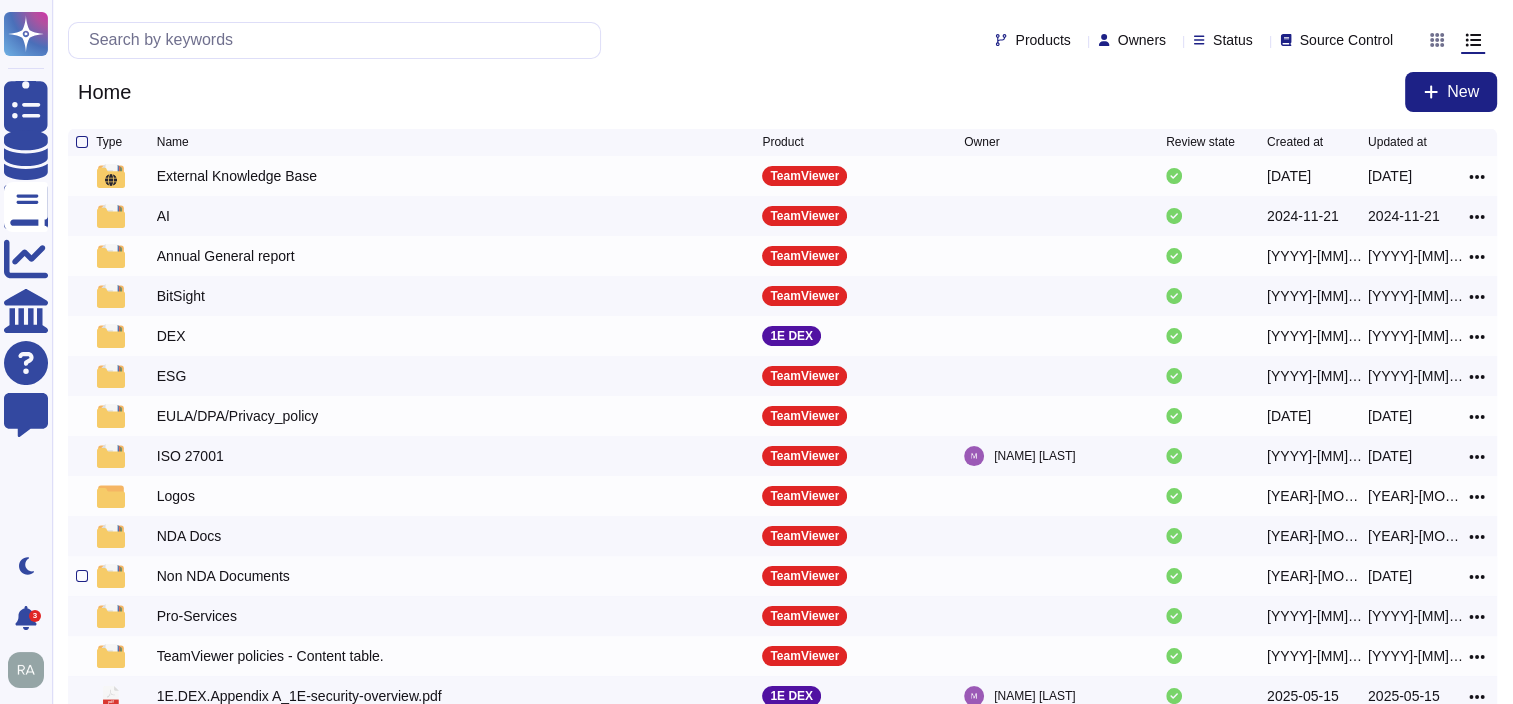 scroll, scrollTop: 0, scrollLeft: 0, axis: both 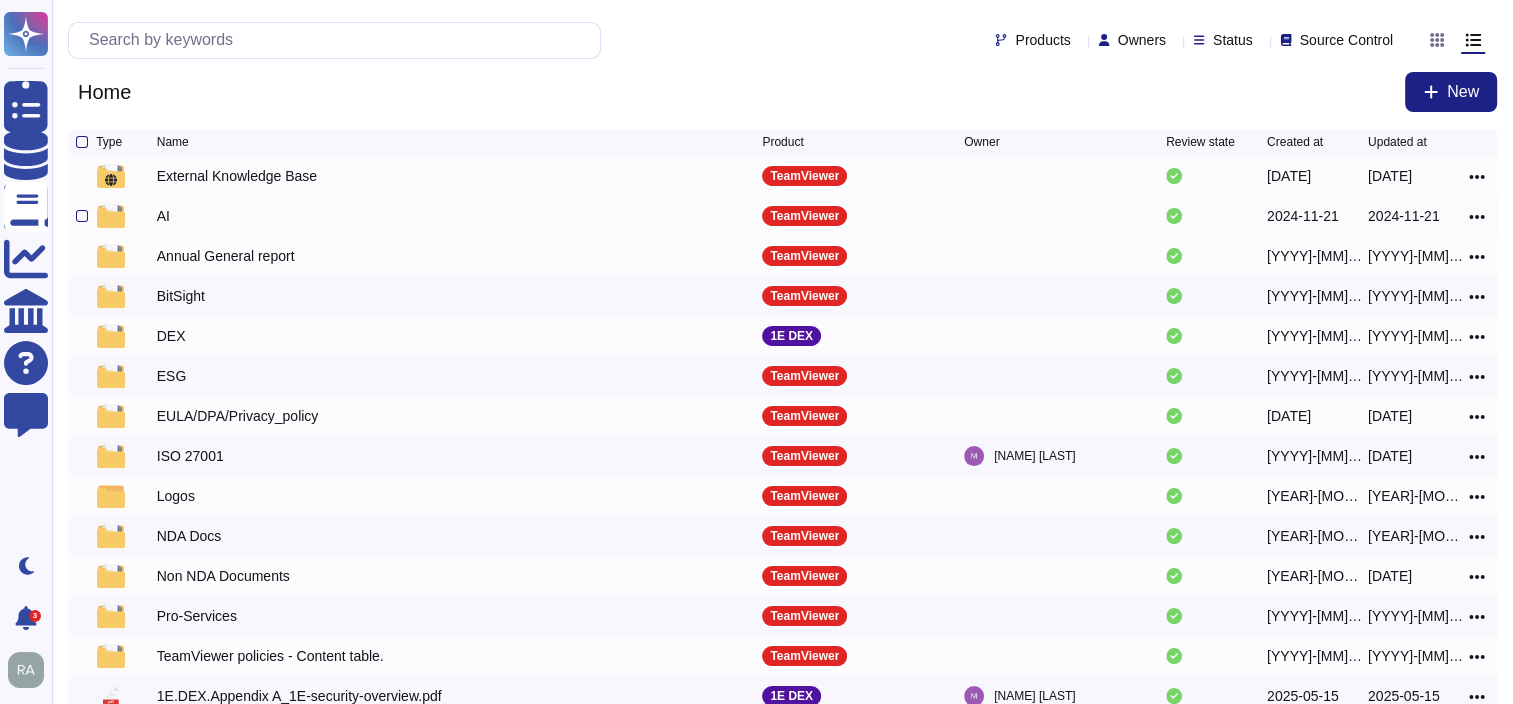 click on "AI" at bounding box center (163, 216) 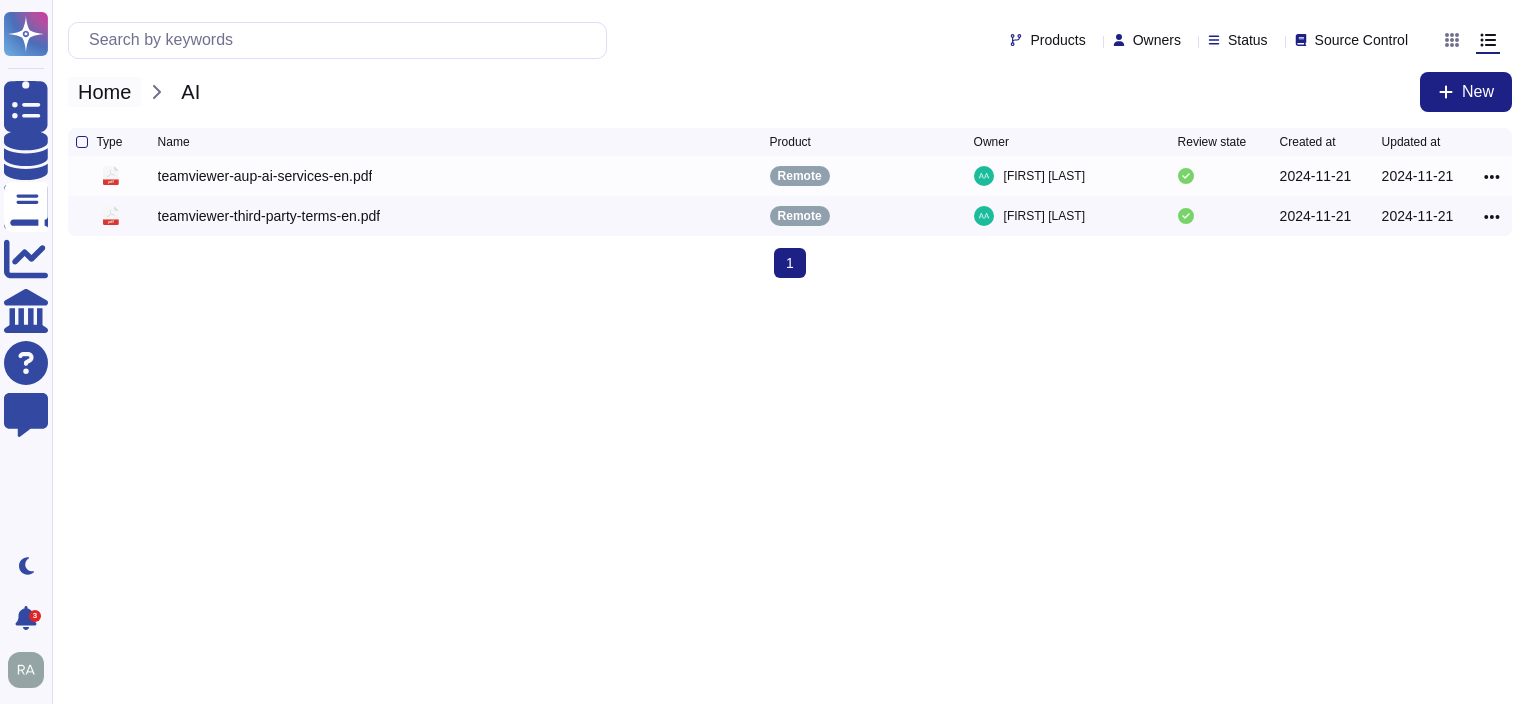 click on "Home" at bounding box center [104, 92] 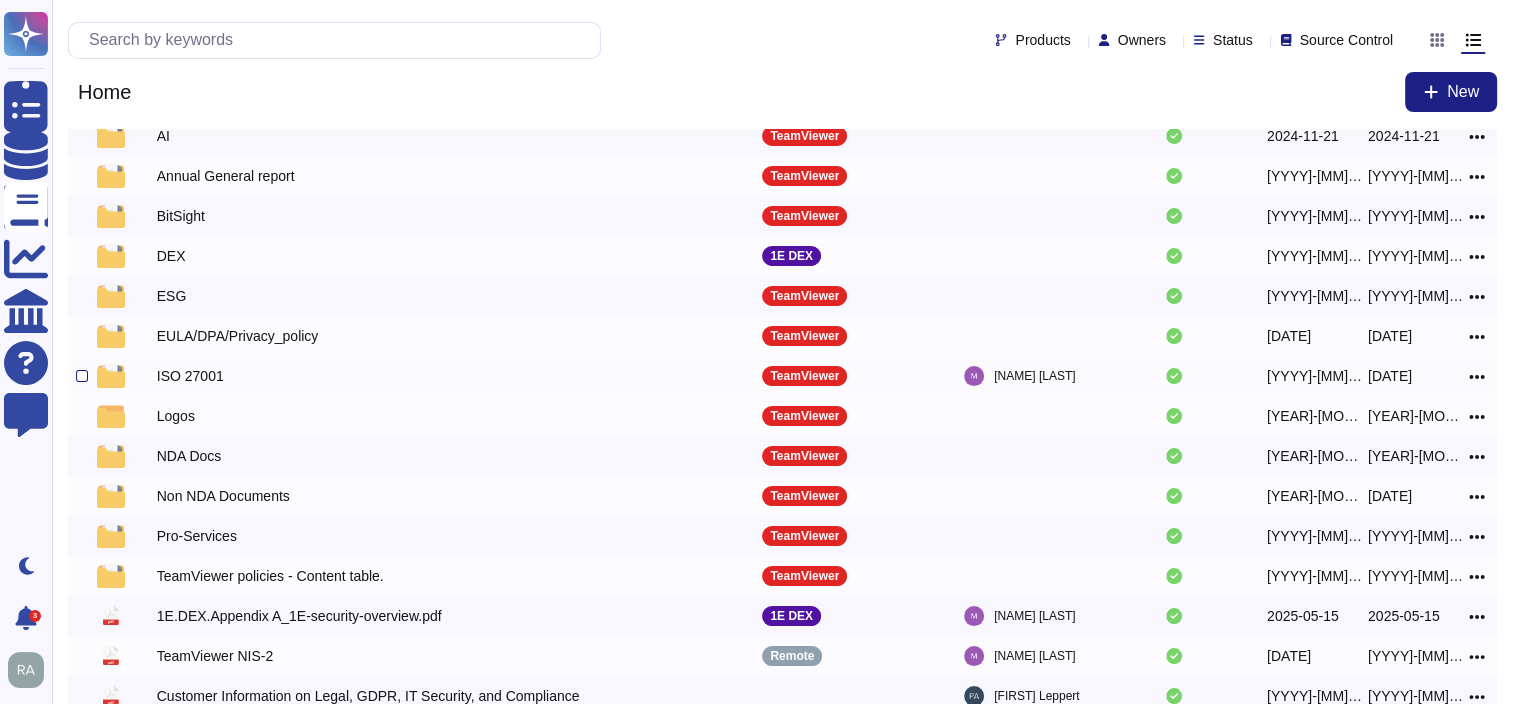 scroll, scrollTop: 100, scrollLeft: 0, axis: vertical 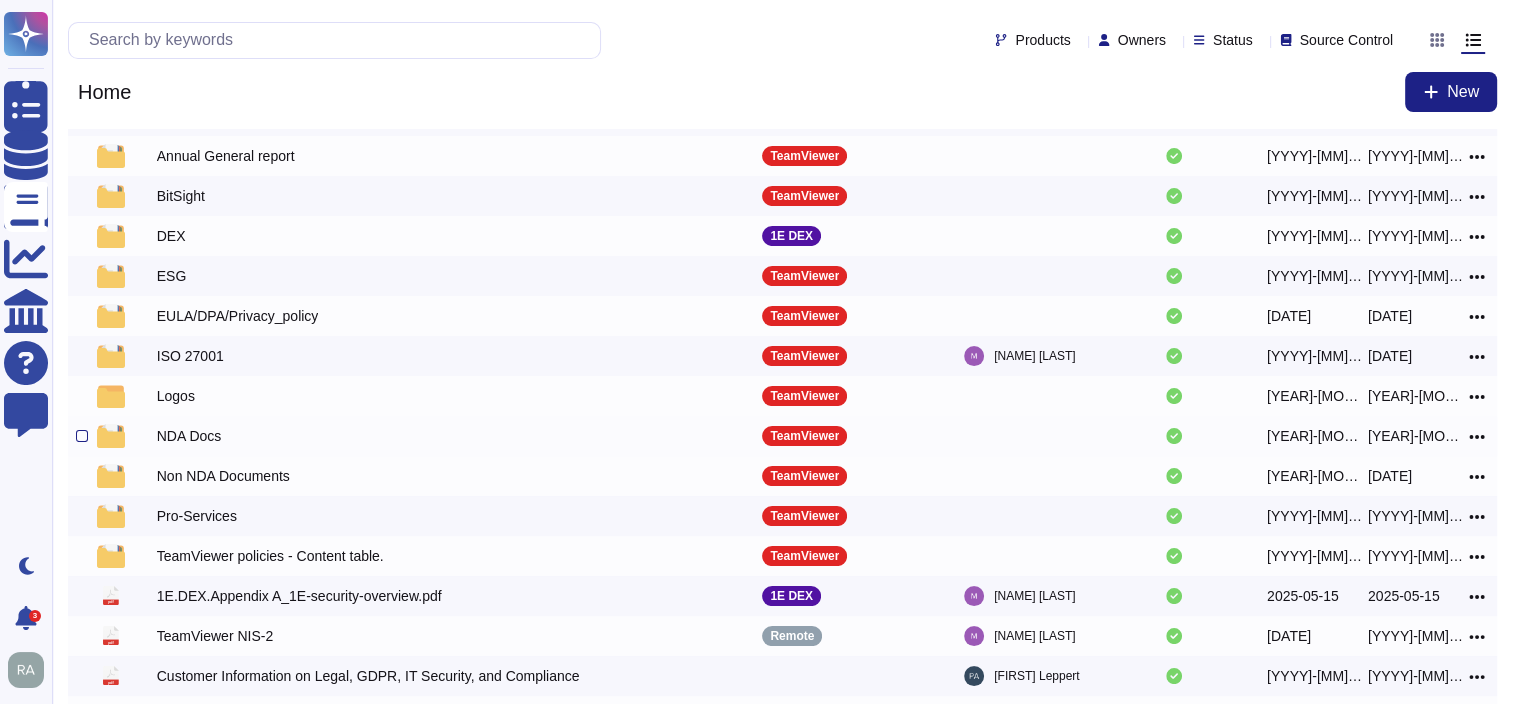 click on "NDA Docs" at bounding box center [189, 436] 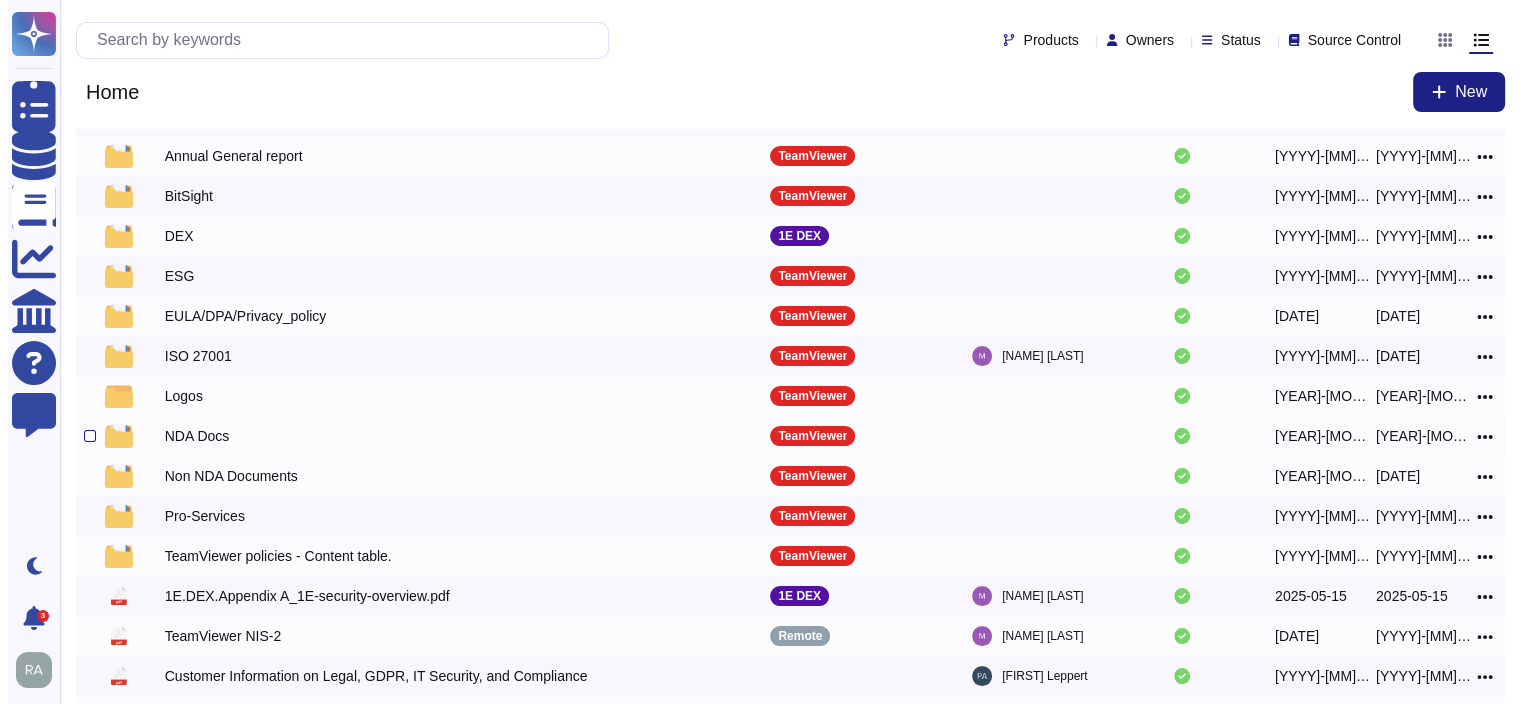 scroll, scrollTop: 0, scrollLeft: 0, axis: both 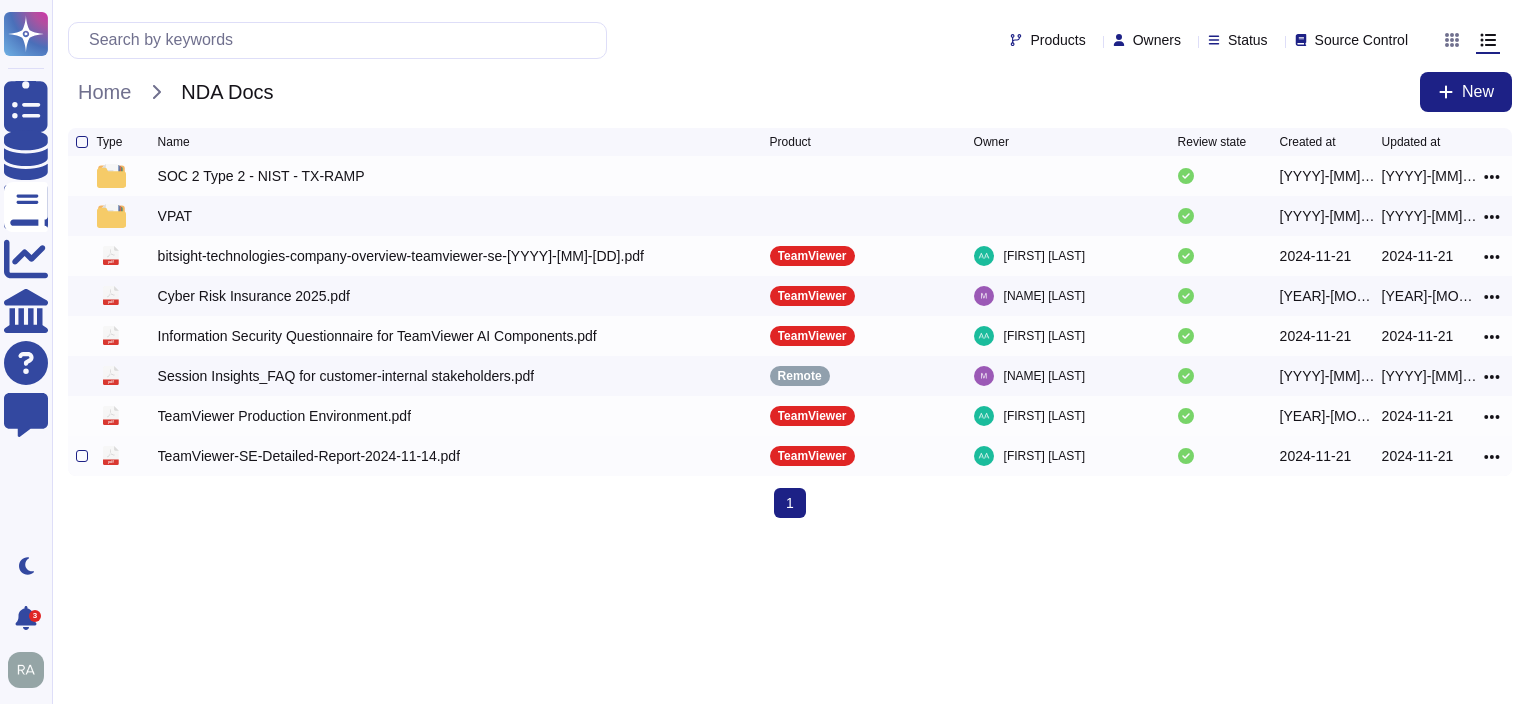 click on "TeamViewer-SE-Detailed-Report-2024-11-14.pdf" at bounding box center (309, 456) 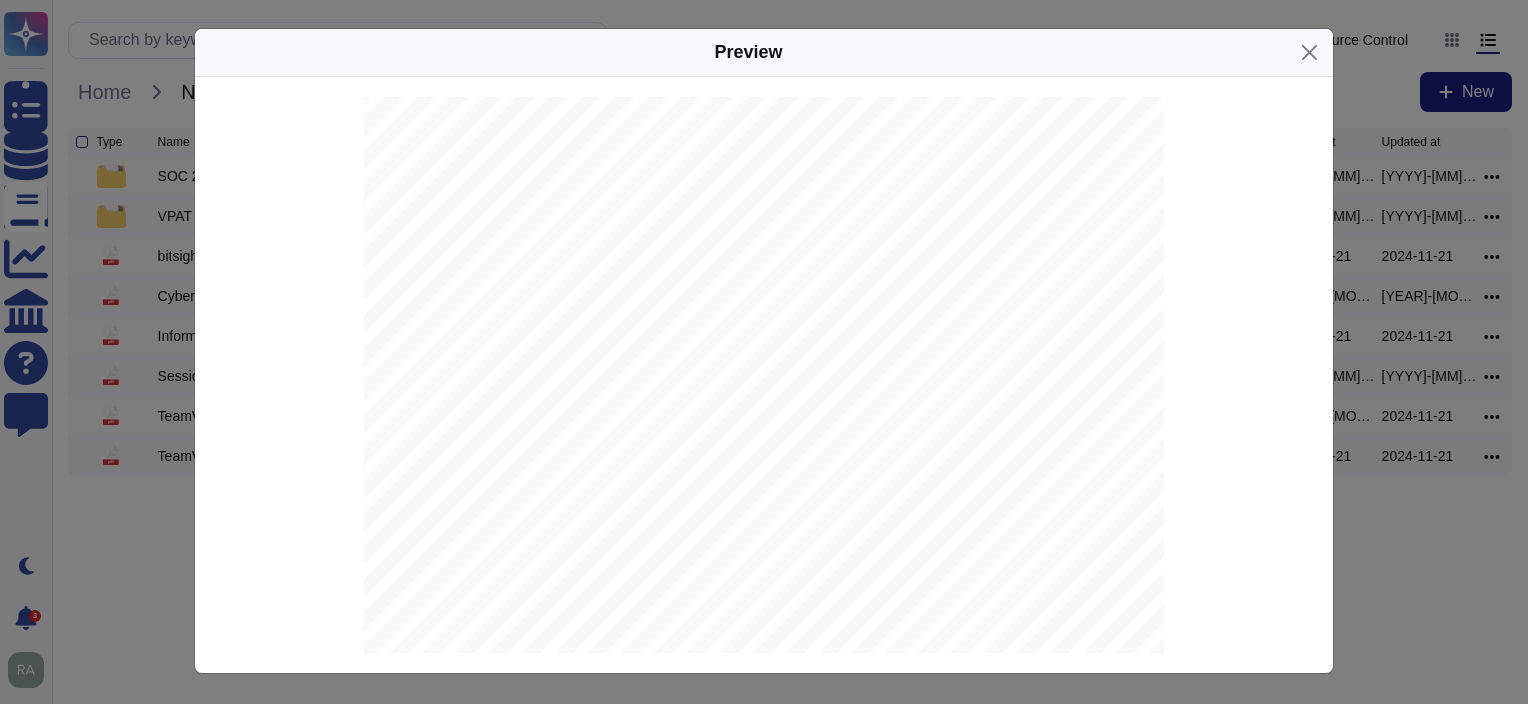 scroll, scrollTop: 3400, scrollLeft: 0, axis: vertical 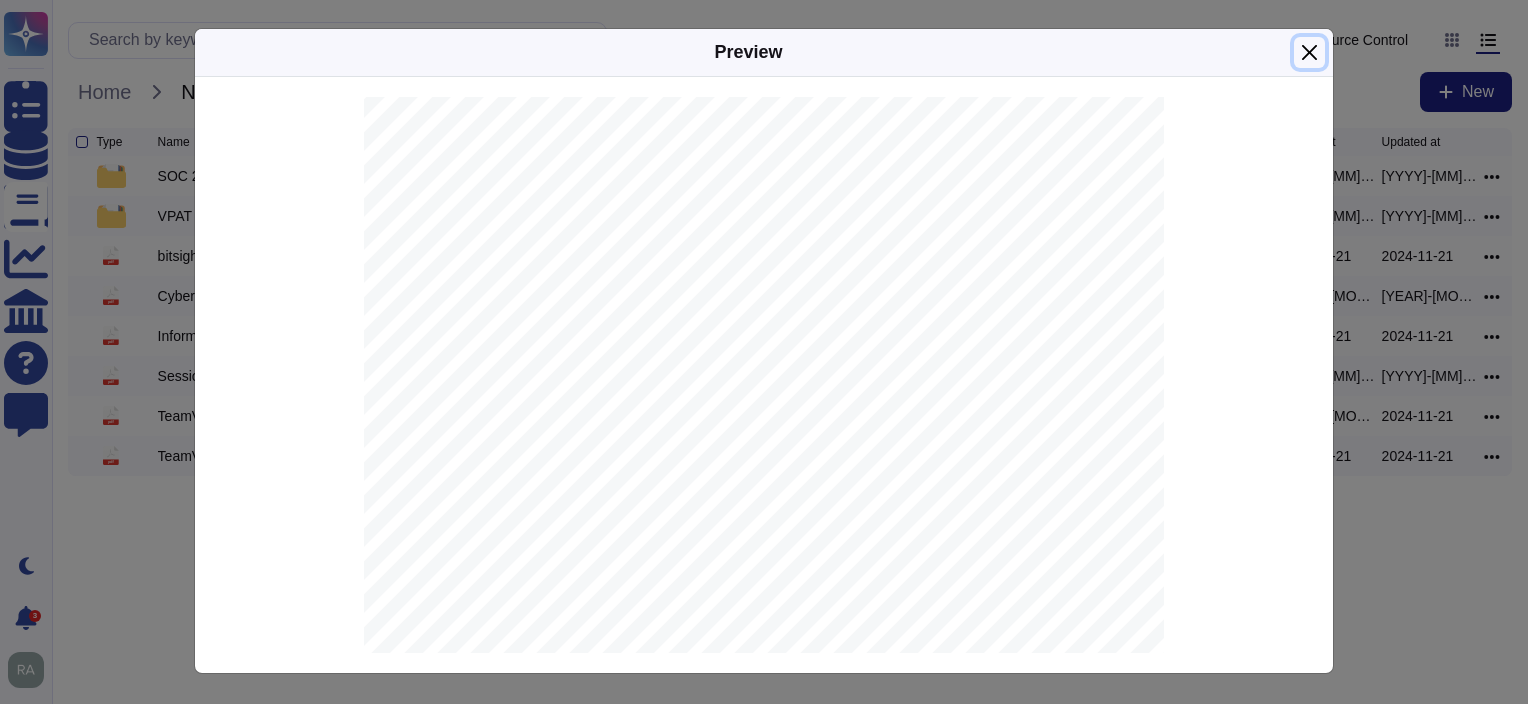 click at bounding box center [1309, 52] 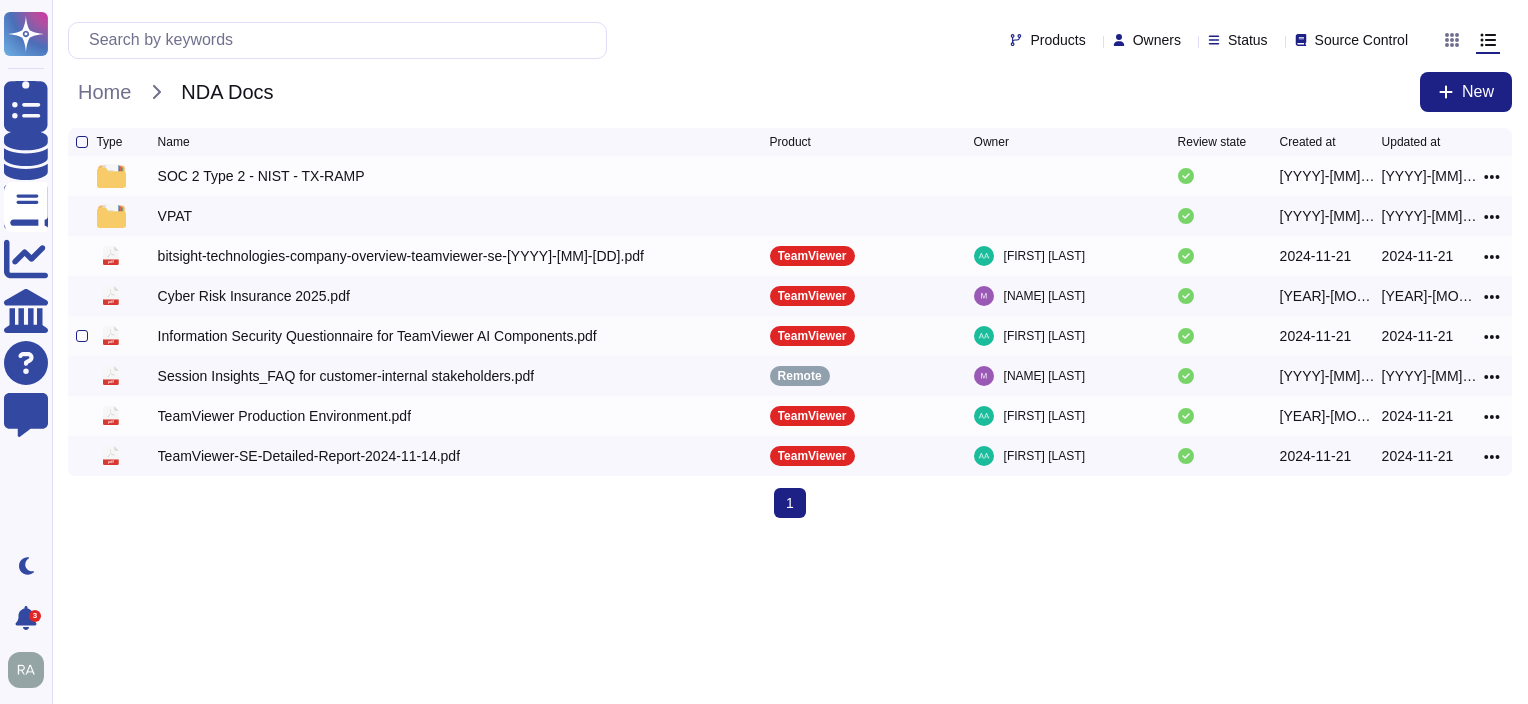 click on "Information Security Questionnaire for TeamViewer AI Components.pdf" at bounding box center (377, 336) 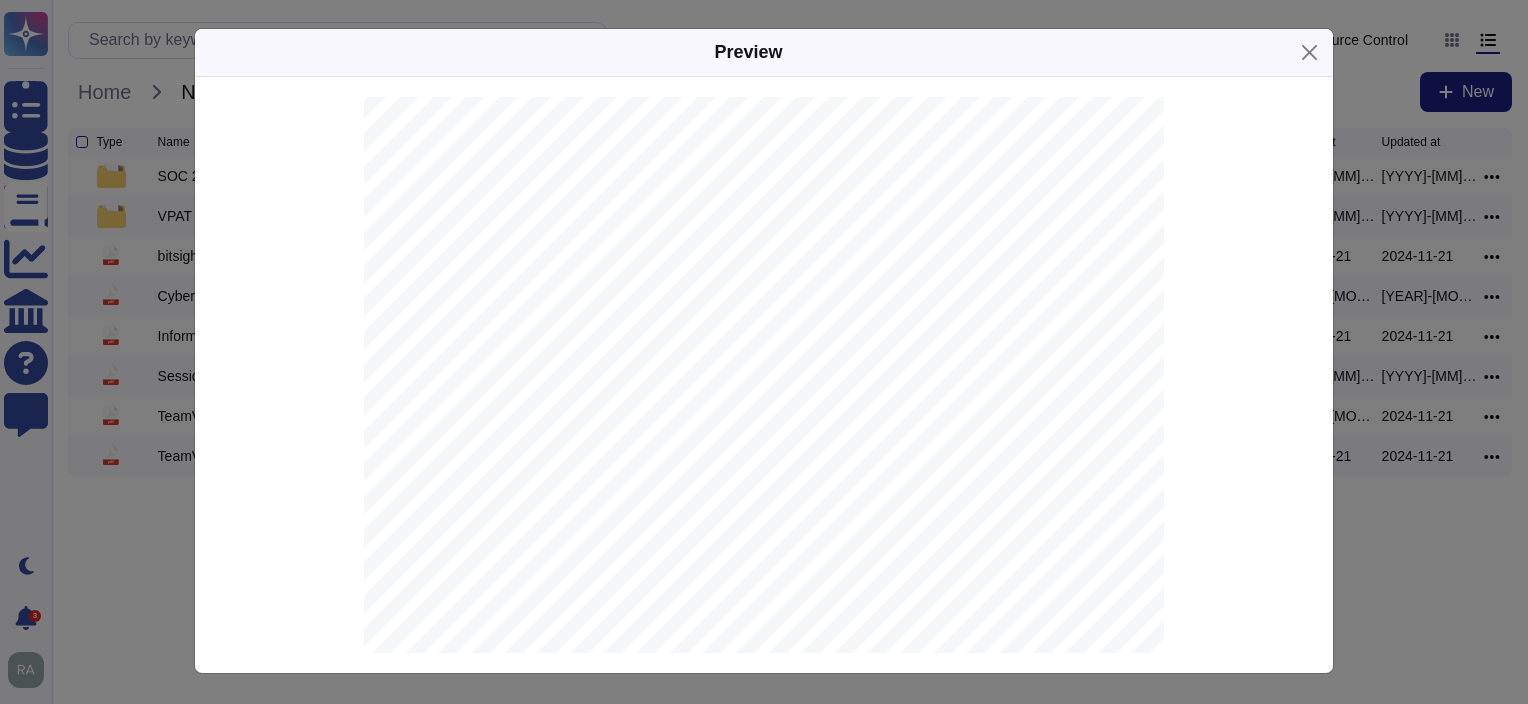 scroll, scrollTop: 500, scrollLeft: 0, axis: vertical 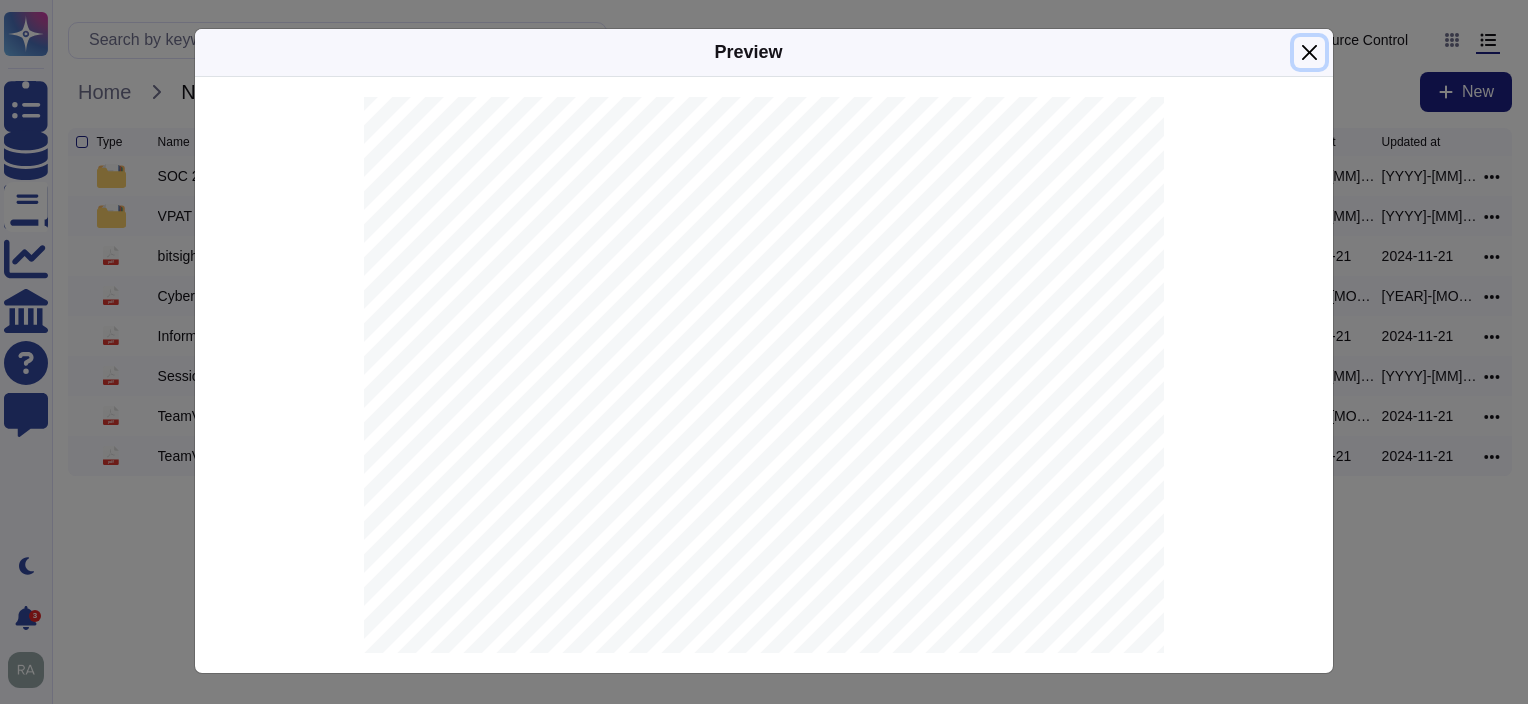 click at bounding box center [1309, 52] 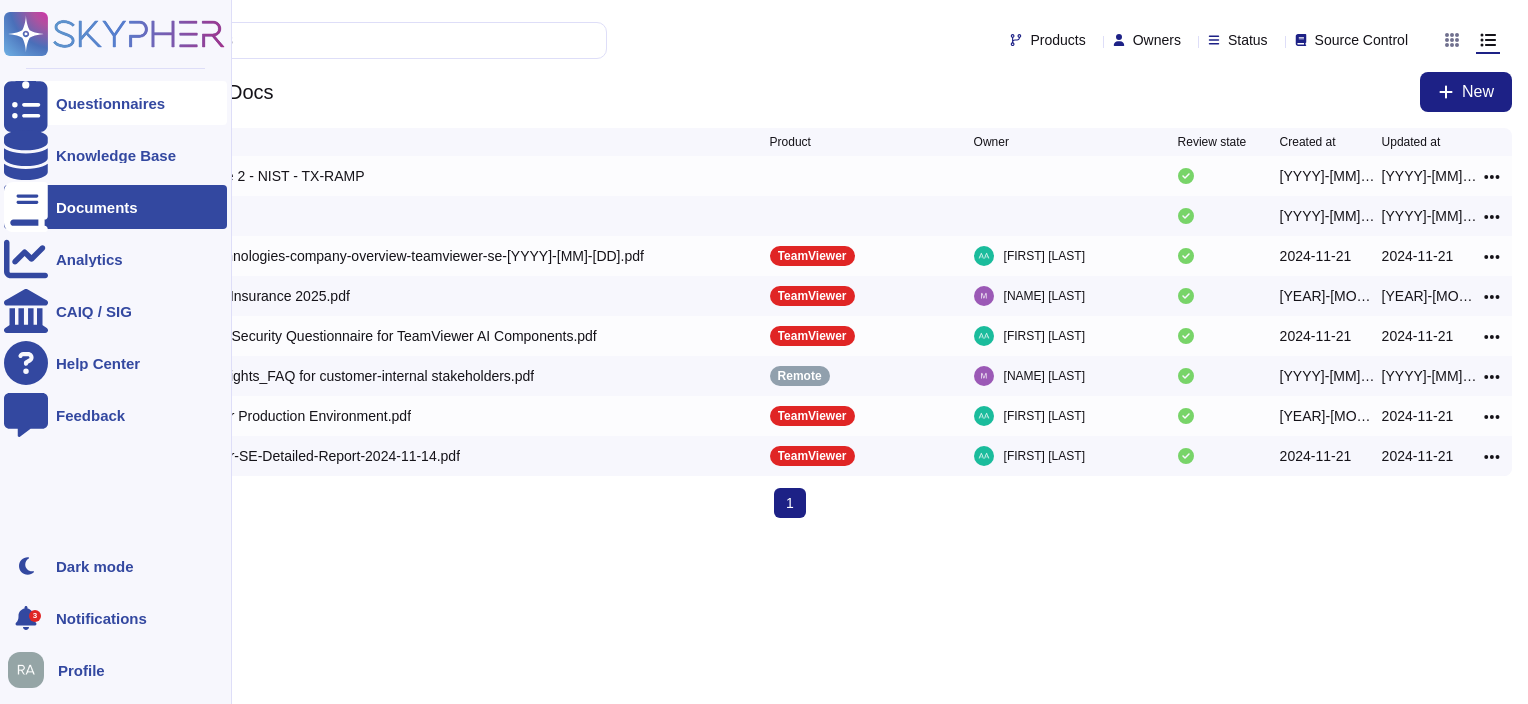 click on "Questionnaires" at bounding box center (110, 103) 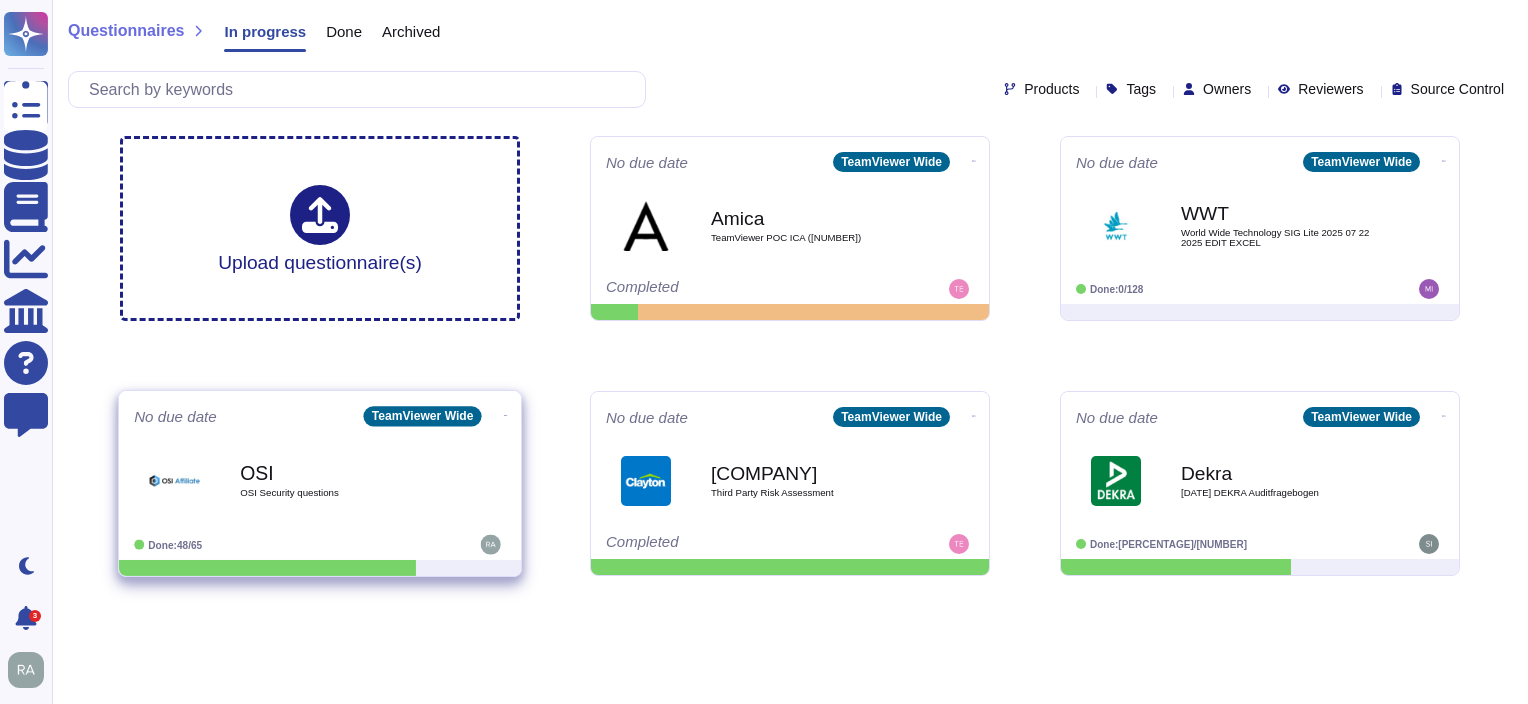 click on "OSI OSI Security questions" at bounding box center [341, 480] 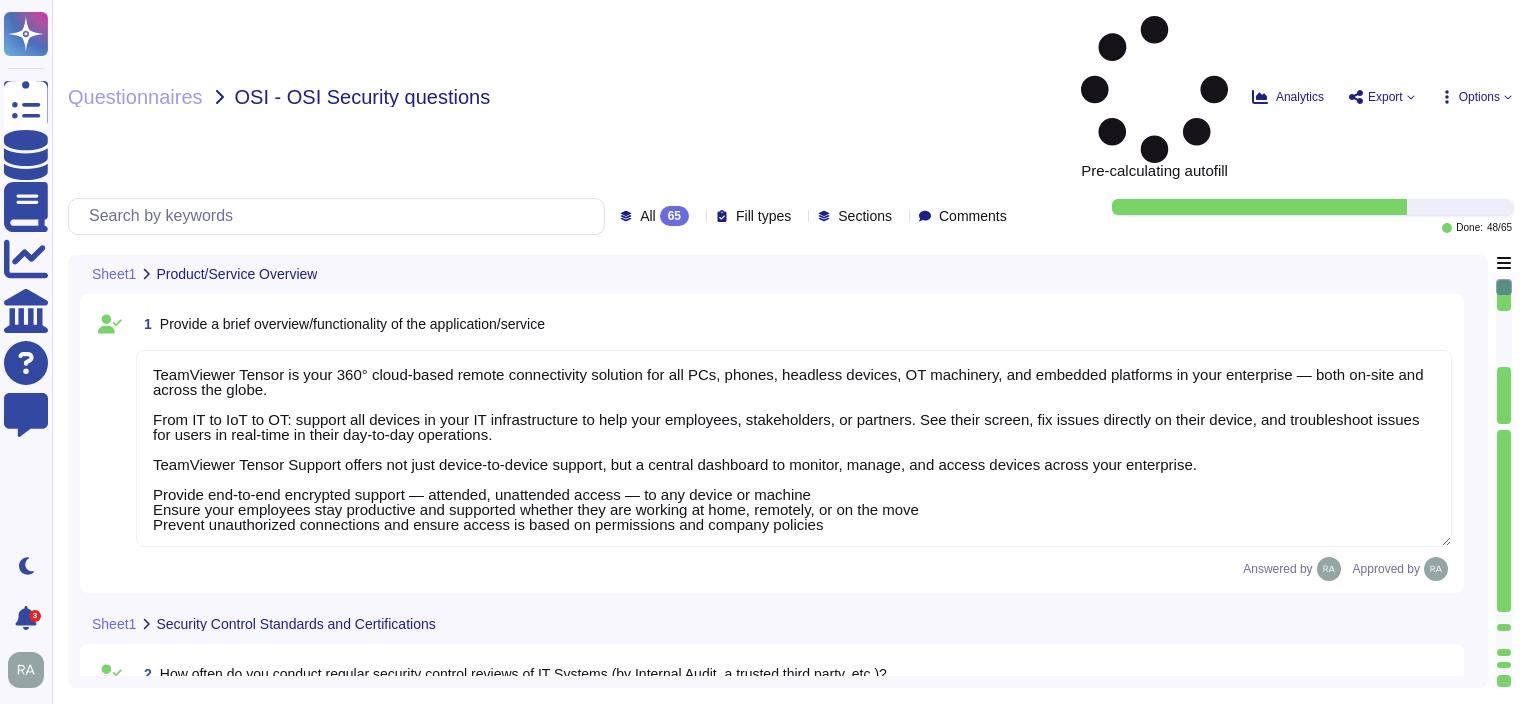 type on "TeamViewer Tensor is your 360° cloud-based remote connectivity solution for all PCs, phones, headless devices, OT machinery, and embedded platforms in your enterprise — both on-site and across the globe.
From IT to IoT to OT: support all devices in your IT infrastructure to help your employees, stakeholders, or partners. See their screen, fix issues directly on their device, and troubleshoot issues for users in real-time in their day-to-day operations.
TeamViewer Tensor Support offers not just device-to-device support, but a central dashboard to monitor, manage, and access devices across your enterprise.
Provide end-to-end encrypted support — attended, unattended access — to any device or machine
Ensure your employees stay productive and supported whether they are working at home, remotely, or on the move
Prevent unauthorized connections and ensure access is based on permissions and company policies" 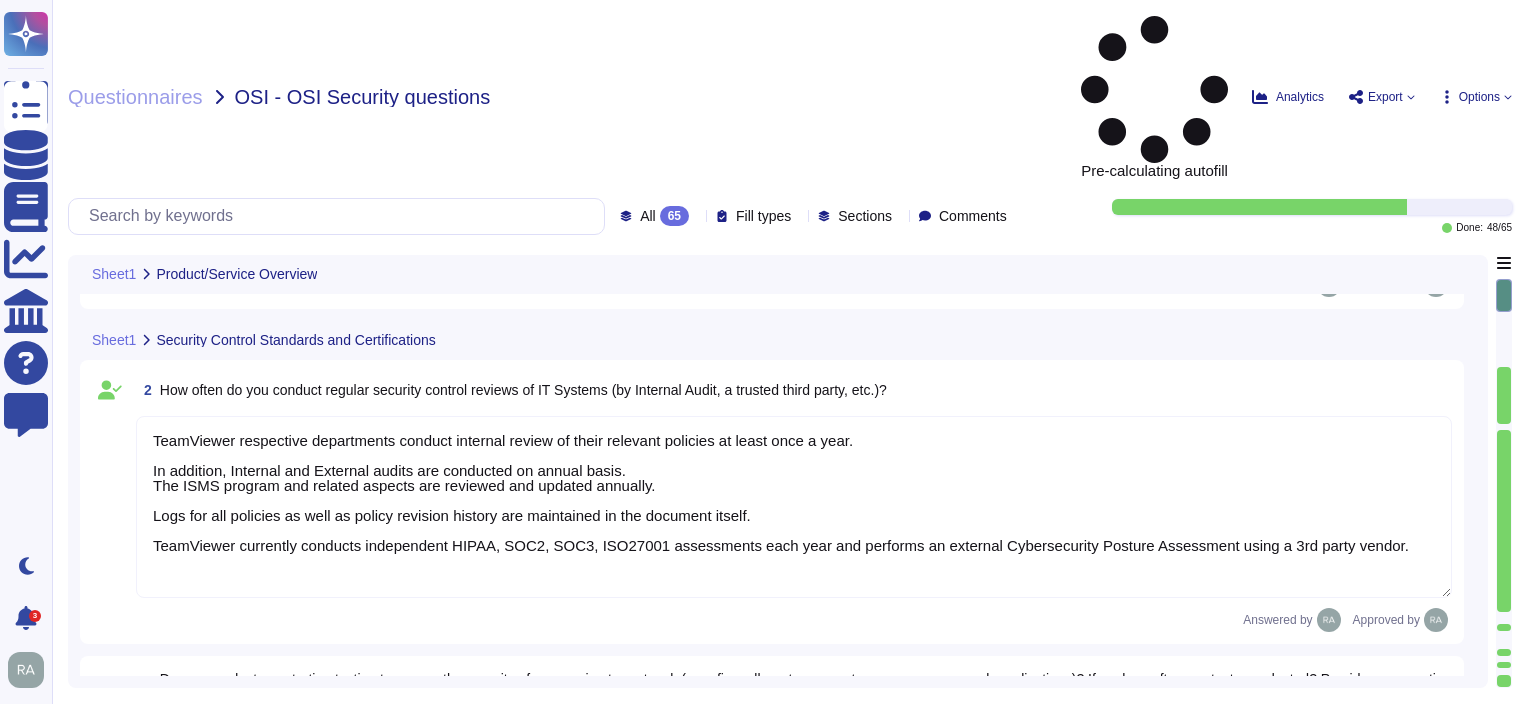 scroll, scrollTop: 300, scrollLeft: 0, axis: vertical 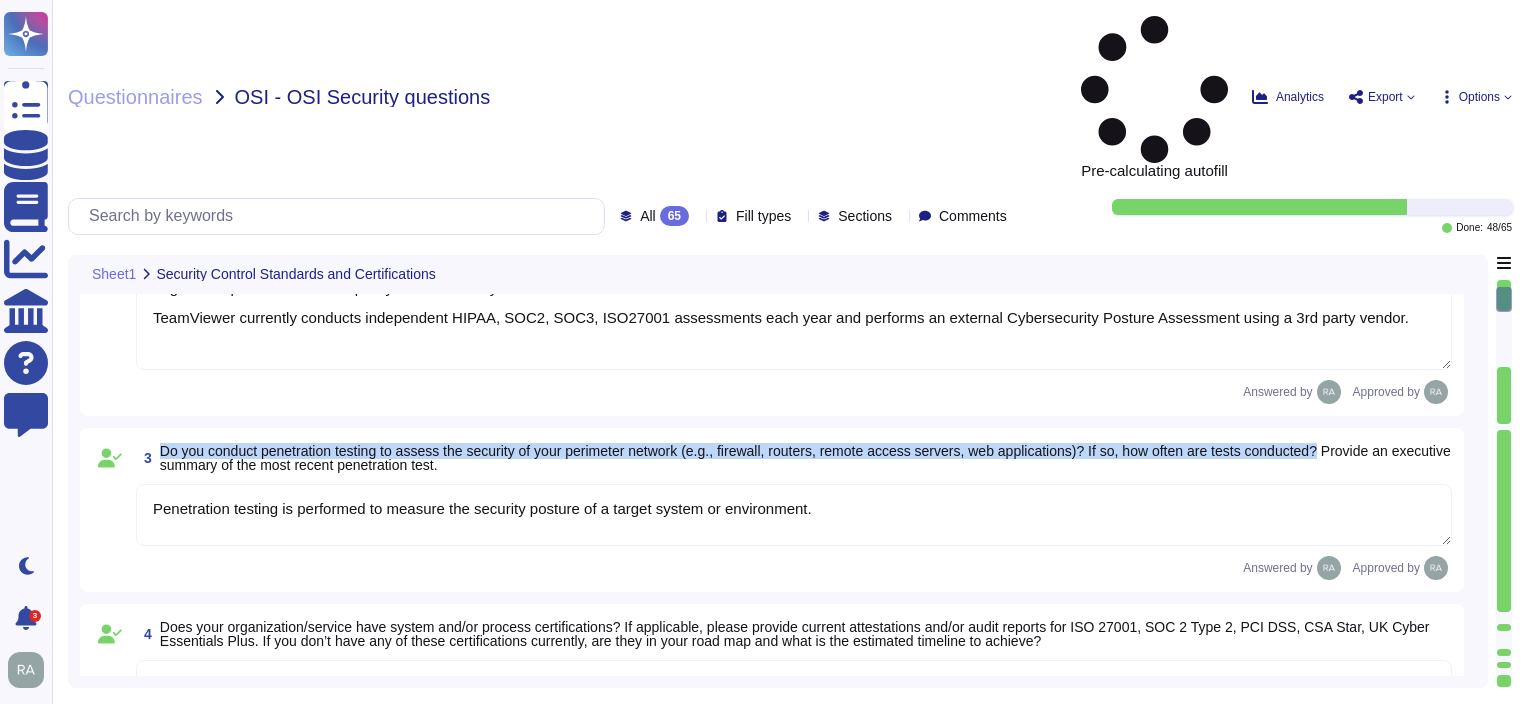 drag, startPoint x: 159, startPoint y: 302, endPoint x: 1338, endPoint y: 315, distance: 1179.0717 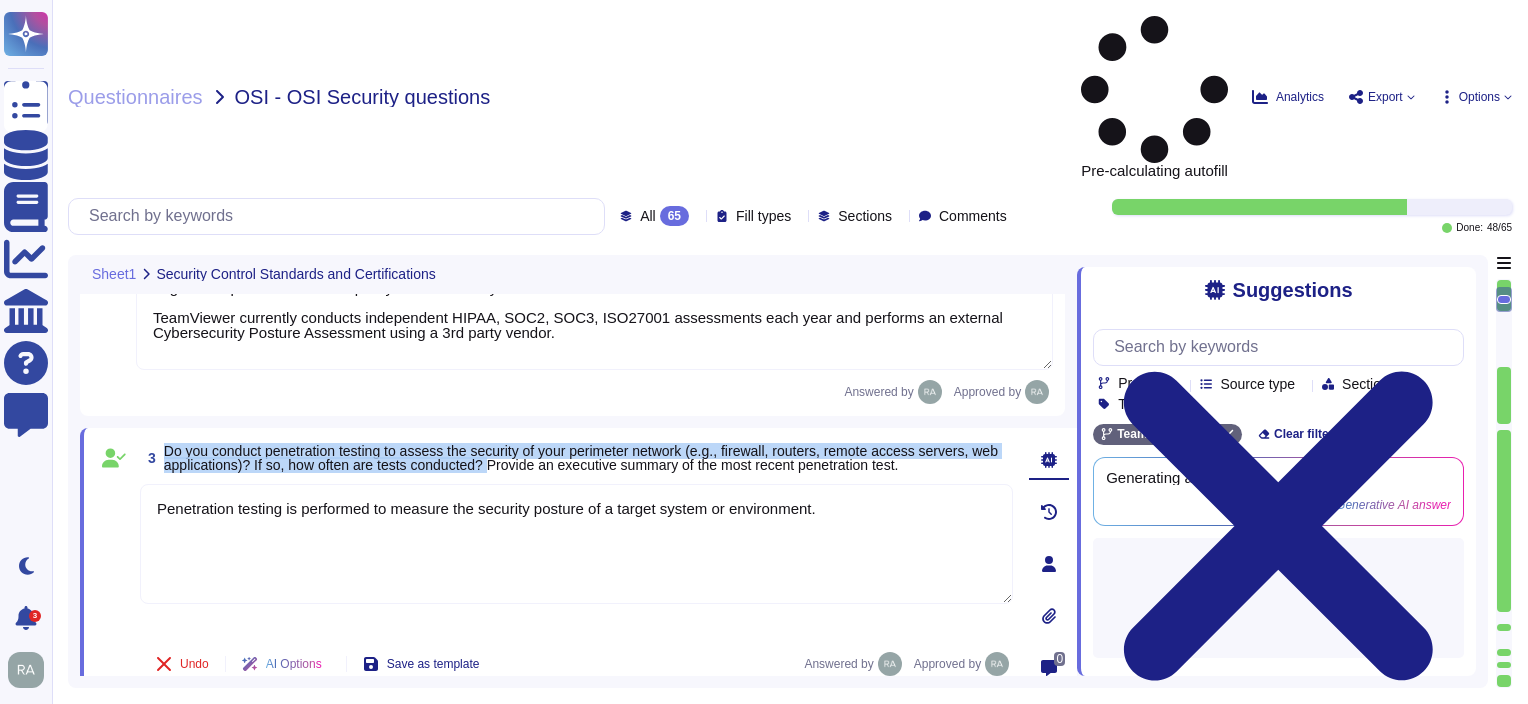 drag, startPoint x: 521, startPoint y: 324, endPoint x: 168, endPoint y: 312, distance: 353.20392 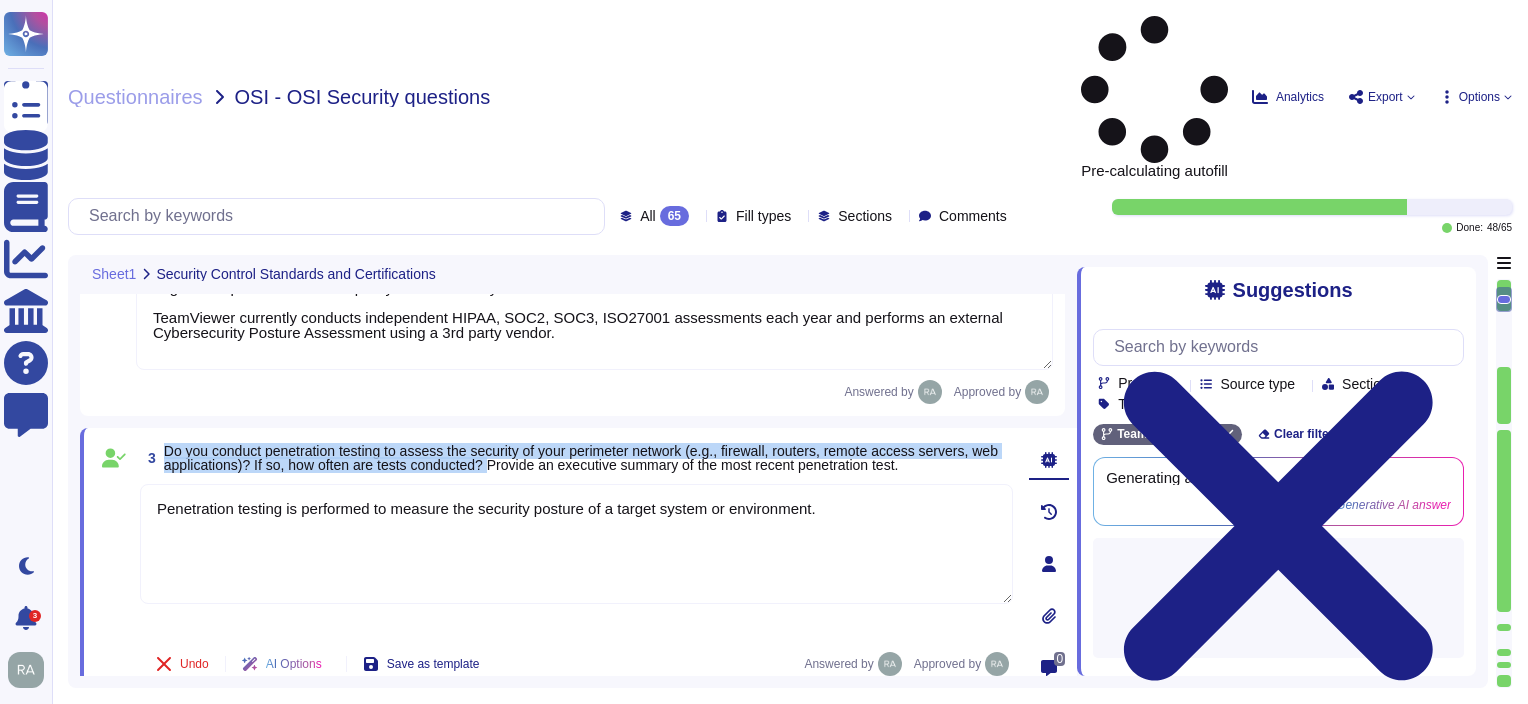 click on "Do you conduct penetration testing to assess the security of your perimeter network (e.g., firewall, routers, remote access servers, web applications)? If so, how often are tests conducted? Provide an executive summary of the most recent penetration test." at bounding box center (581, 458) 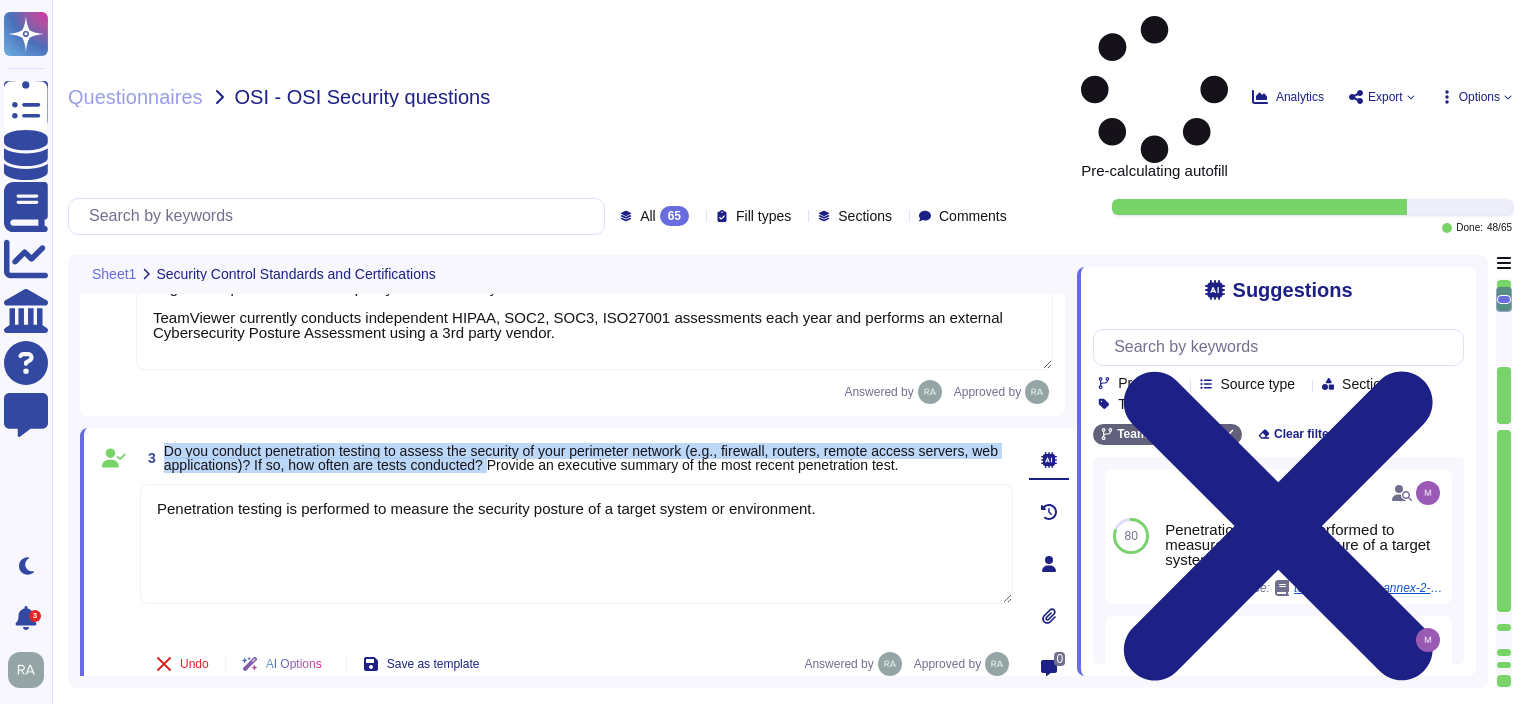 drag, startPoint x: 168, startPoint y: 312, endPoint x: 181, endPoint y: 311, distance: 13.038404 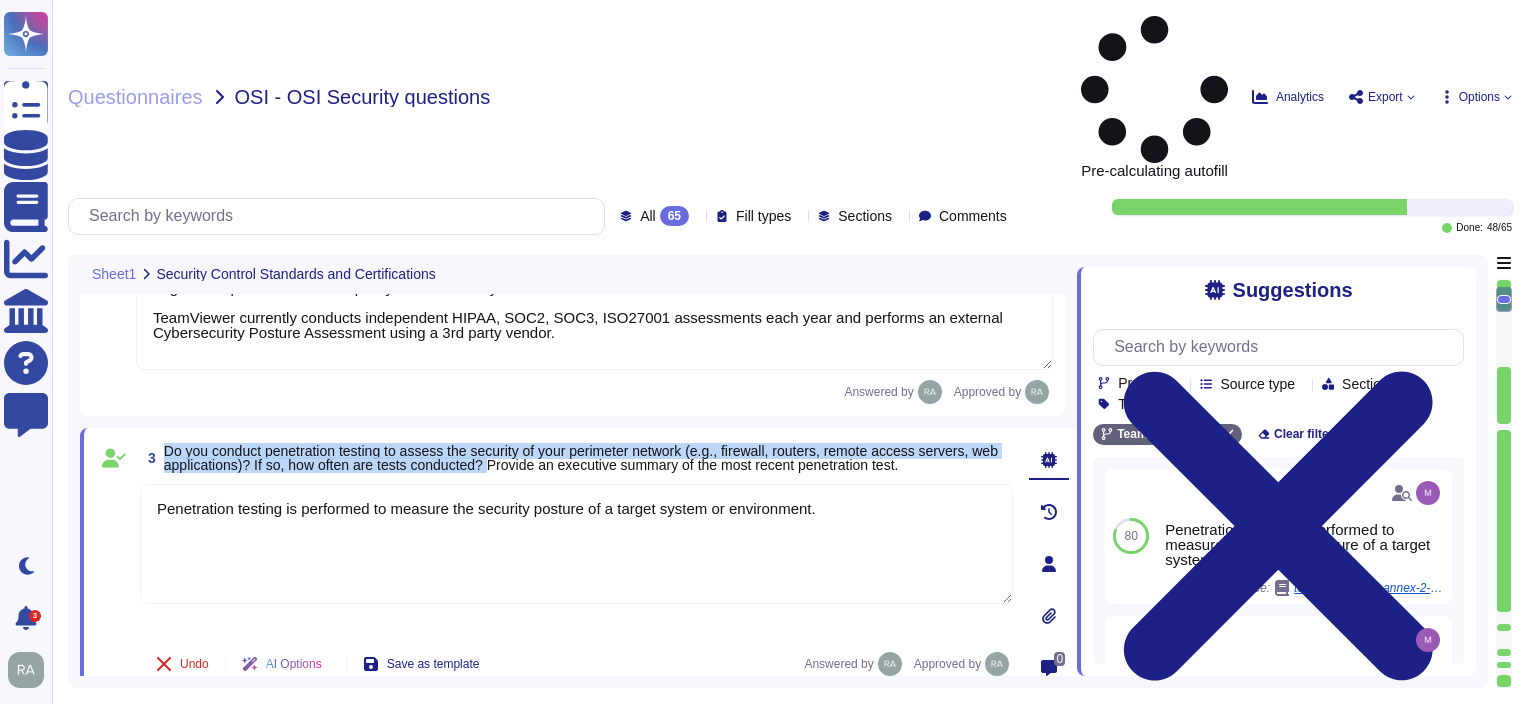 copy on "Do you conduct penetration testing to assess the security of your perimeter network (e.g., firewall, routers, remote access servers, web applications)? If so, how often are tests conducted?" 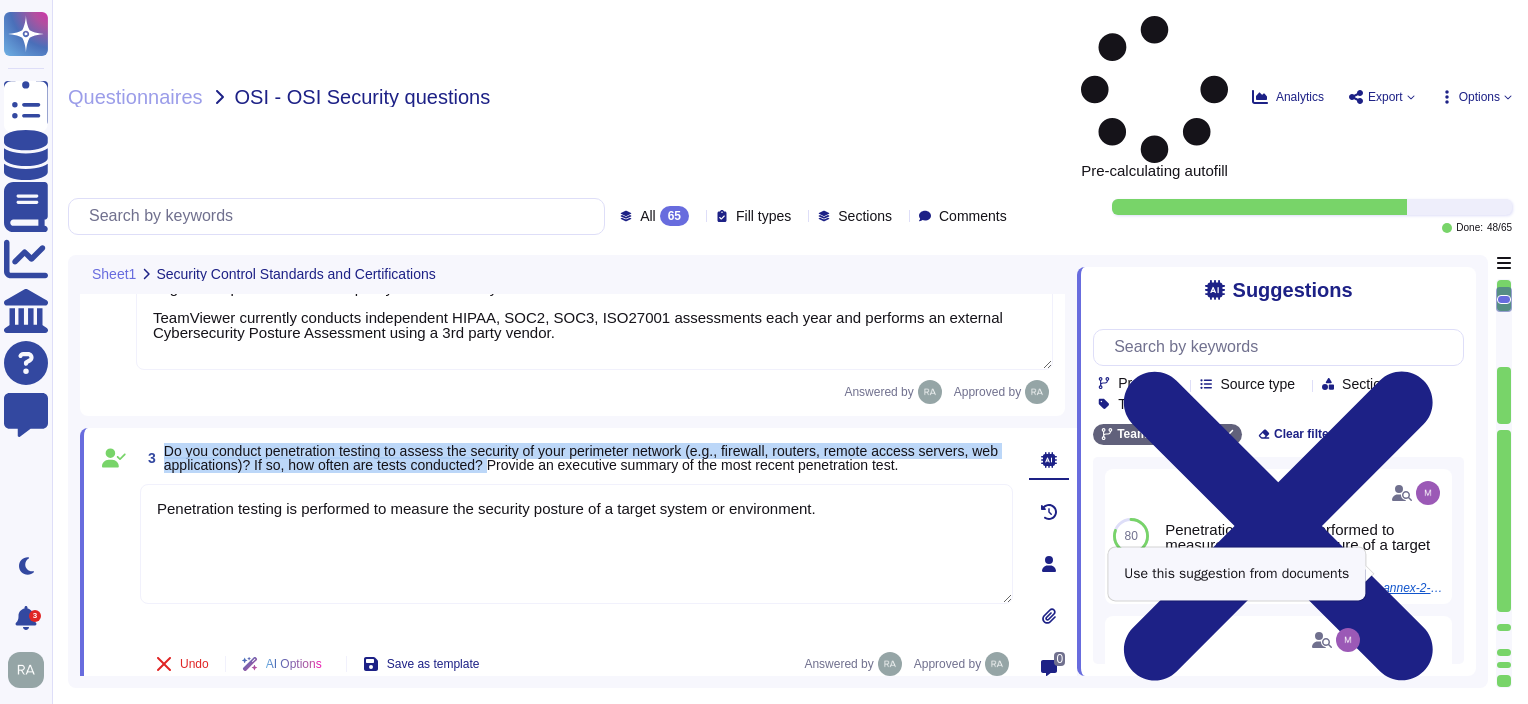click on "Use" at bounding box center [1412, 706] 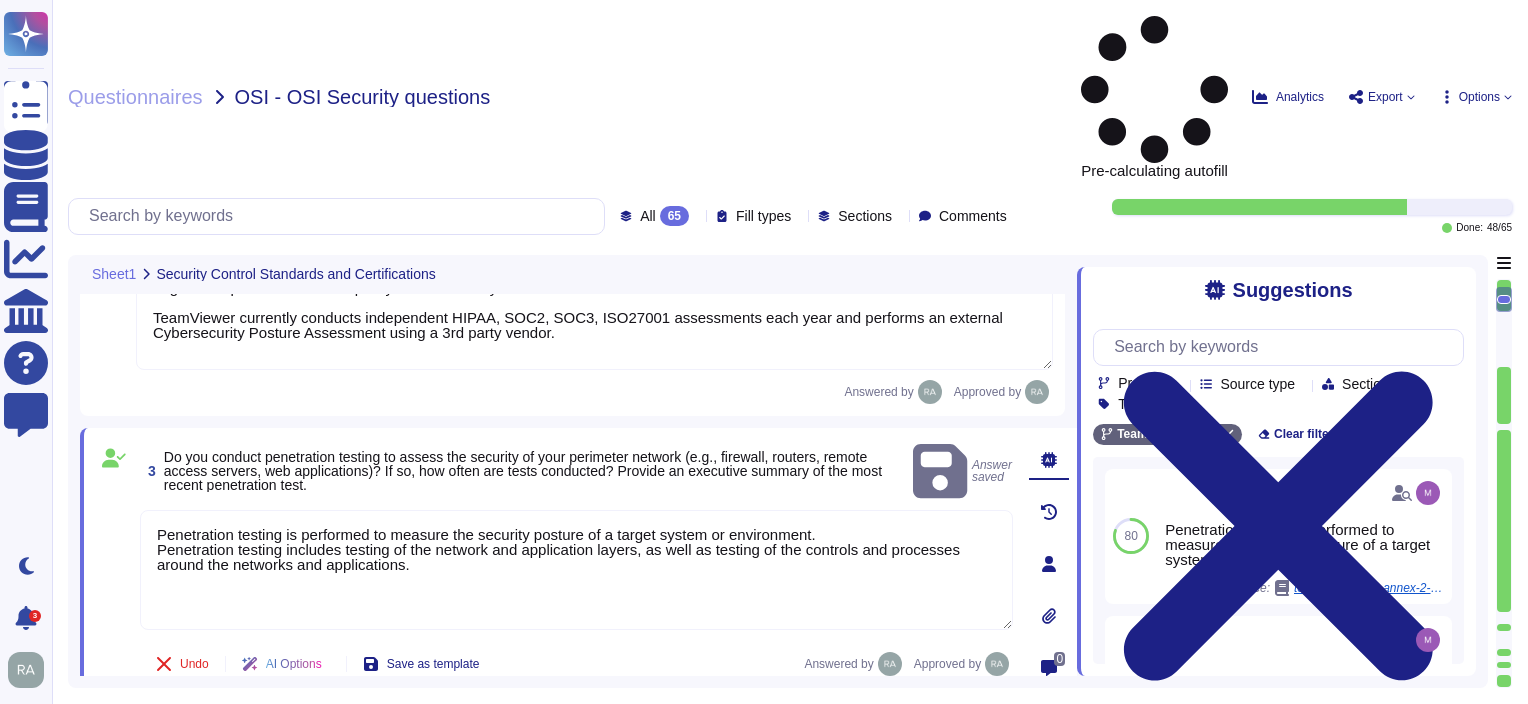 drag, startPoint x: 832, startPoint y: 369, endPoint x: 136, endPoint y: 359, distance: 696.07184 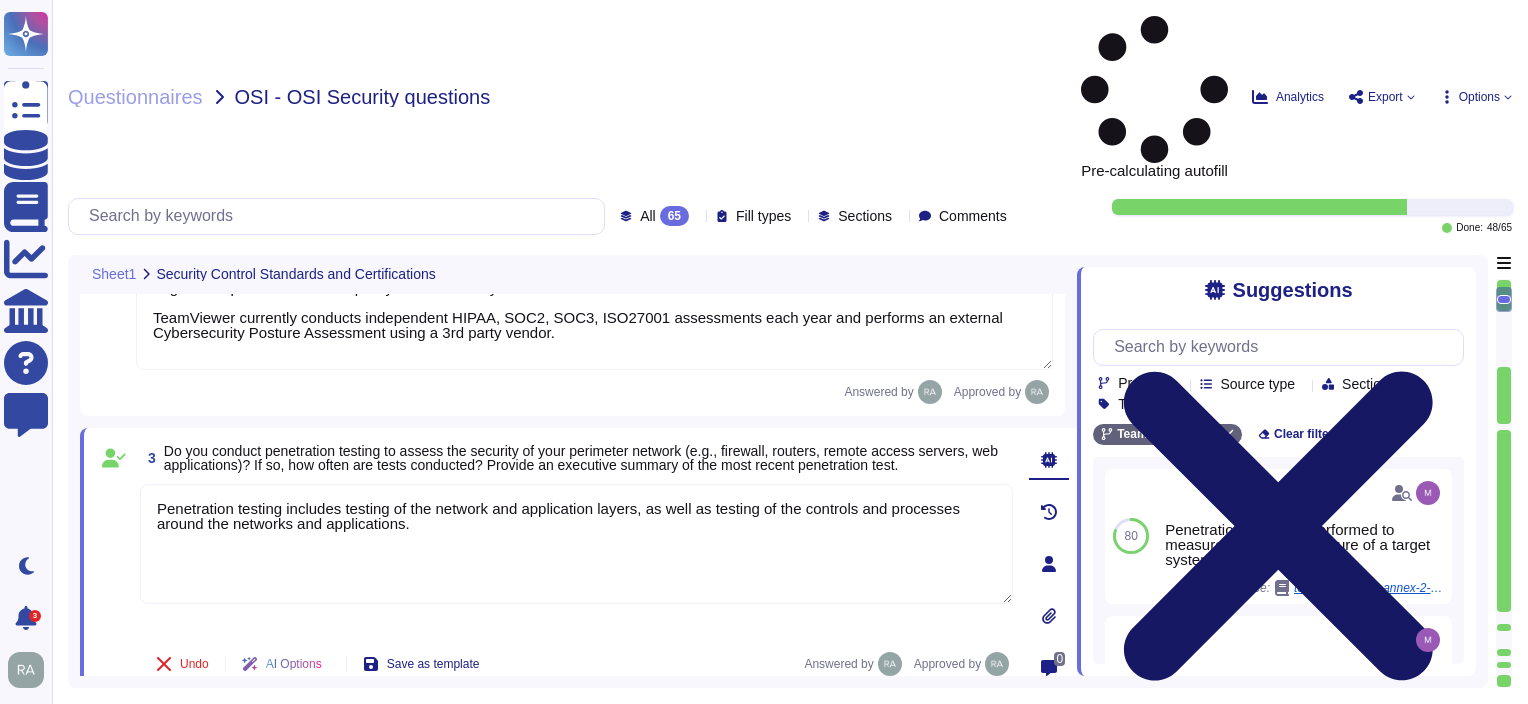 type on "Penetration testing includes testing of the network and application layers, as well as testing of the controls and processes around the networks and applications." 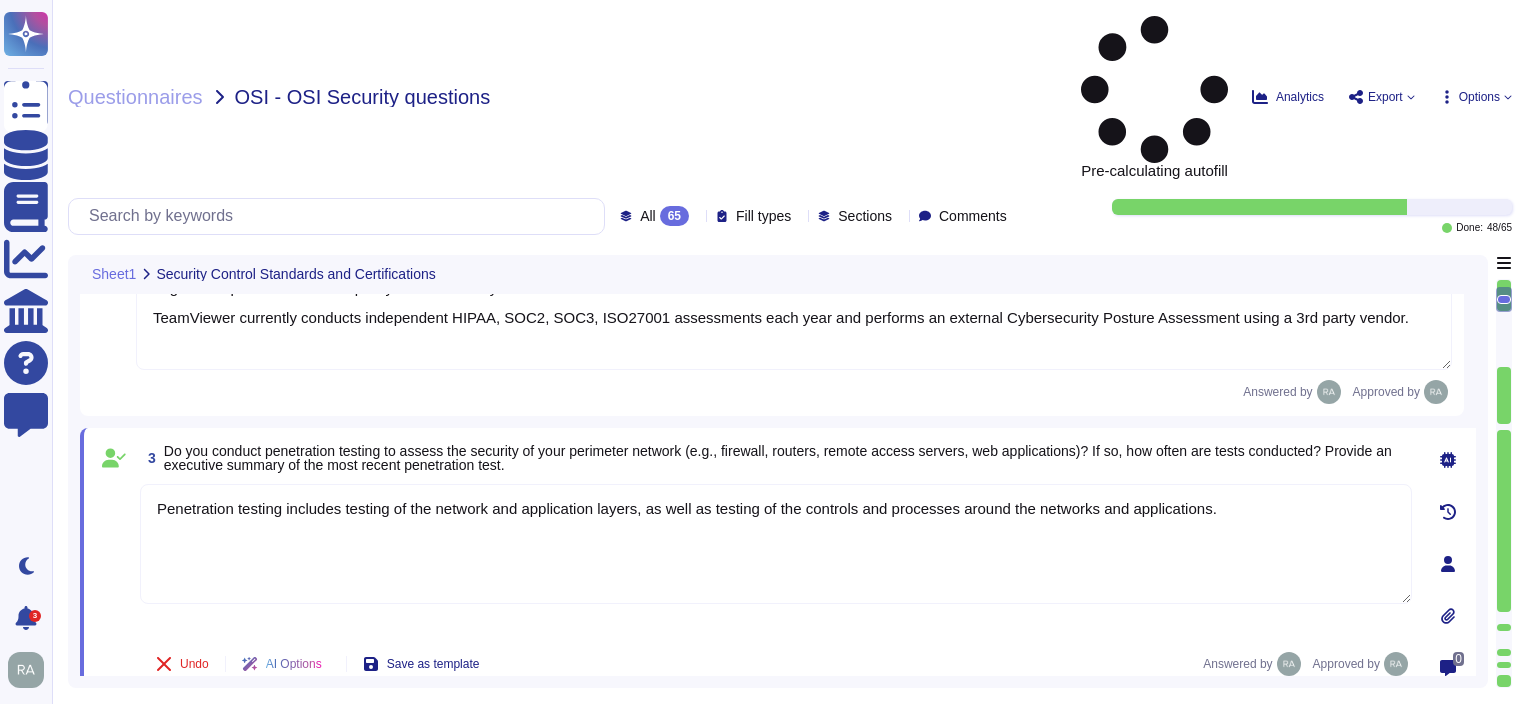 click on "Penetration testing includes testing of the network and application layers, as well as testing of the controls and processes around the networks and applications." at bounding box center (776, 544) 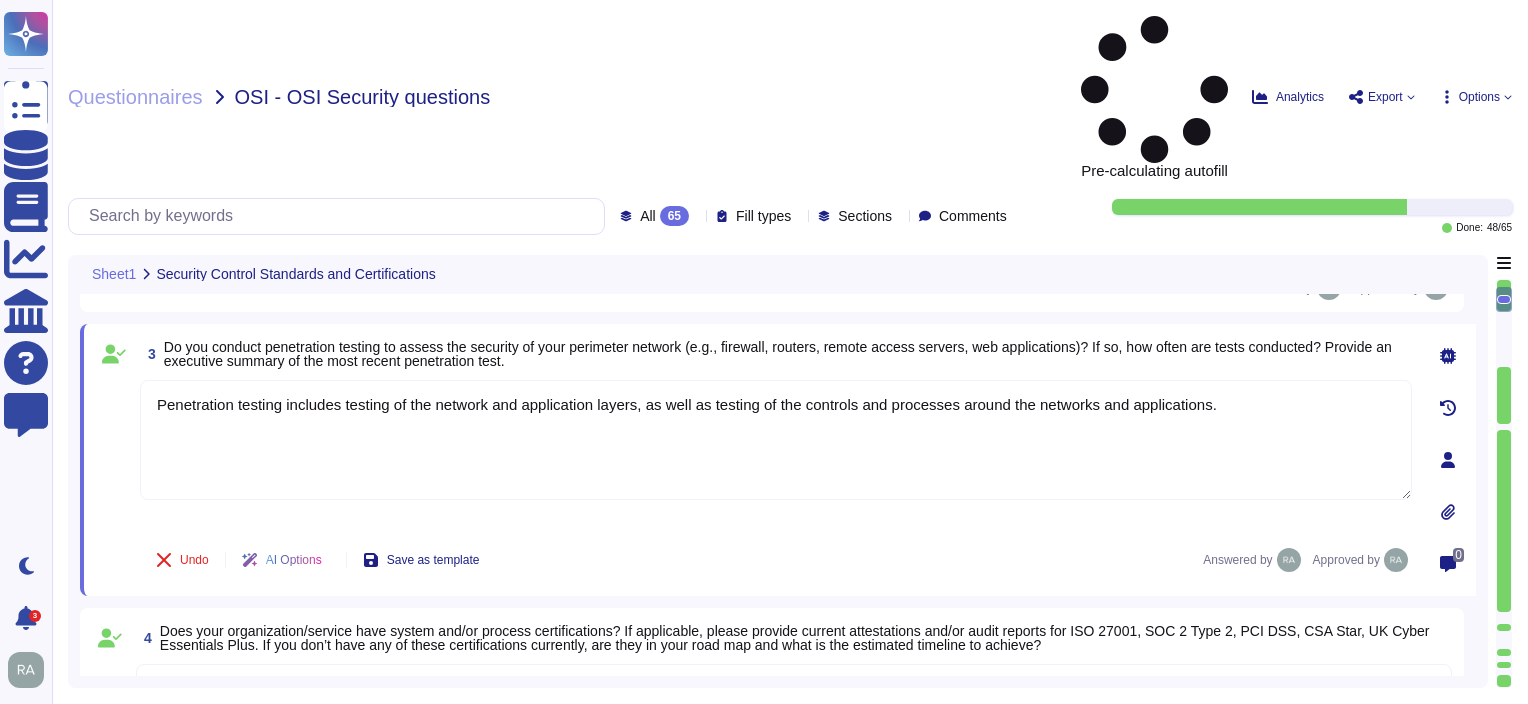 scroll, scrollTop: 700, scrollLeft: 0, axis: vertical 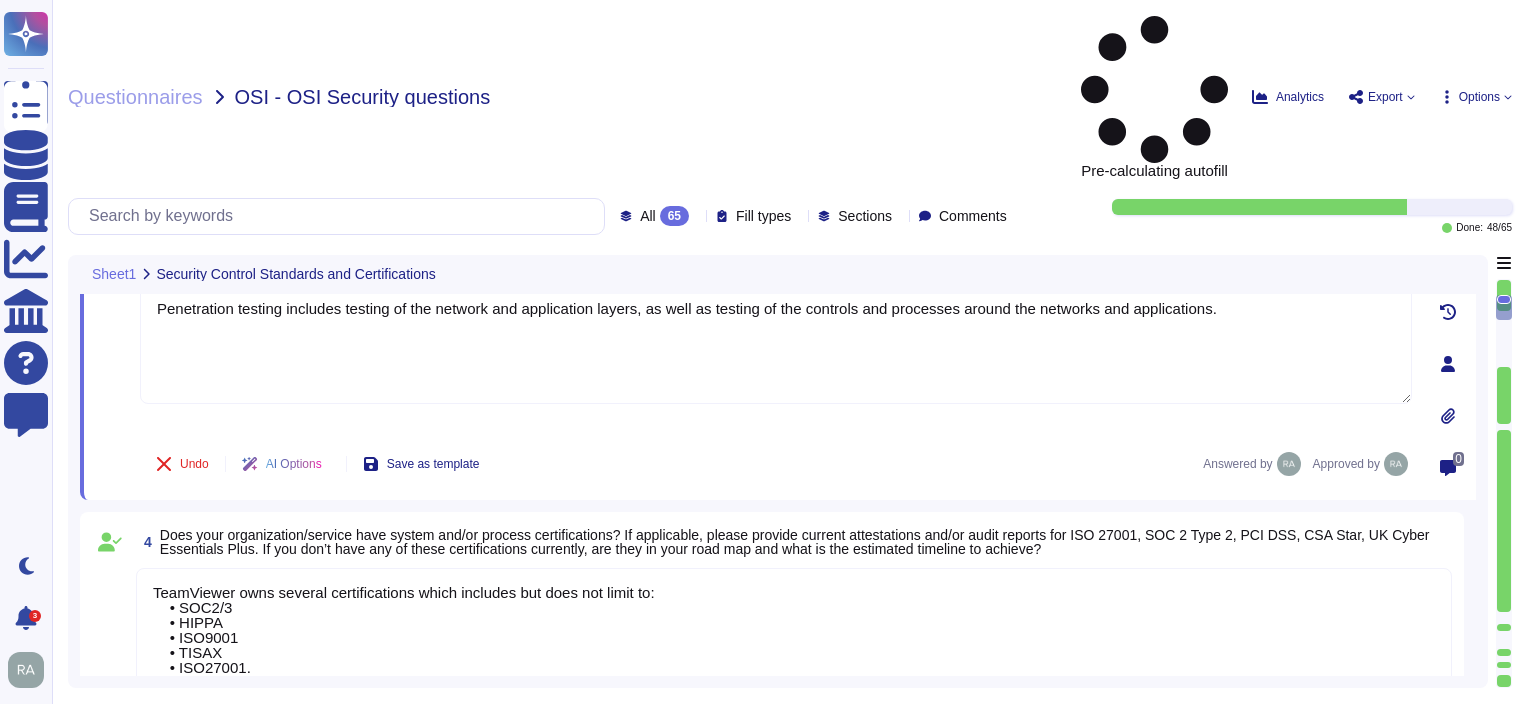 click on "Does your organization/service have system and/or process certifications? If applicable, please provide current attestations and/or audit reports for ISO 27001, SOC 2 Type 2, PCI DSS, CSA Star, UK Cyber Essentials Plus. If you don’t have any of these certifications currently, are they in your road map and what is the estimated timeline to achieve?" at bounding box center (795, 542) 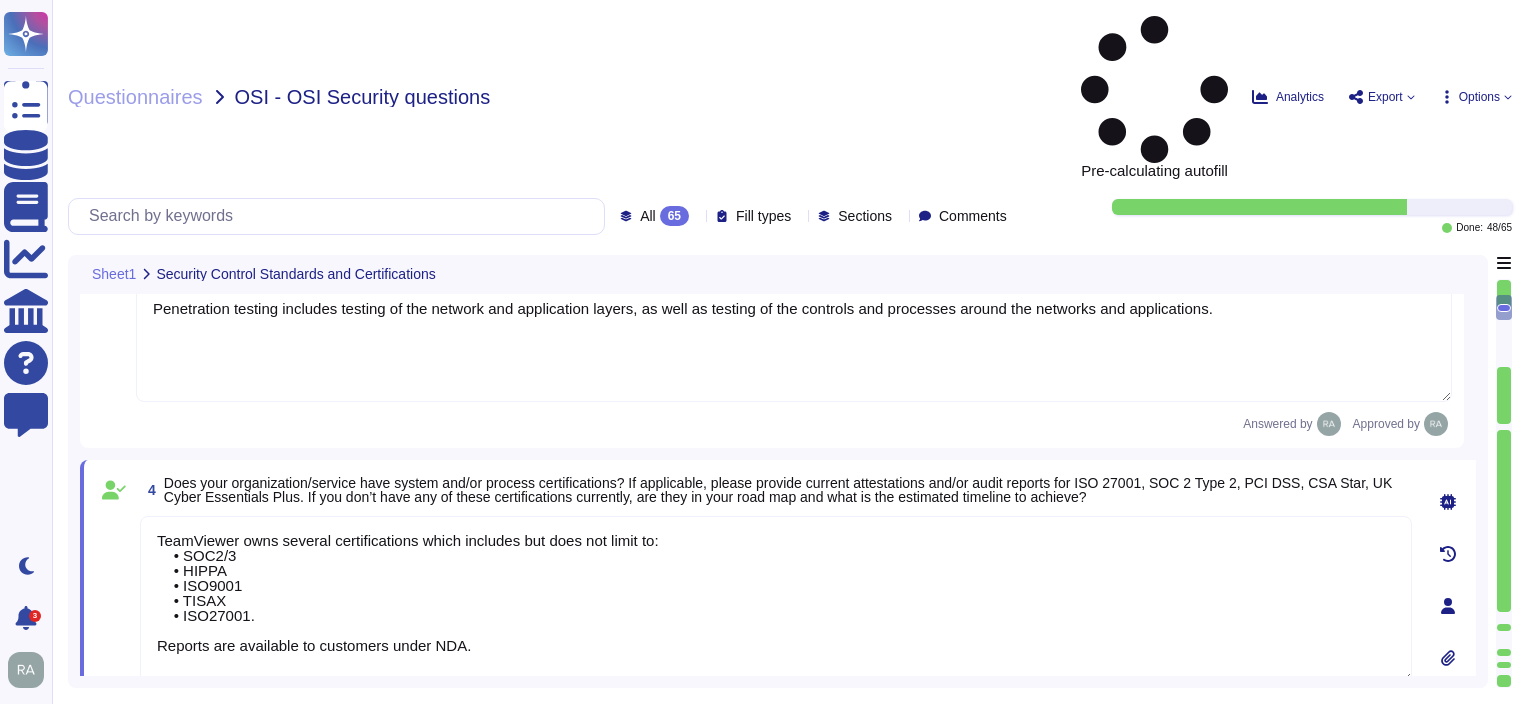 scroll, scrollTop: 1, scrollLeft: 0, axis: vertical 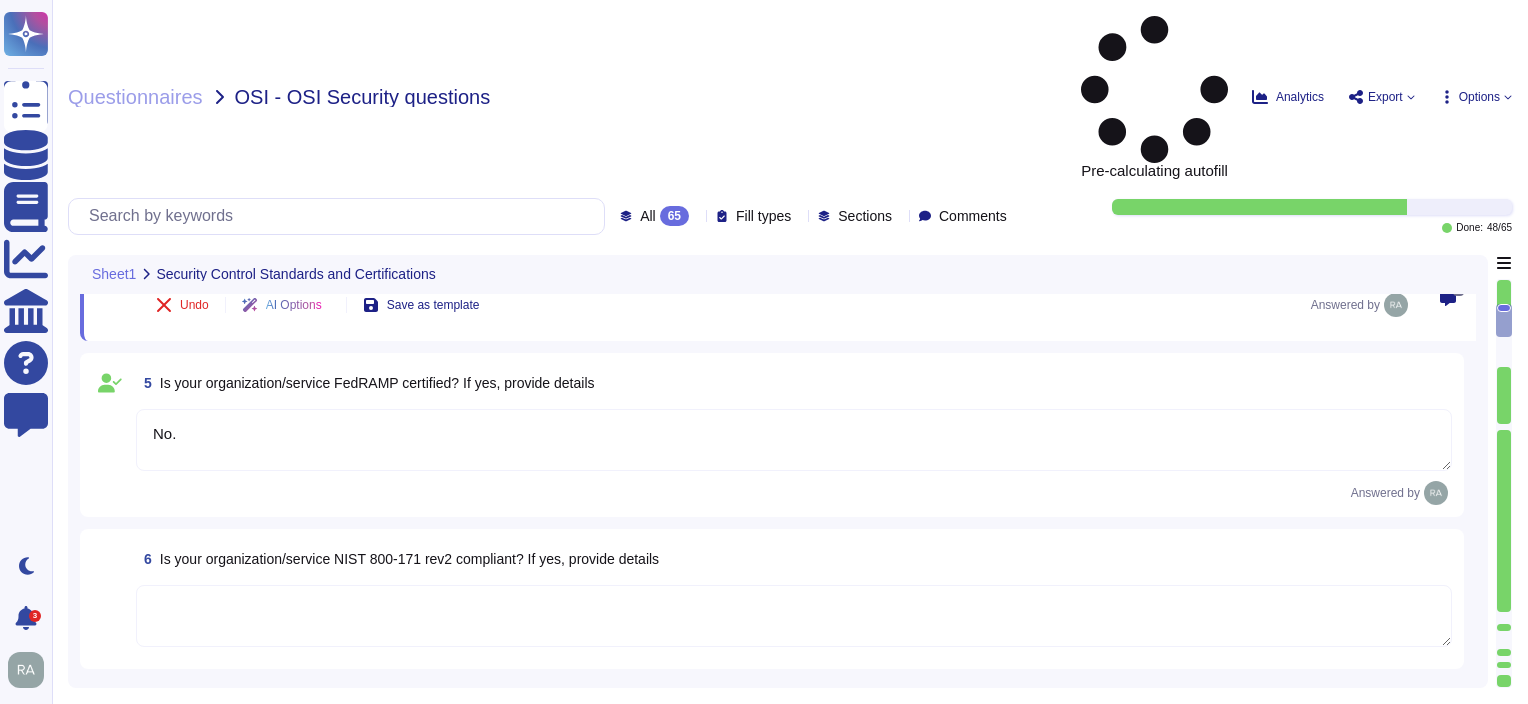 click at bounding box center (794, 616) 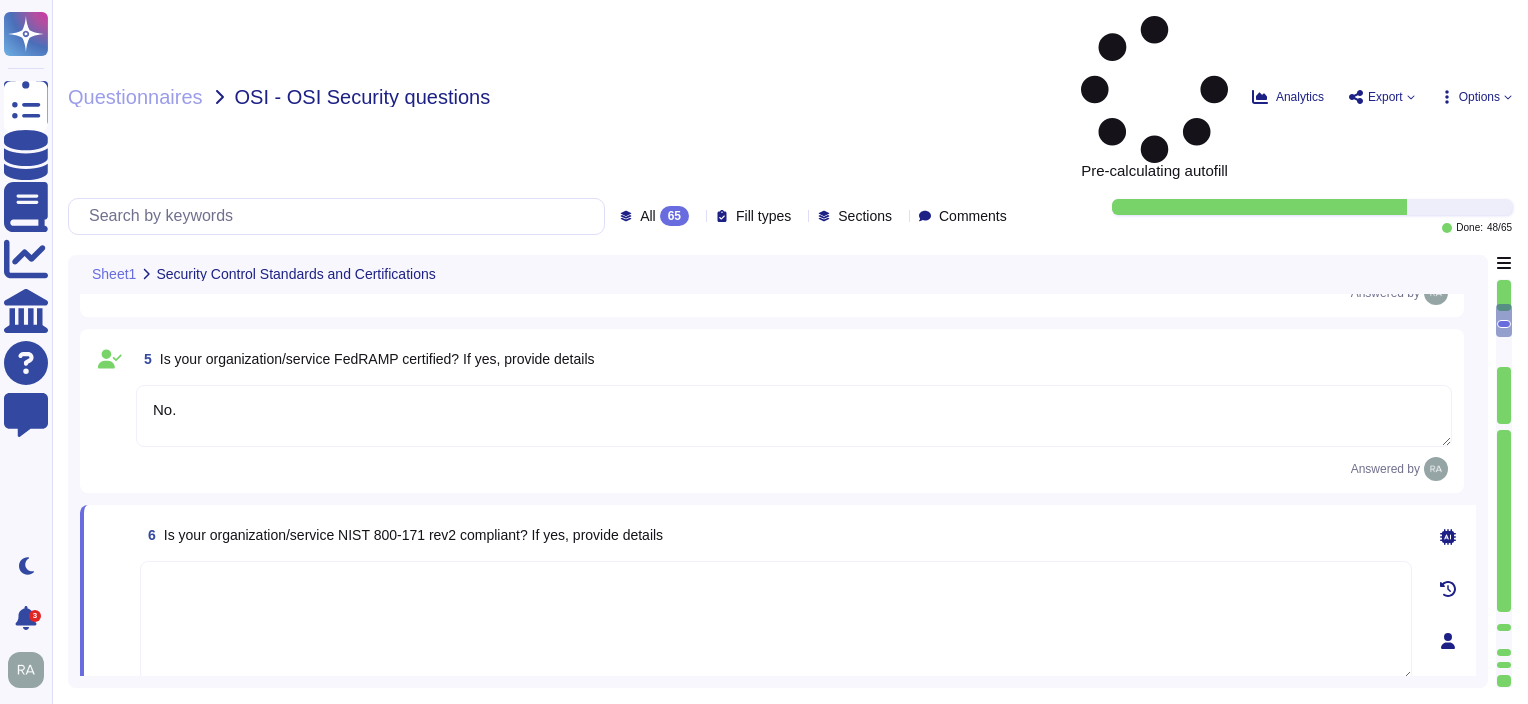 paste on "No we are not. We follow certain recommendations and best practices from NIST but we are not bound to" 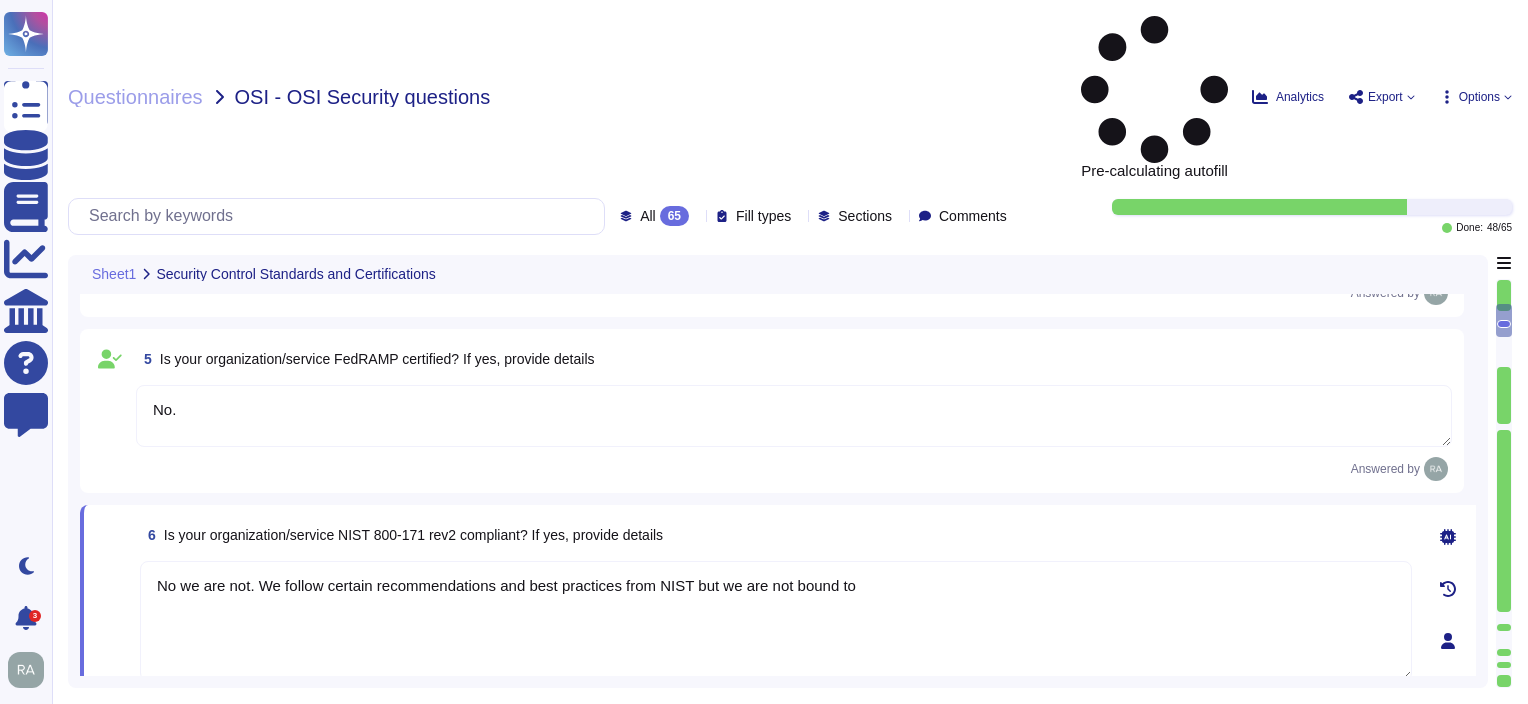 drag, startPoint x: 183, startPoint y: 441, endPoint x: 154, endPoint y: 440, distance: 29.017237 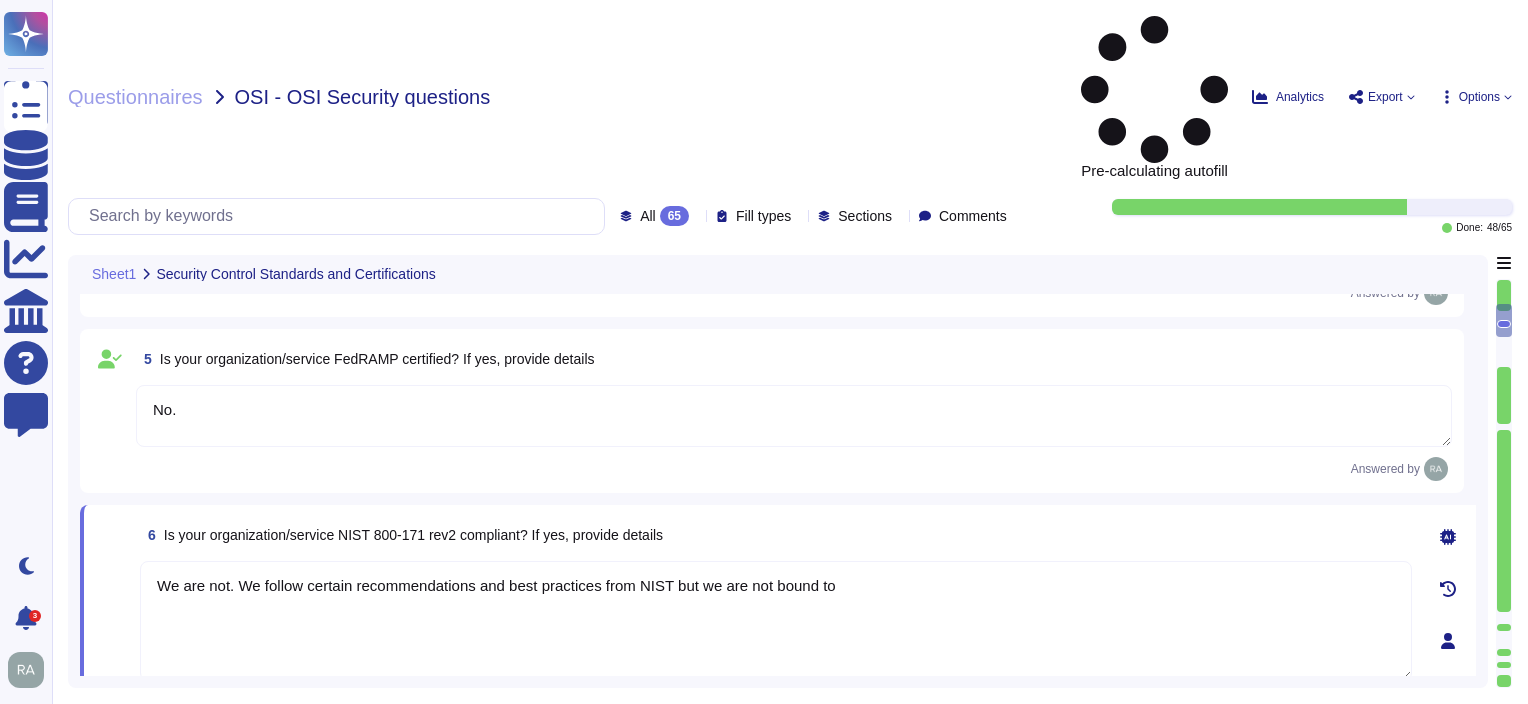 click on "We are not. We follow certain recommendations and best practices from NIST but we are not bound to" at bounding box center [776, 621] 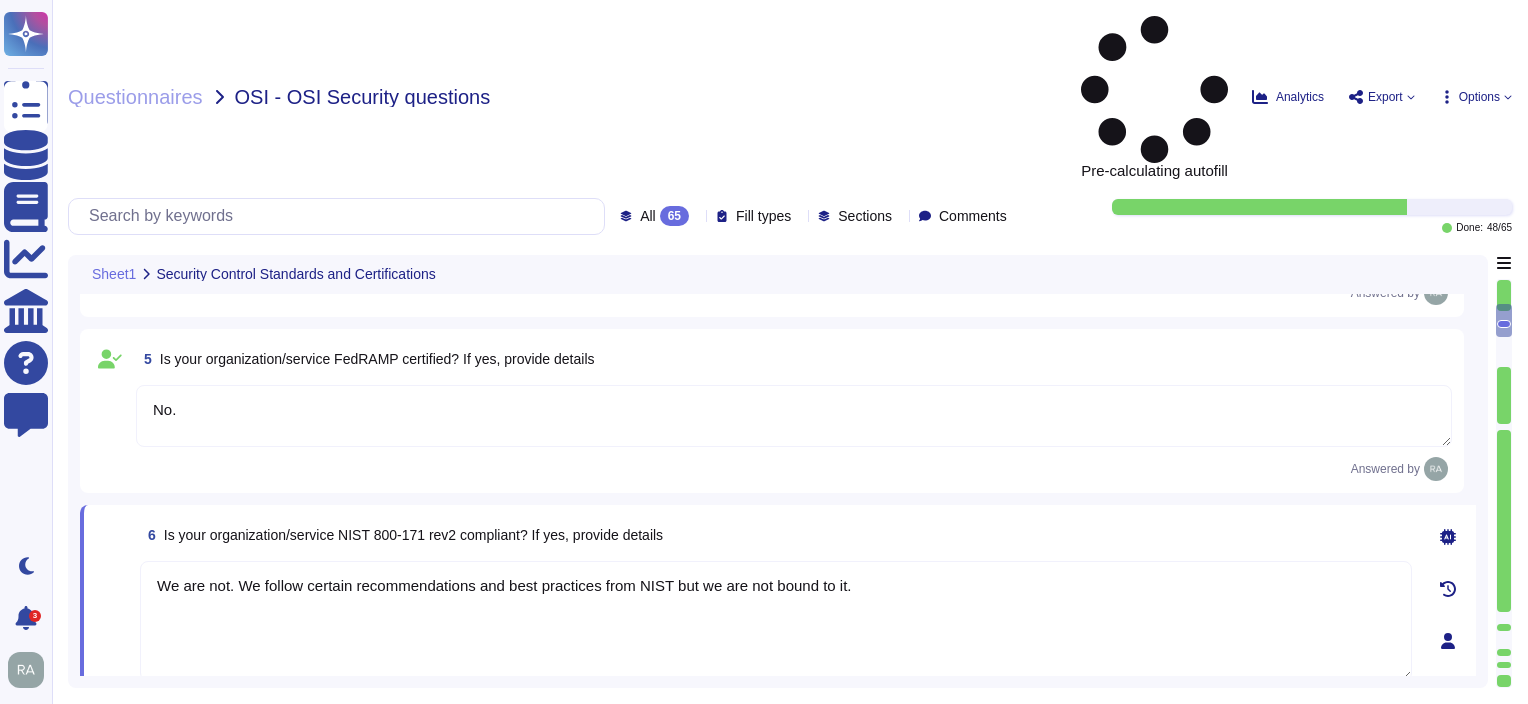 type on "We are not. We follow certain recommendations and best practices from NIST but we are not bound to it." 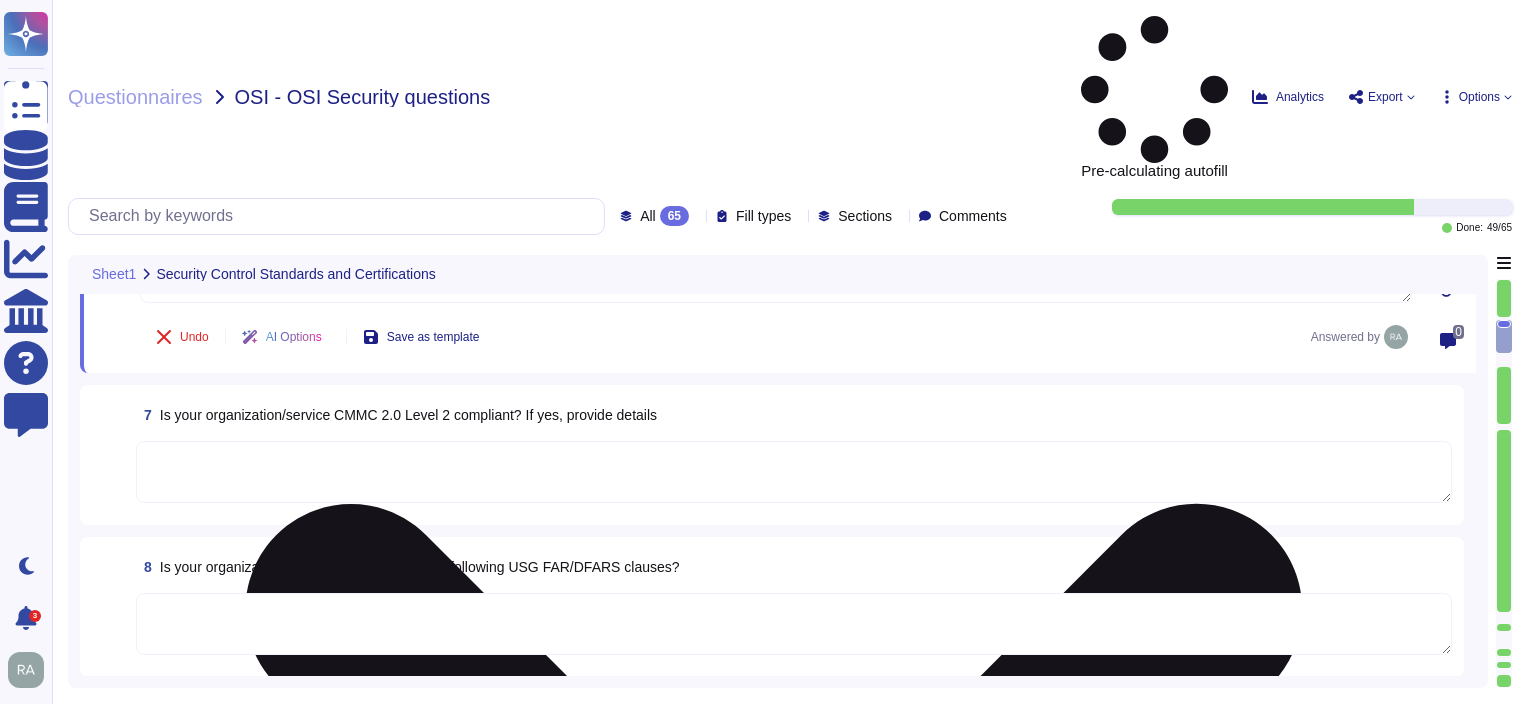 scroll, scrollTop: 1500, scrollLeft: 0, axis: vertical 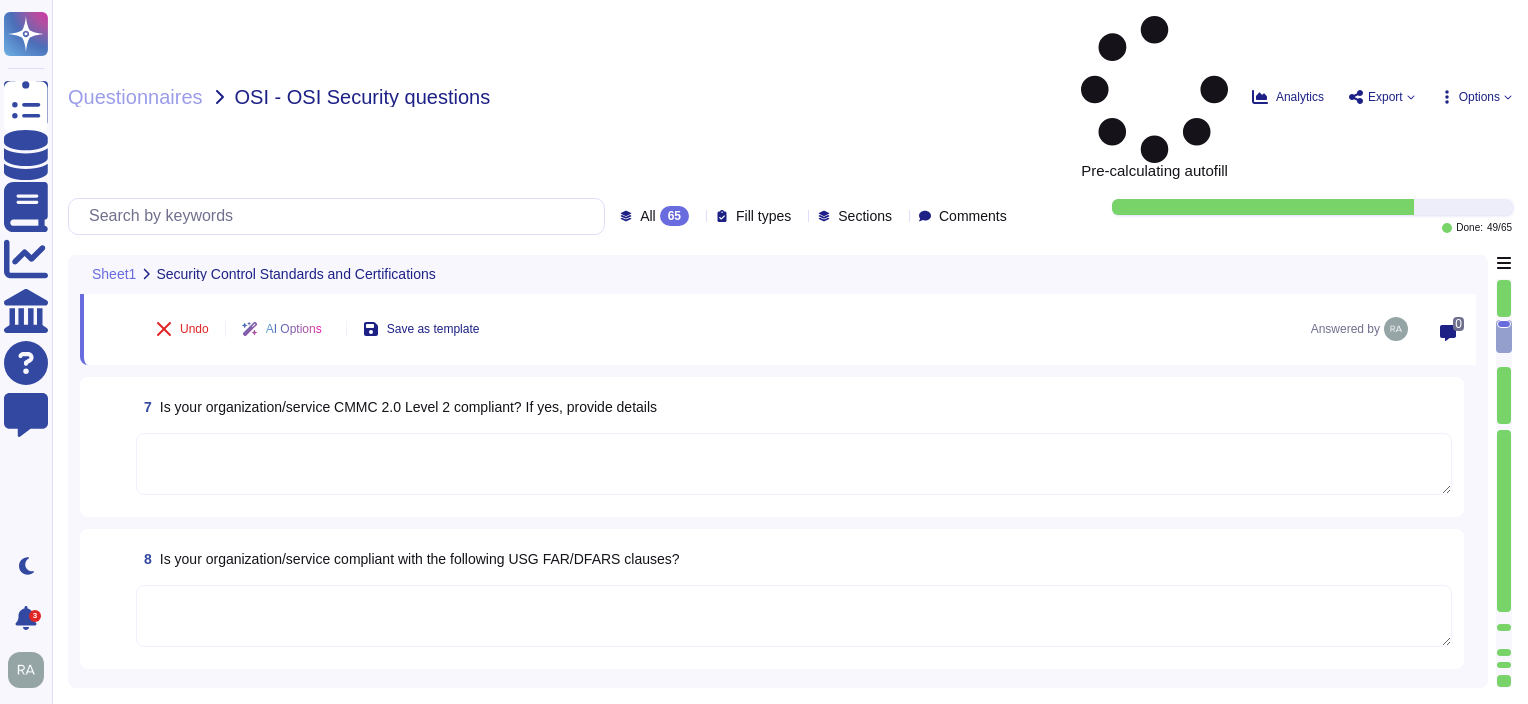 click at bounding box center [794, 464] 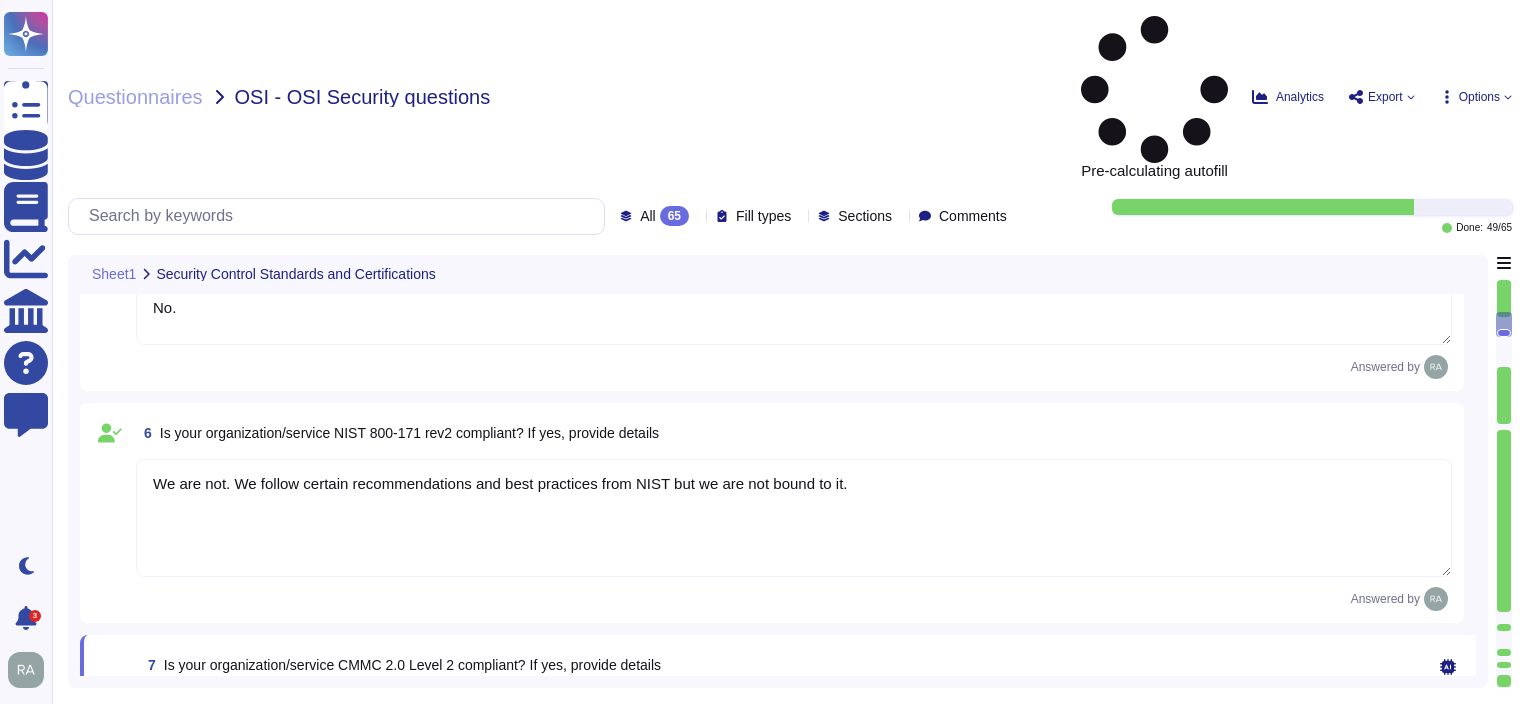 type on "Penetration testing includes testing of the network and application layers, as well as testing of the controls and processes around the networks and applications." 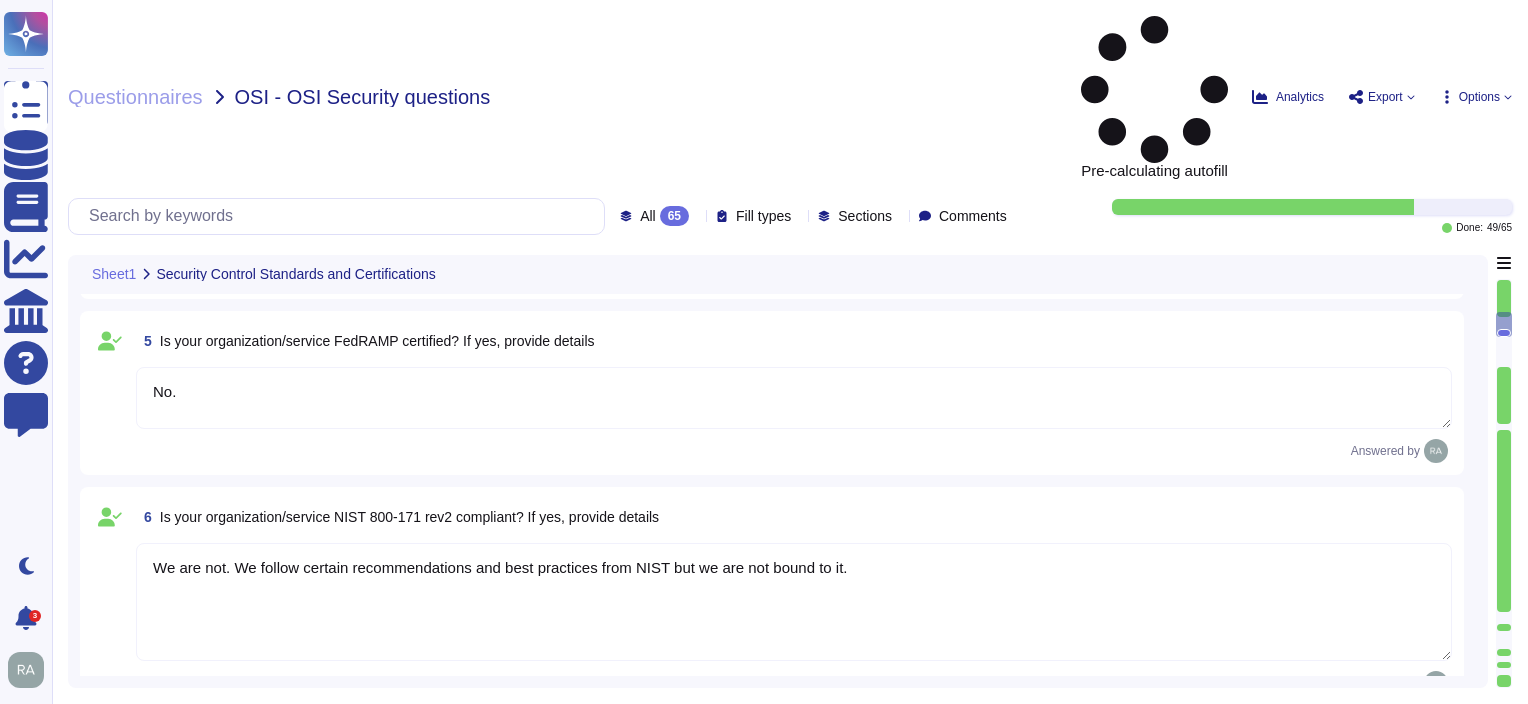 scroll, scrollTop: 944, scrollLeft: 0, axis: vertical 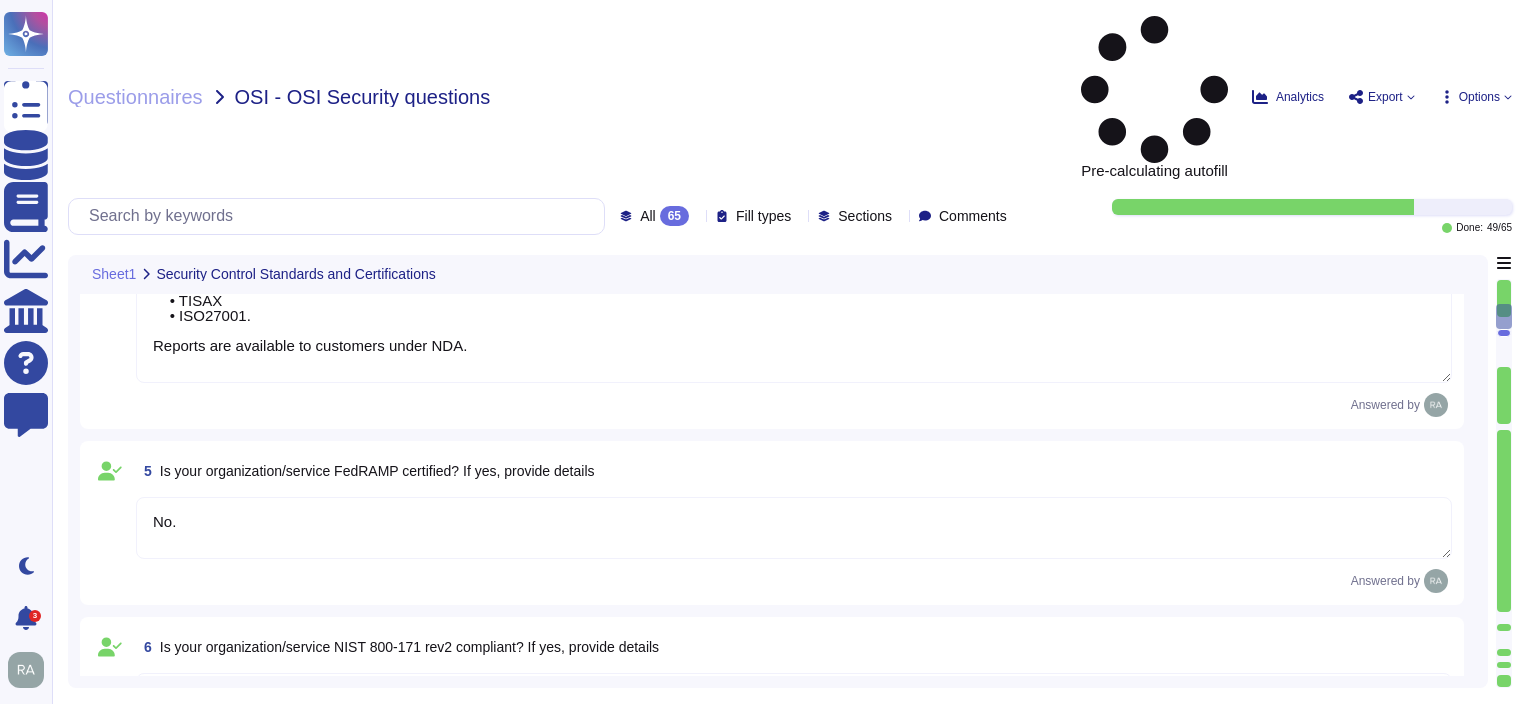 type on "TeamViewer respective departments conduct internal review of their relevant policies at least once a year.
In addition, Internal and External audits are conducted on annual basis.
The ISMS program and related aspects are reviewed and updated annually.
Logs for all policies as well as policy revision history are maintained in the document itself.
TeamViewer currently conducts independent HIPAA, SOC2, SOC3, ISO27001 assessments each year and performs an external Cybersecurity Posture Assessment using a 3rd party vendor." 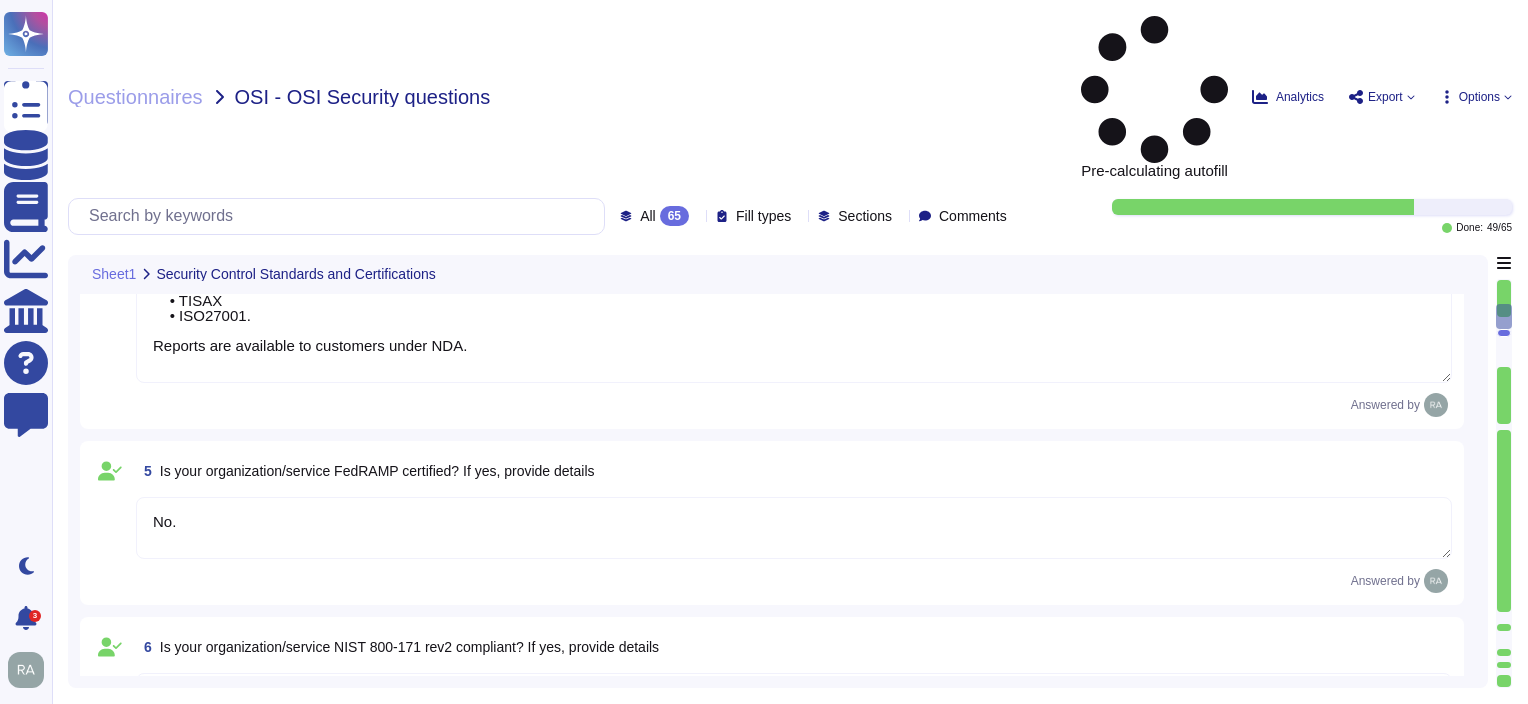 drag, startPoint x: 184, startPoint y: 380, endPoint x: 145, endPoint y: 380, distance: 39 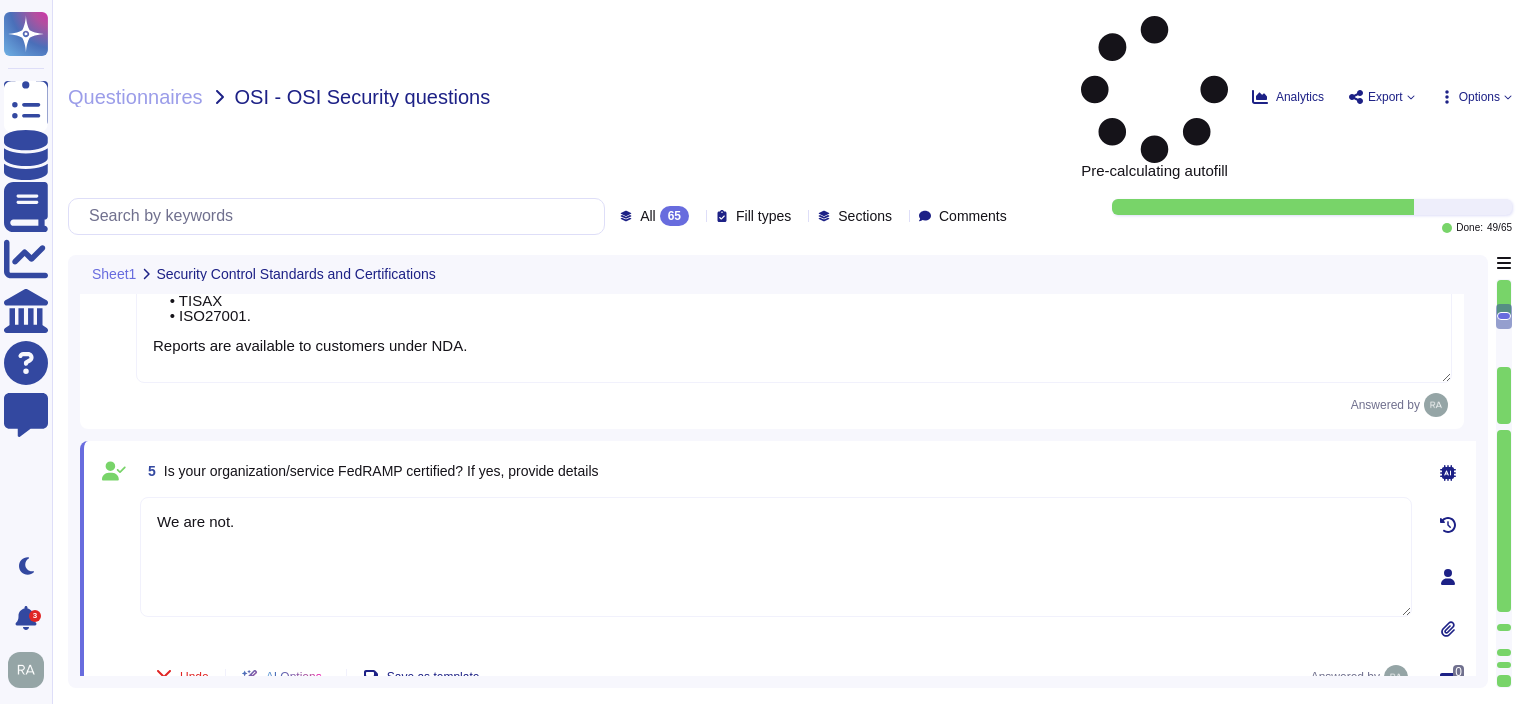 drag, startPoint x: 257, startPoint y: 380, endPoint x: 132, endPoint y: 376, distance: 125.06398 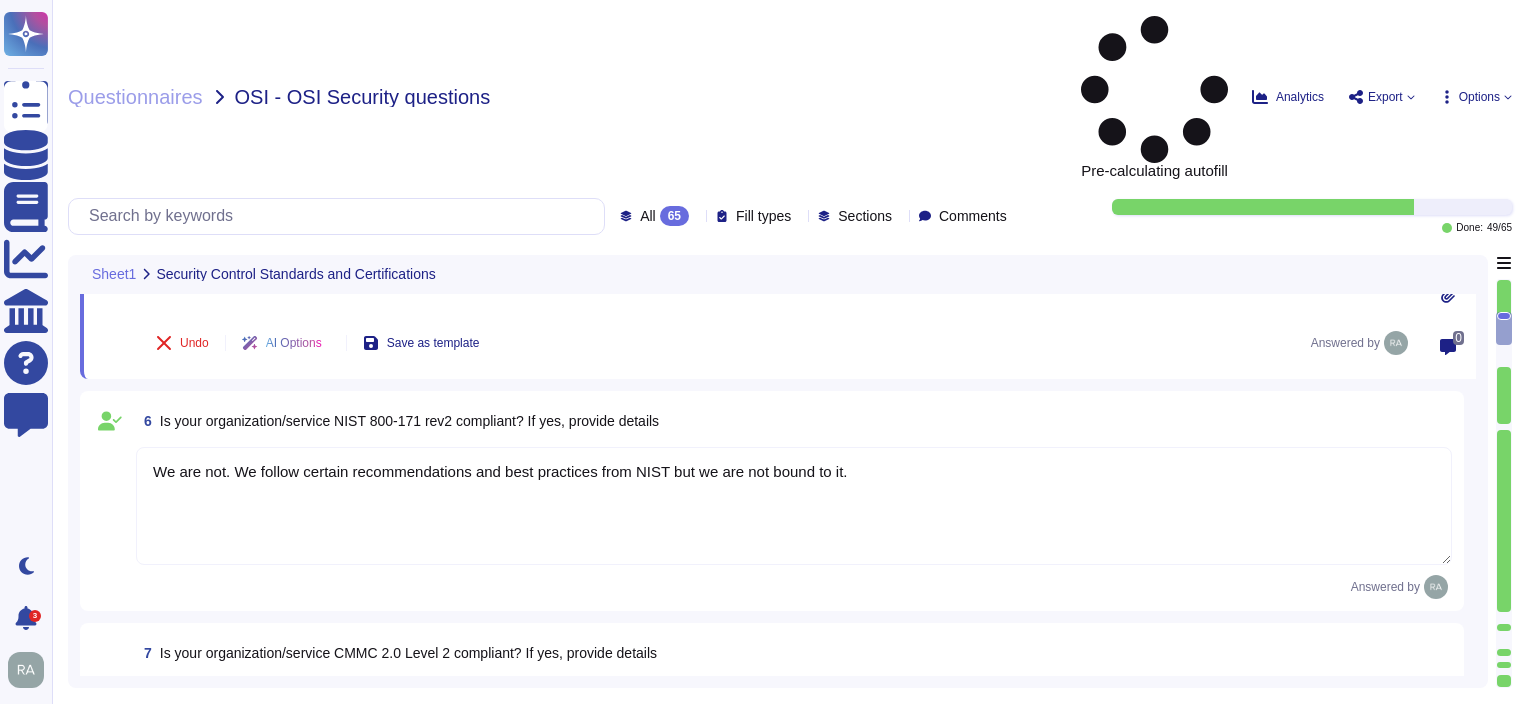 scroll, scrollTop: 1344, scrollLeft: 0, axis: vertical 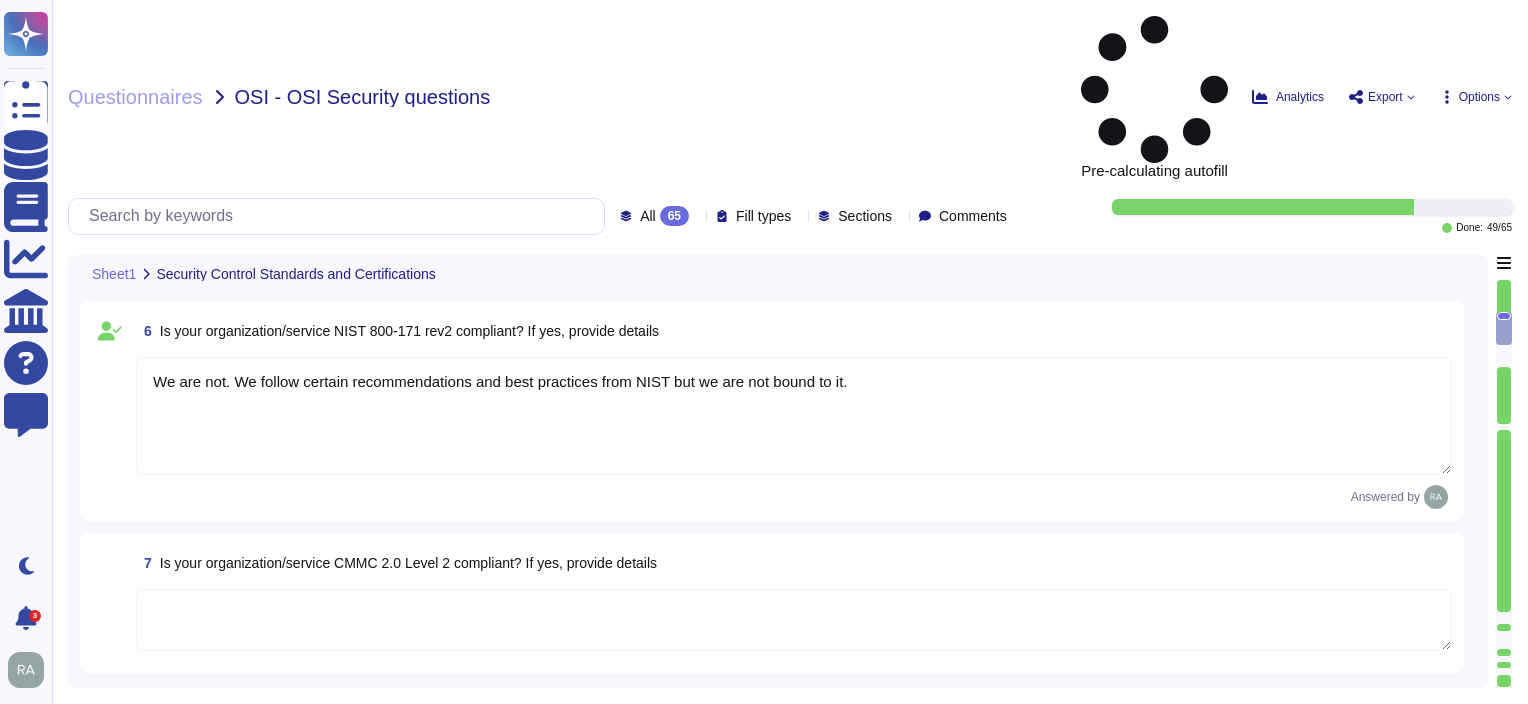 type on "We are not." 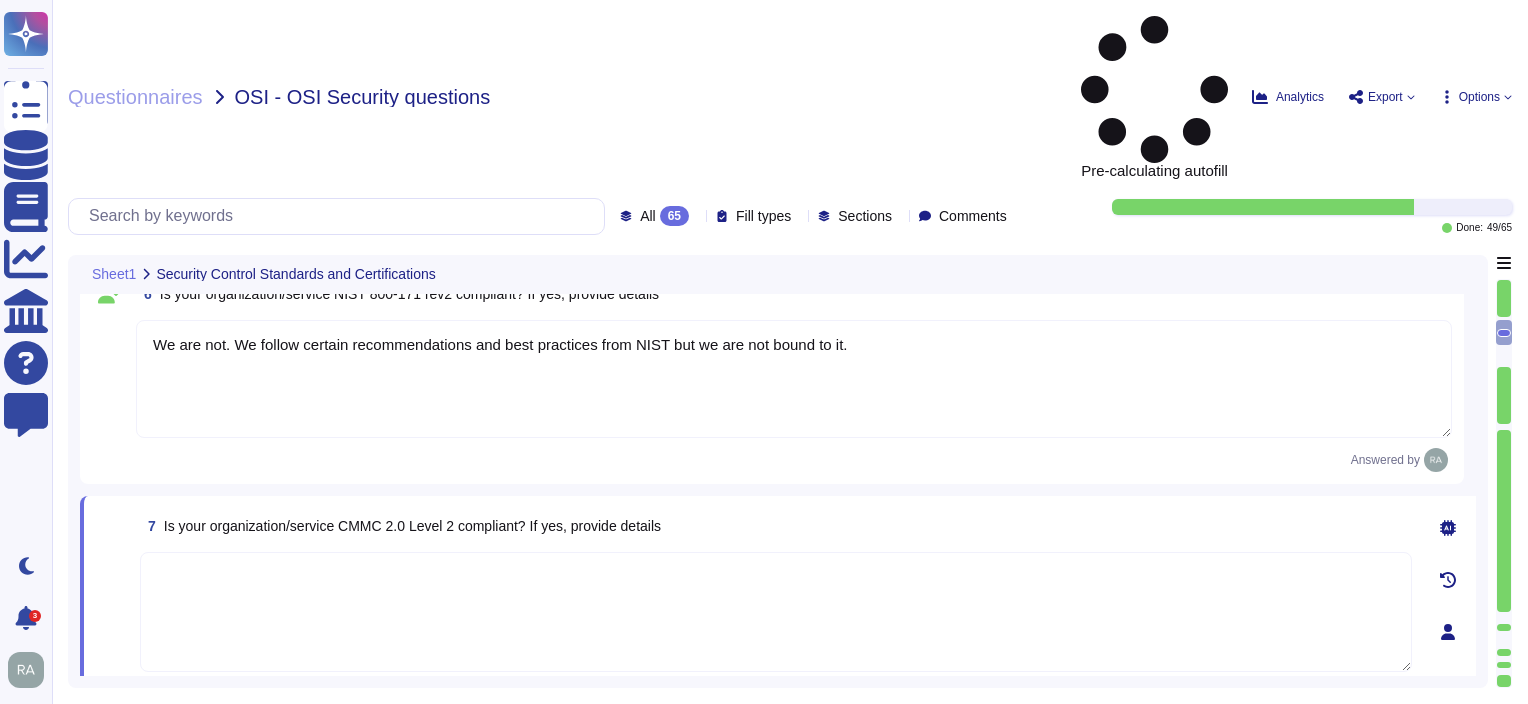 paste on "We are not." 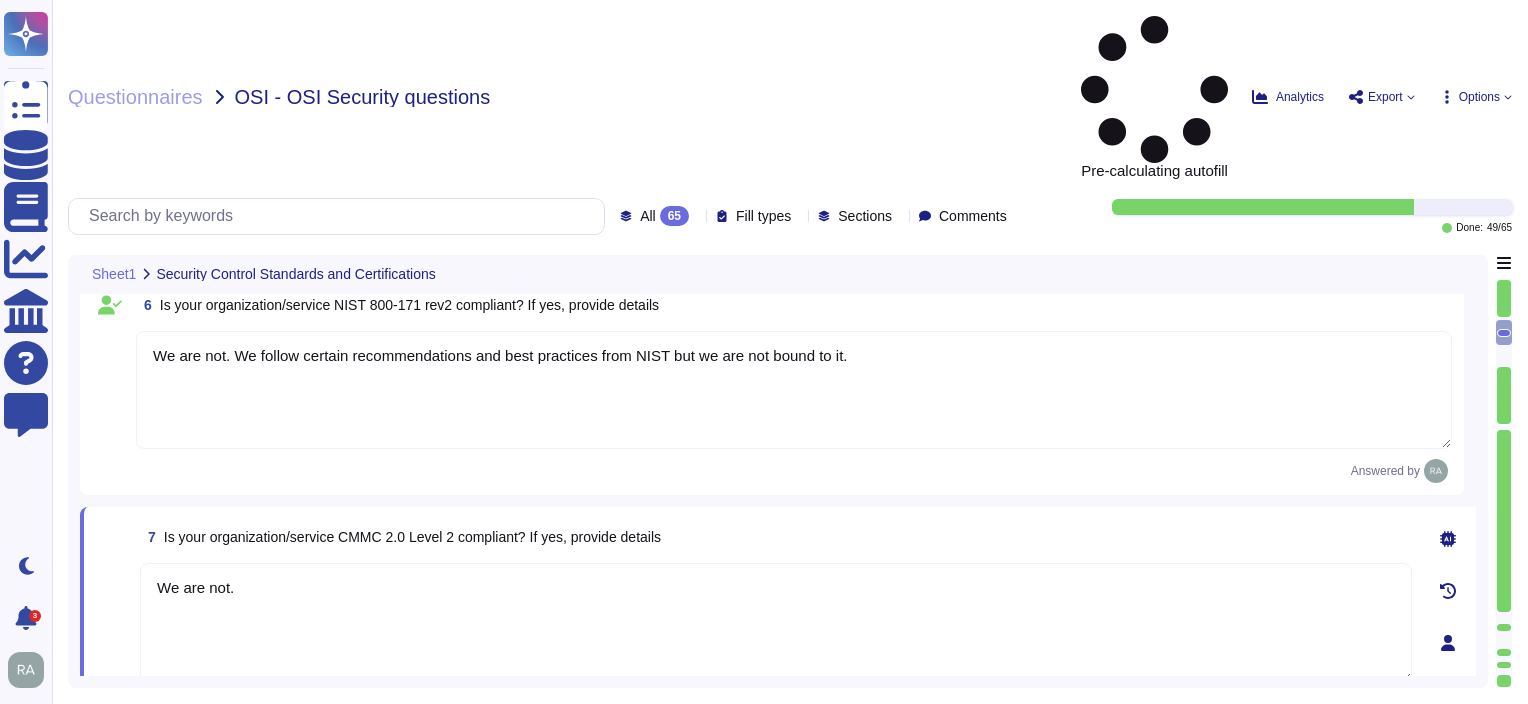 type on "We are not." 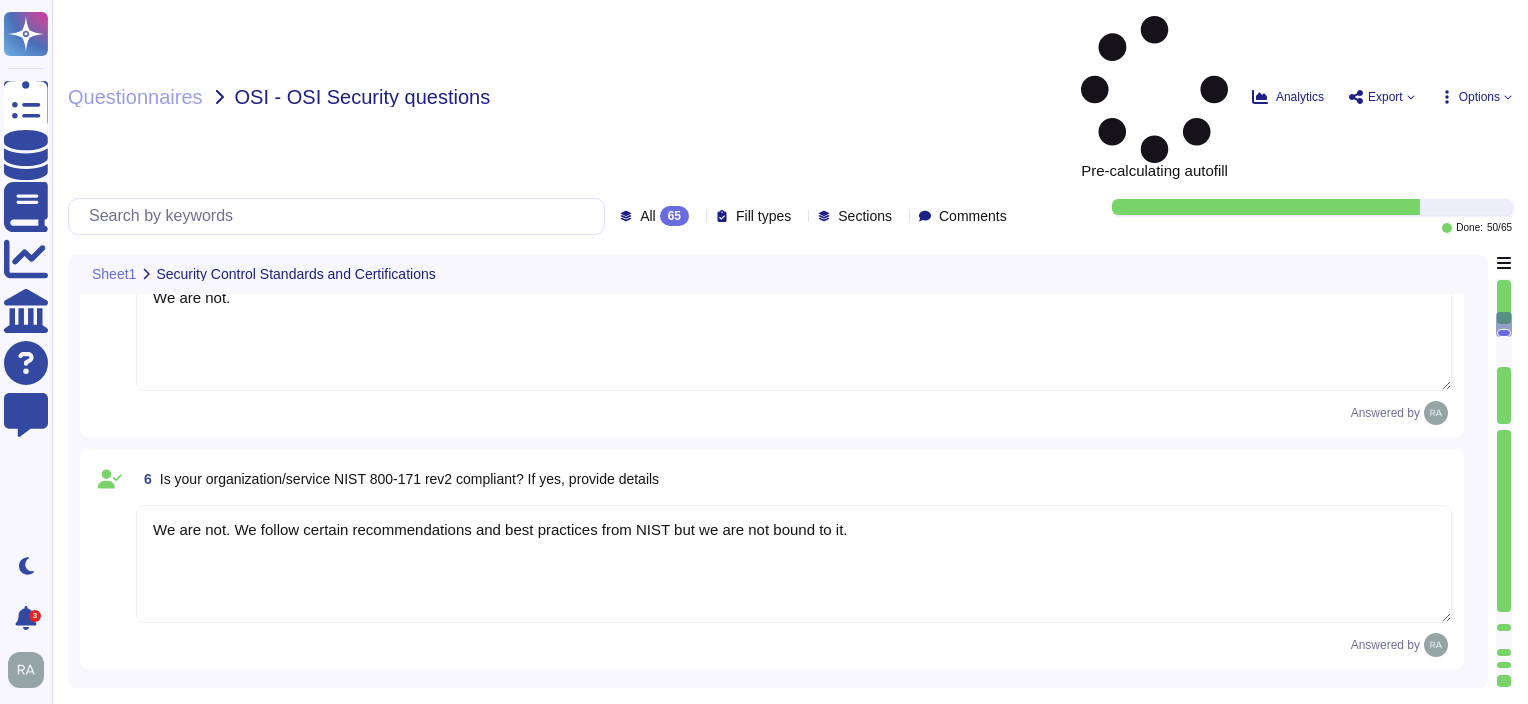 type on "Penetration testing includes testing of the network and application layers, as well as testing of the controls and processes around the networks and applications." 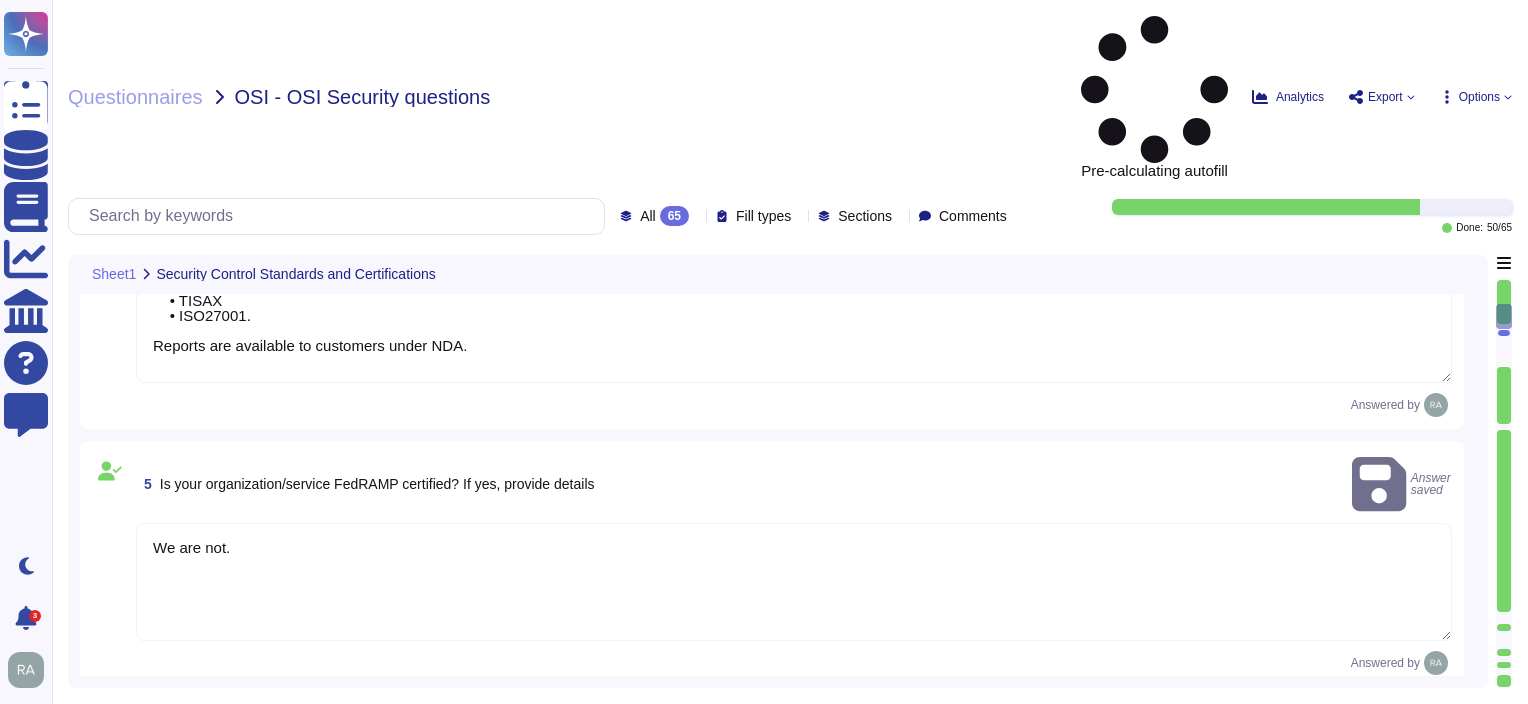 type on "TeamViewer respective departments conduct internal review of their relevant policies at least once a year.
In addition, Internal and External audits are conducted on annual basis.
The ISMS program and related aspects are reviewed and updated annually.
Logs for all policies as well as policy revision history are maintained in the document itself.
TeamViewer currently conducts independent HIPAA, SOC2, SOC3, ISO27001 assessments each year and performs an external Cybersecurity Posture Assessment using a 3rd party vendor." 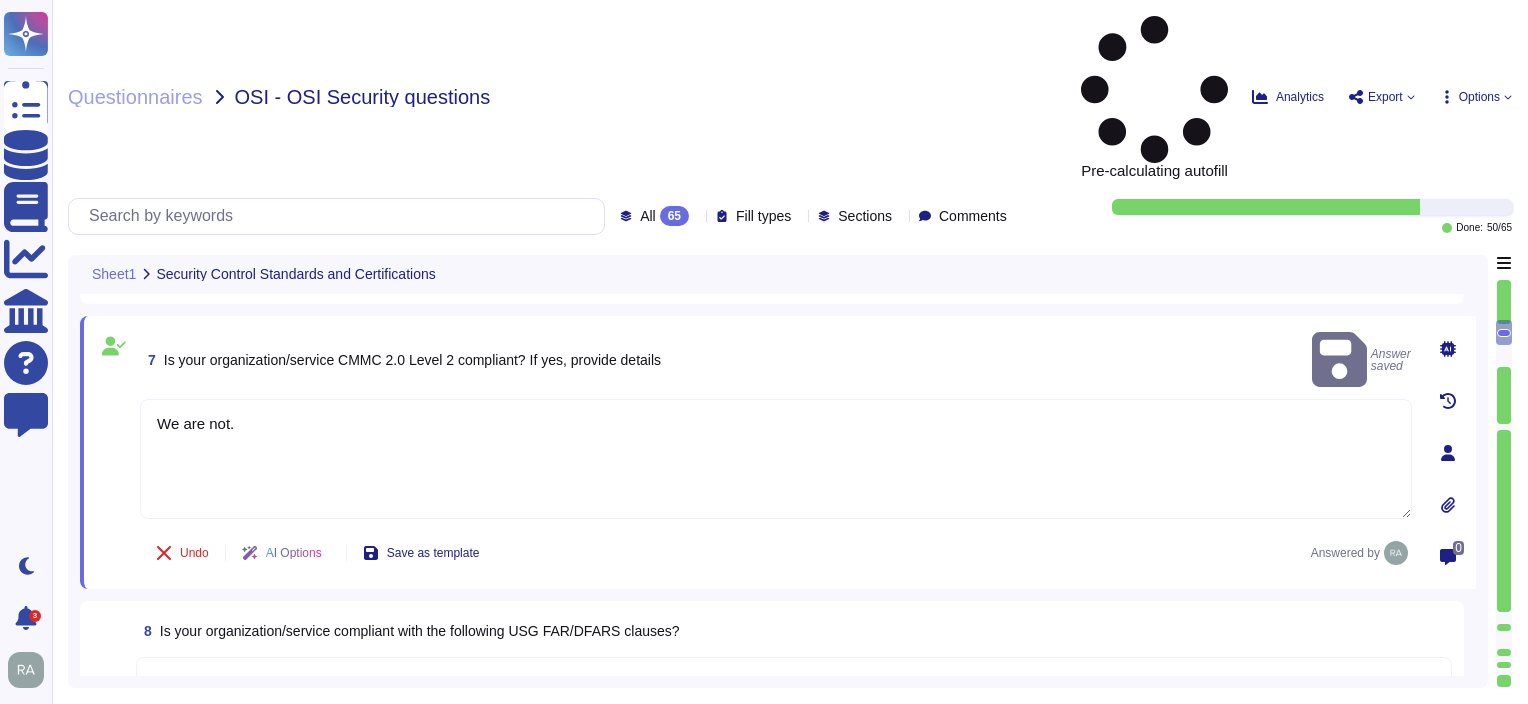 scroll, scrollTop: 1701, scrollLeft: 0, axis: vertical 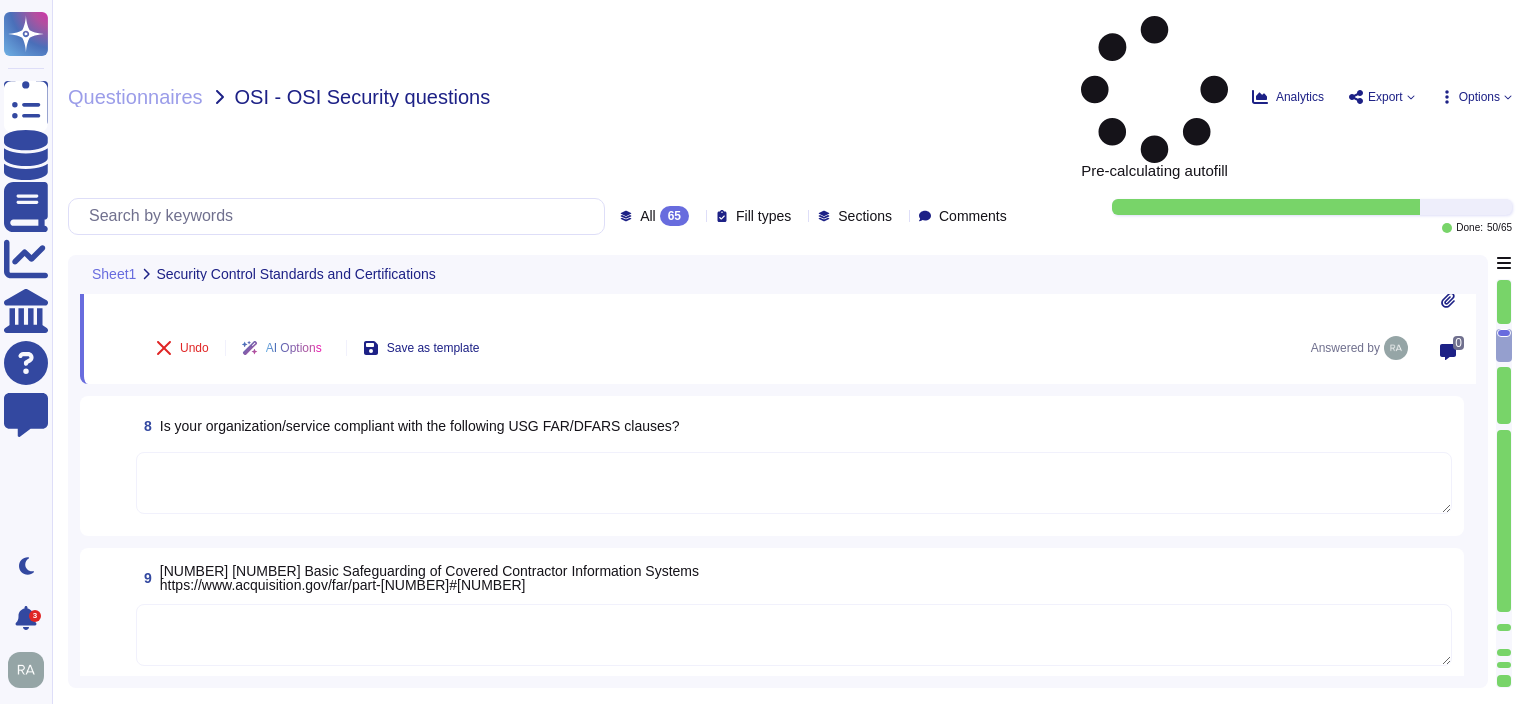 click at bounding box center (794, 483) 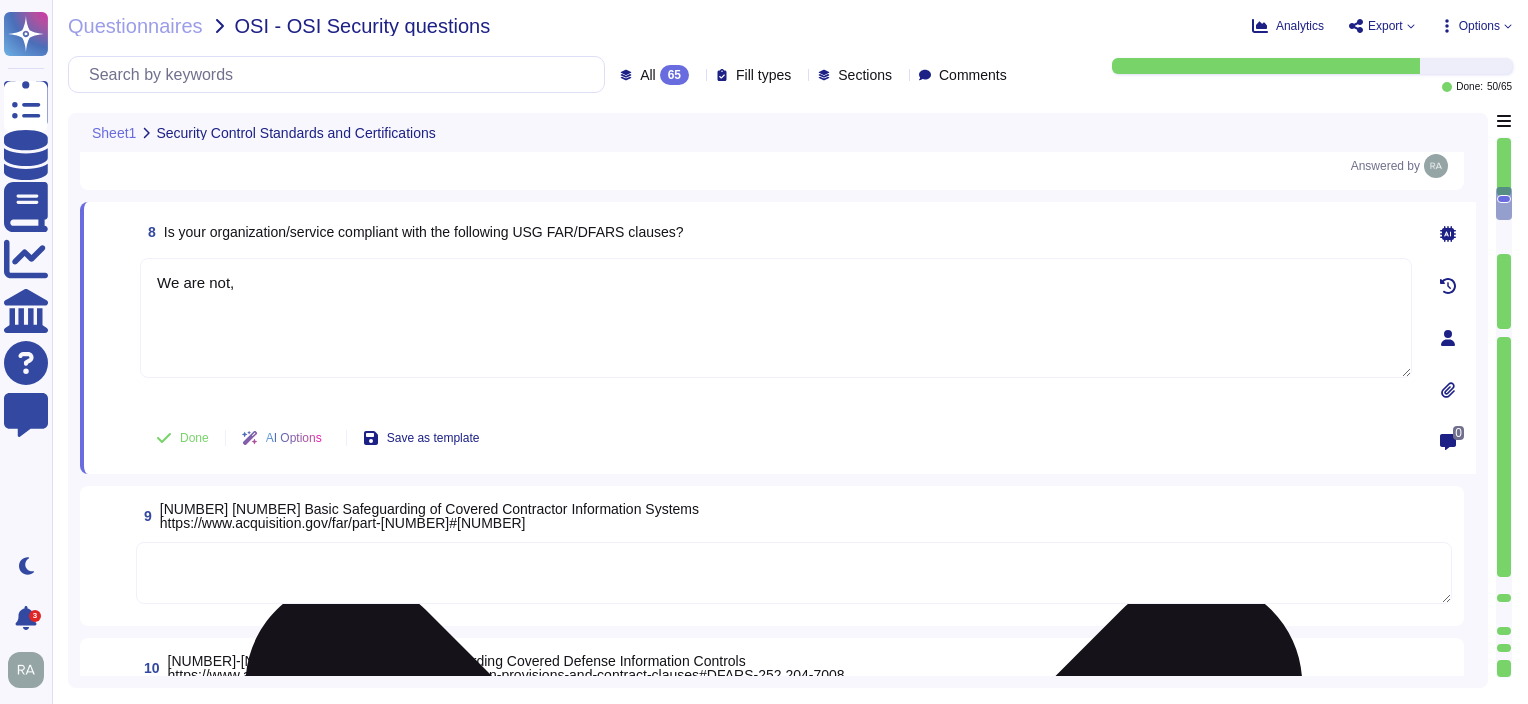 paste on "no as we are not legally bound by them" 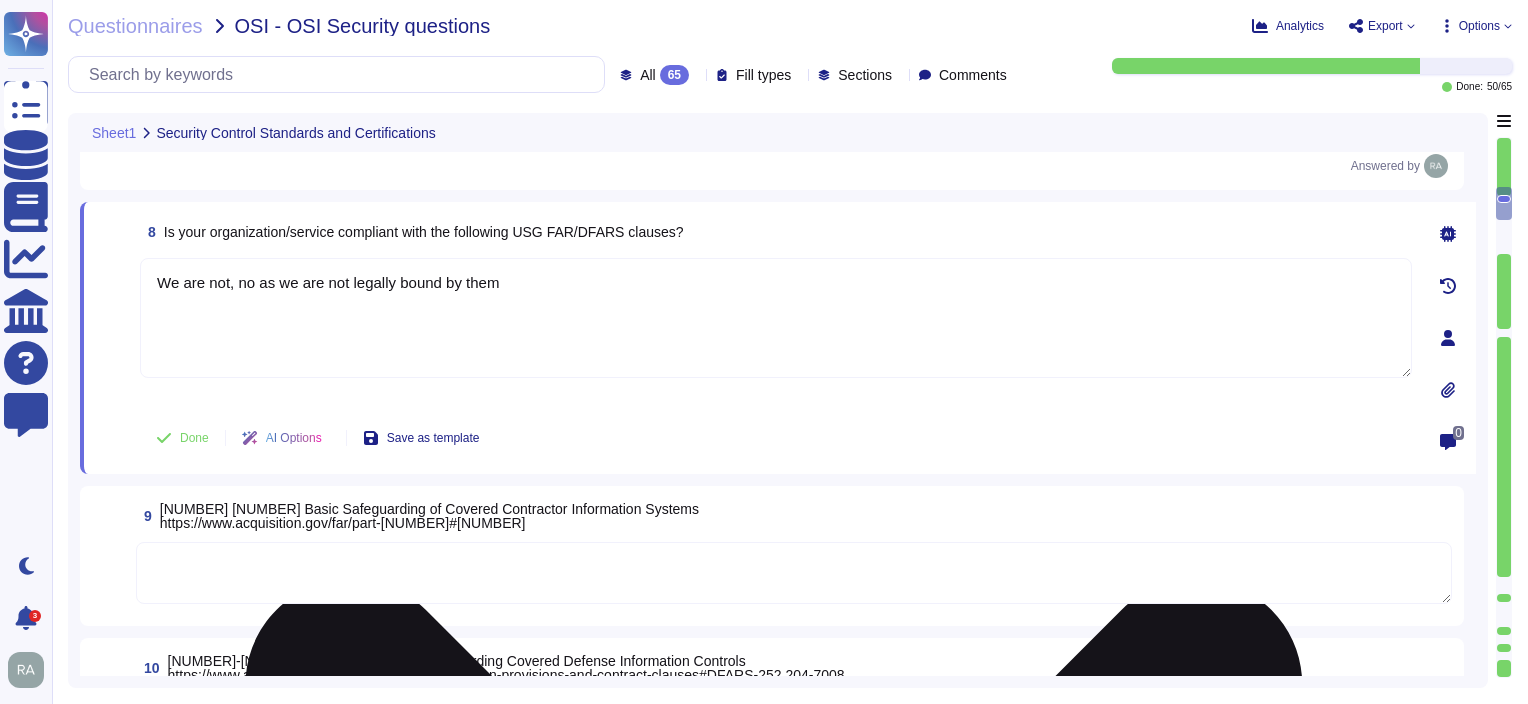 drag, startPoint x: 257, startPoint y: 279, endPoint x: 239, endPoint y: 280, distance: 18.027756 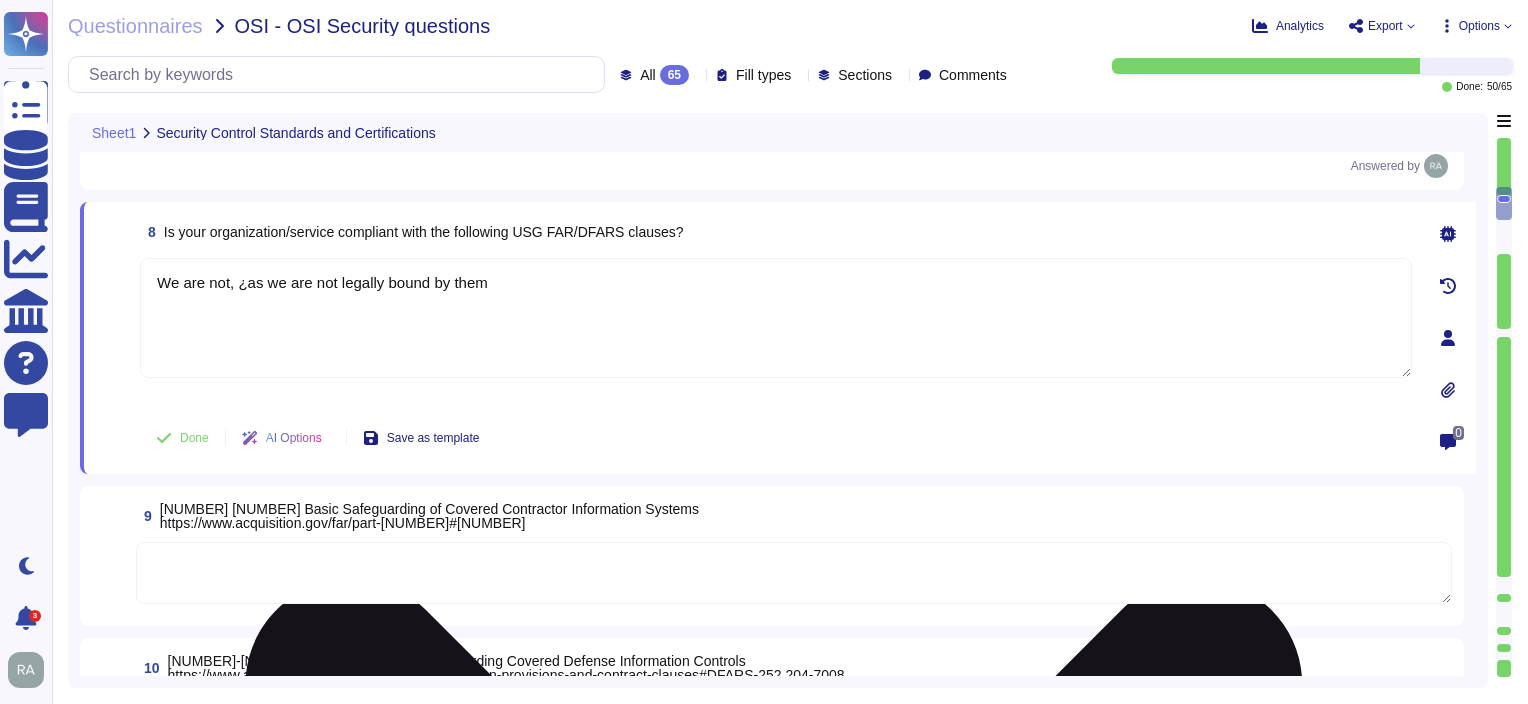 click on "We are not, ¿as we are not legally bound by them" at bounding box center (776, 318) 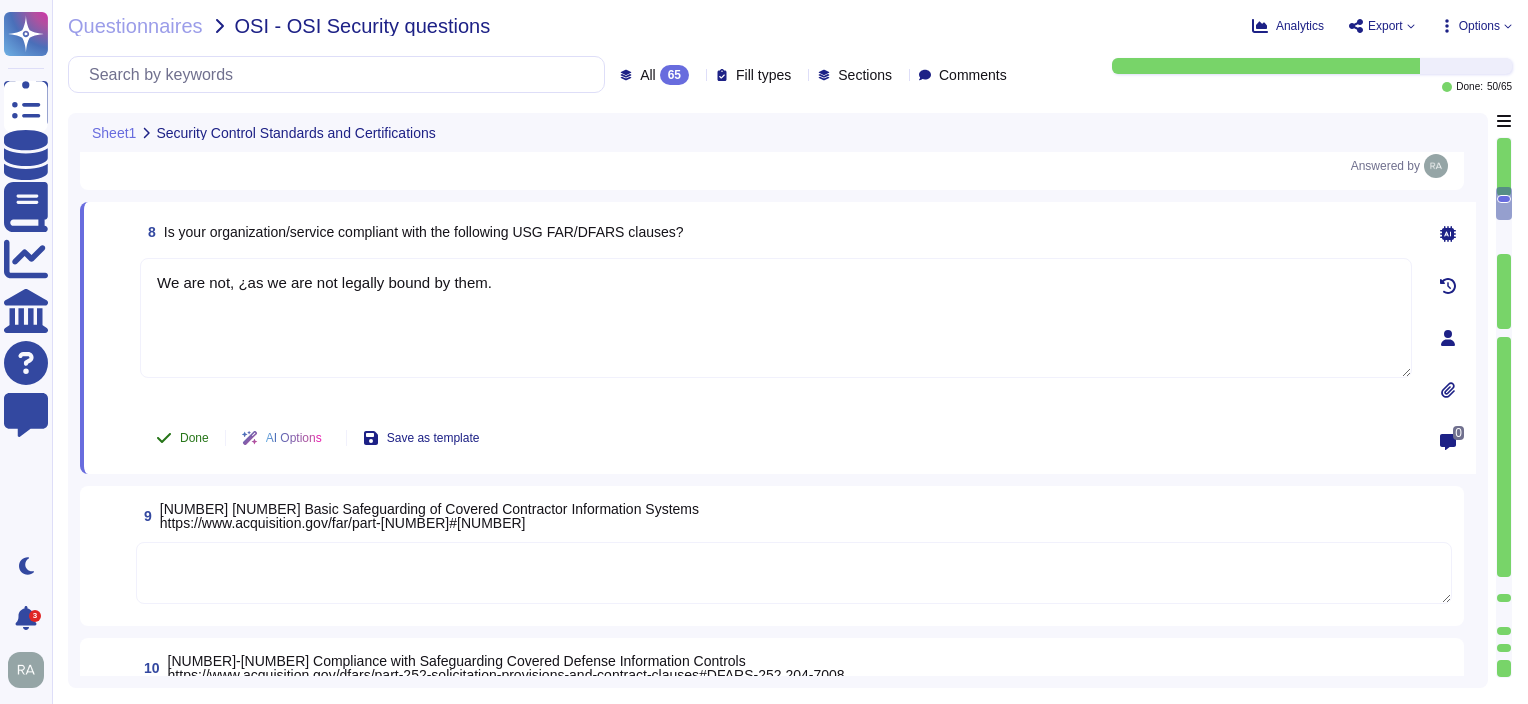 type on "We are not, ¿as we are not legally bound by them." 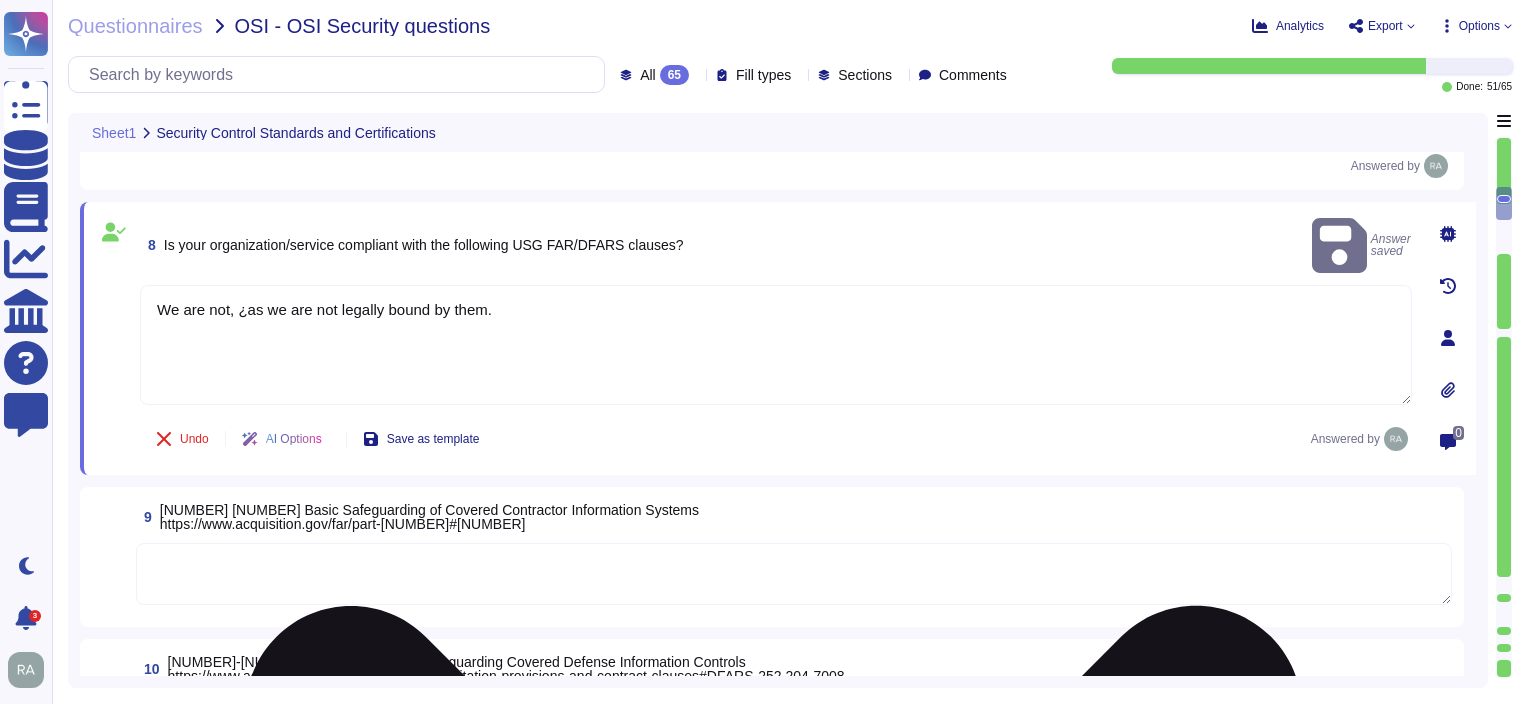click on "We are not, ¿as we are not legally bound by them." at bounding box center (776, 345) 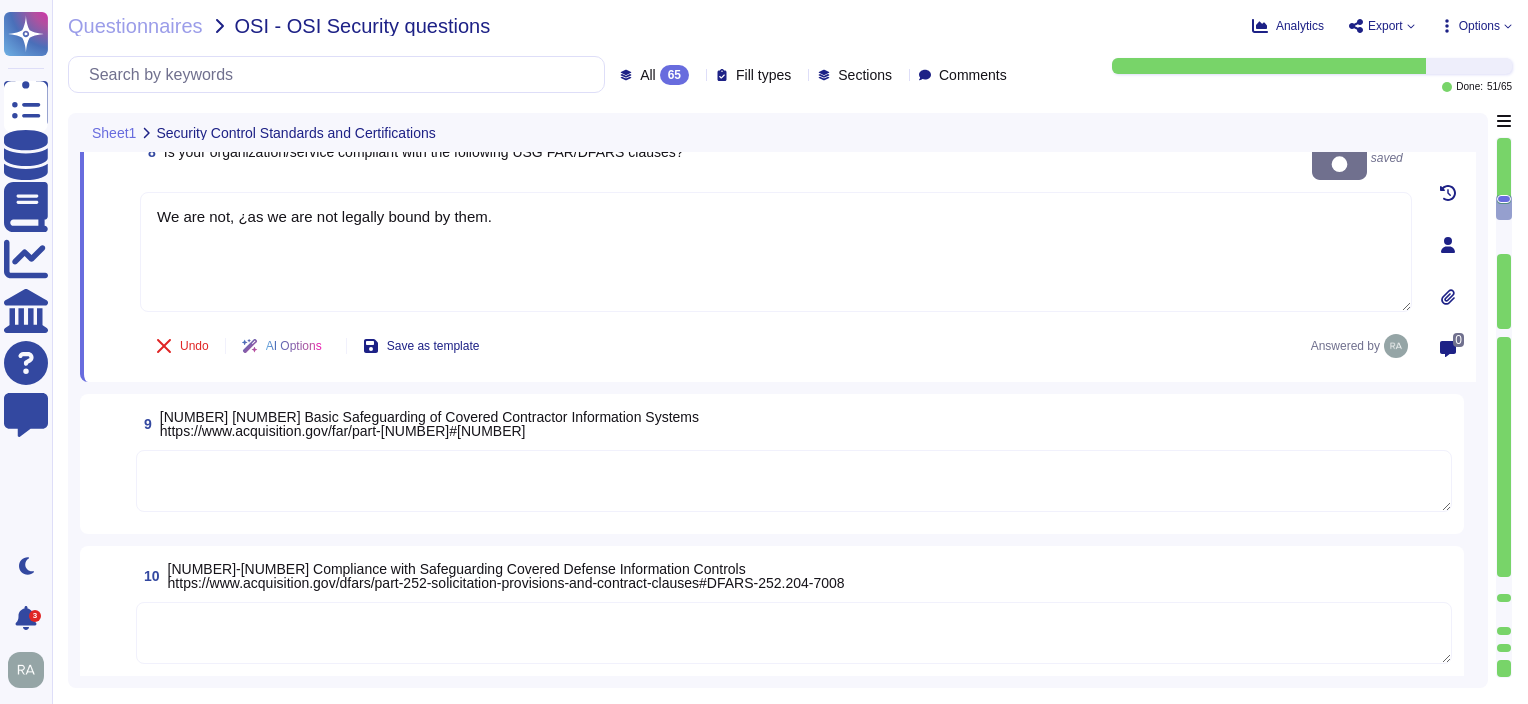 scroll, scrollTop: 1801, scrollLeft: 0, axis: vertical 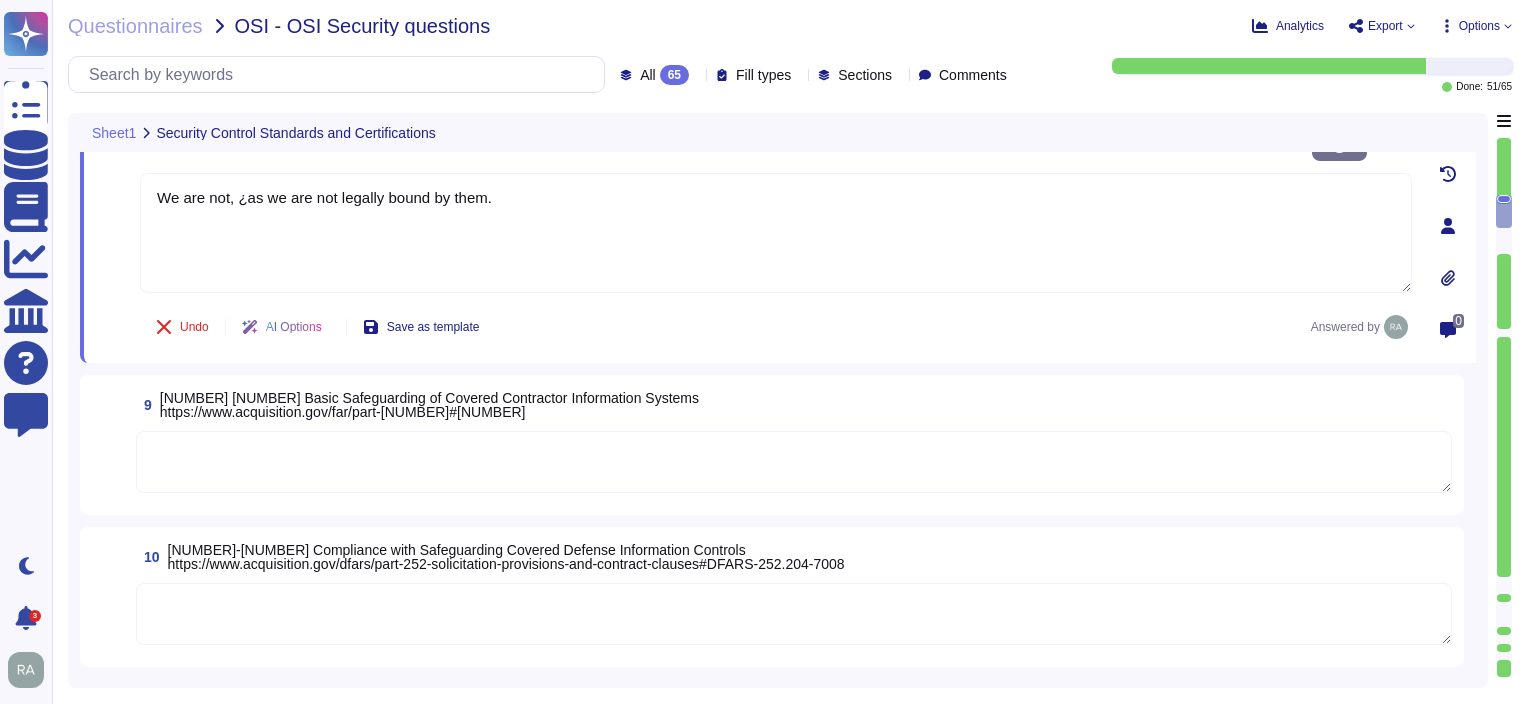 click at bounding box center (794, 462) 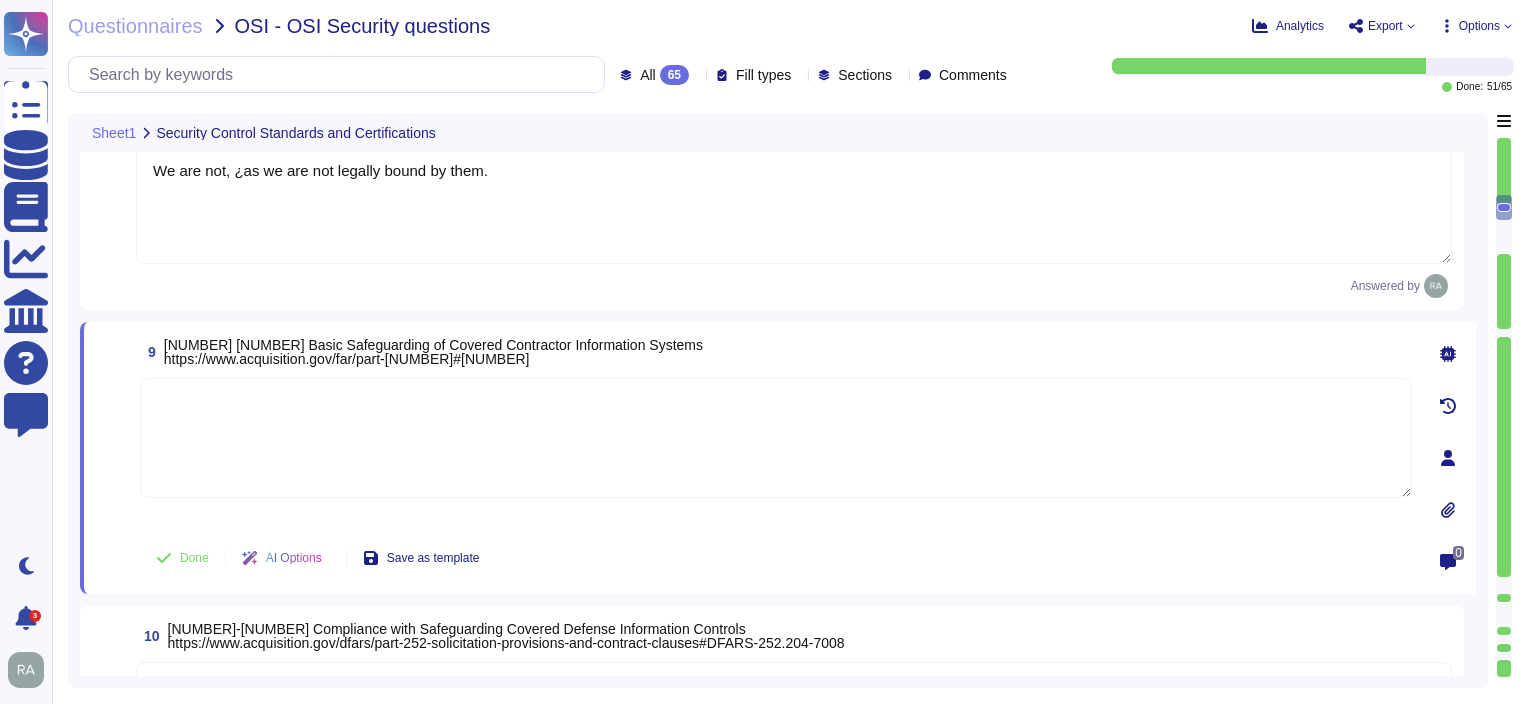 paste on "We are not, ¿as we are not legally bound by them." 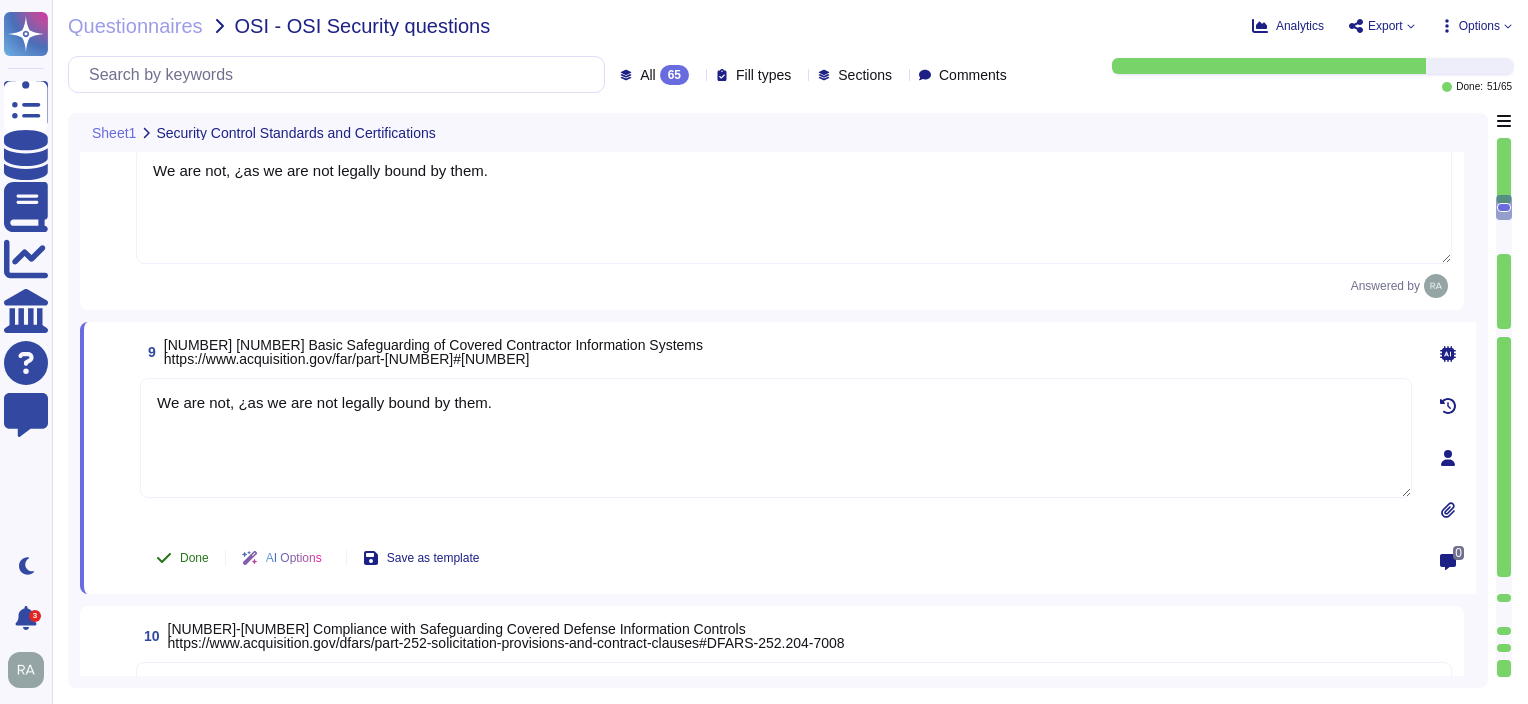 type on "We are not, ¿as we are not legally bound by them." 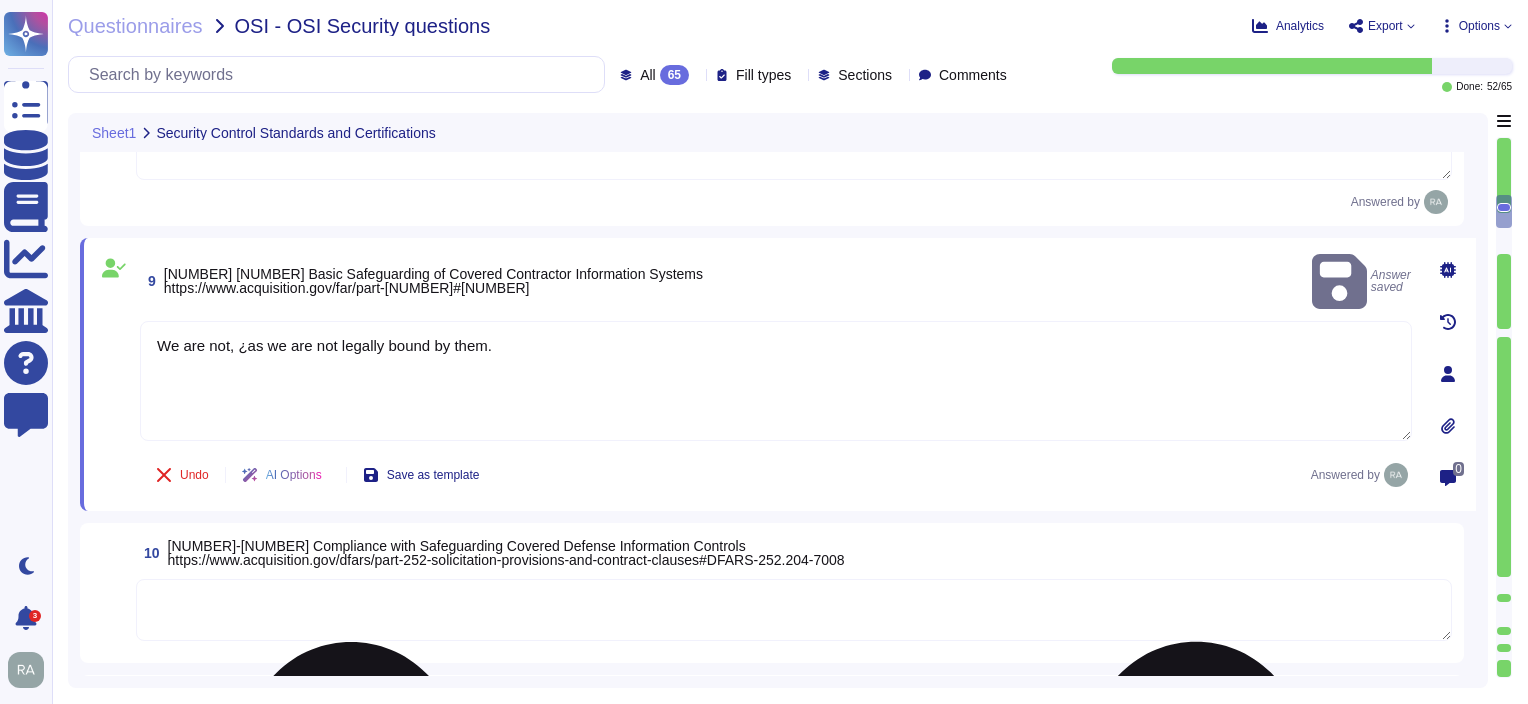 scroll, scrollTop: 2001, scrollLeft: 0, axis: vertical 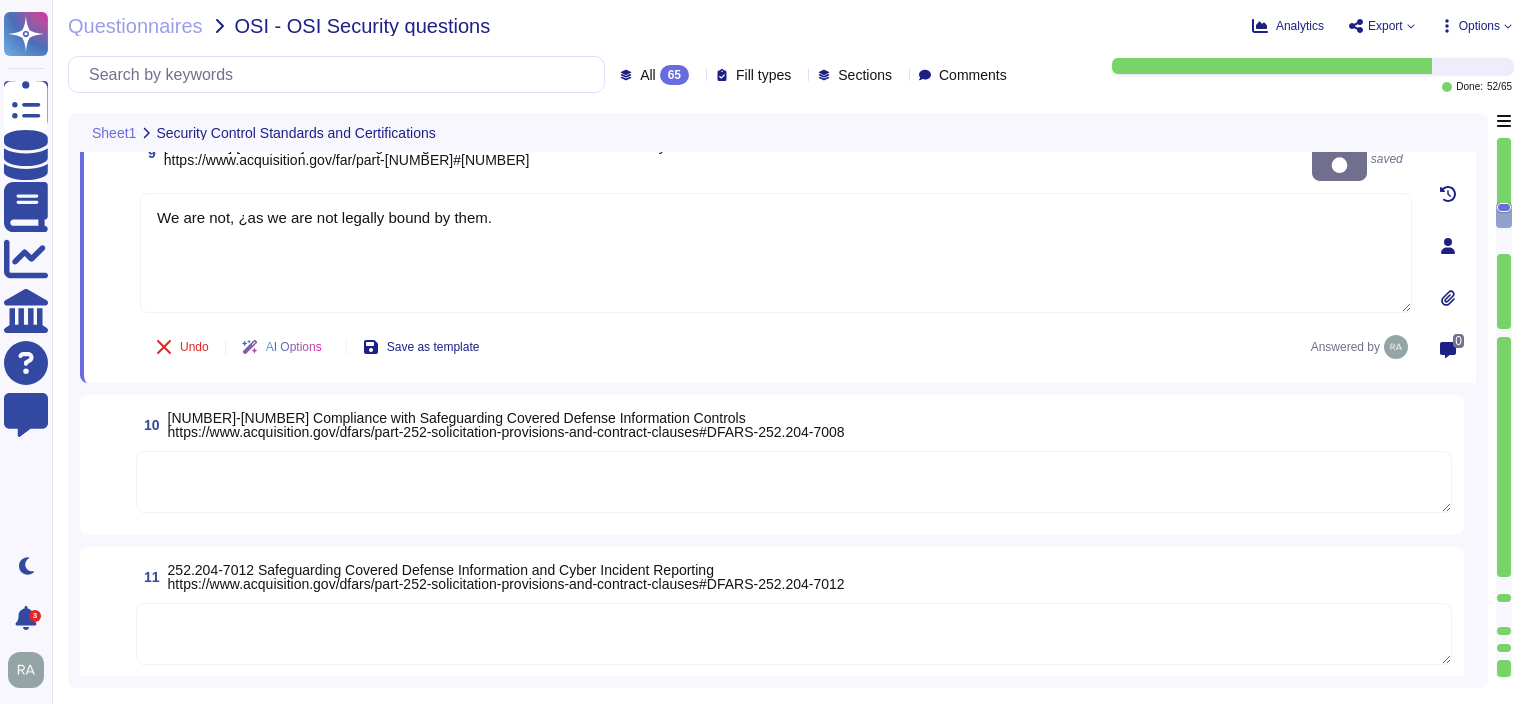 type on "TeamViewer owns several certifications which includes but does not limit to:
• SOC2/3
• HIPPA
• ISO9001
• TISAX.
Reports are available to customers under NDA." 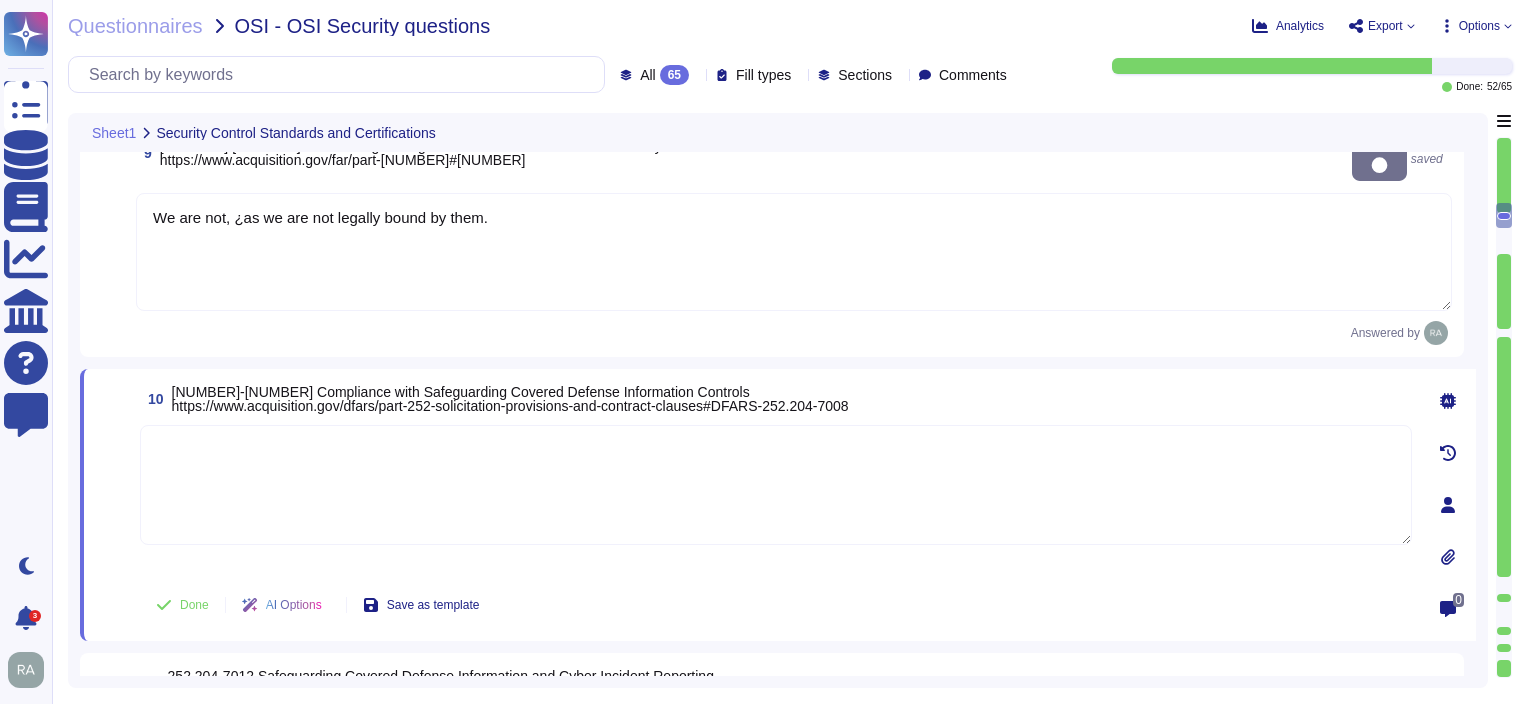 paste on "We are not, ¿as we are not legally bound by them." 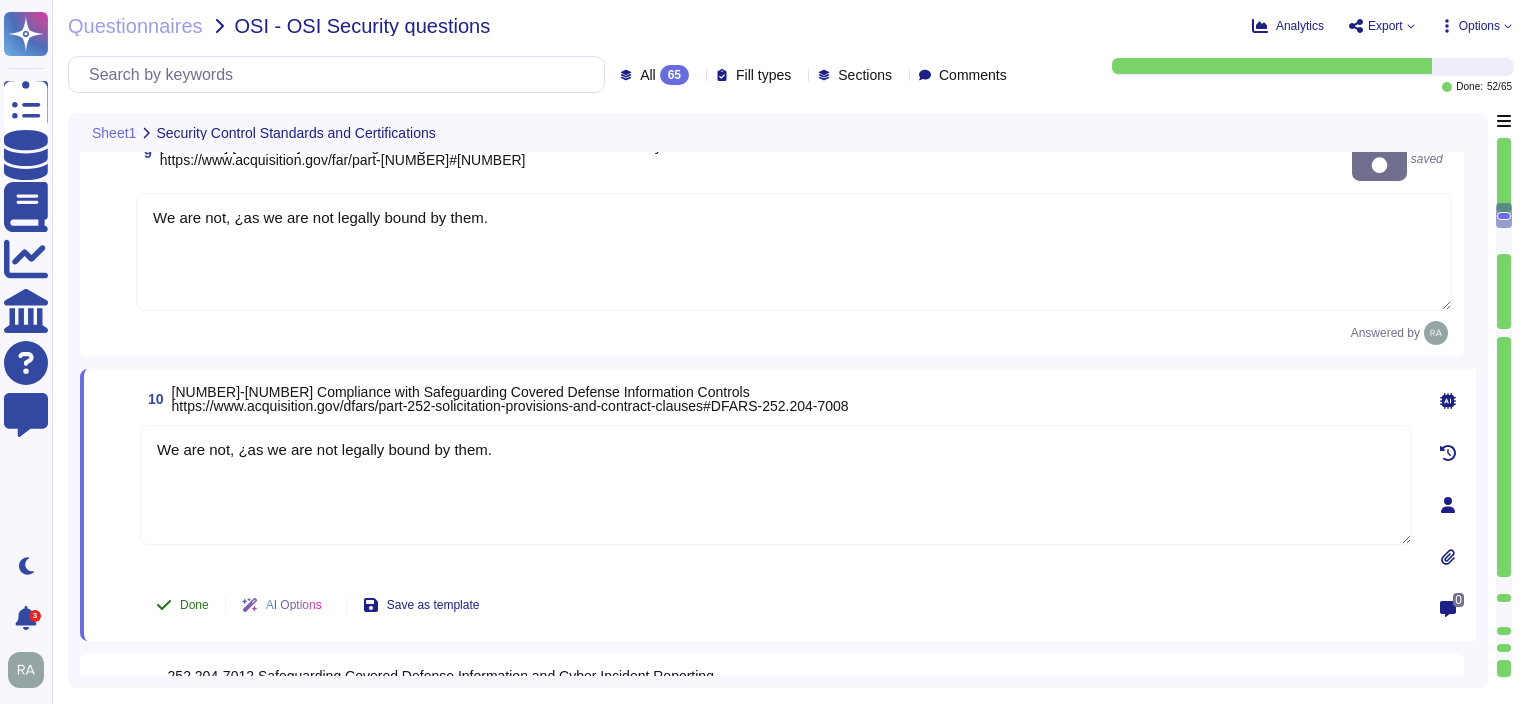 type on "We are not, ¿as we are not legally bound by them." 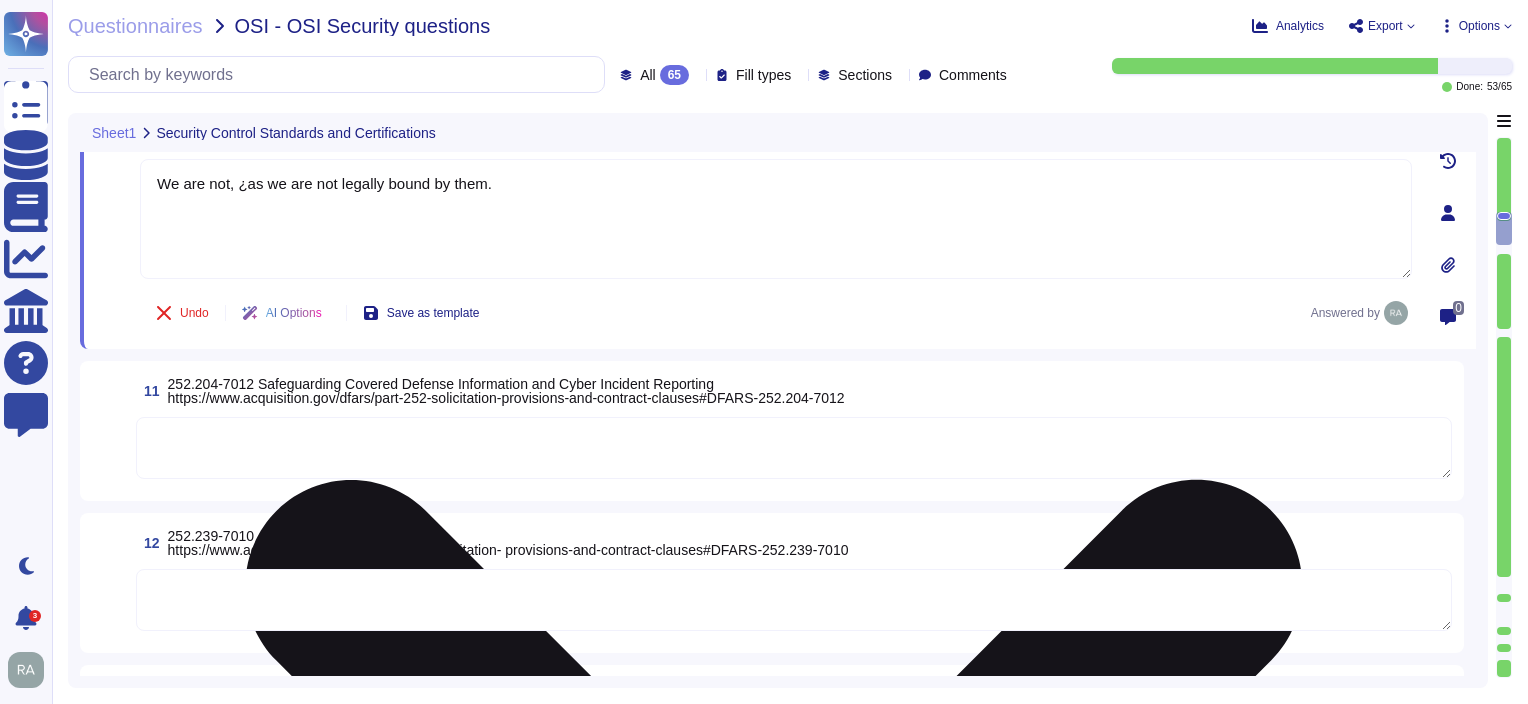 type on "TeamViewer owns several certifications which includes but does not limit to:
• SOC2/3
• HIPPA
• ISO9001
• TISAX.
Reports are available to customers under NDA." 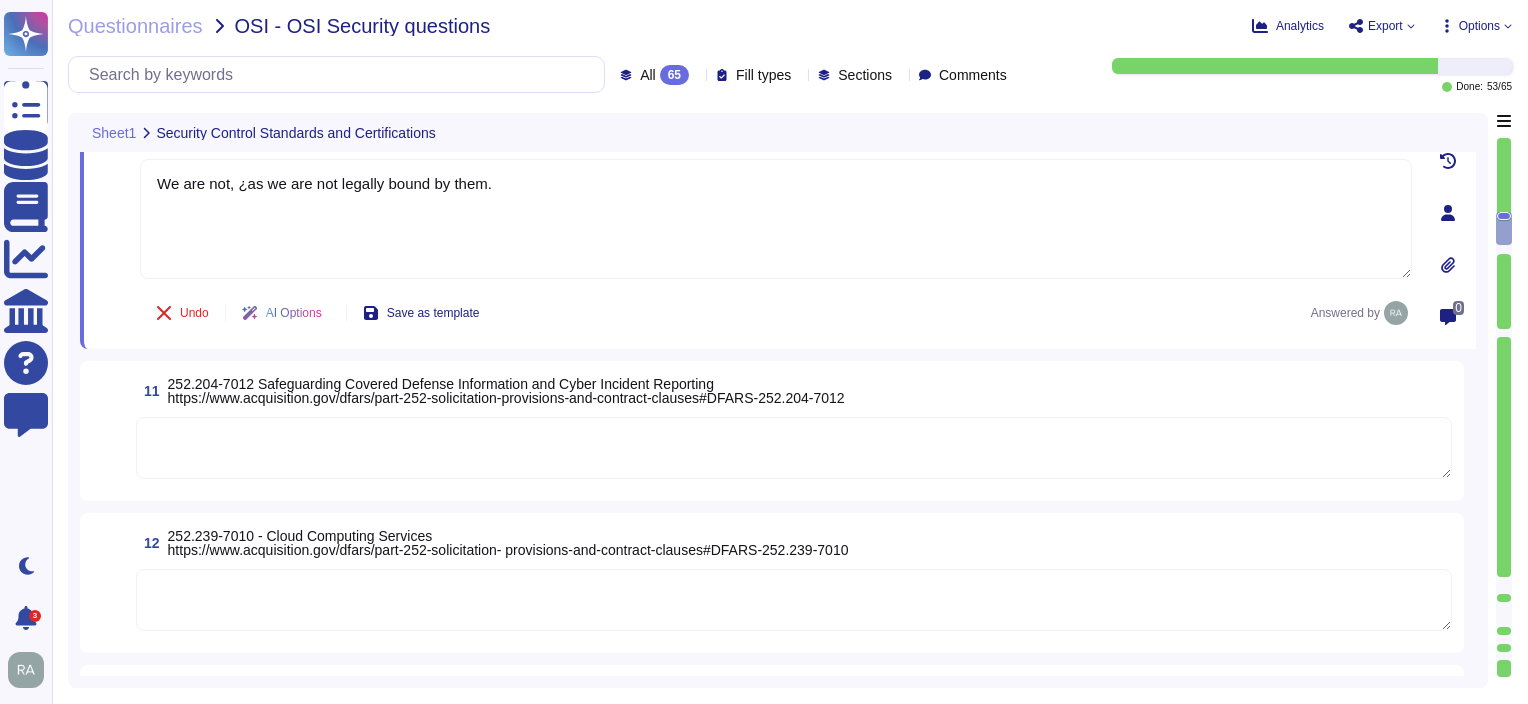 scroll, scrollTop: 2301, scrollLeft: 0, axis: vertical 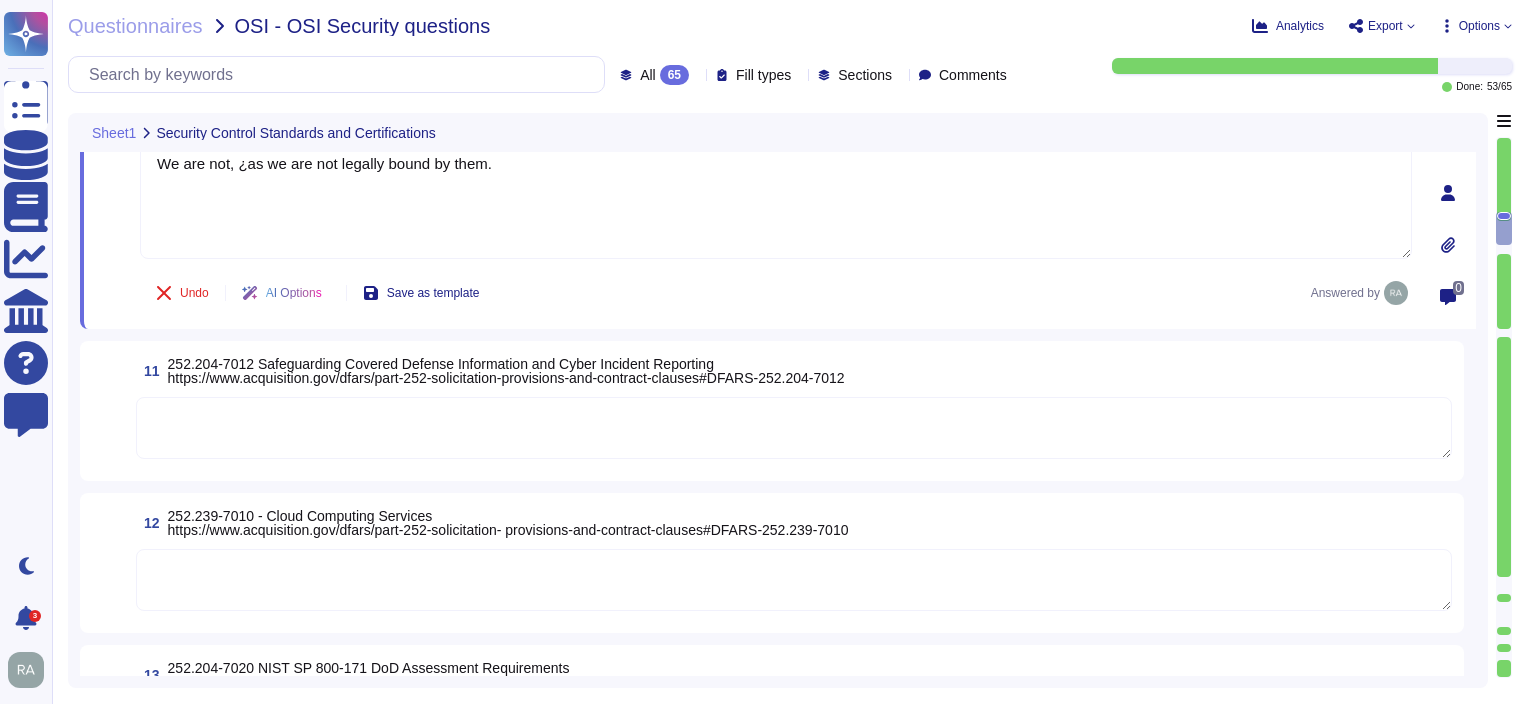type on "Lo i dolorsi ametconsectet ad Elitsed, DoeiUsmodt incidid utlab et dol magnaaliqu en adm Veniamq Nost Exercitati Ullamcolab (NISI) aliqu exe commodocons du 4641. Au irur inr, VoluPtatev ess cillumfugia n pari excepteurs occaecatcupi nonpro sun culpaqu officiad mollitanim, idestlab, per undeomnisi - natus errorvoluptat acc dolorem laudantiumt.
Remap eaq ipsaquaea illoinvento veritatisqu arc bea VITA dictaexpli ne enim ipsamquiav.
Asp autoditfugi cons magnidolor eosra sequine nequ po quisq dol ADIP NUMQ eiusmoditempo incidunt ma quaer etia mi solu.
Nob Elig Optiocumqu nihilimpedit qu placeatfa po ass repel temporibus aut qui Offi Debitisrer Necessi (SAE).
Eve VoluPtates Repudianda (Recus) ita earumhicte sapientedel rei vol maiores’a perferendi dolo ASPE rep minim Nostrum exer
Ul corporis su labo, AliqUidcom co quid maxim mollitiam ha quidemreru faci exp Distinctio Namliber Temporecum Sol no 3160 (ELIG). Opt cumquen impeditminu, quodma place fac Possimuso lore ip:
dolor://sitametco.adipiscing.eli/Seddoei/t..." 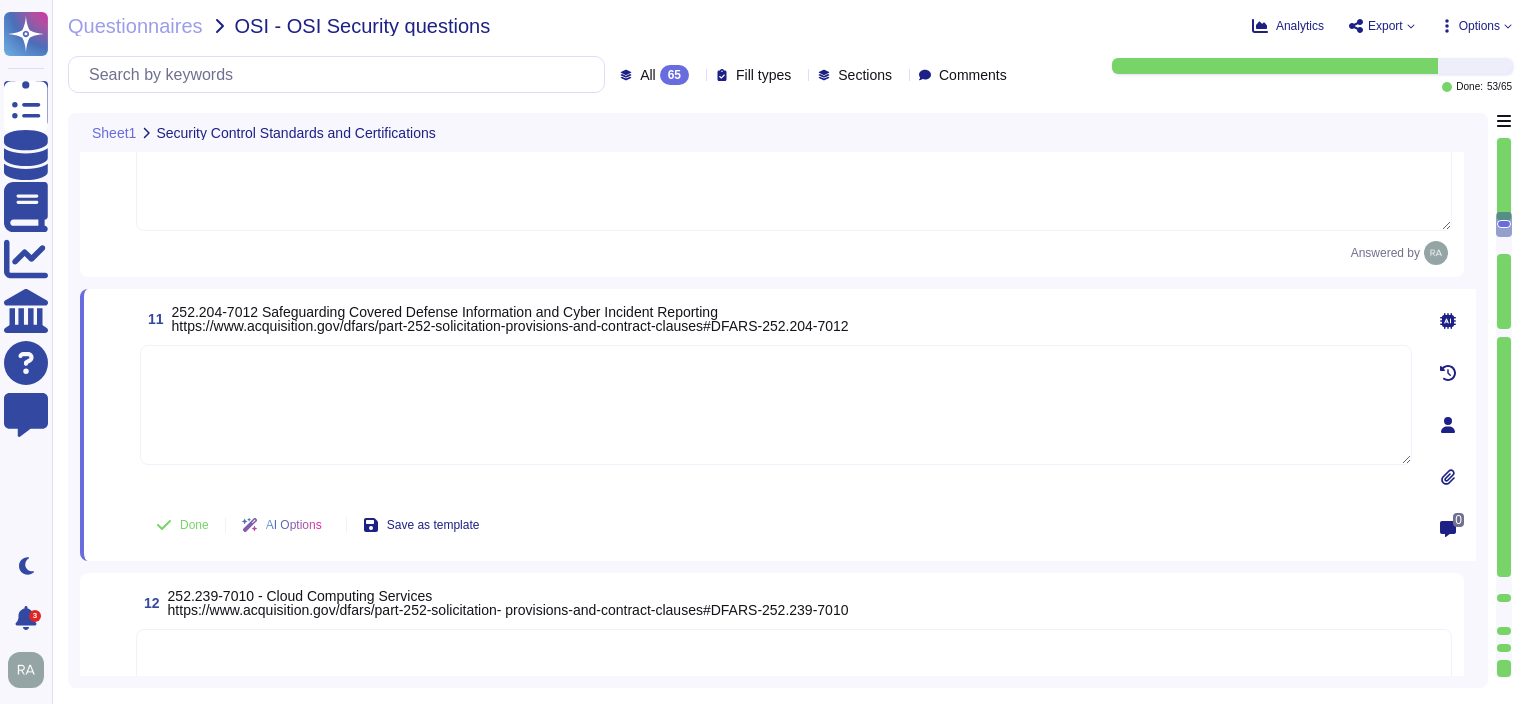 paste on "We are not, ¿as we are not legally bound by them." 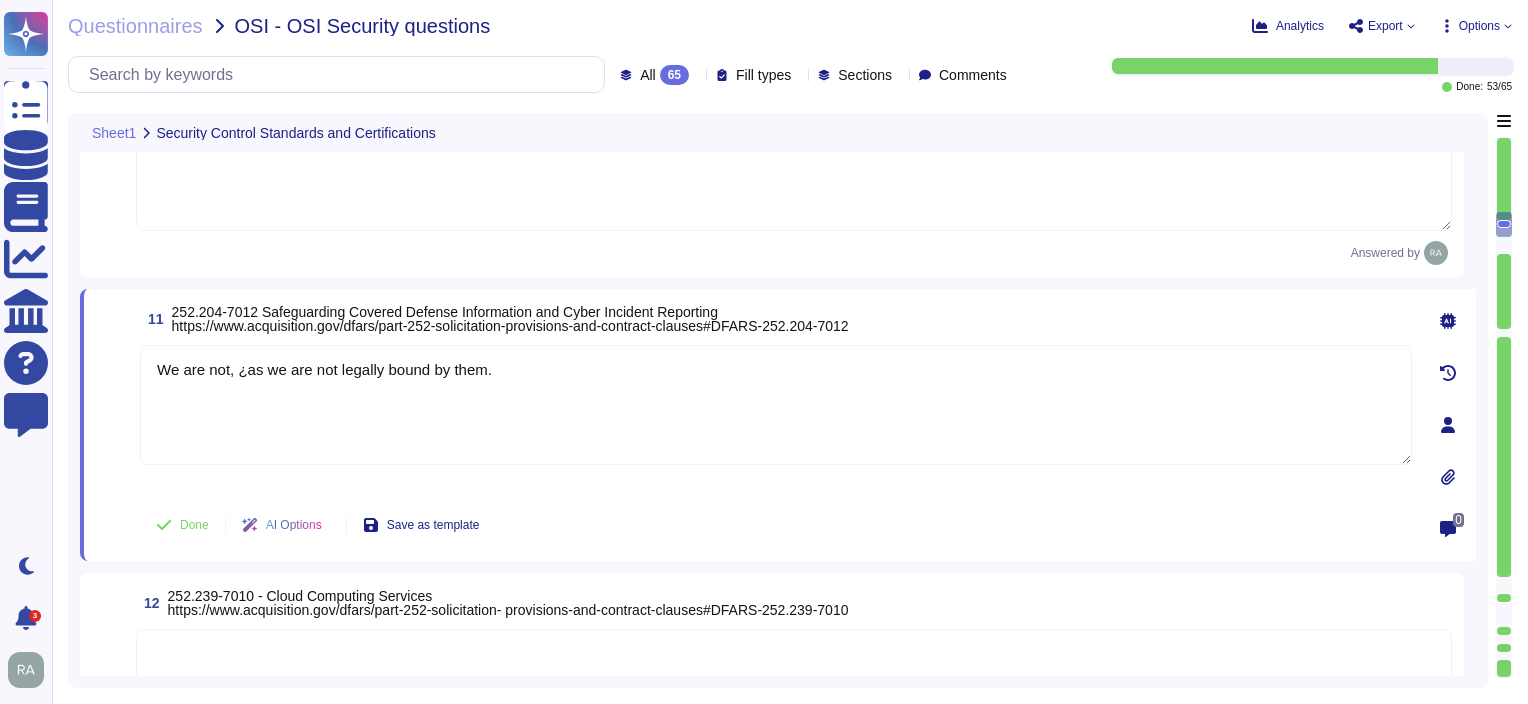 click on "We are not, ¿as we are not legally bound by them." at bounding box center (776, 405) 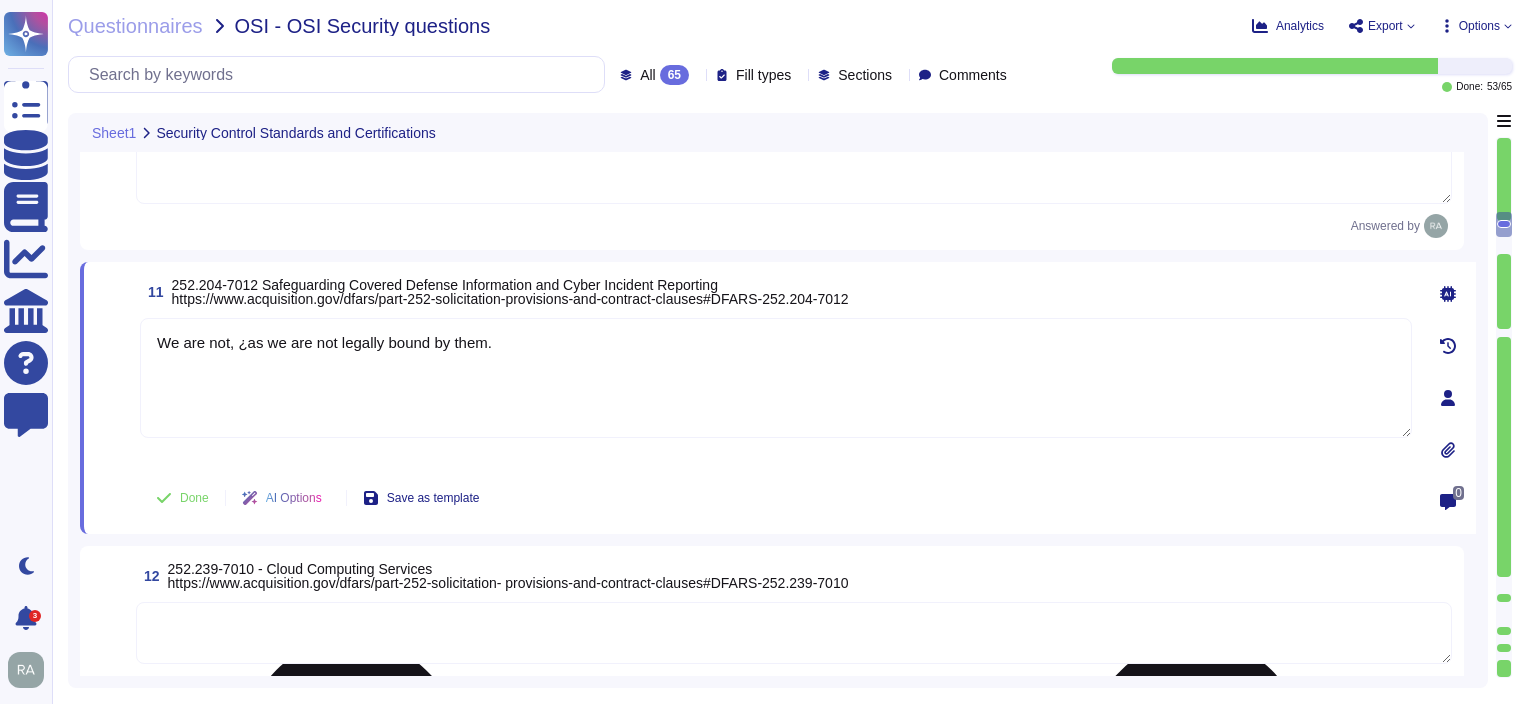 type on "We are not, as we are not legally bound by them." 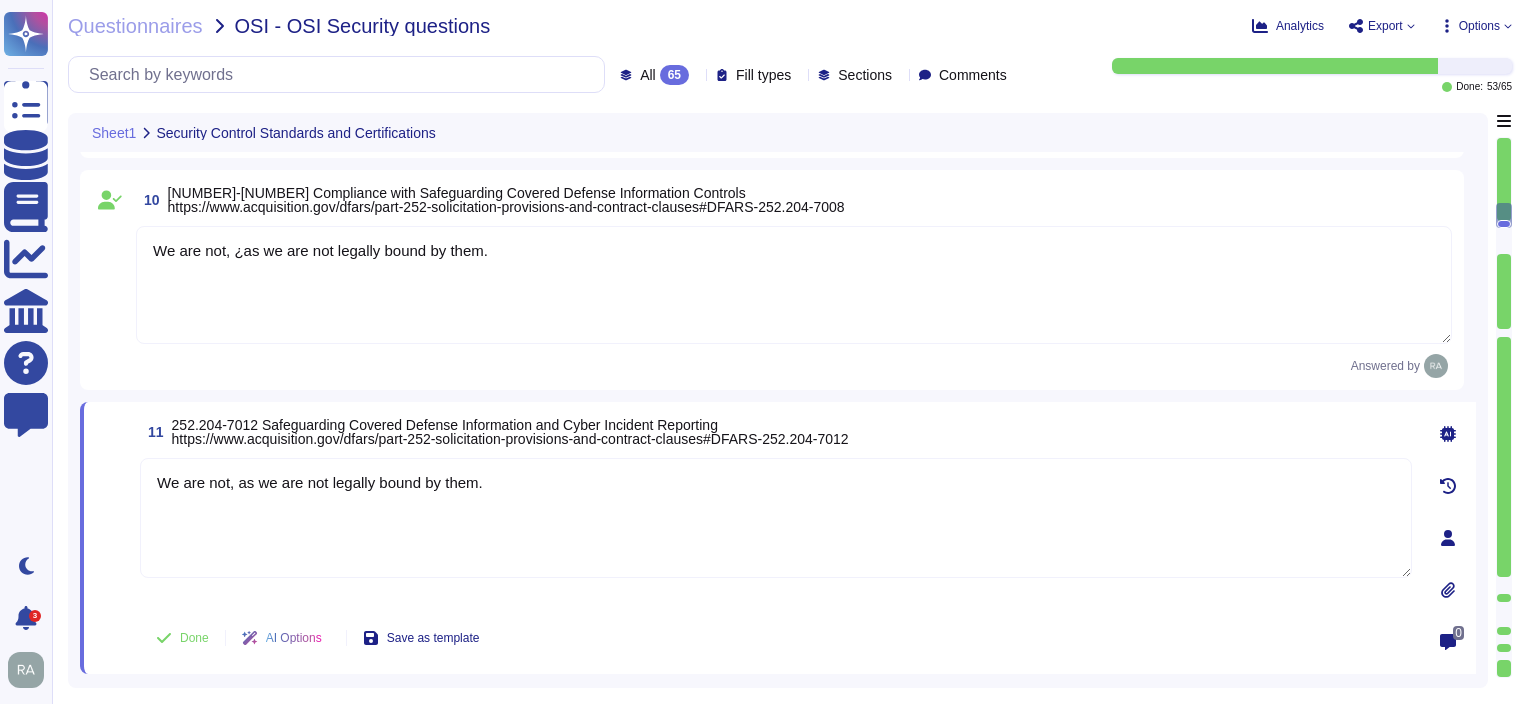 type on "We are not." 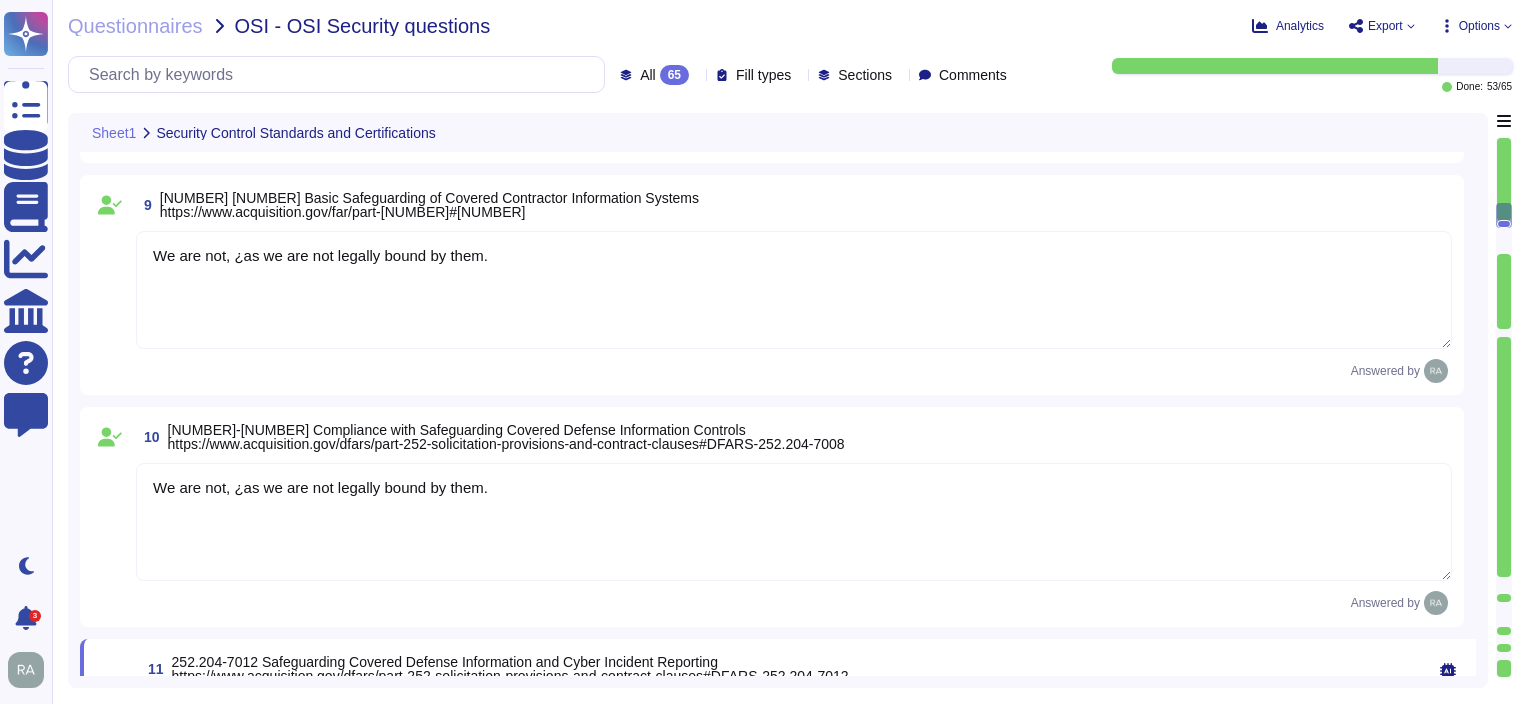 type on "We are not, as we are not legally bound by them." 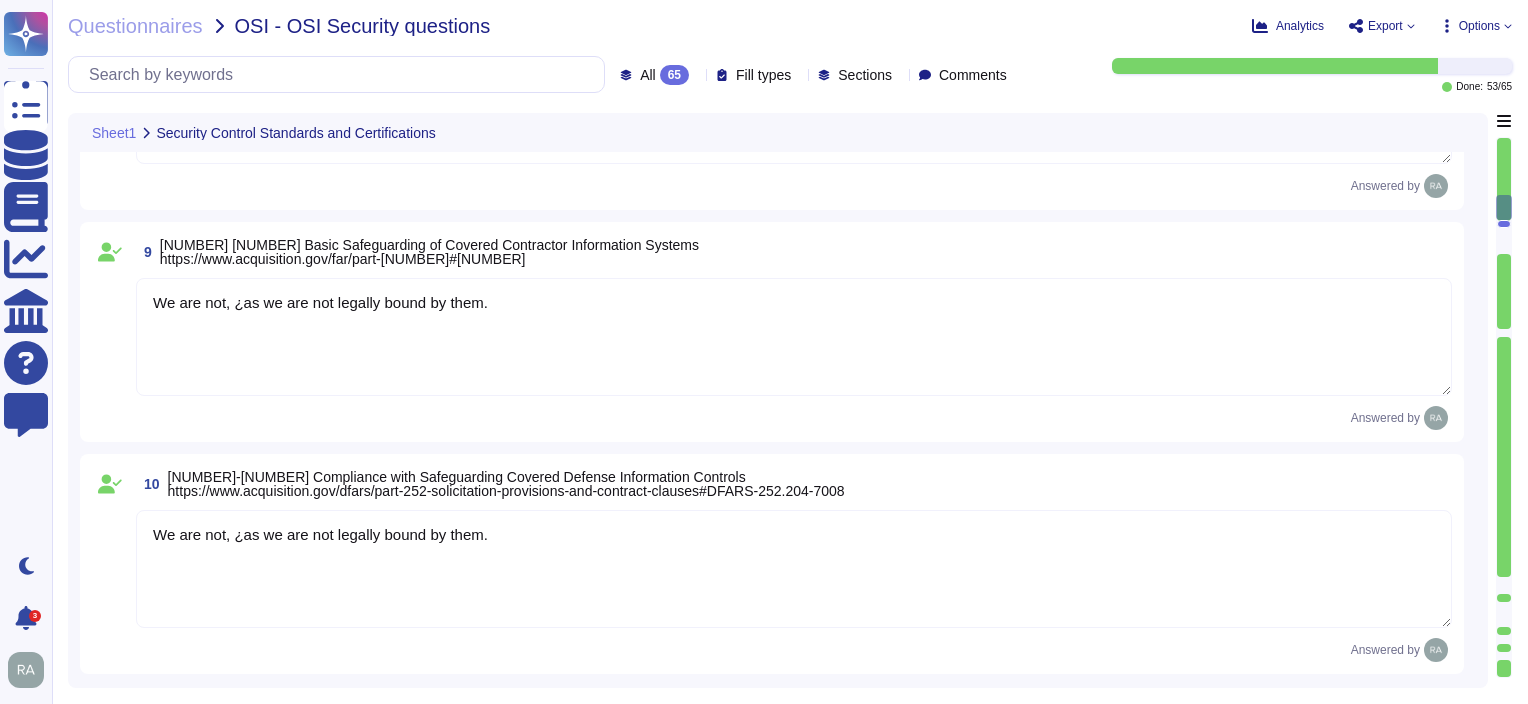 type on "We are not. We follow certain recommendations and best practices from NIST but we are not bound to it." 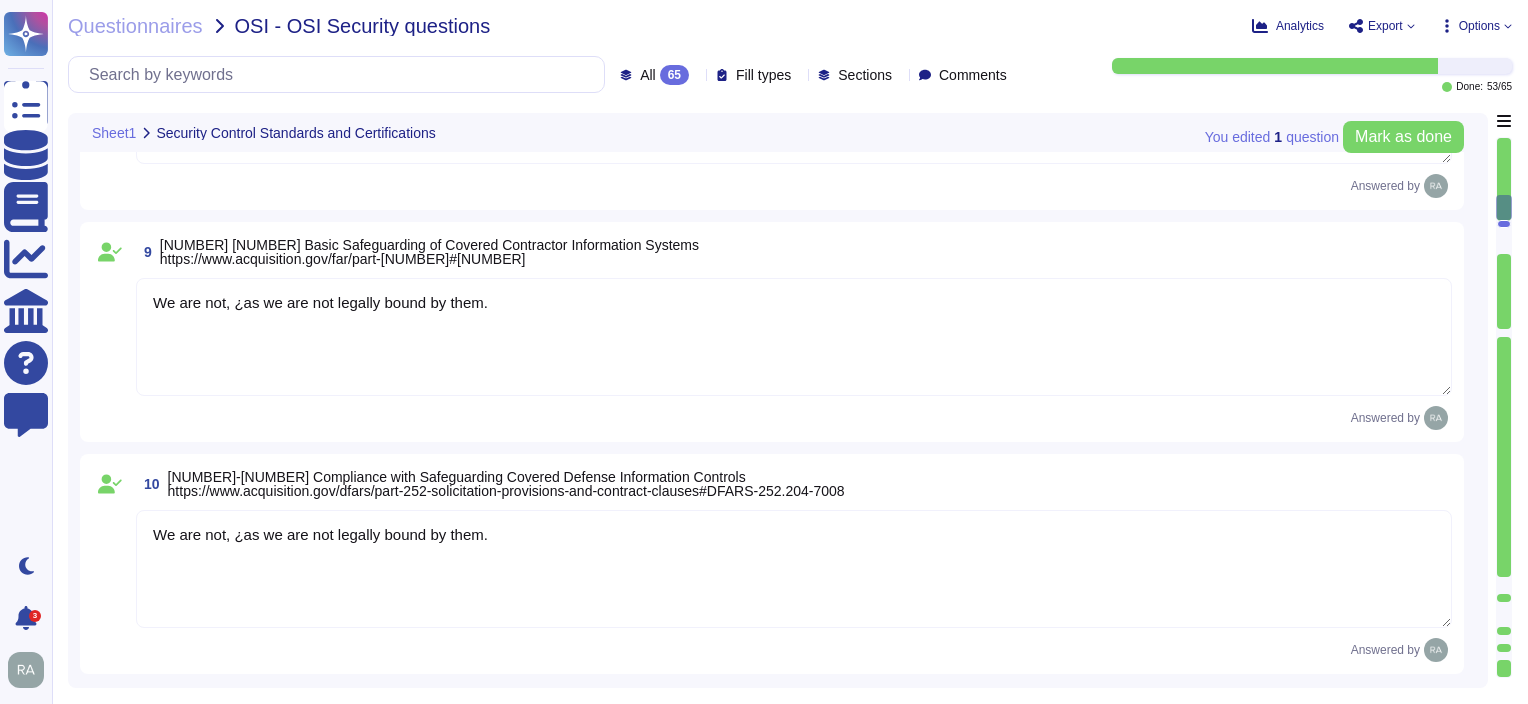 click on "We are not, ¿as we are not legally bound by them." at bounding box center (794, 569) 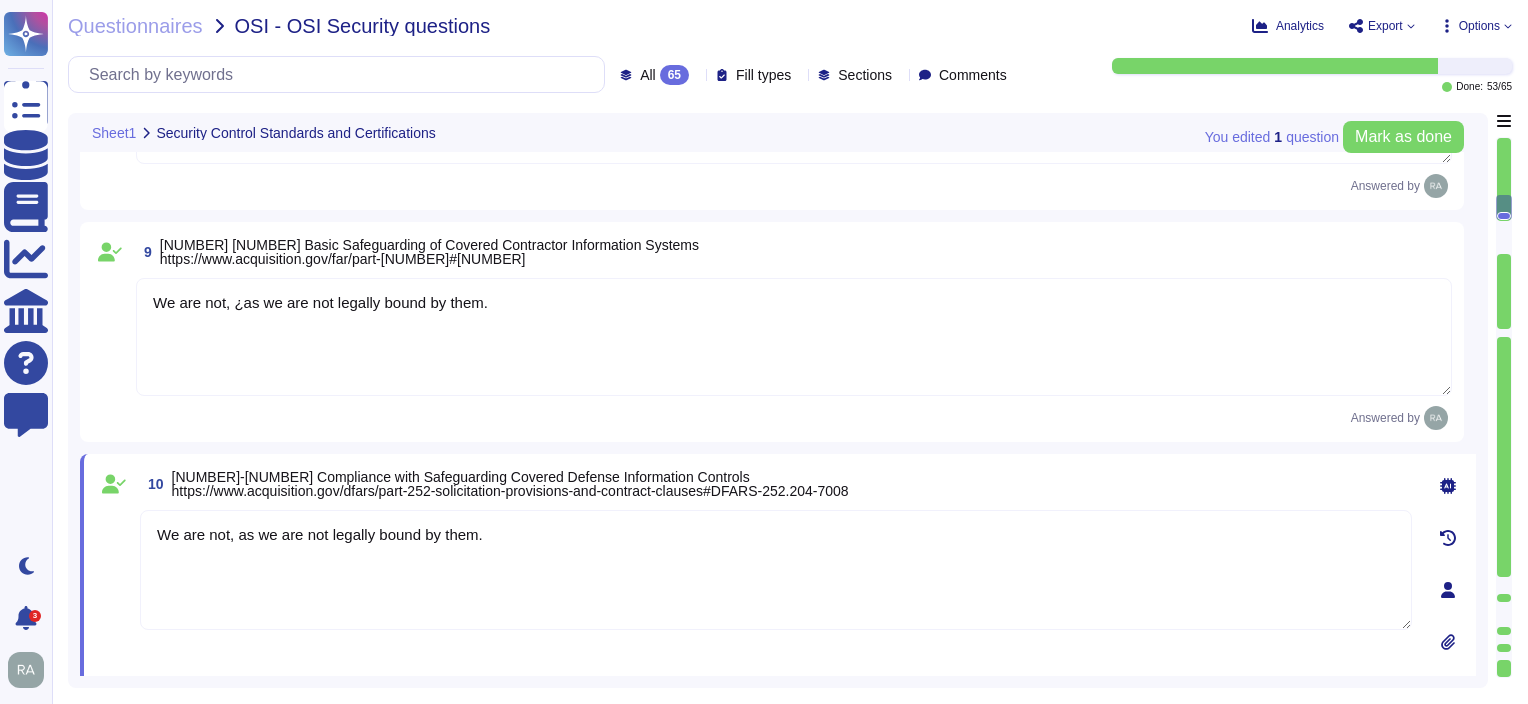 type on "We are not, as we are not legally bound by them." 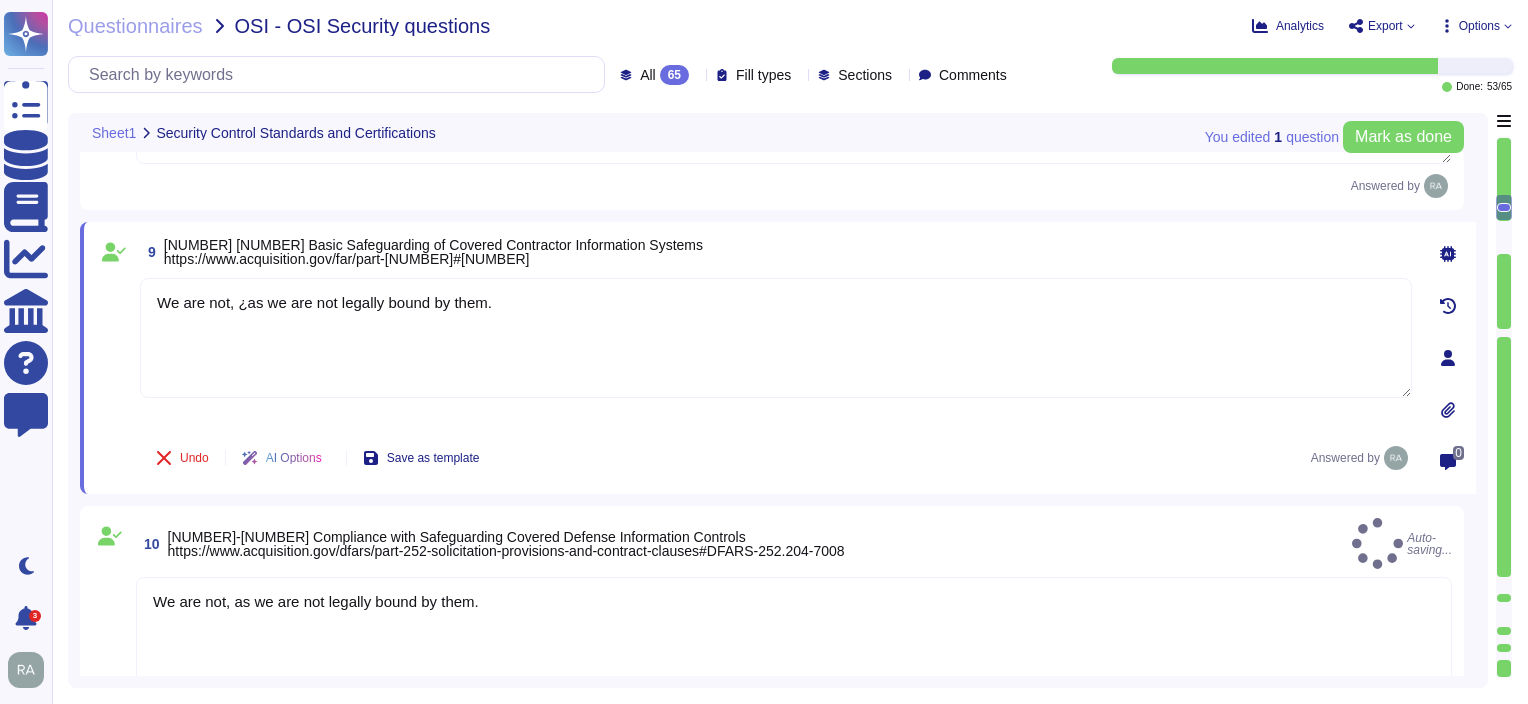 type on "We are not, as we are not legally bound by them." 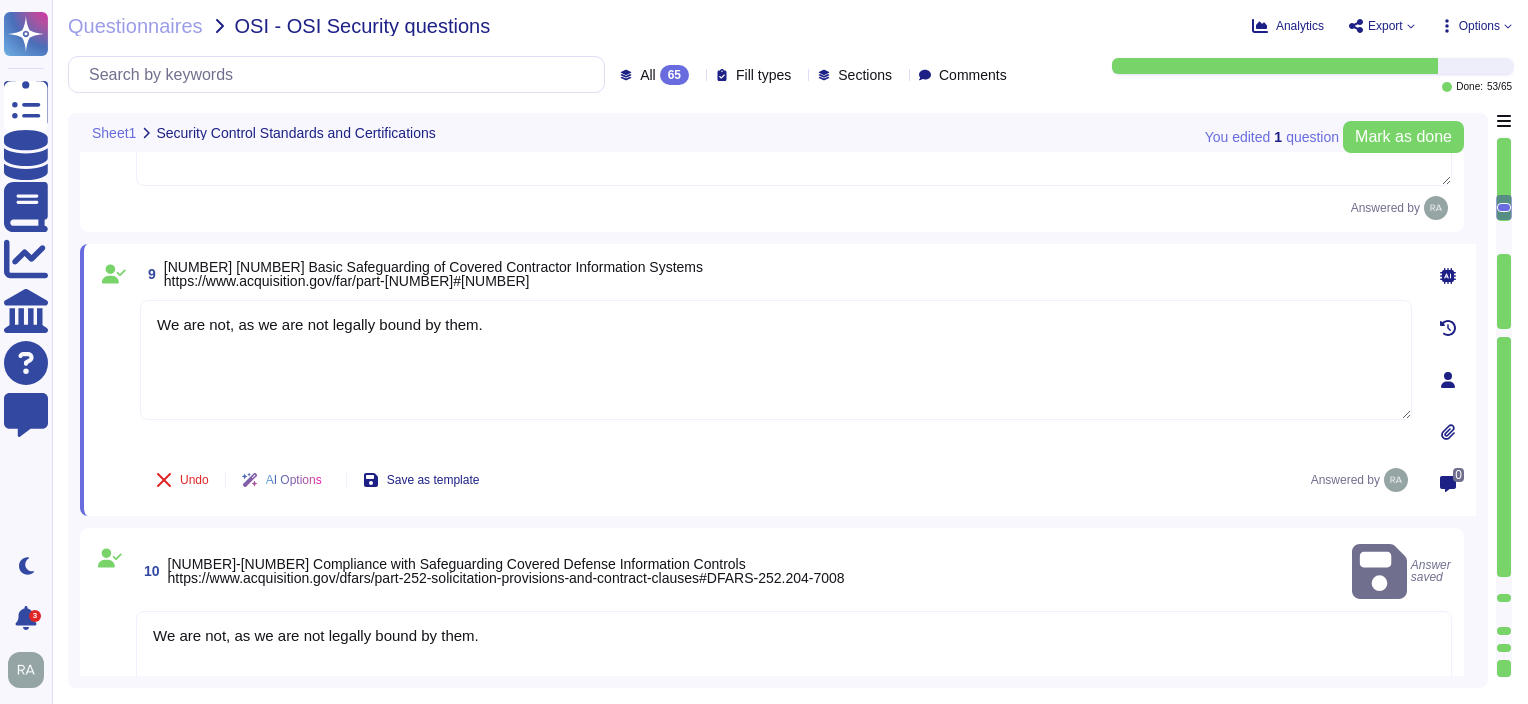 type on "We are not." 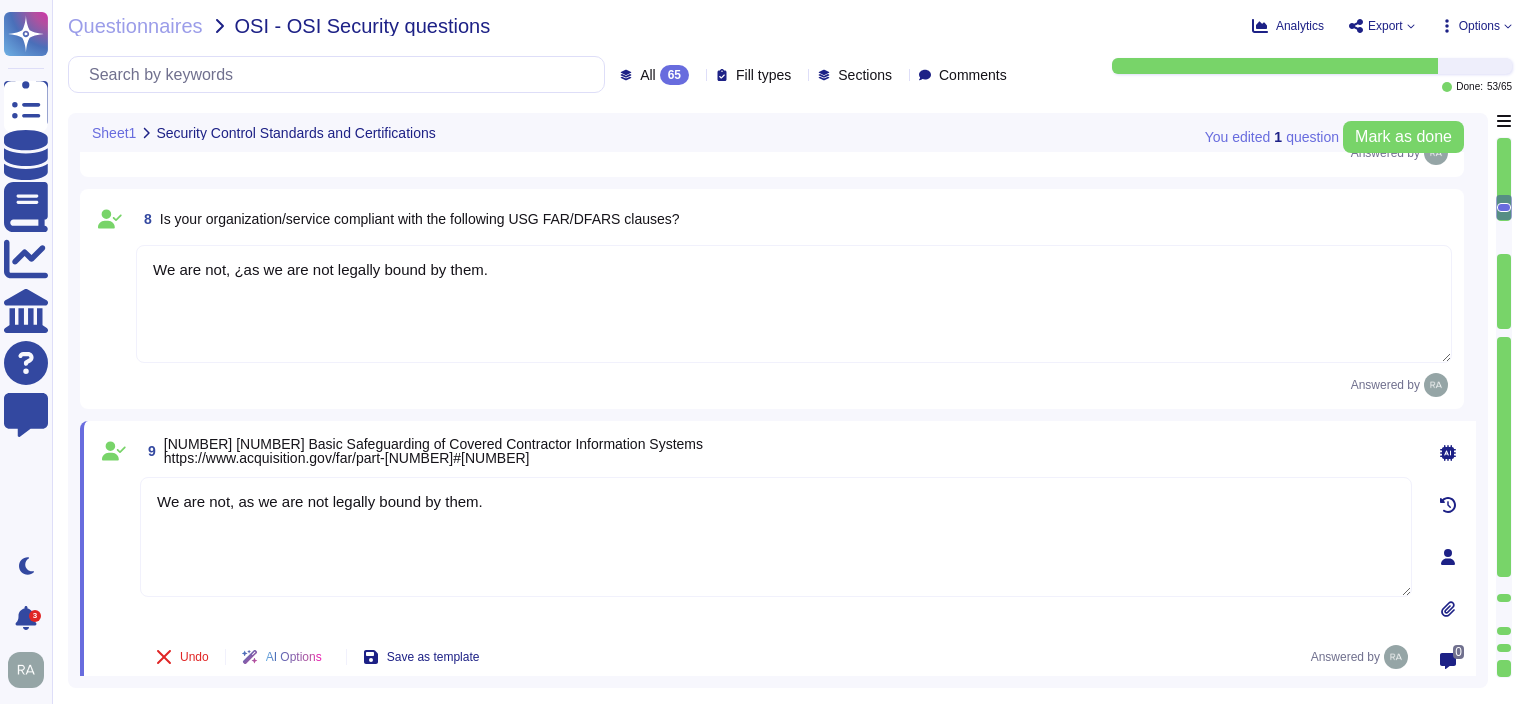scroll, scrollTop: 1533, scrollLeft: 0, axis: vertical 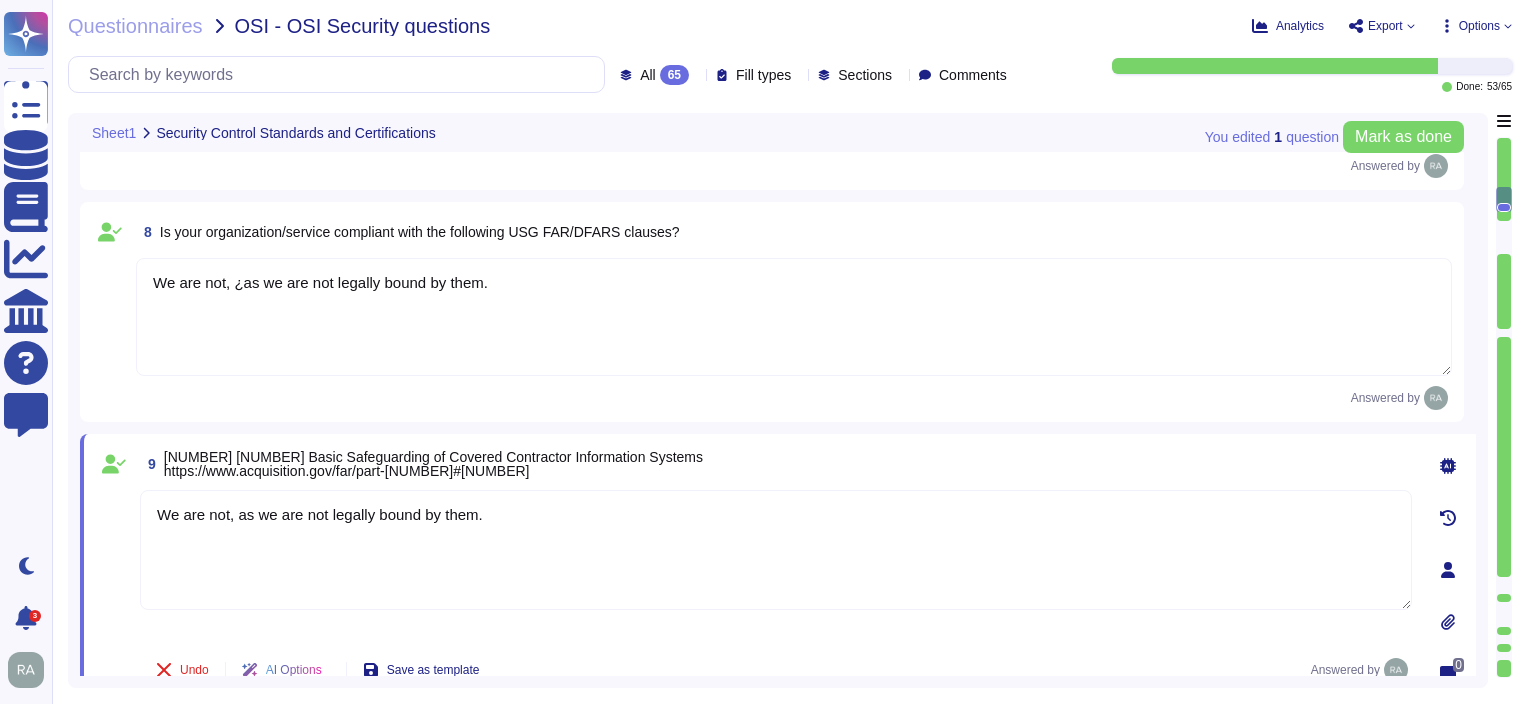 click on "We are not, ¿as we are not legally bound by them." at bounding box center [794, 317] 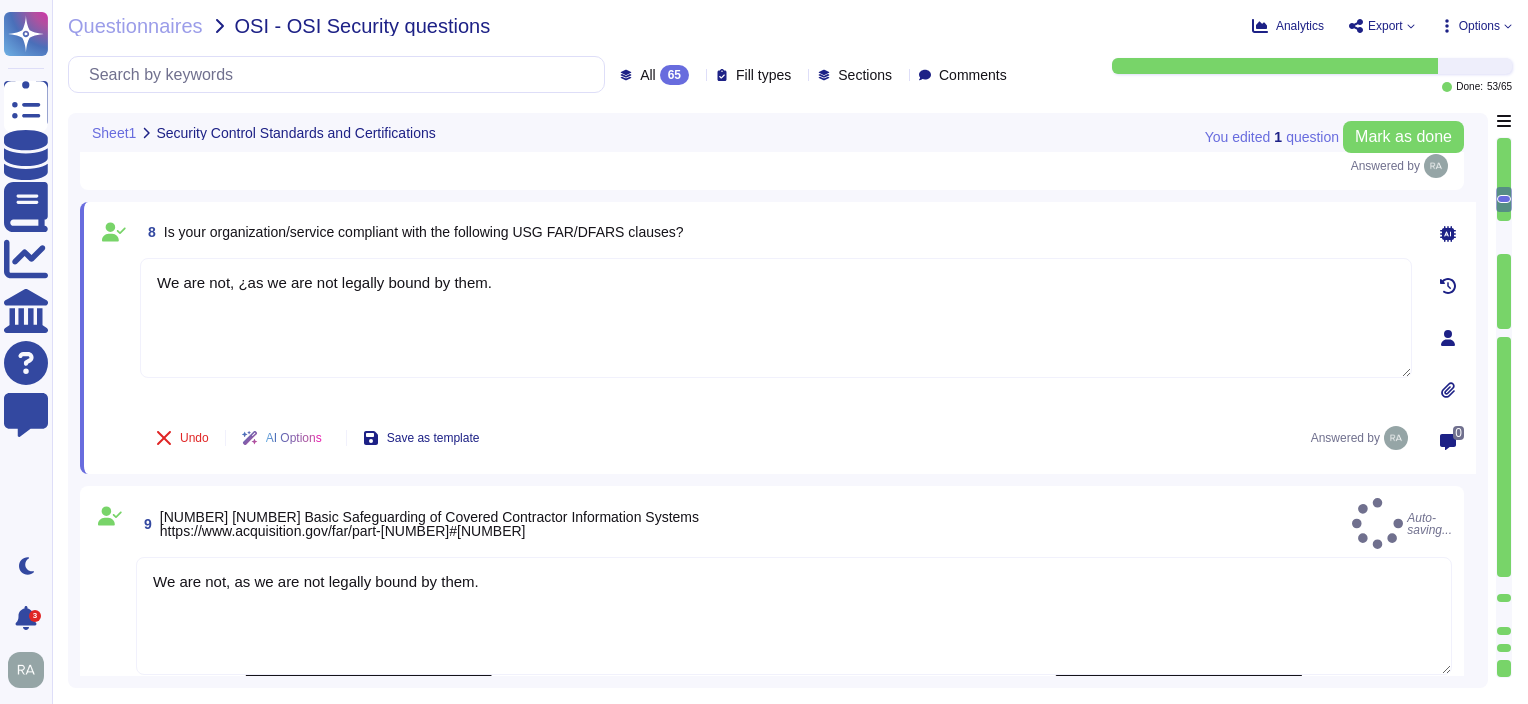type on "We are not, as we are not legally bound by them." 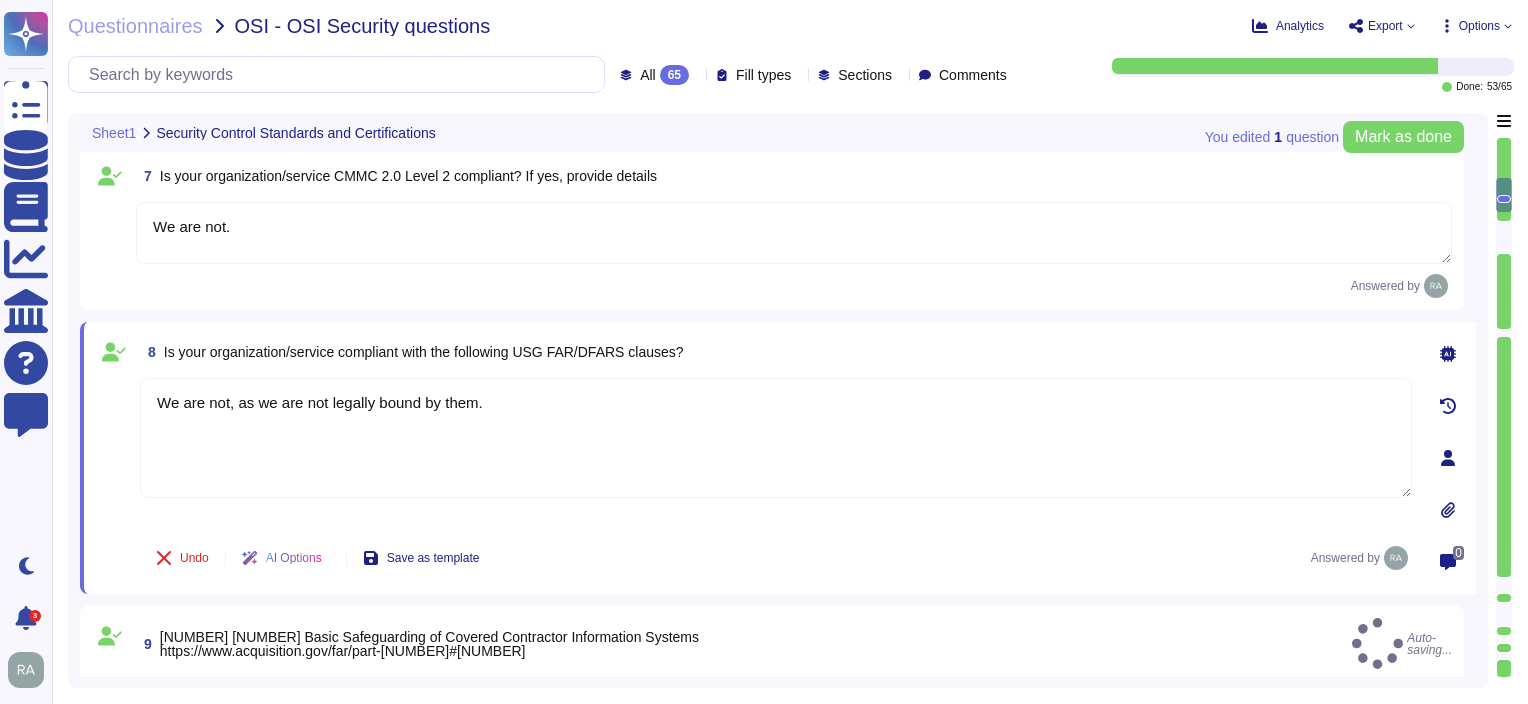 type on "TeamViewer owns several certifications which includes but does not limit to:
• SOC2/3
• HIPPA
• ISO9001
• TISAX
• ISO27001.
Reports are available to customers under NDA." 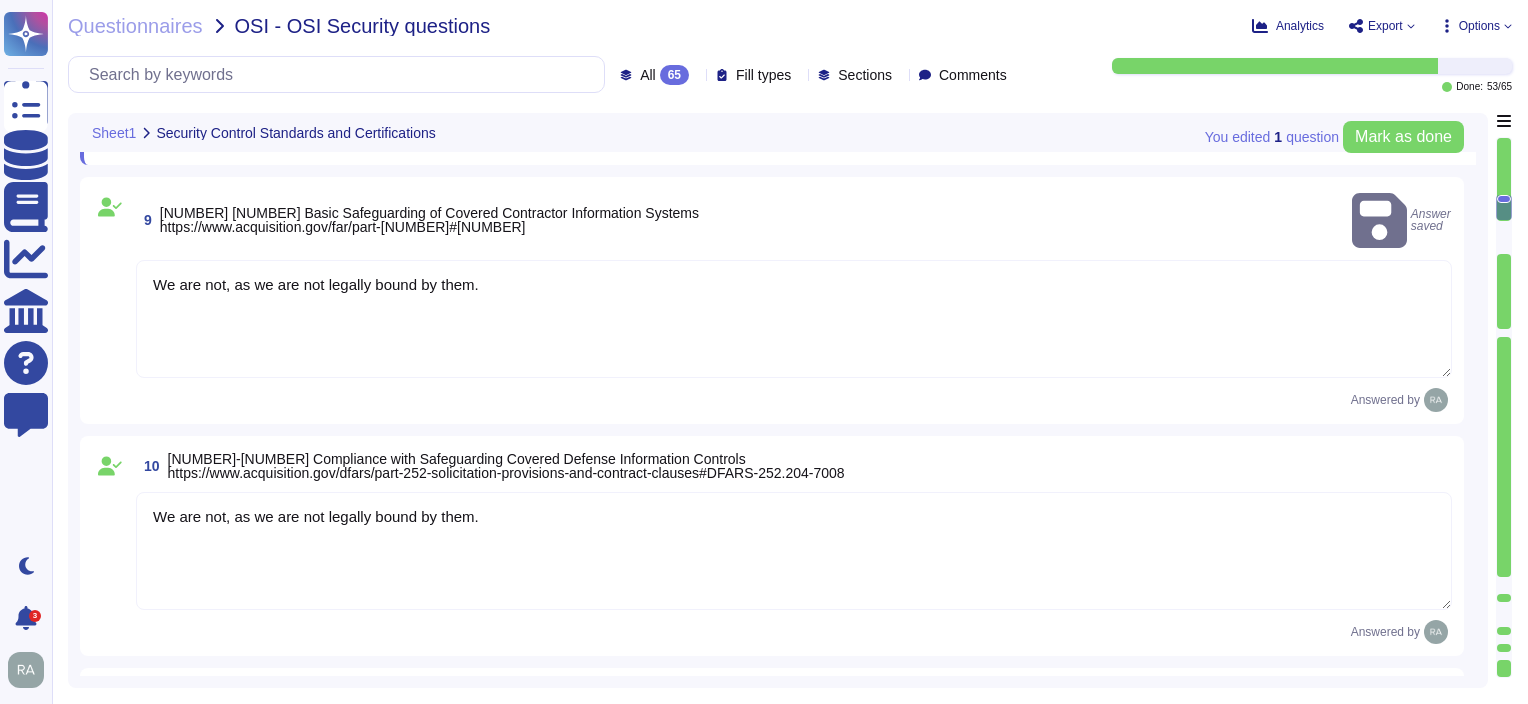 scroll, scrollTop: 1833, scrollLeft: 0, axis: vertical 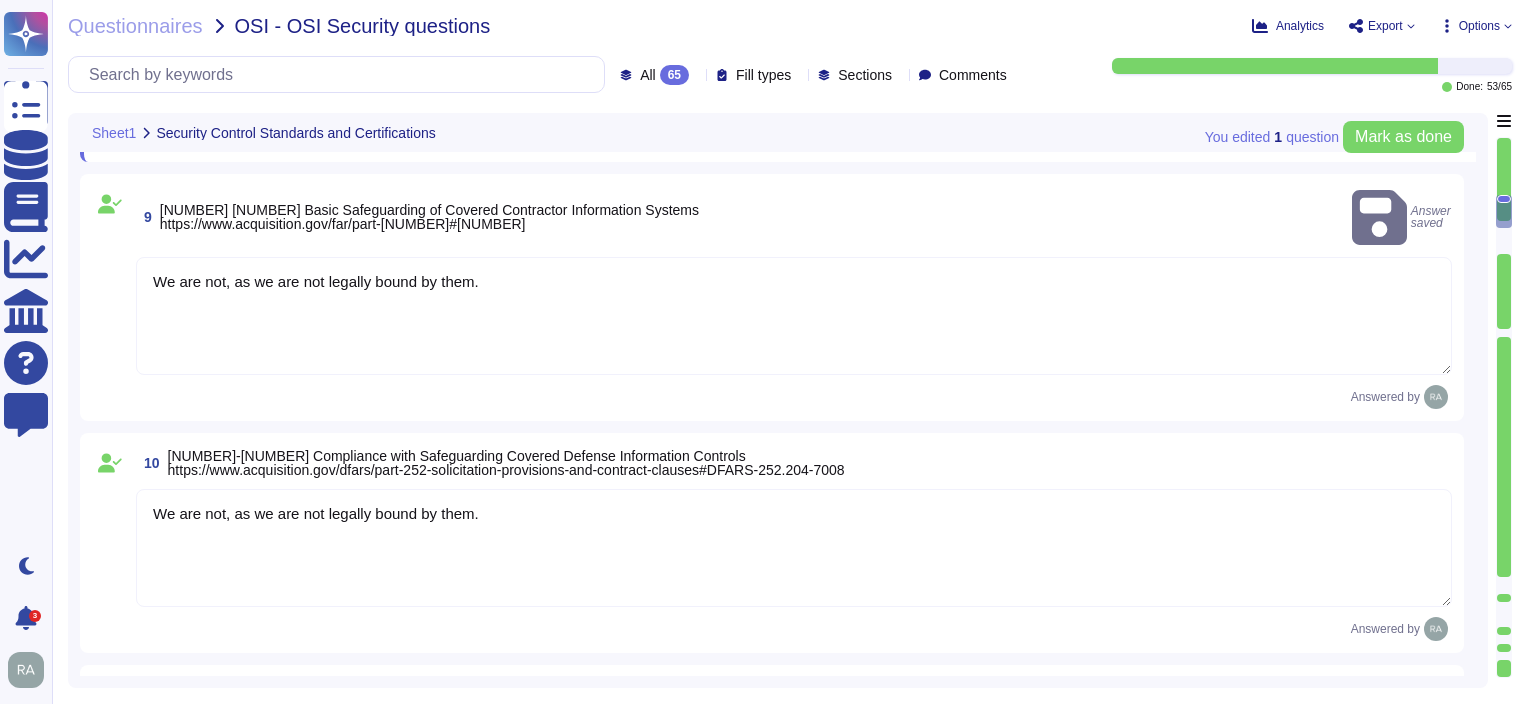 type on "We are not, as we are not legally bound by them." 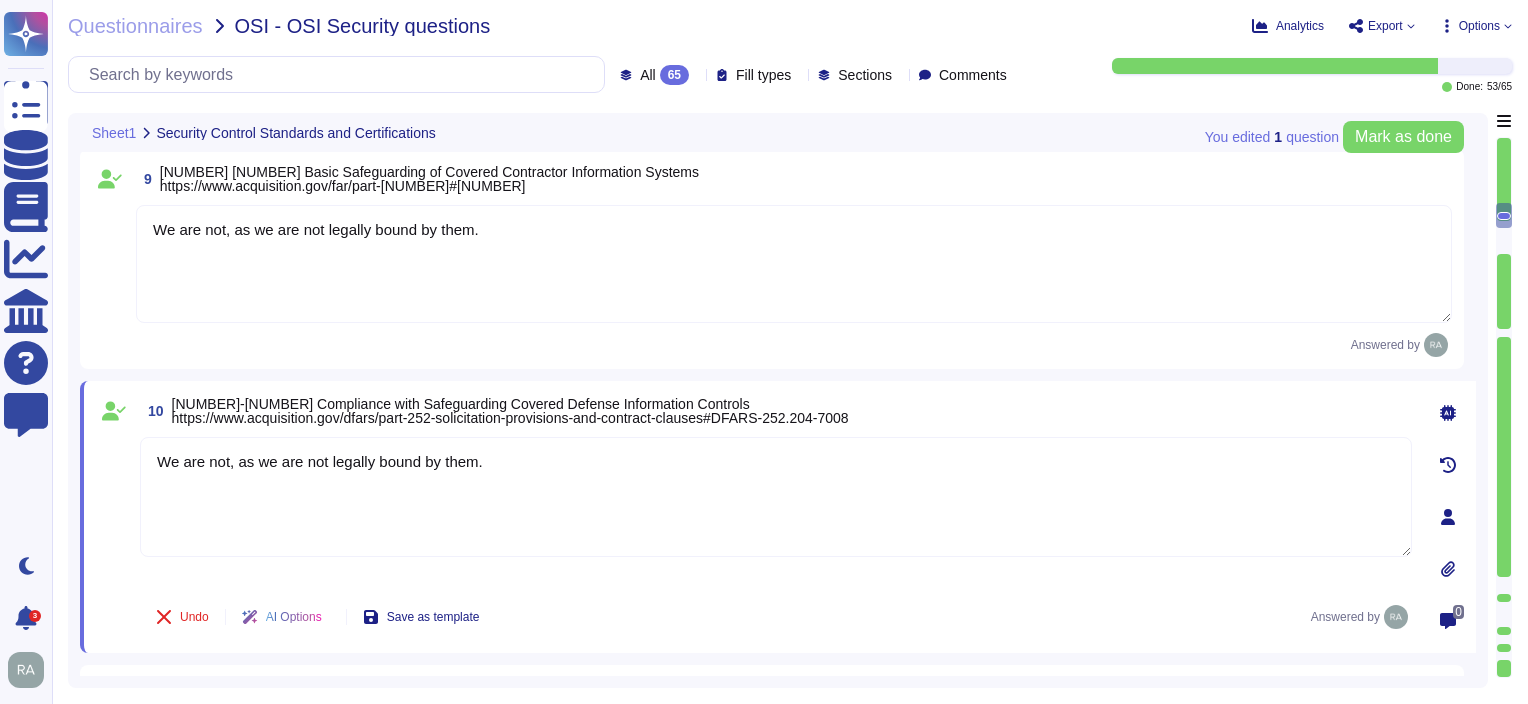 scroll, scrollTop: 2033, scrollLeft: 0, axis: vertical 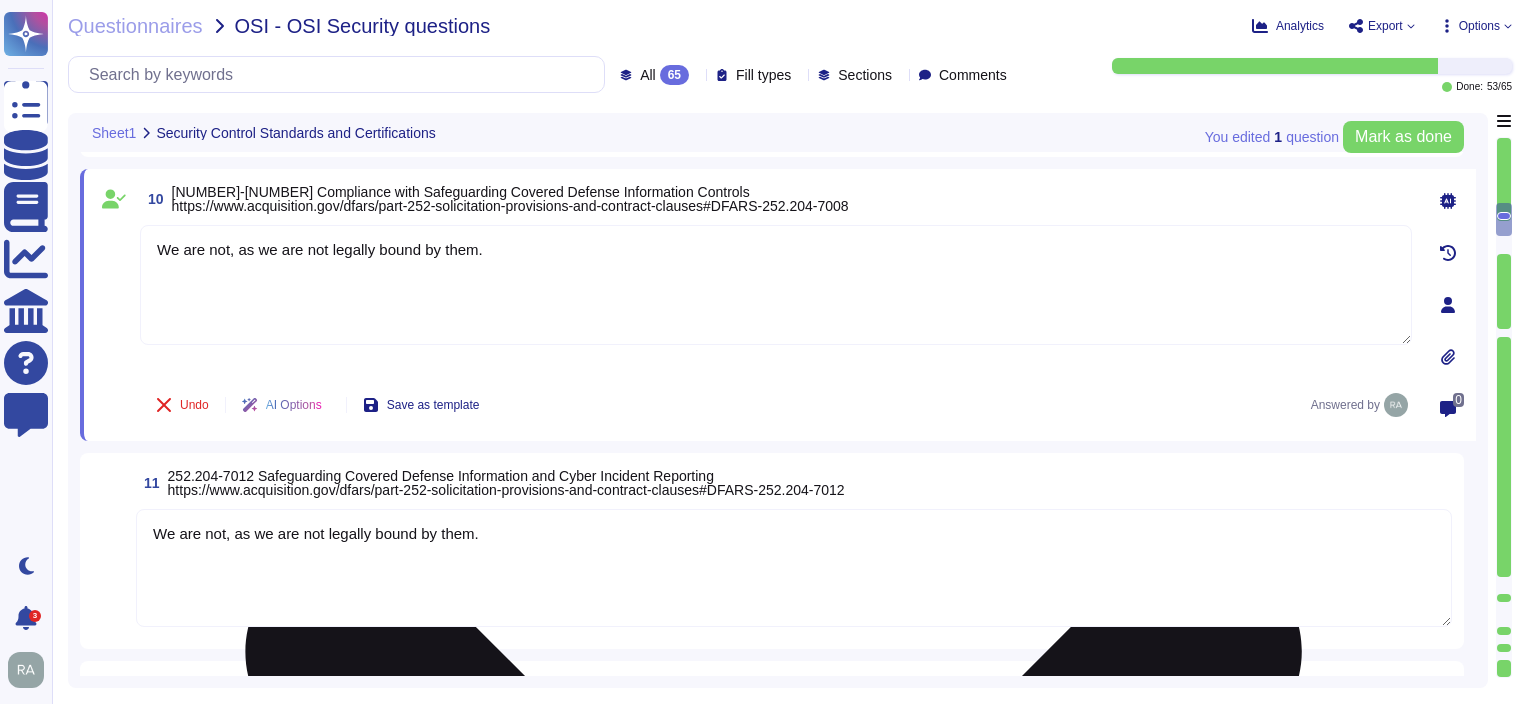 type on "TeamViewer owns several certifications which includes but does not limit to:
• SOC2/3
• HIPPA
• ISO9001
• TISAX.
Reports are available to customers under NDA." 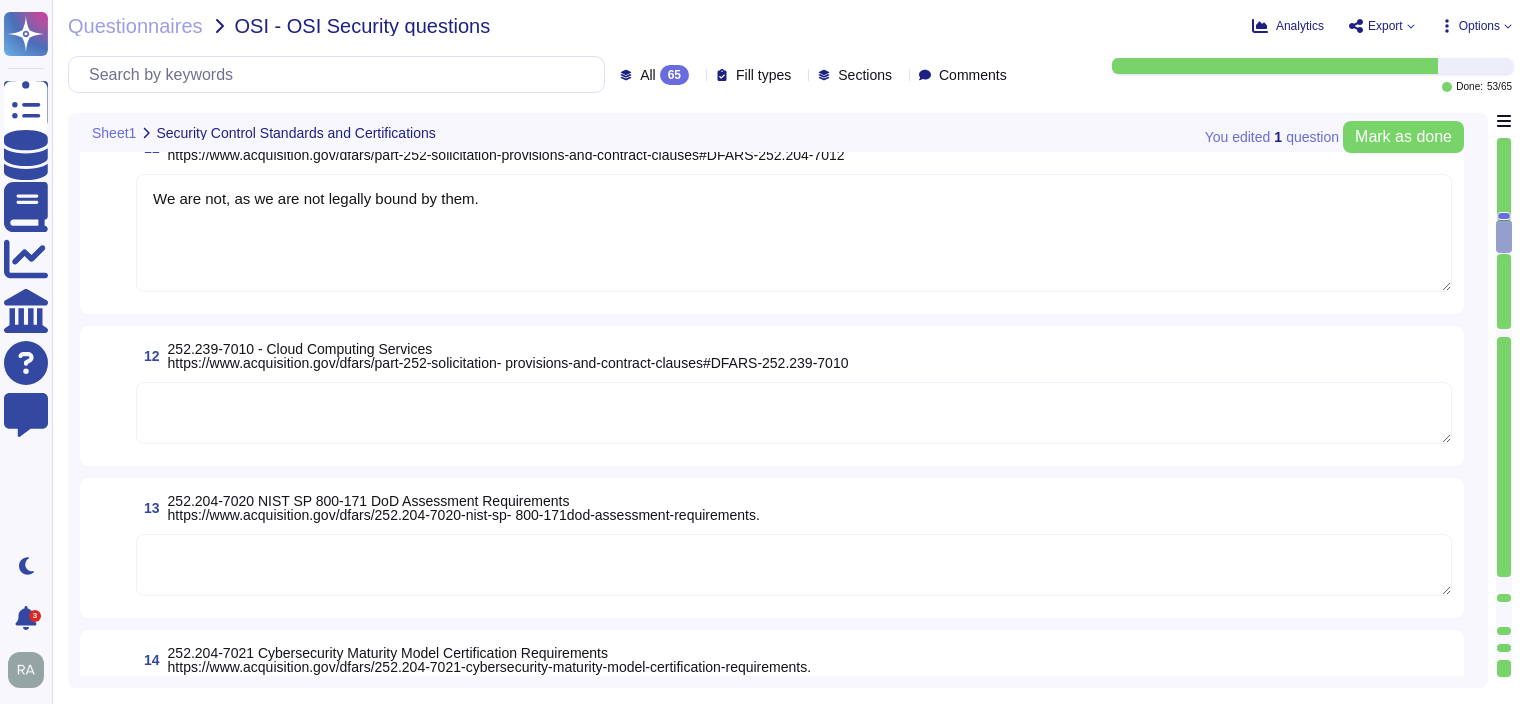 scroll, scrollTop: 2433, scrollLeft: 0, axis: vertical 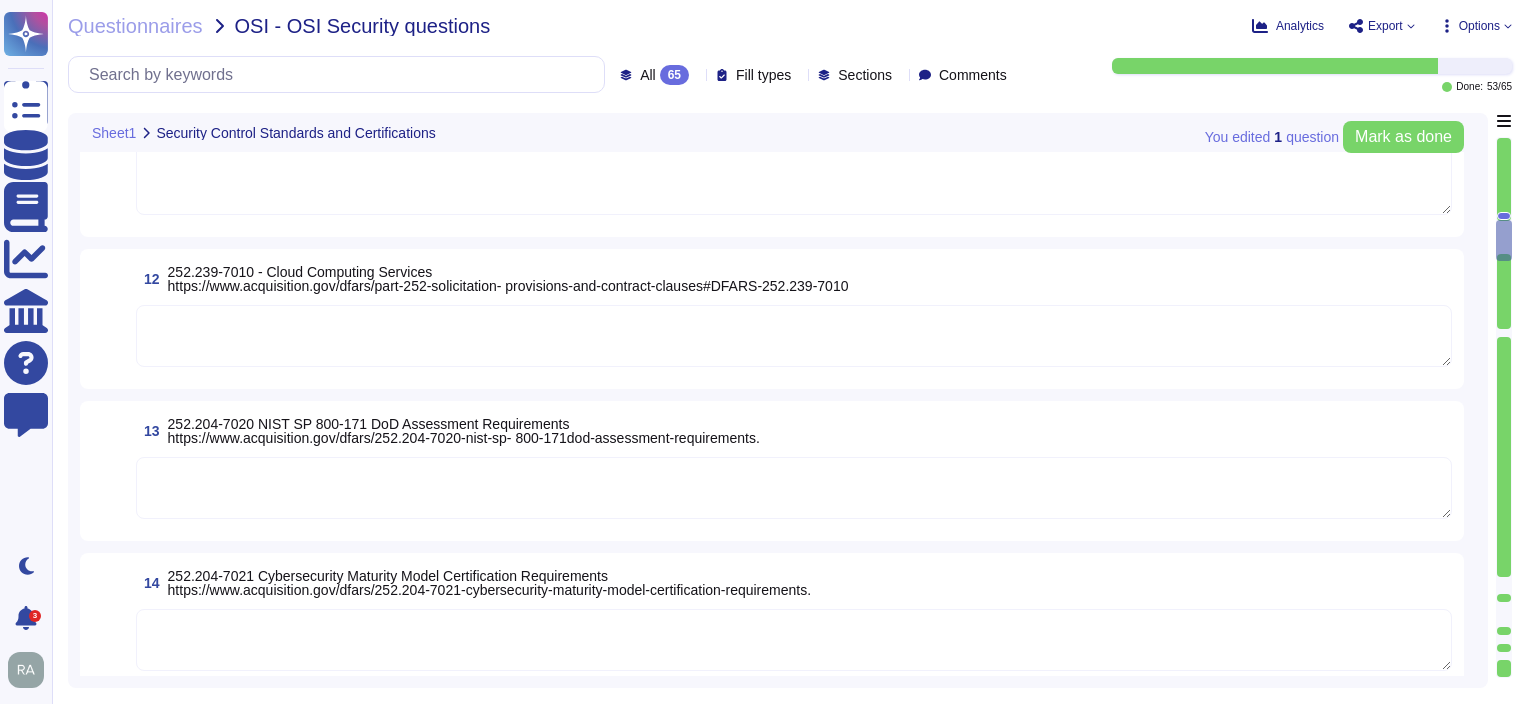 click at bounding box center [794, 336] 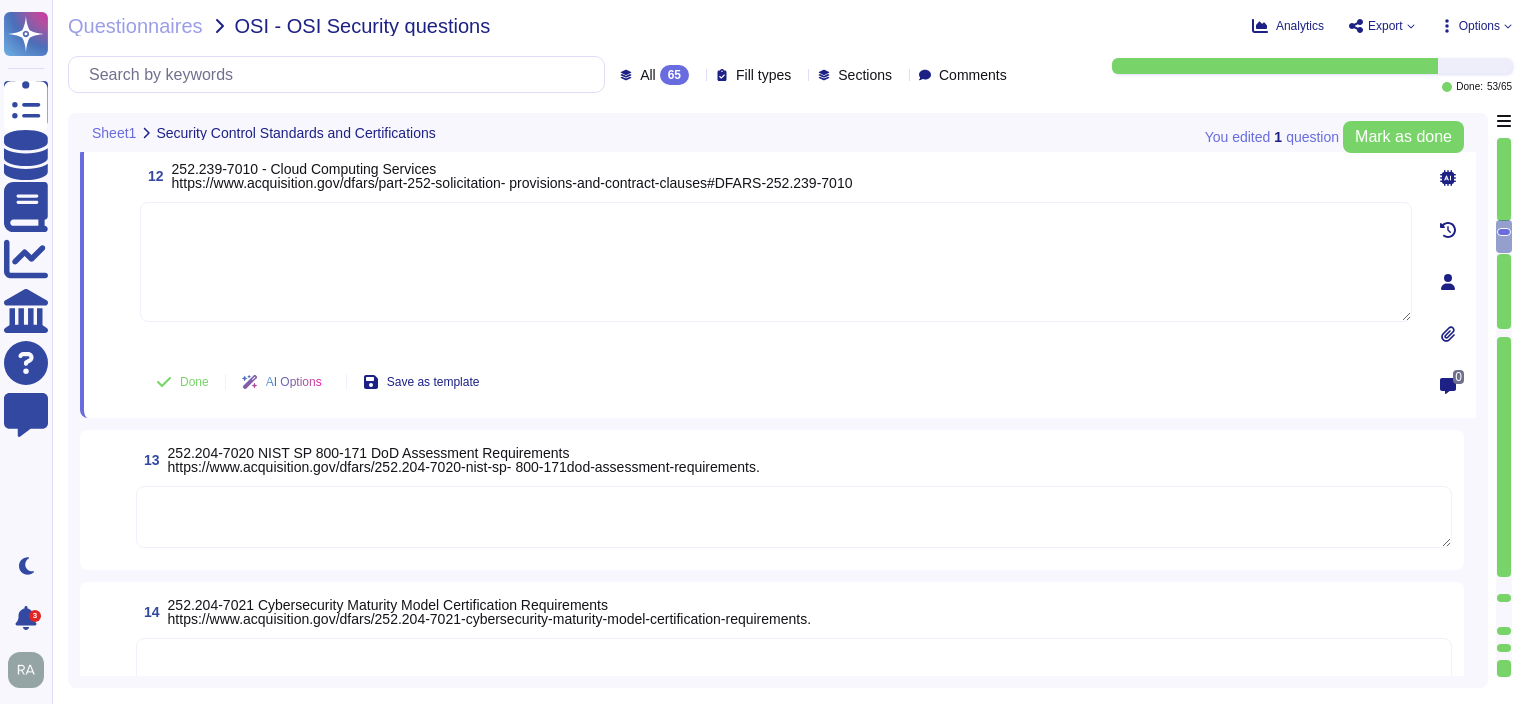 paste on "We are not, as we are not legally bound by them." 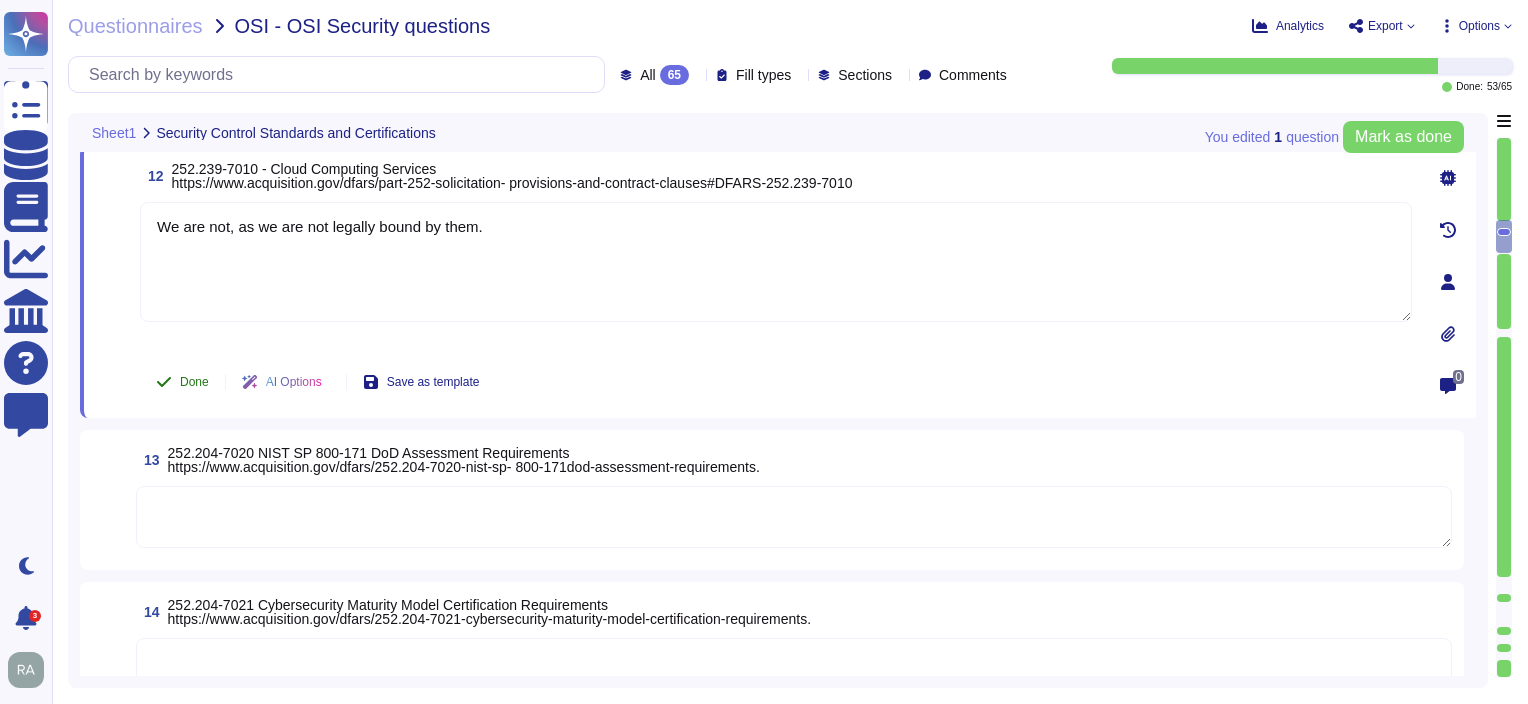 type on "We are not, as we are not legally bound by them." 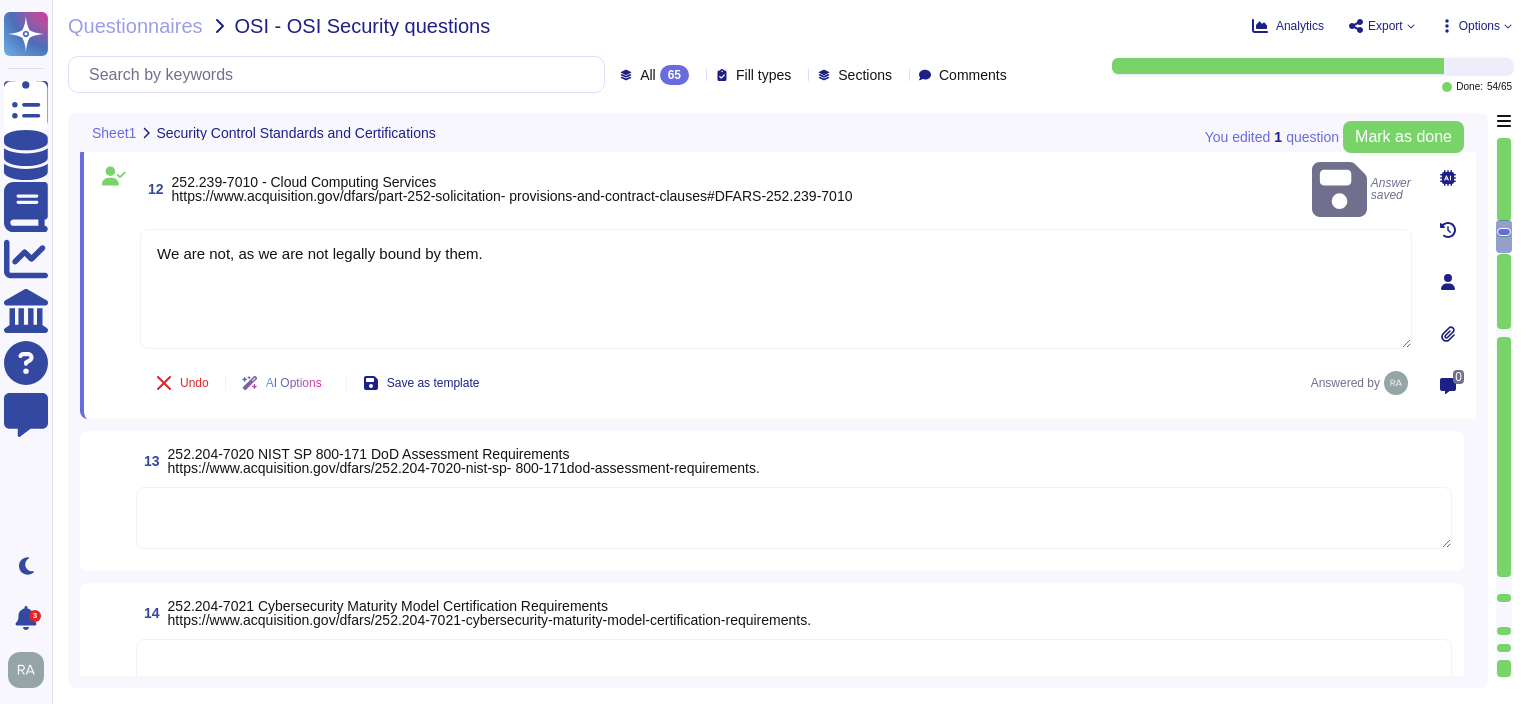 click at bounding box center (794, 518) 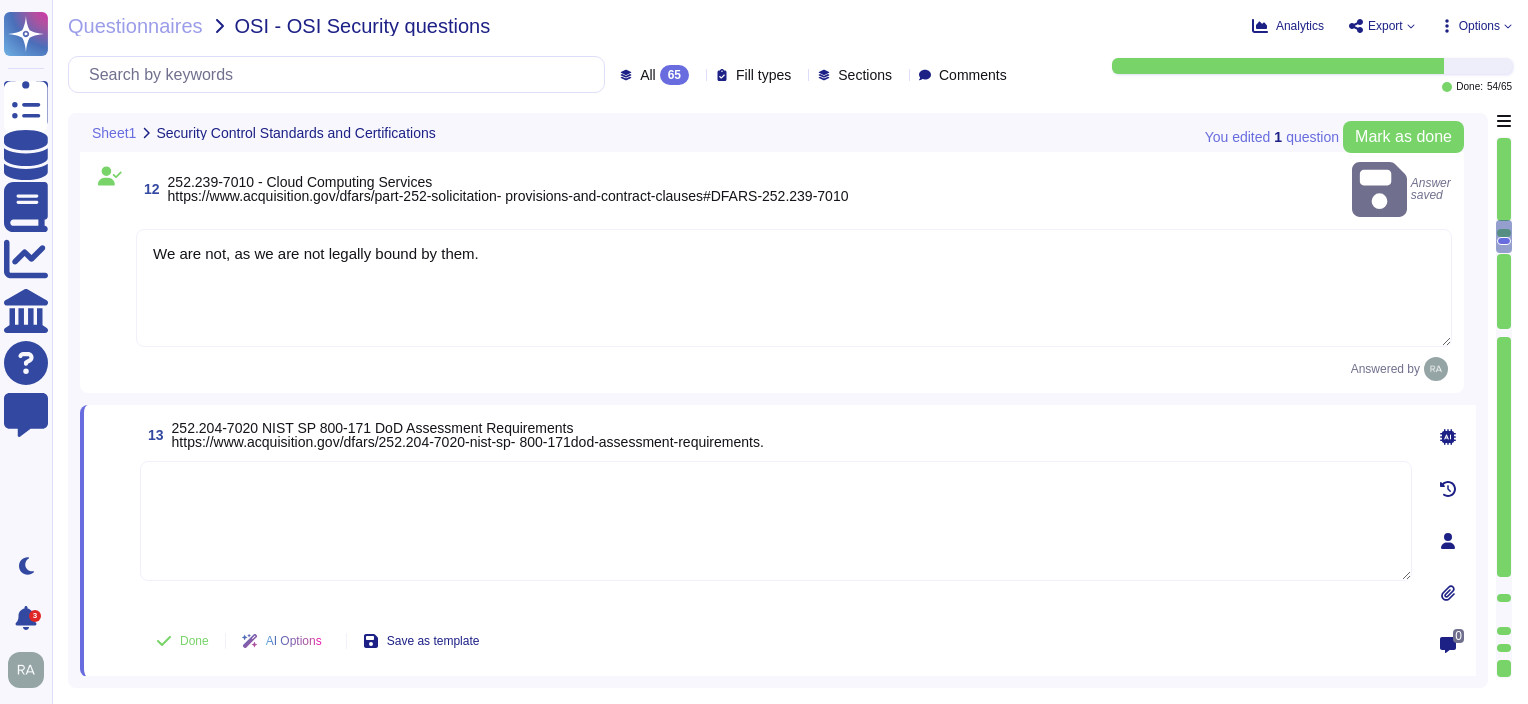 paste on "We are not, as we are not legally bound by them." 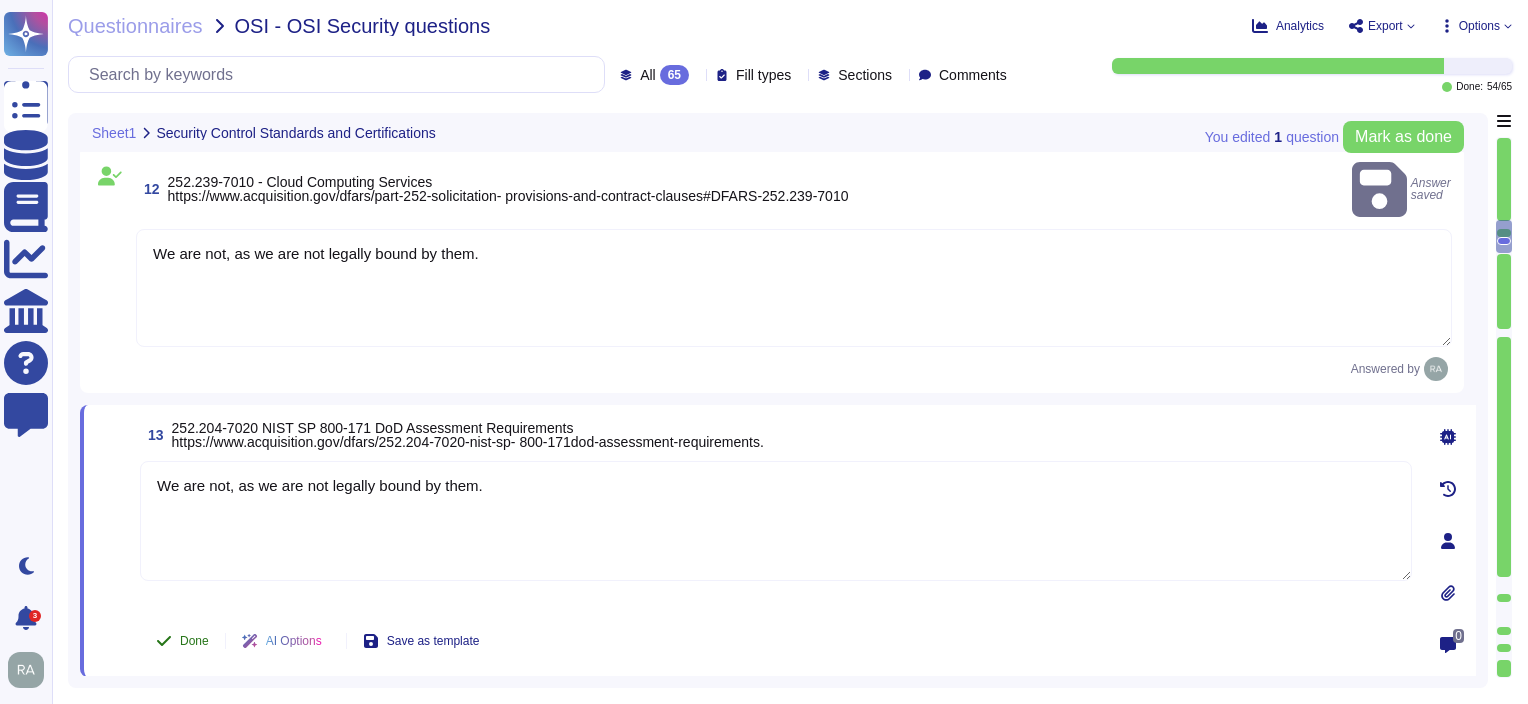 type on "We are not, as we are not legally bound by them." 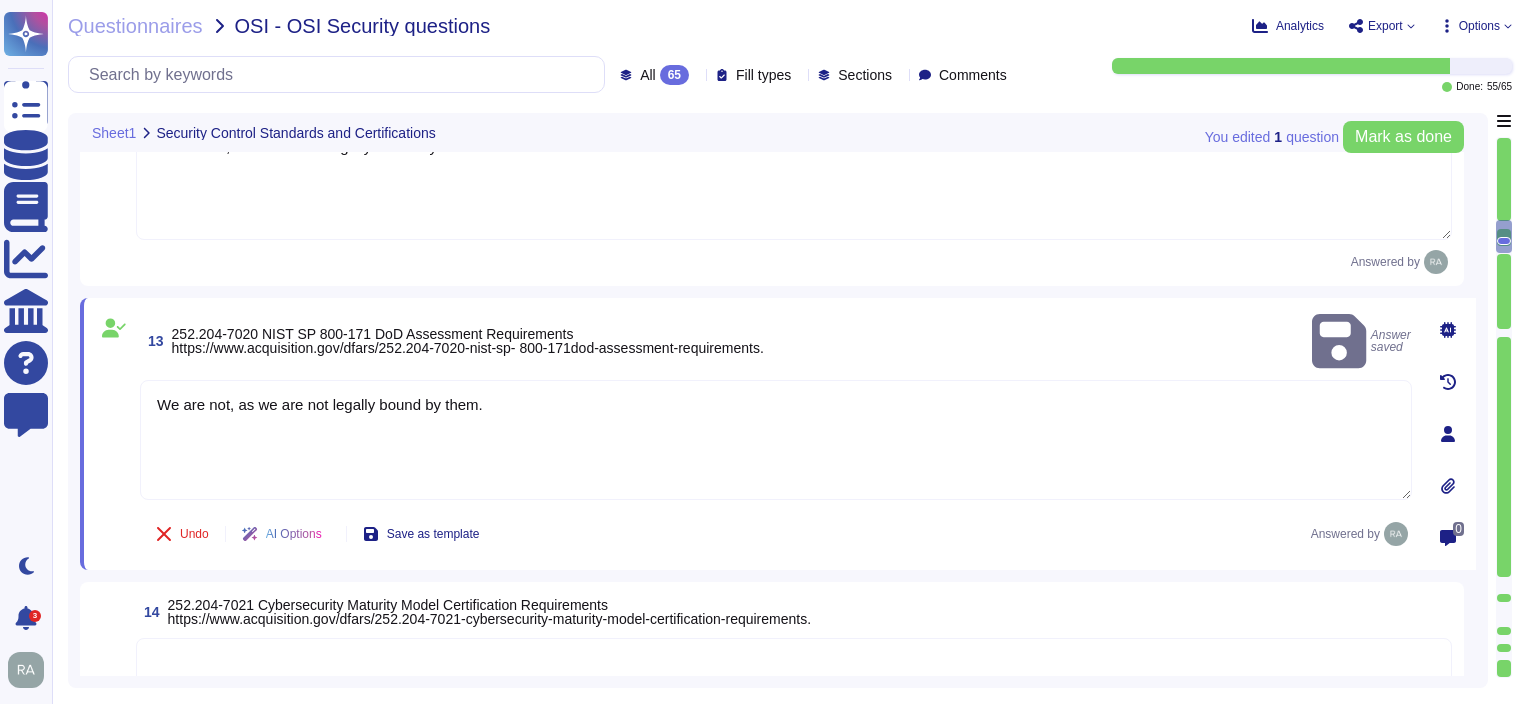 scroll, scrollTop: 2733, scrollLeft: 0, axis: vertical 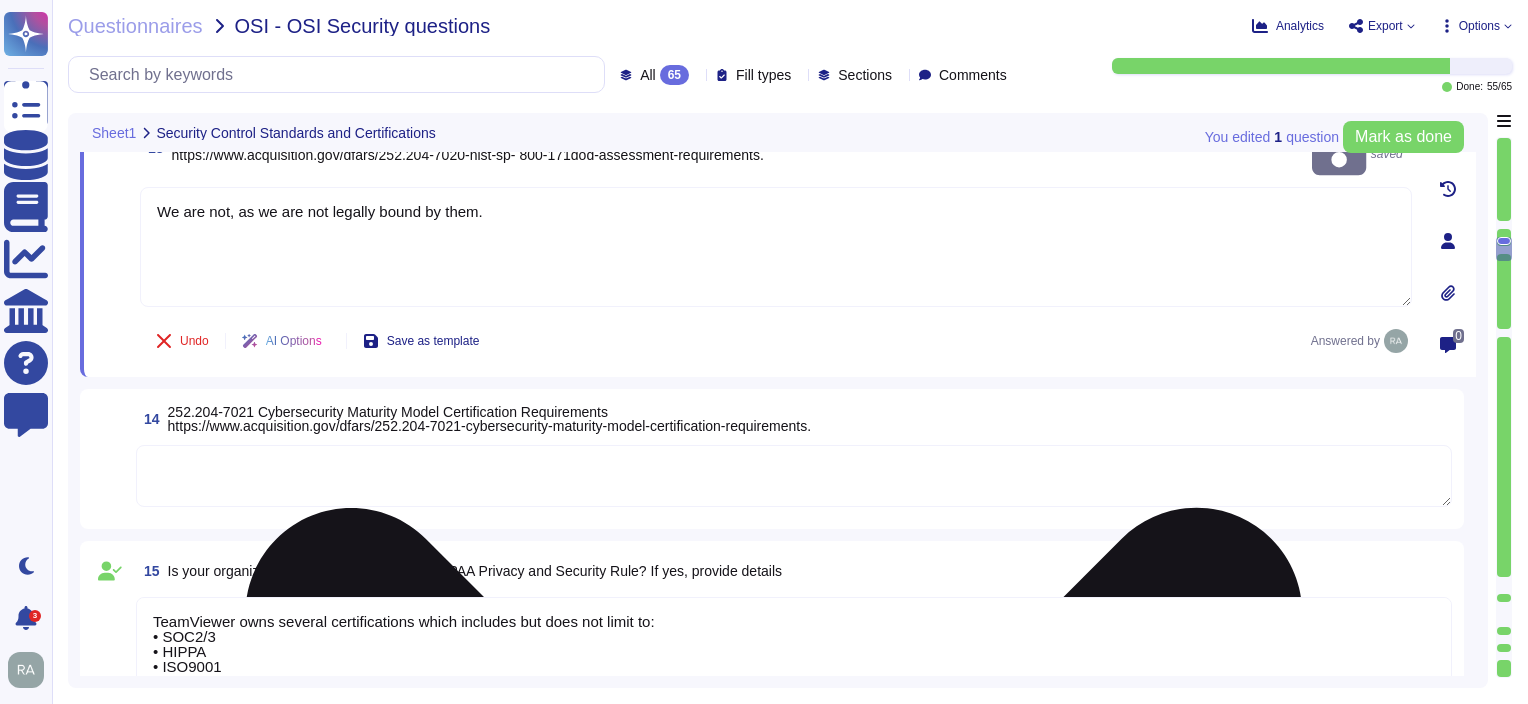 type on "Coordinated penetration testing by customers (or third-parties on behalf of customers) is permitted under a penetration testing agreement.
TeamViewer also performs regular vulnerability scanning and pen testing via third-party providers.
Test results may be provided under mutual NDA." 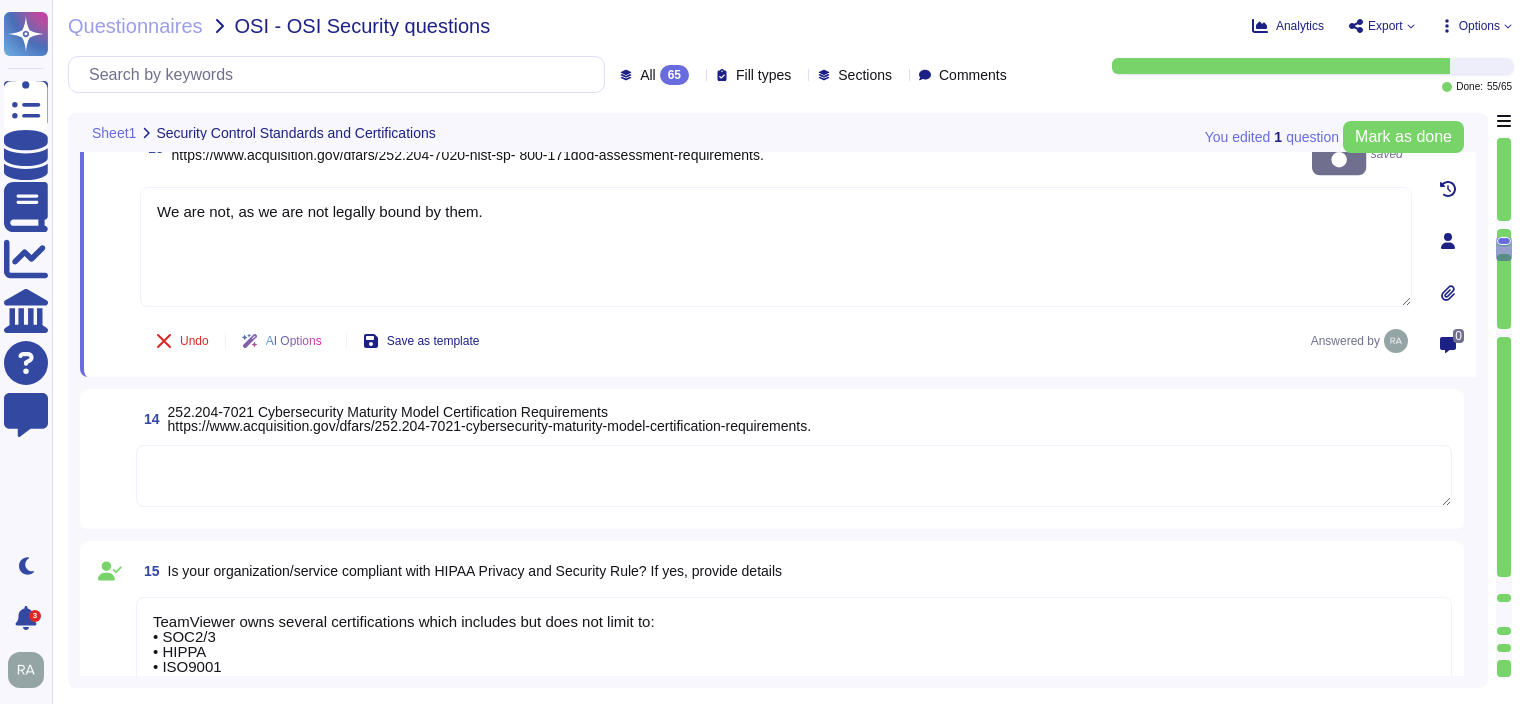 click at bounding box center (794, 476) 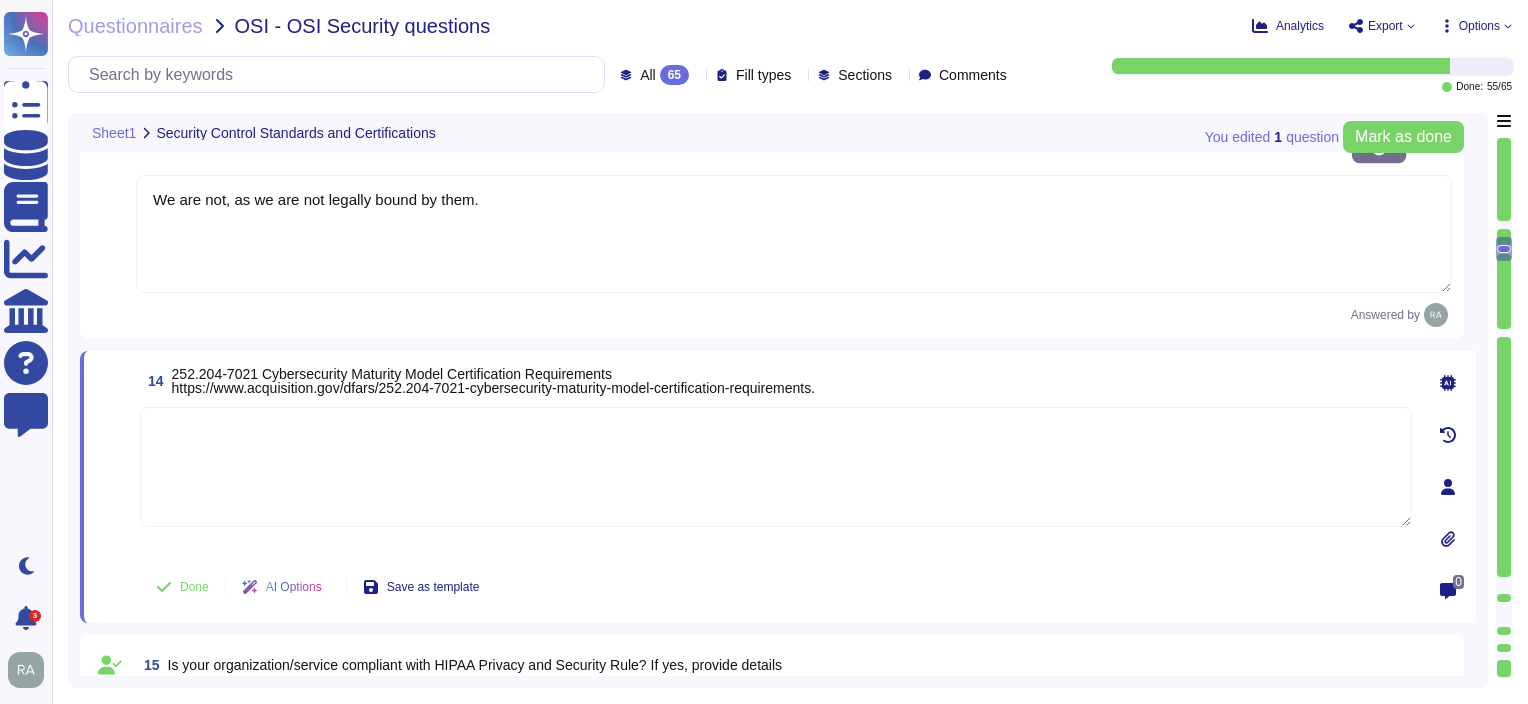 paste on "We are not, as we are not legally bound by them." 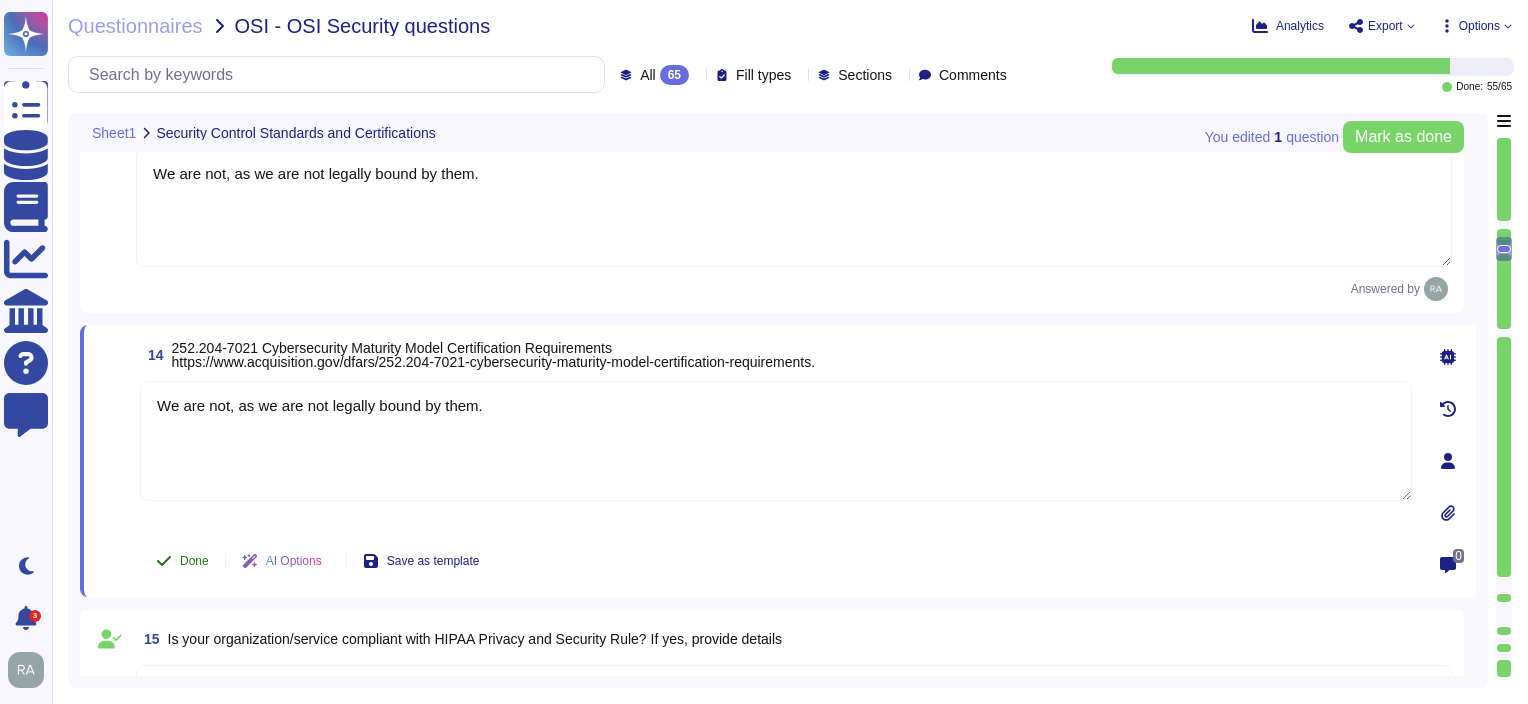 type on "We are not, as we are not legally bound by them." 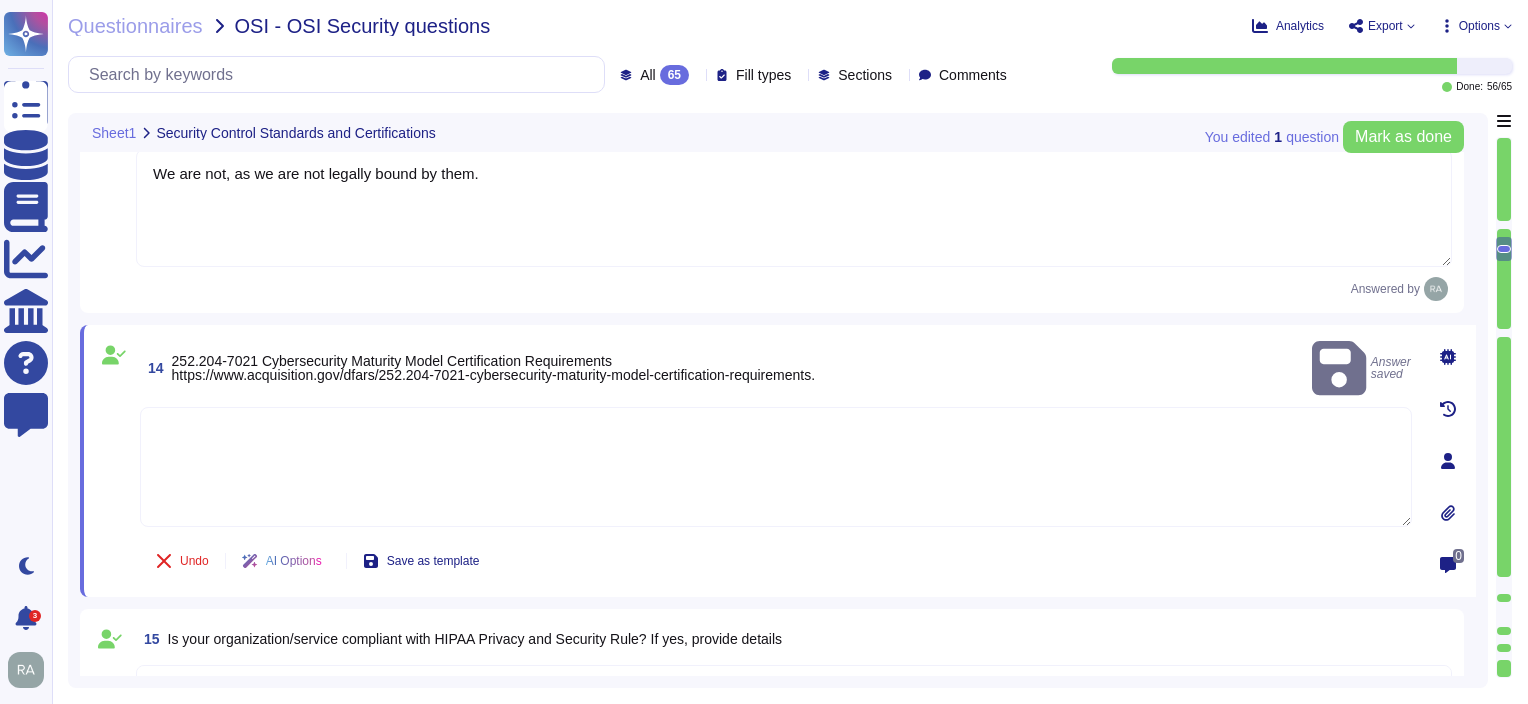 type on "We are not, as we are not legally bound by them." 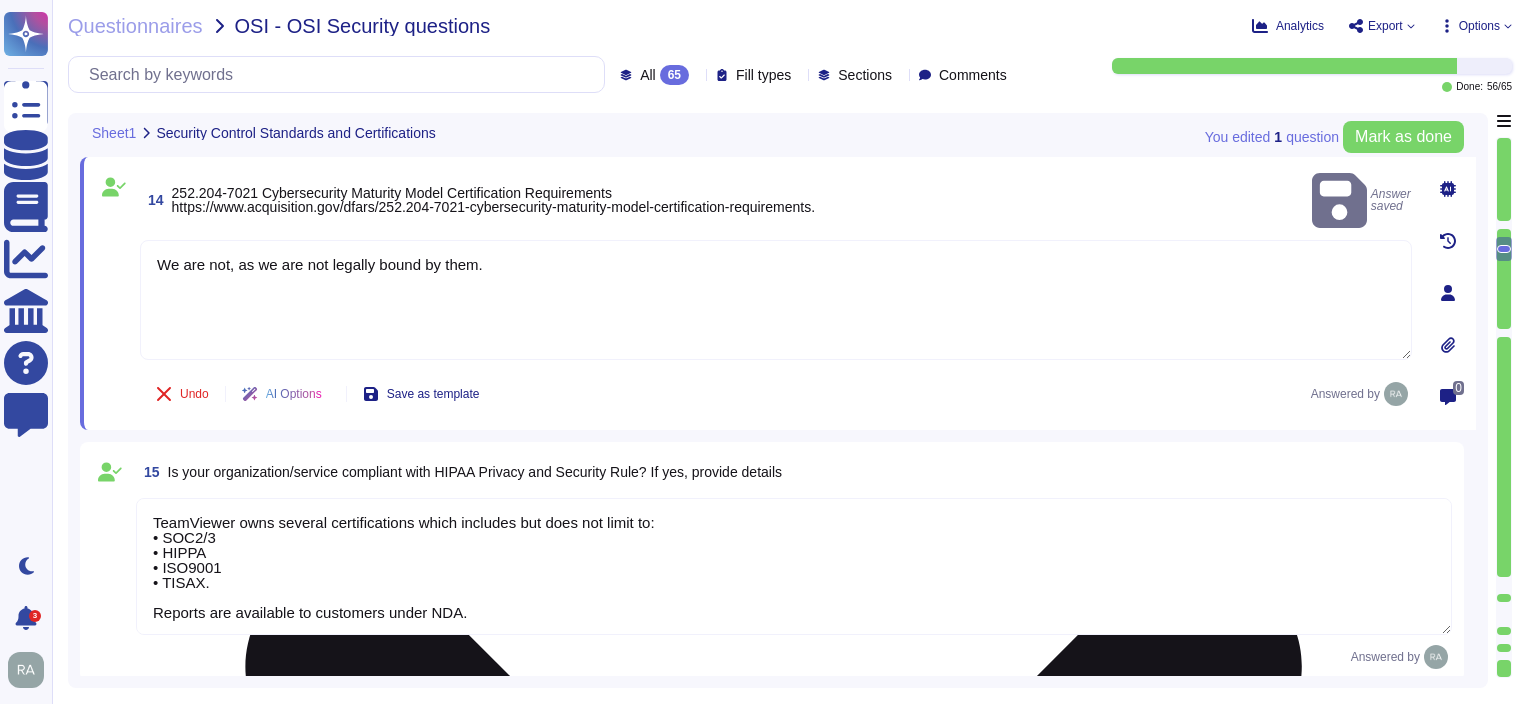 scroll, scrollTop: 3033, scrollLeft: 0, axis: vertical 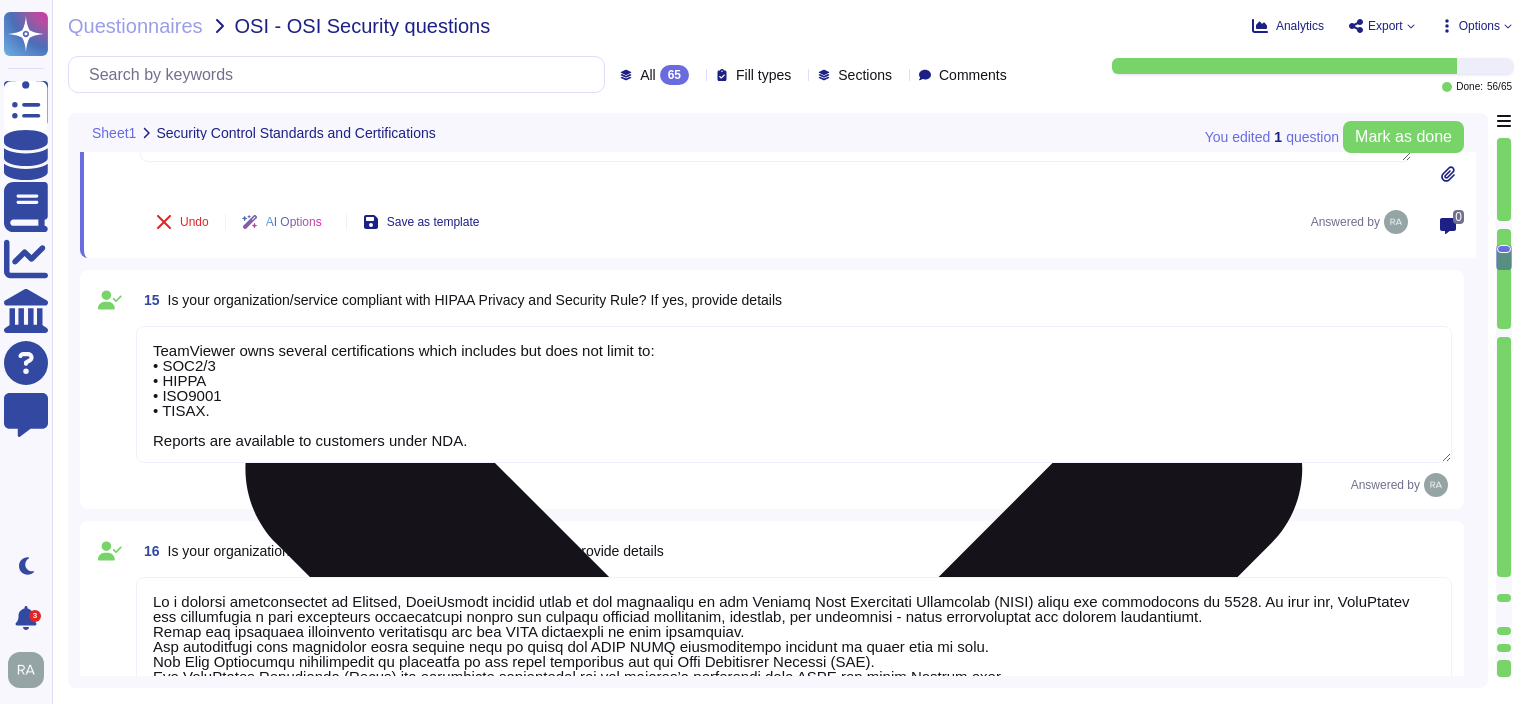 type on "The ISMS program and the related aspects are regularly evaluated by third parties.
The scope of the assessment is clearly defined, and the feedback is incorporated in various ongoing and new projects within the various domains of TeamViewer. This includes a thorough review of the policies and procedures, as well as an assessment of TeamViewer's overall IT posture.
TeamViewer currently does independent HIPAA, SOC2 and SOC3 Assessments each year and performs external Cyber Security Posture Assessment using various 3rd Party provider.
A major part of the assessment is to receive a brief report about the outcome of the assessment, followed by appropriate recommendations and initiatives, to be adapted by TeamViewer." 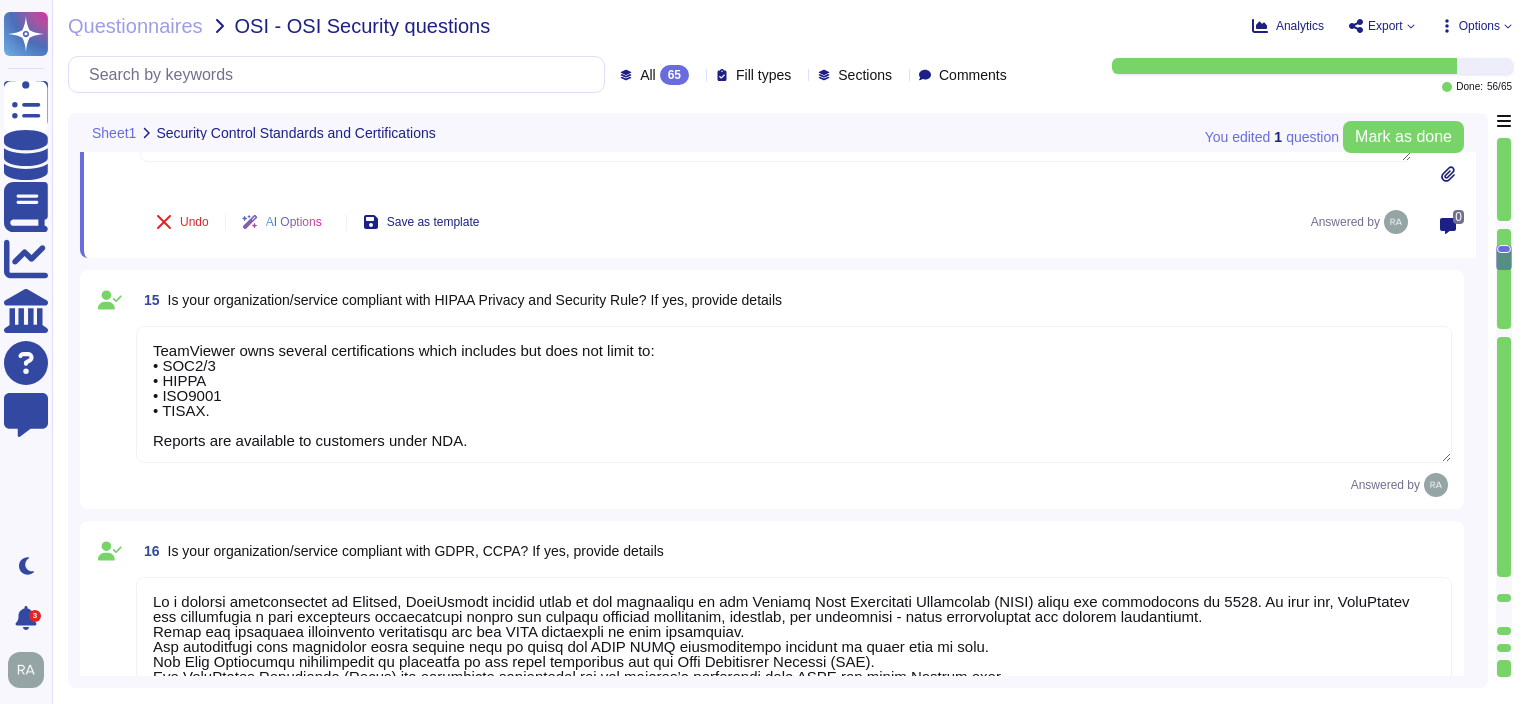 scroll, scrollTop: 1, scrollLeft: 0, axis: vertical 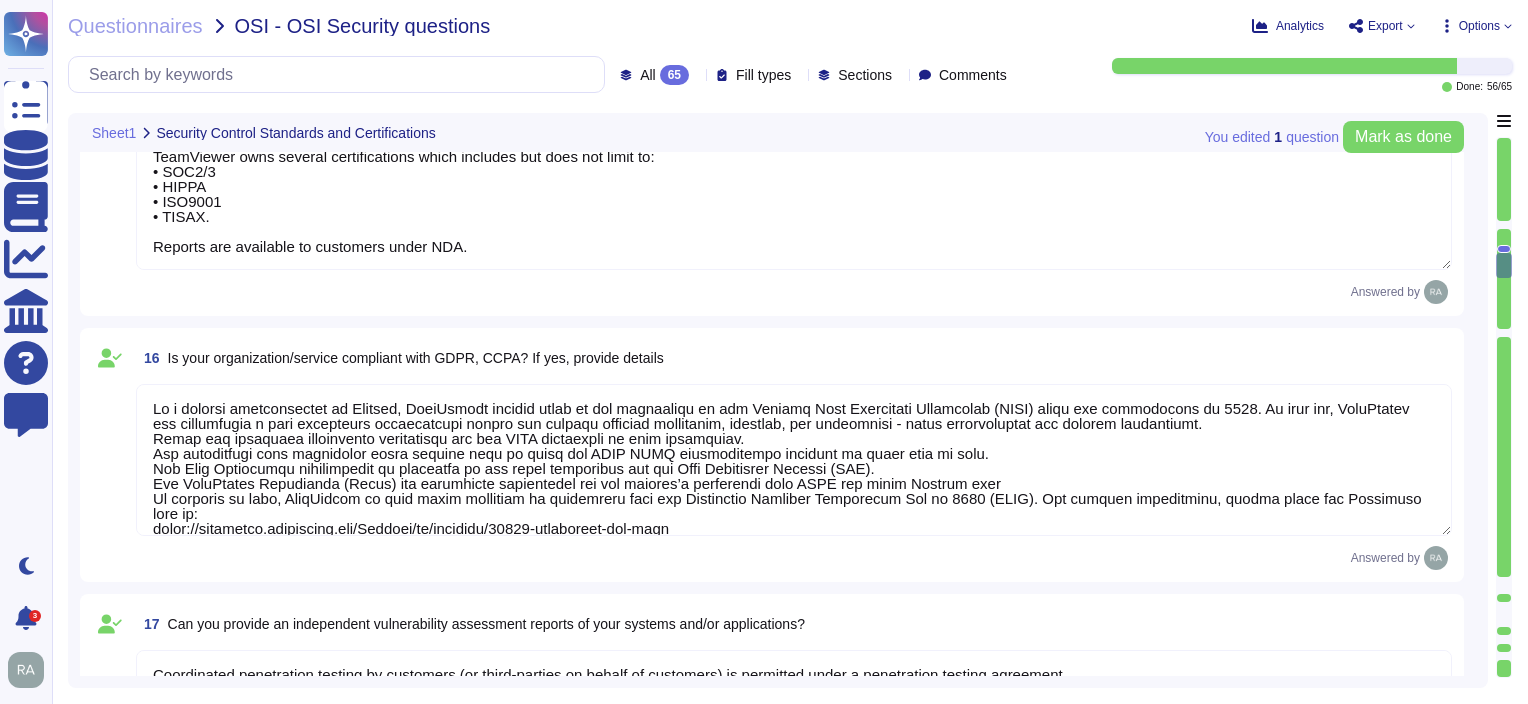 type on "To support this, the Company employs a Computer Security Incident Response Team (CSIRT) and a Product Security Incident Response Team (PSIRT), both of which maintain constant readiness based on a regularly updated Security Incident Response Plan and additional security playbooks. In the [YEAR] fiscal year, threat detection across TeamViewer’s system landscape was further enhanced through comprehensive security monitoring, delivered via a Security Operations Center (SOC) service designed as Software as a Service (SaaS). This external SOC provides 24/7 monitoring of all TeamViewer environments. Combined with a SIEM (Security Information and Event Management System), it enables automated prevention and response to potential cyberattacks, supported by advanced SOAR (Security Orchestration, Automation, and Response) services." 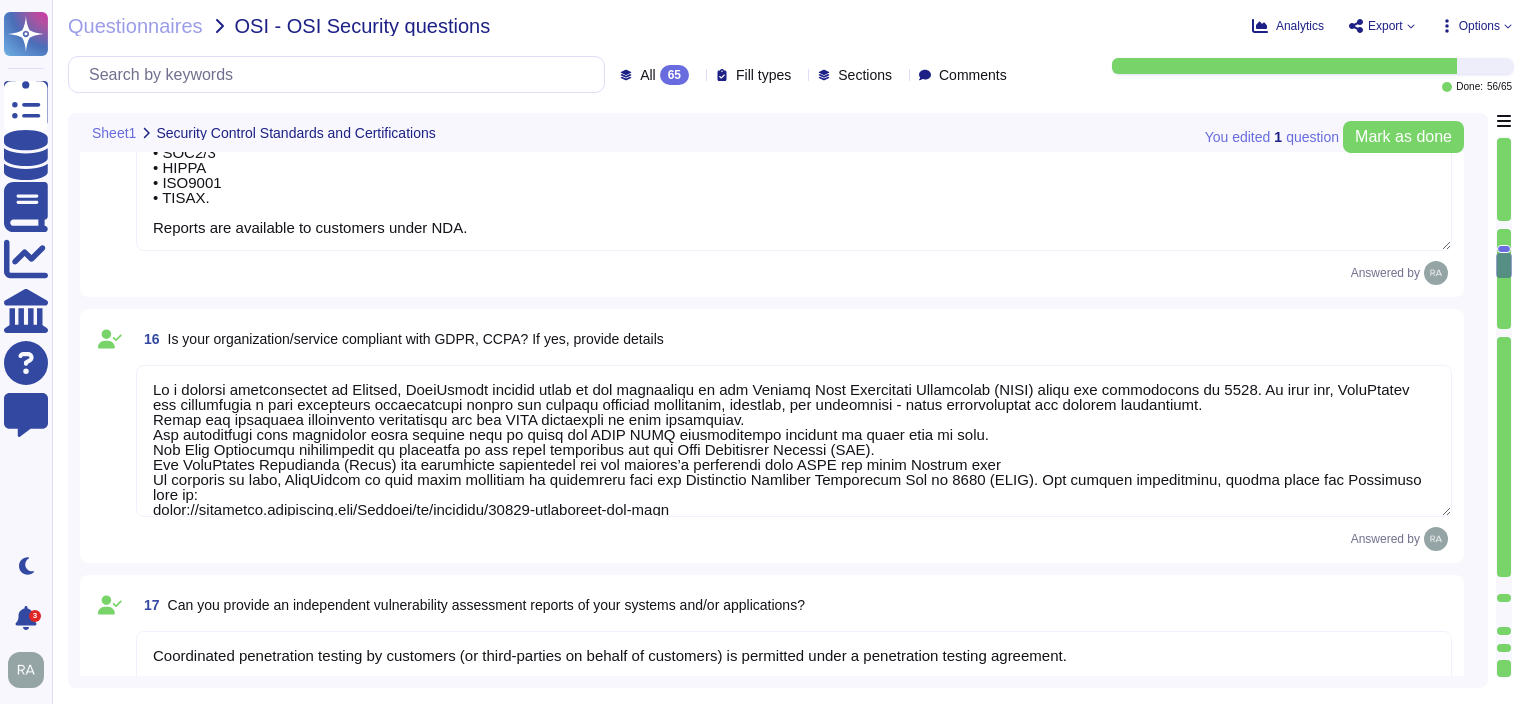 scroll, scrollTop: 1, scrollLeft: 0, axis: vertical 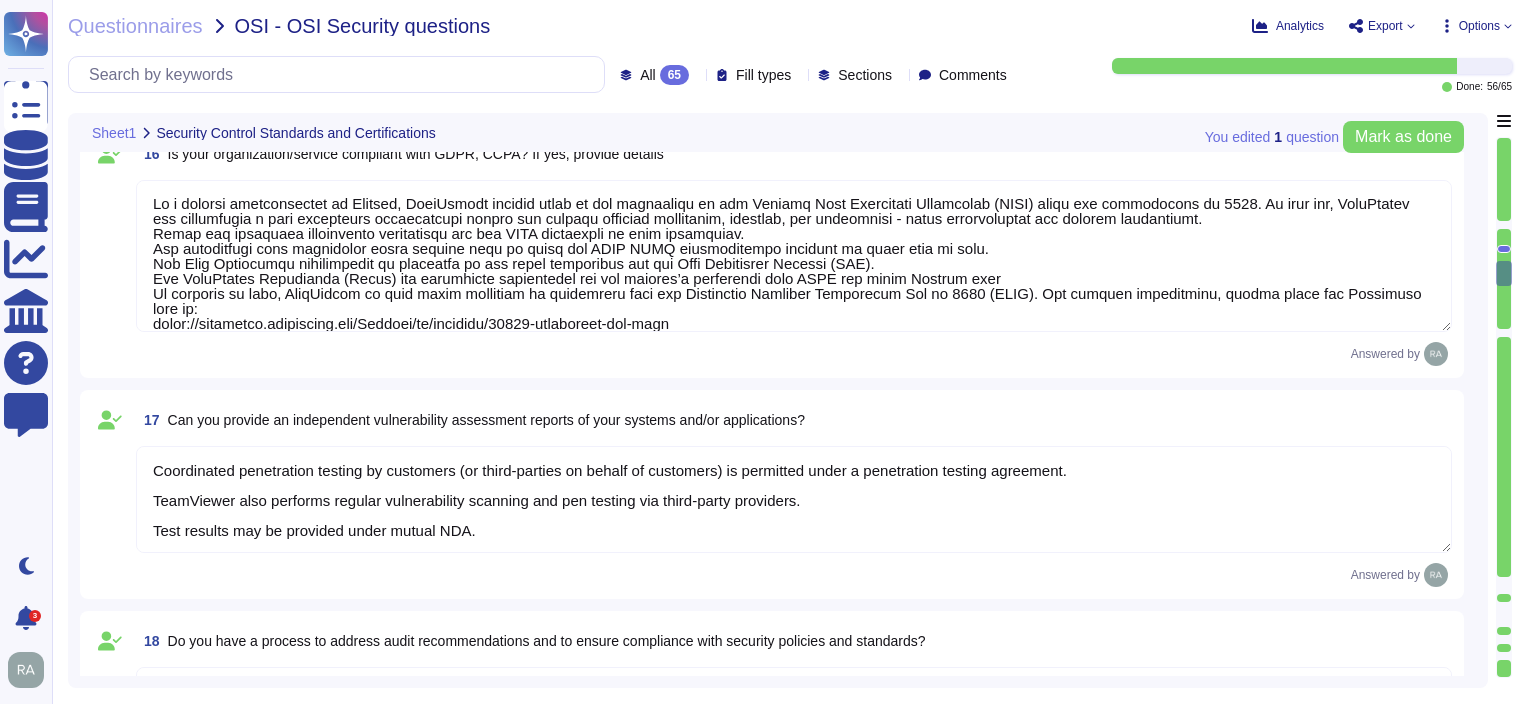 type on "TeamViewer has enterprise logging sensors deployed throughout the network that feed data to its 24/7 SOC.
If an incident is detected, based on the severity, internal incident management process will be triggered." 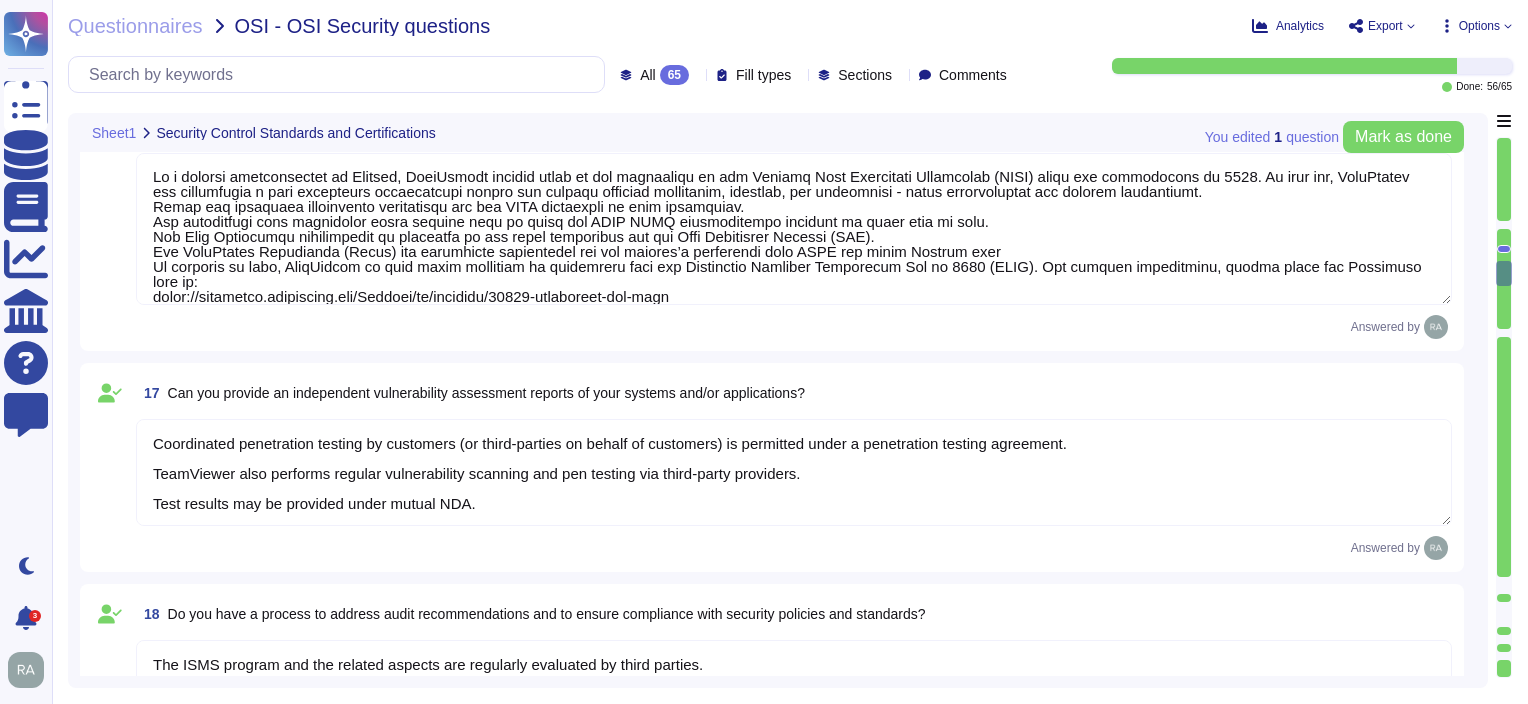 scroll, scrollTop: 1, scrollLeft: 0, axis: vertical 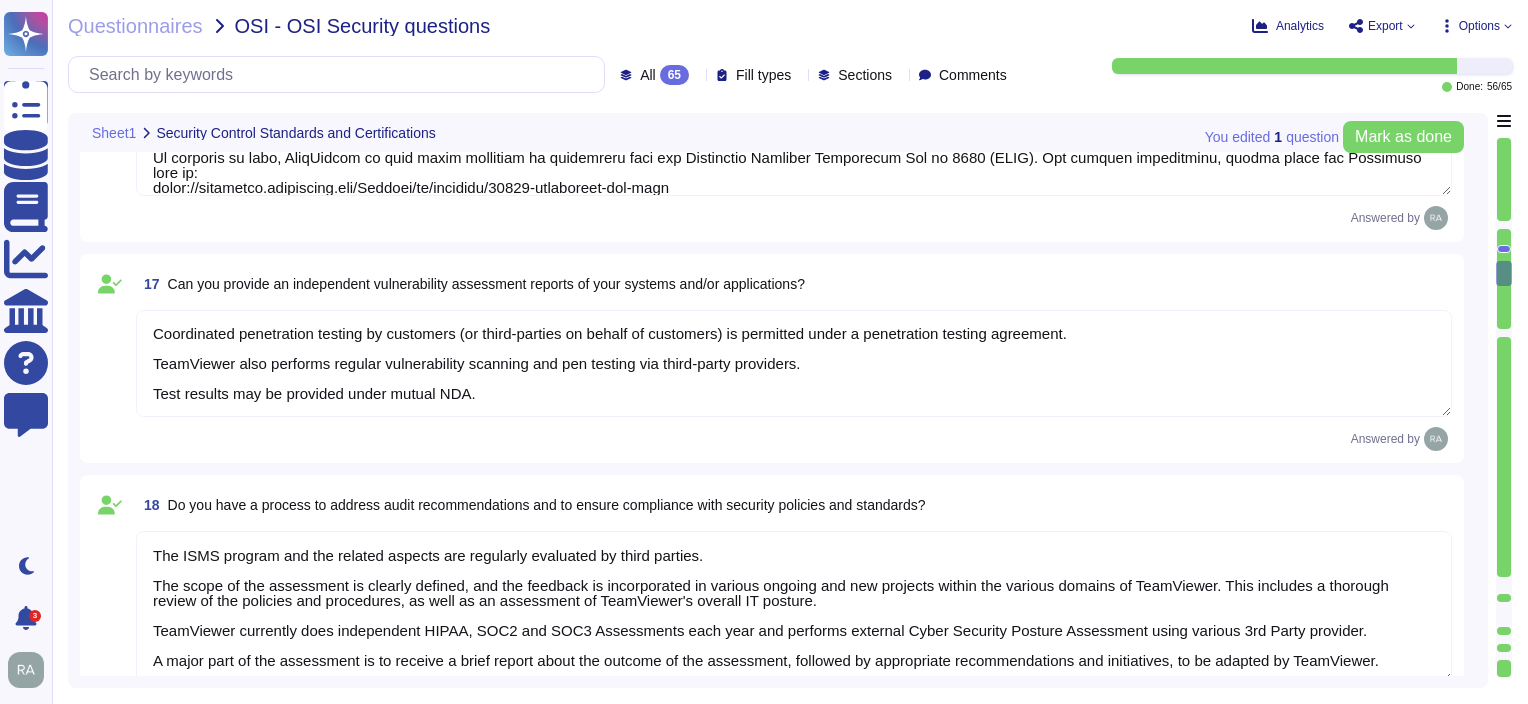 type on "TeamViewer takes security and data protection very seriously. Over the past five years, there has been only one security incident, which is transparently documented in our official Security Bulletins.
You can always find the latest information on any security-related issues on our Security Bulletins under:
https://www.teamviewer.com/en/resources/trust-center/security-bulletins/
The single incident, published under bulletin ID TV-2024-1005, did not impact our production environment or compromise any customer data. TeamViewer remained safe to use at all times.
https://www.teamviewer.com/en/resources/trust-center/security-bulletins/tv-2024-1005/" 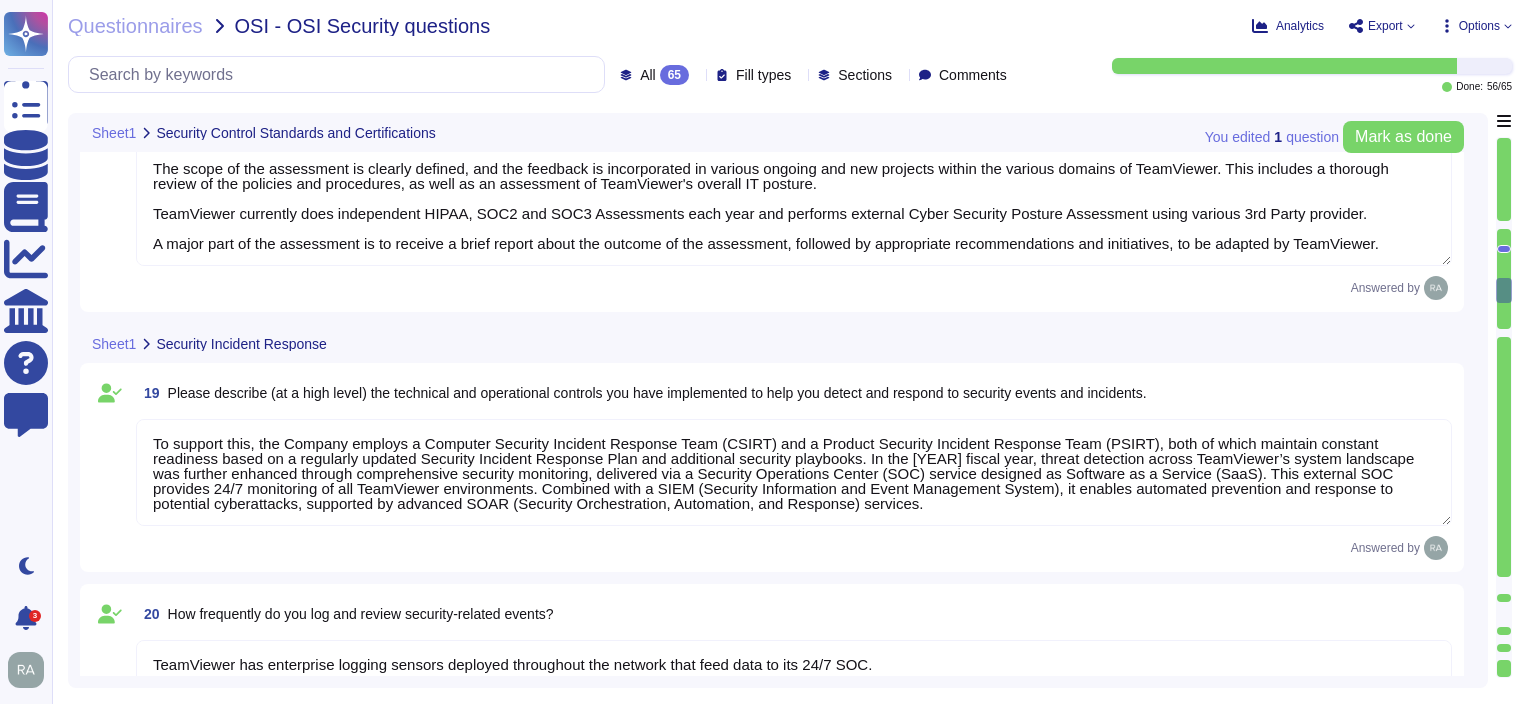 type on "TeamViewer communicates updates about service availability through its status page at status.teamviewer.com.
In the event of a product incident, customers can access security bulletins via the TeamViewer Trust Center at https://www.teamviewer.com/en/trust-center/security-bulletins/.
As a member of the CVE program, TeamViewer classifies, rates, and updates vulnerabilities as part of its ongoing security efforts. In the case of a data breach, TeamViewer will apply GDPR guidelines to ensure proper notification and compliance." 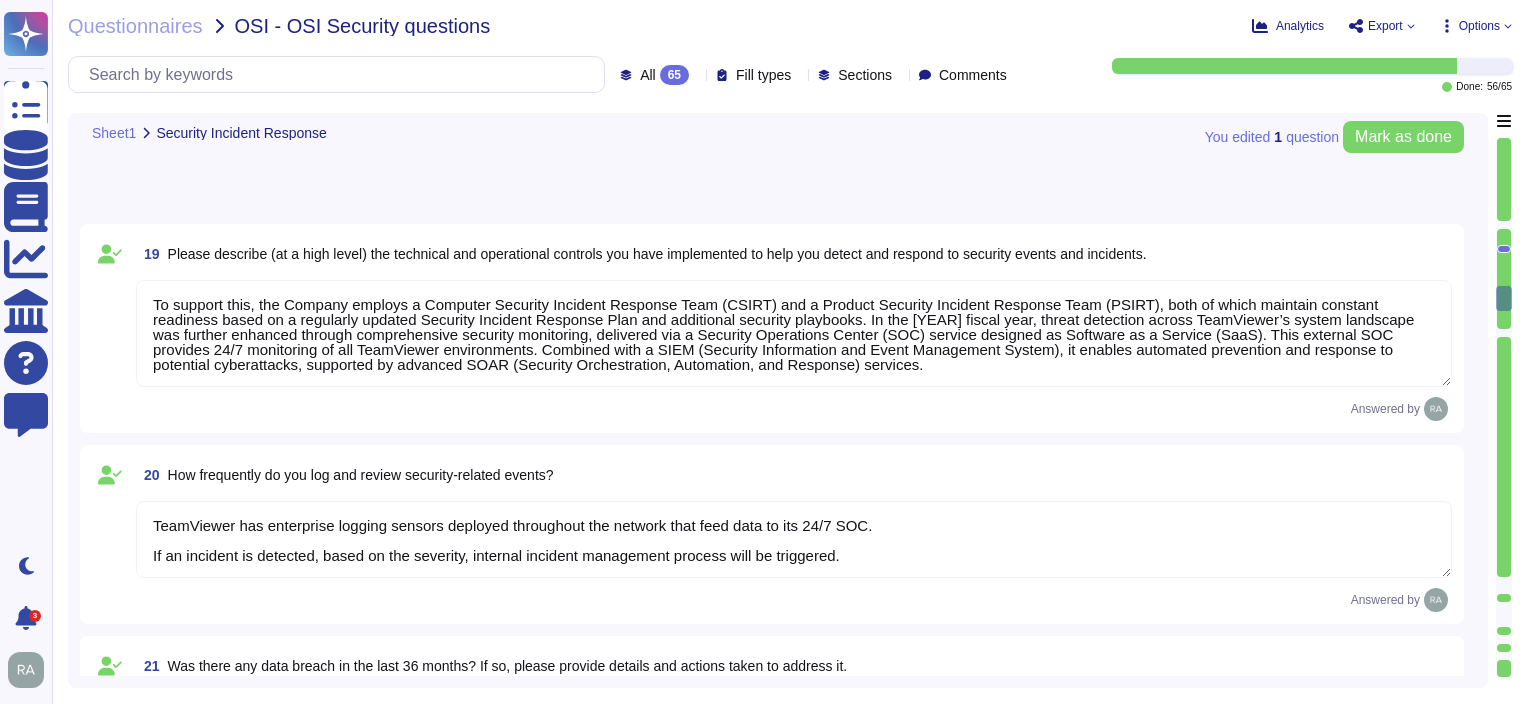 type on "TeamViewer utilizes the services of ANEXIA Internetdienstleistungs GmbH ('ANEXIA') to provide hosting and information technology solutions, as well as Microsoft Azure ('Azure'), Google Cloud Platform, and Amazon Web Services, Inc. ('AWS').
Please see the updated list of subprocessors here: [URL]" 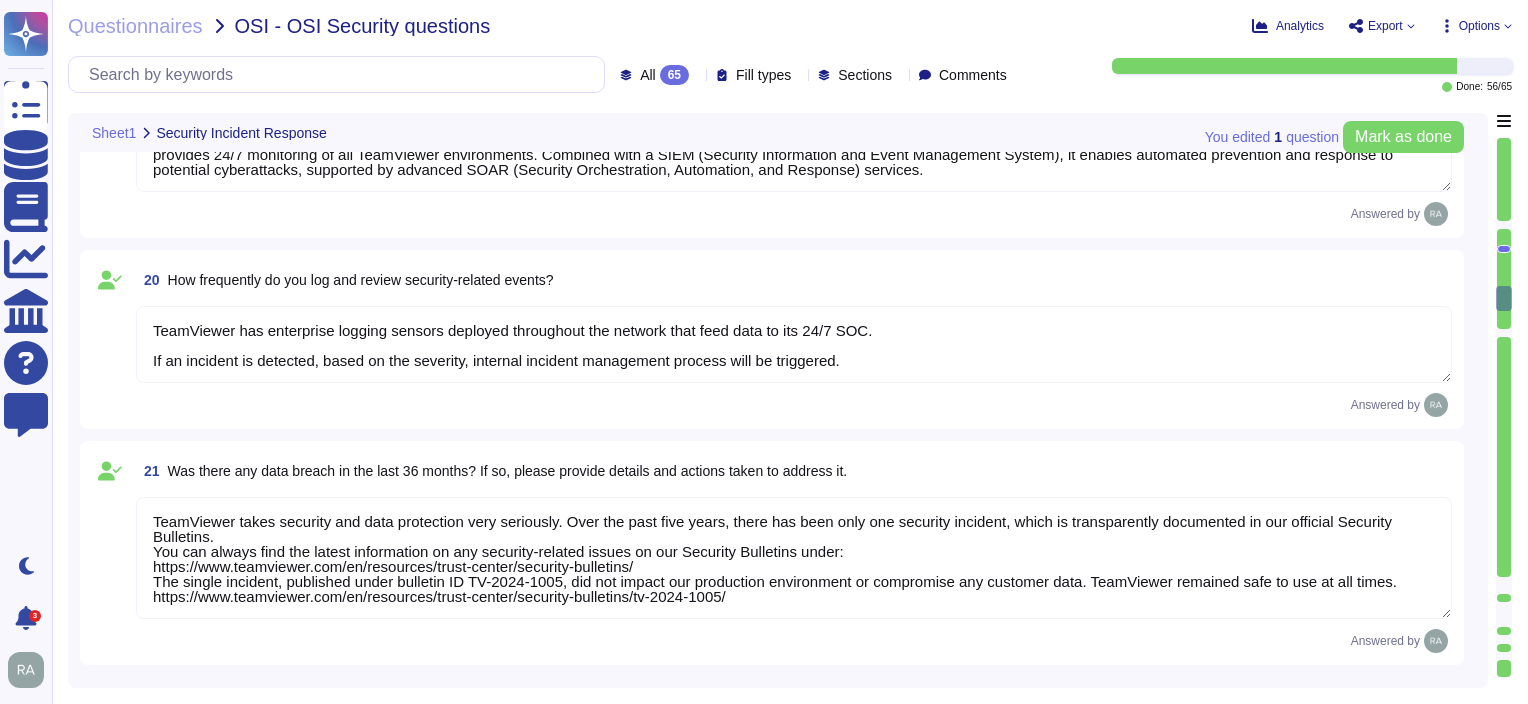 scroll, scrollTop: 4233, scrollLeft: 0, axis: vertical 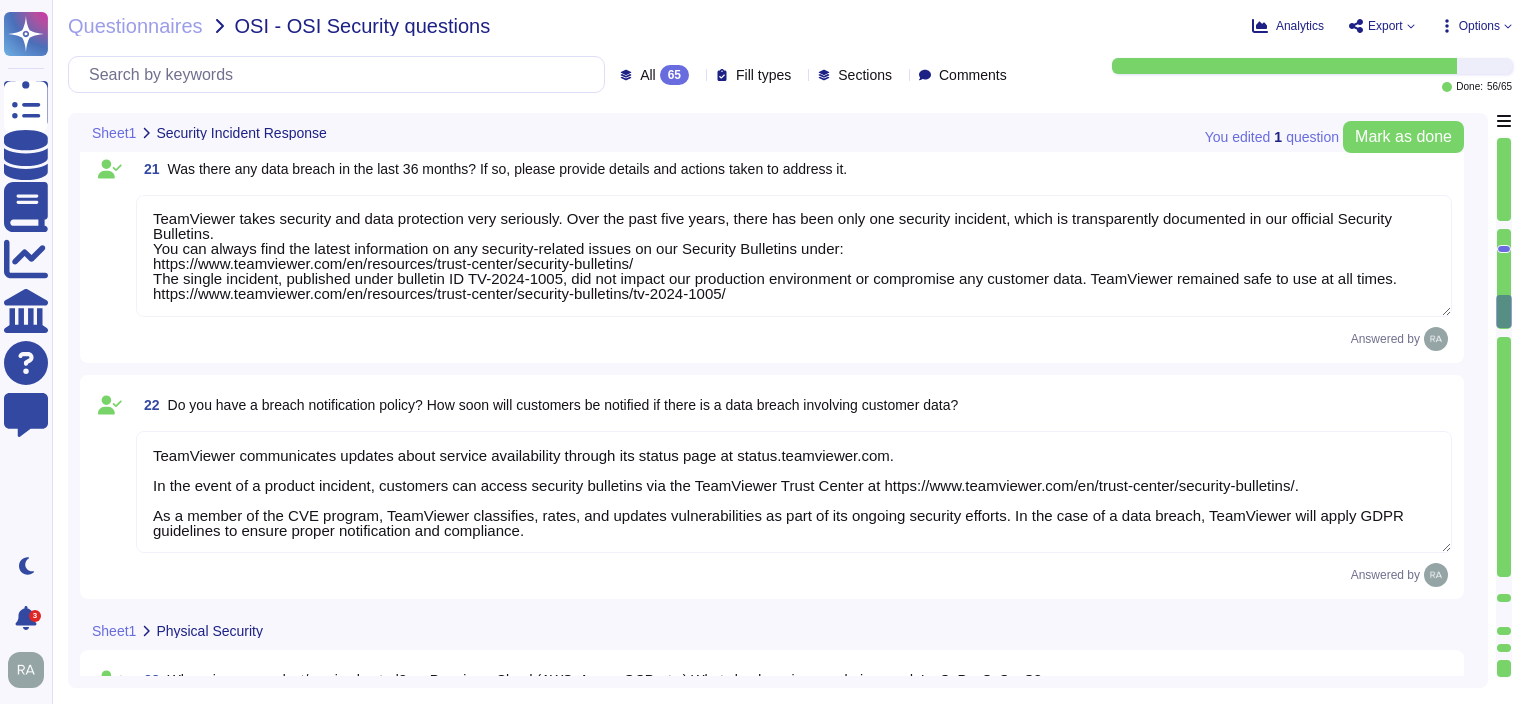 type on "The TeamViewer corporate environment is a purely cloud-based infrastructure hosted in data centers provided by third parties. All third parties are certified under ISO 27001 standard." 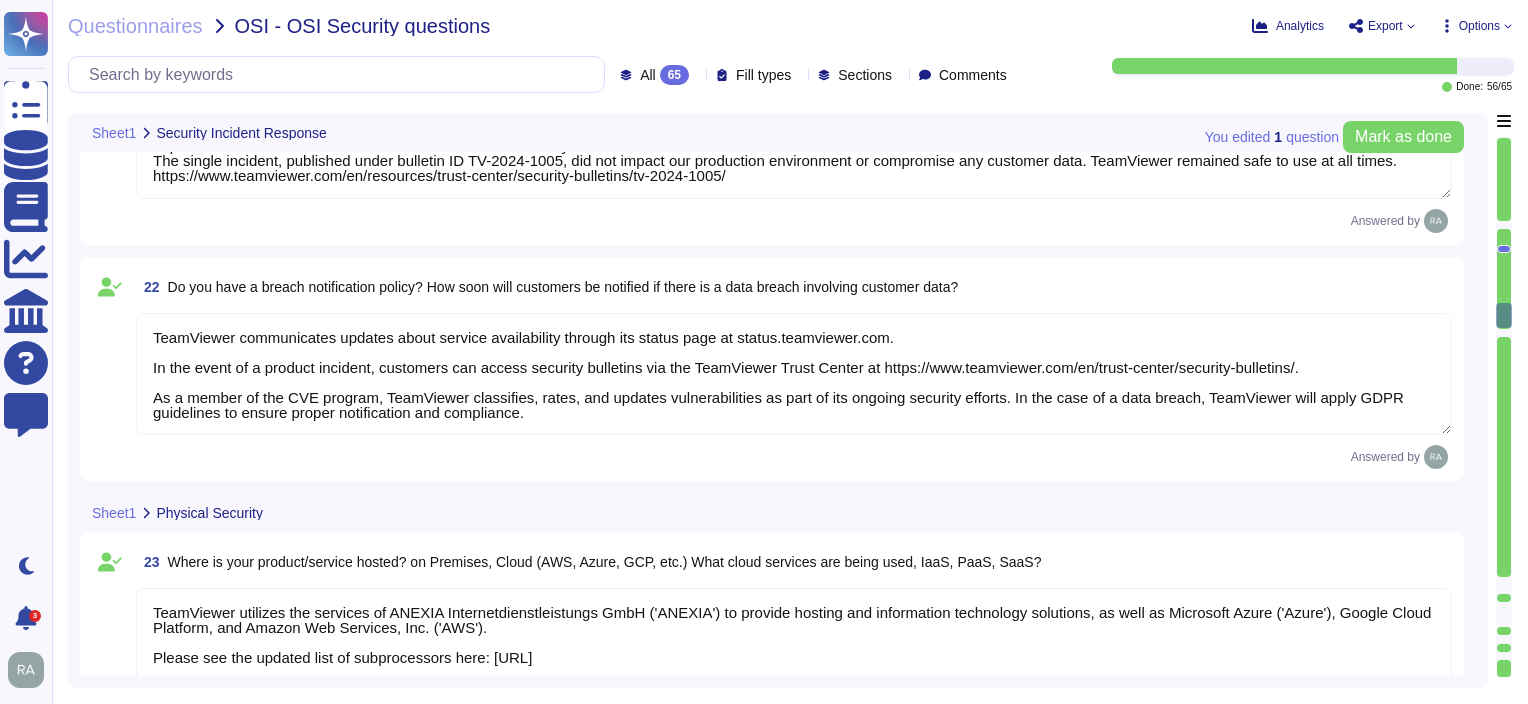 type on "TeamViewer is a global organization which offer his services all around the globe.
However, as a European company and more specifically as a German based organization, TeamViewer do host its customer data in 2 places. TeamViewer Master is located in Frankfurt, Germany, and his Recovery is located in Vienna, Austria.
For data at rest :
• TeamViewer has two data storage locations in the EU Zone
• main data center is in Frankfurt, Germany,
• recovery site is in Vienna, Austria.
• Both locations hold ISO 27001 certification.
For data in transit :
• Over 1,300 routers situated across the globe
guarantee the service's high availability and redundancy.
• Data, dependent on the user location, may be routed to
one or multiple TeamViewer router locations.
• For enterprise customers:
• dedicated router can be provided to enhance security
and guarantee a geographical seal in regard
to data in transit." 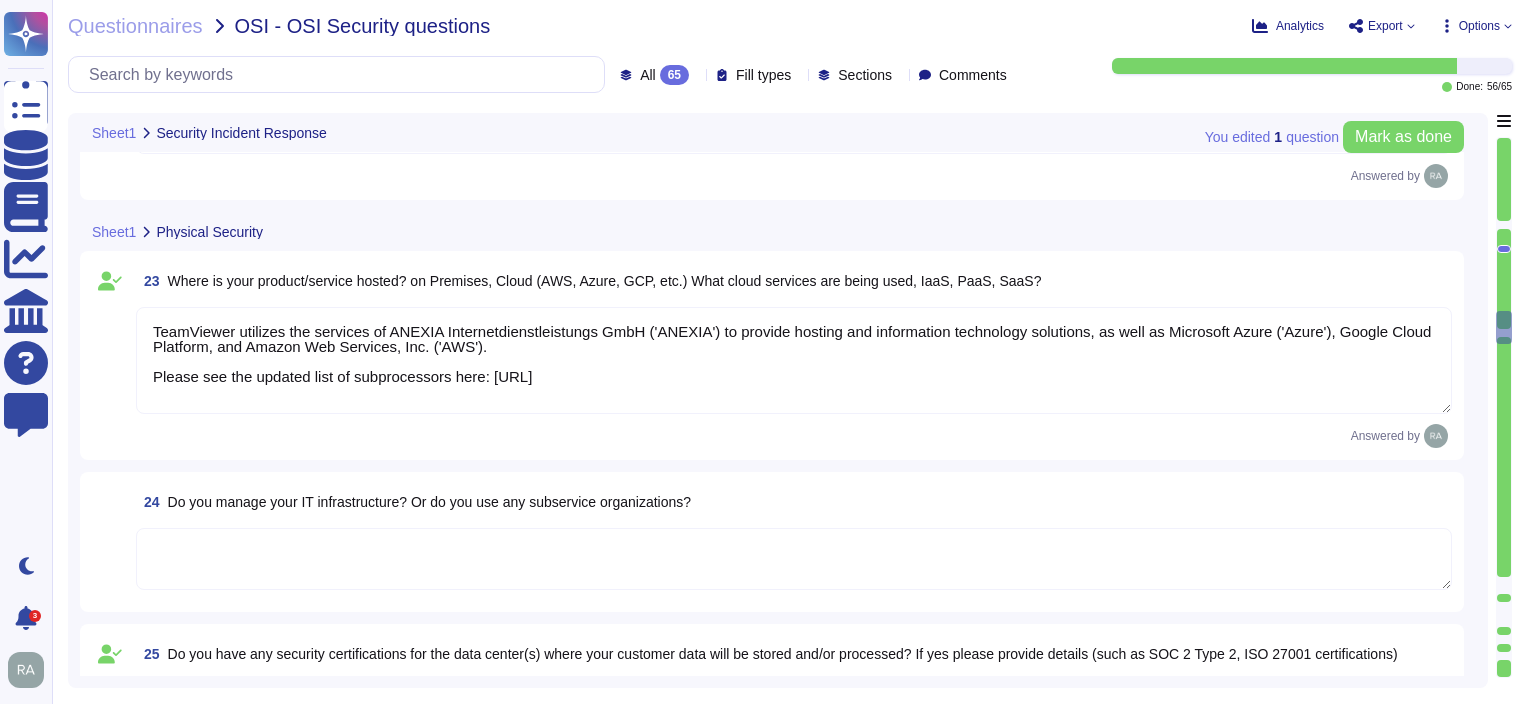 scroll, scrollTop: 4933, scrollLeft: 0, axis: vertical 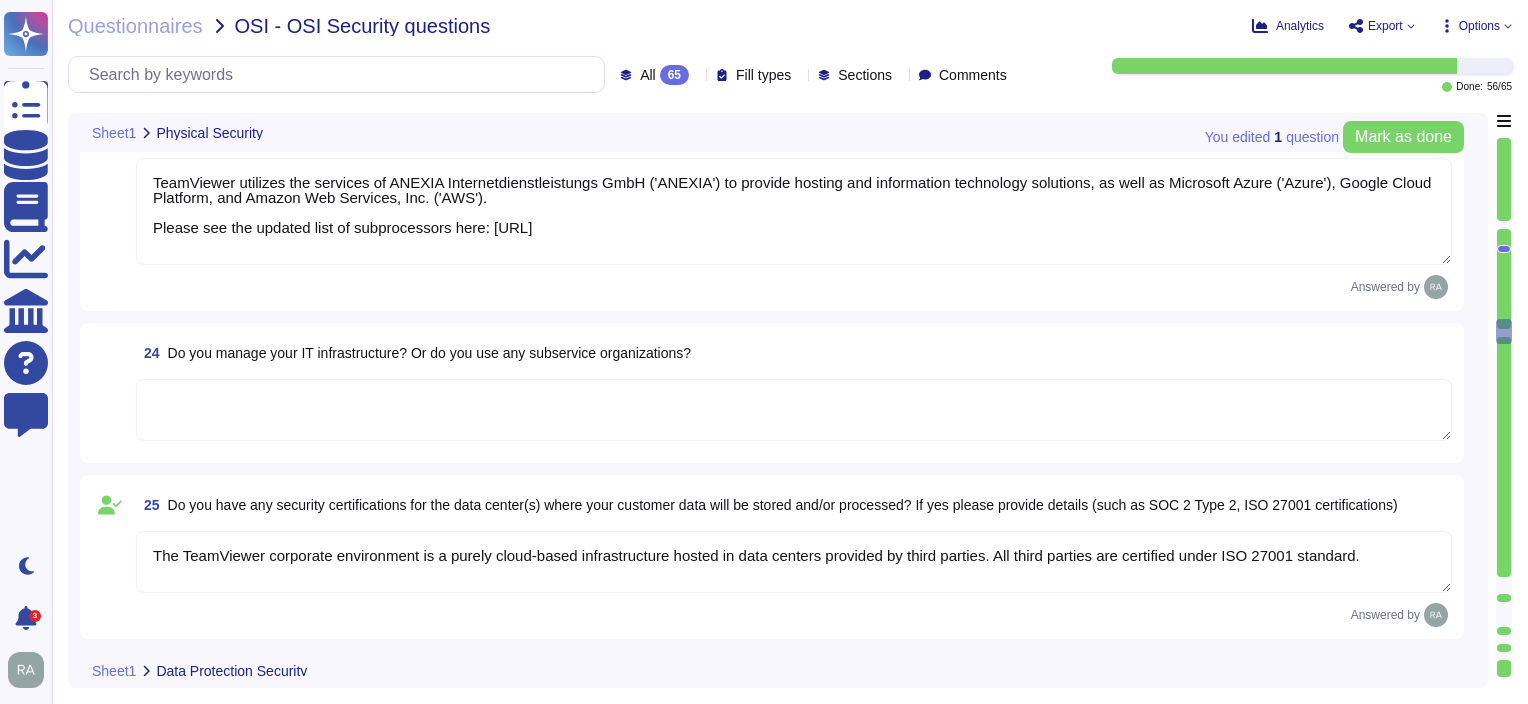 click at bounding box center [794, 410] 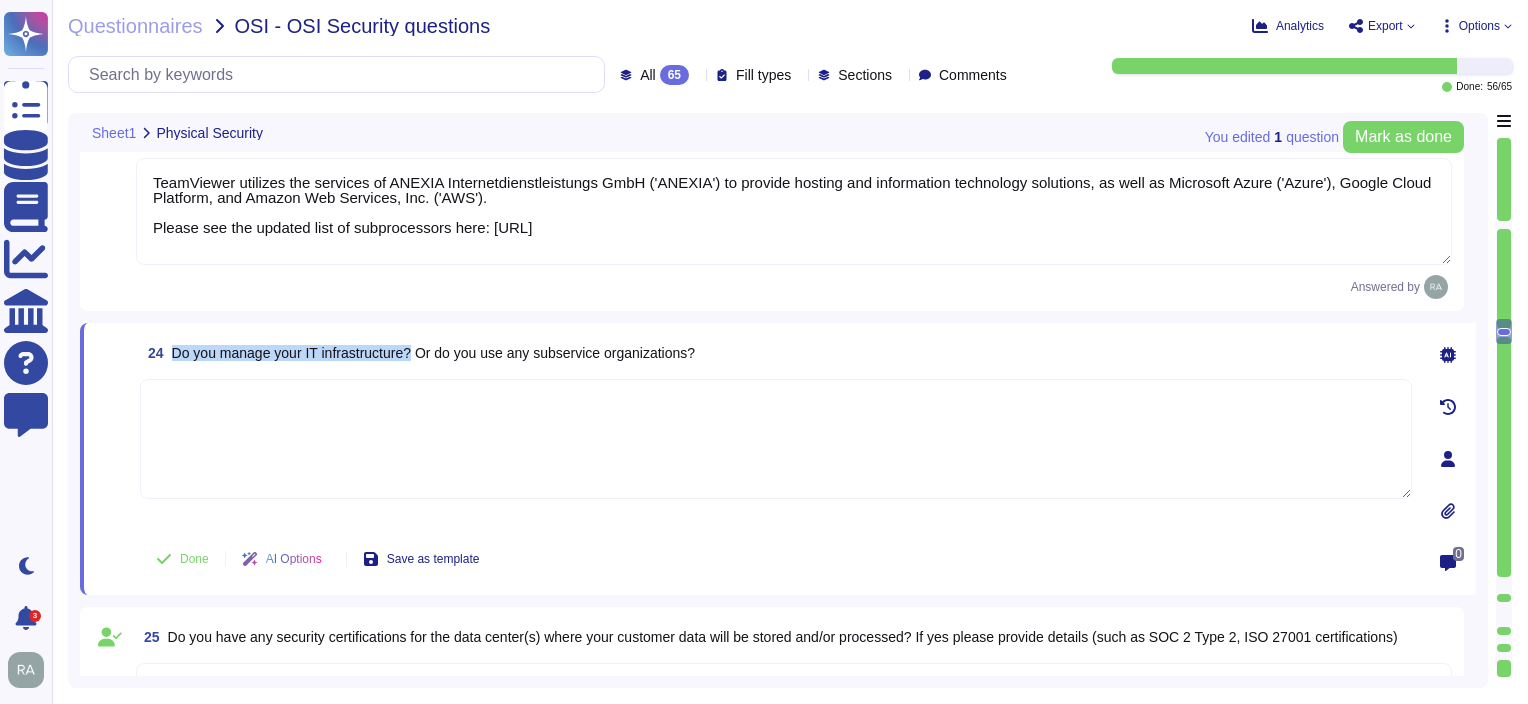 drag, startPoint x: 172, startPoint y: 354, endPoint x: 417, endPoint y: 343, distance: 245.24681 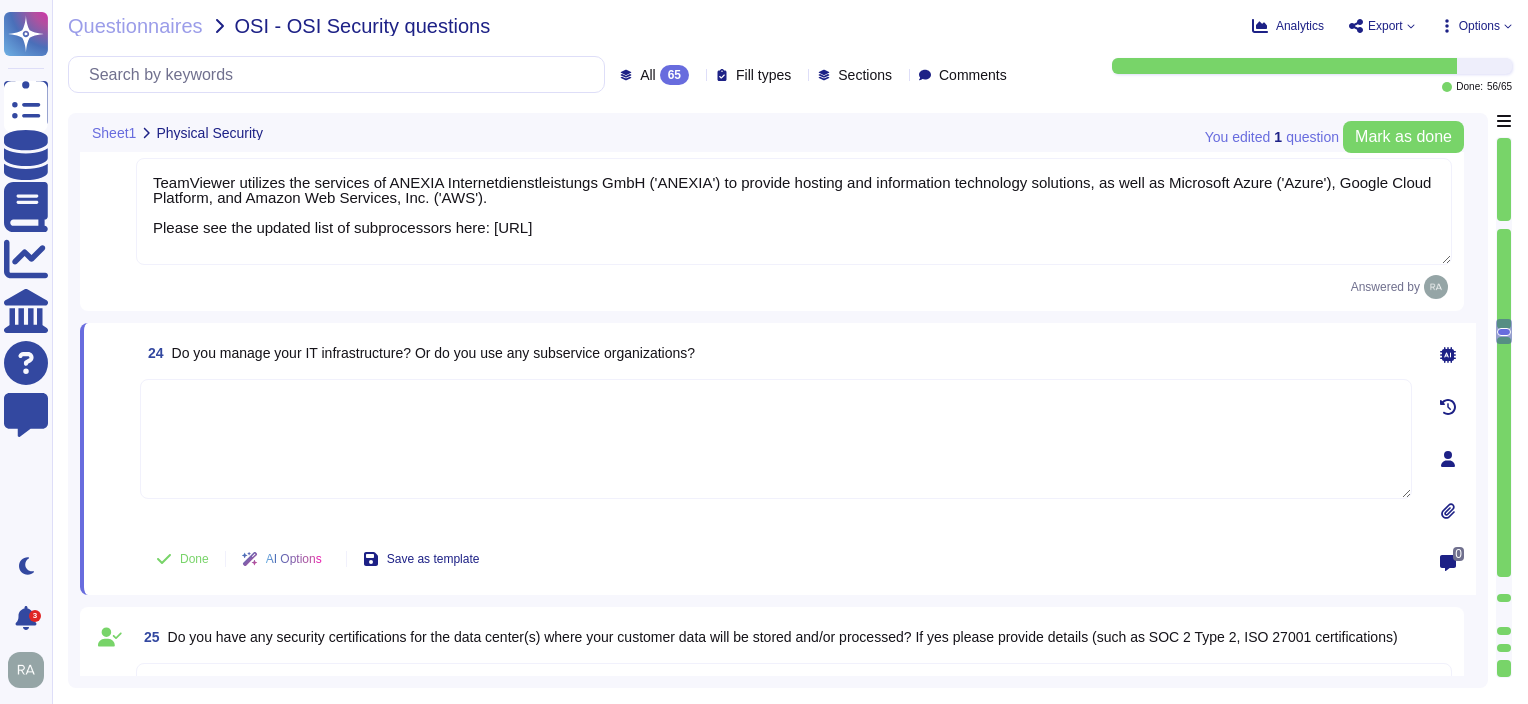 paste on "Management has established controls around the acquisition, development and maintenance of the entity's technology infrastructure." 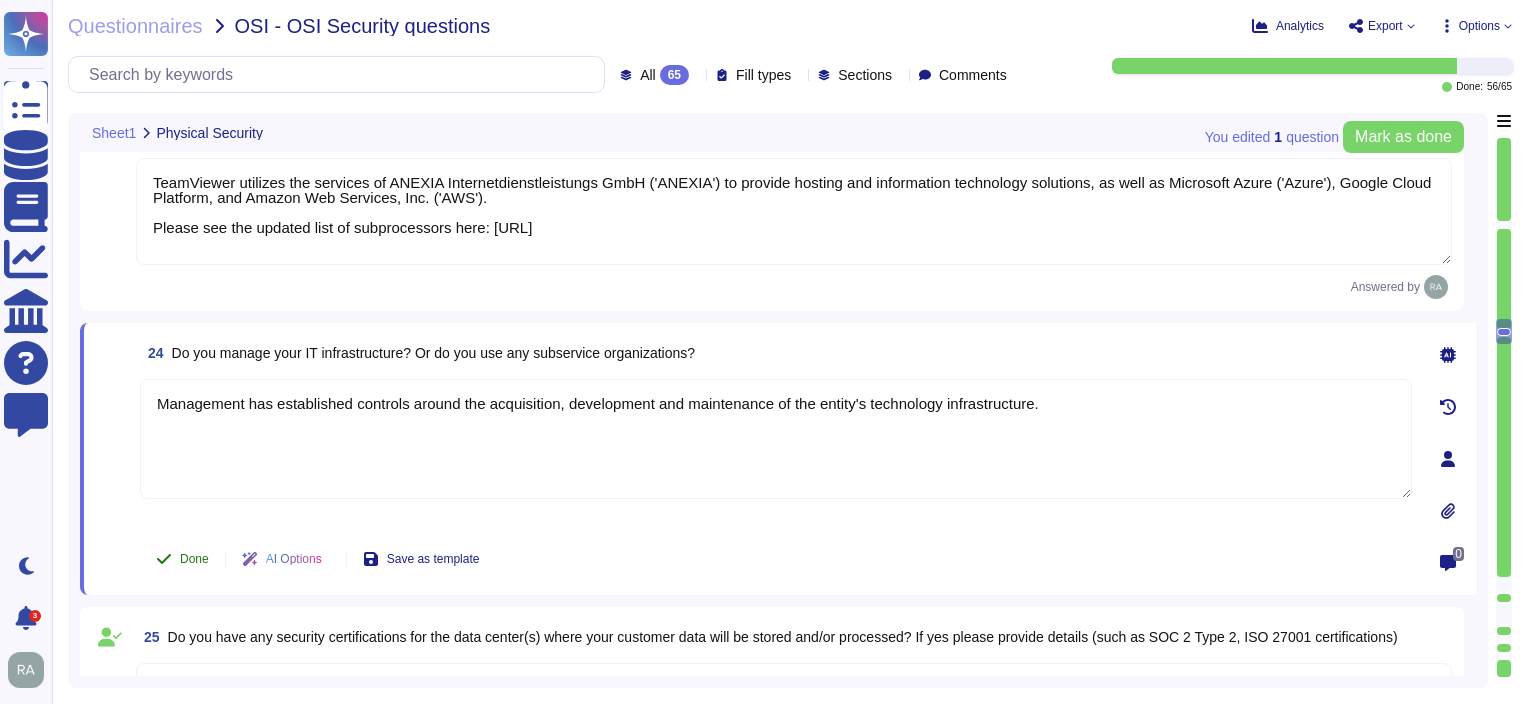 type on "Management has established controls around the acquisition, development and maintenance of the entity's technology infrastructure." 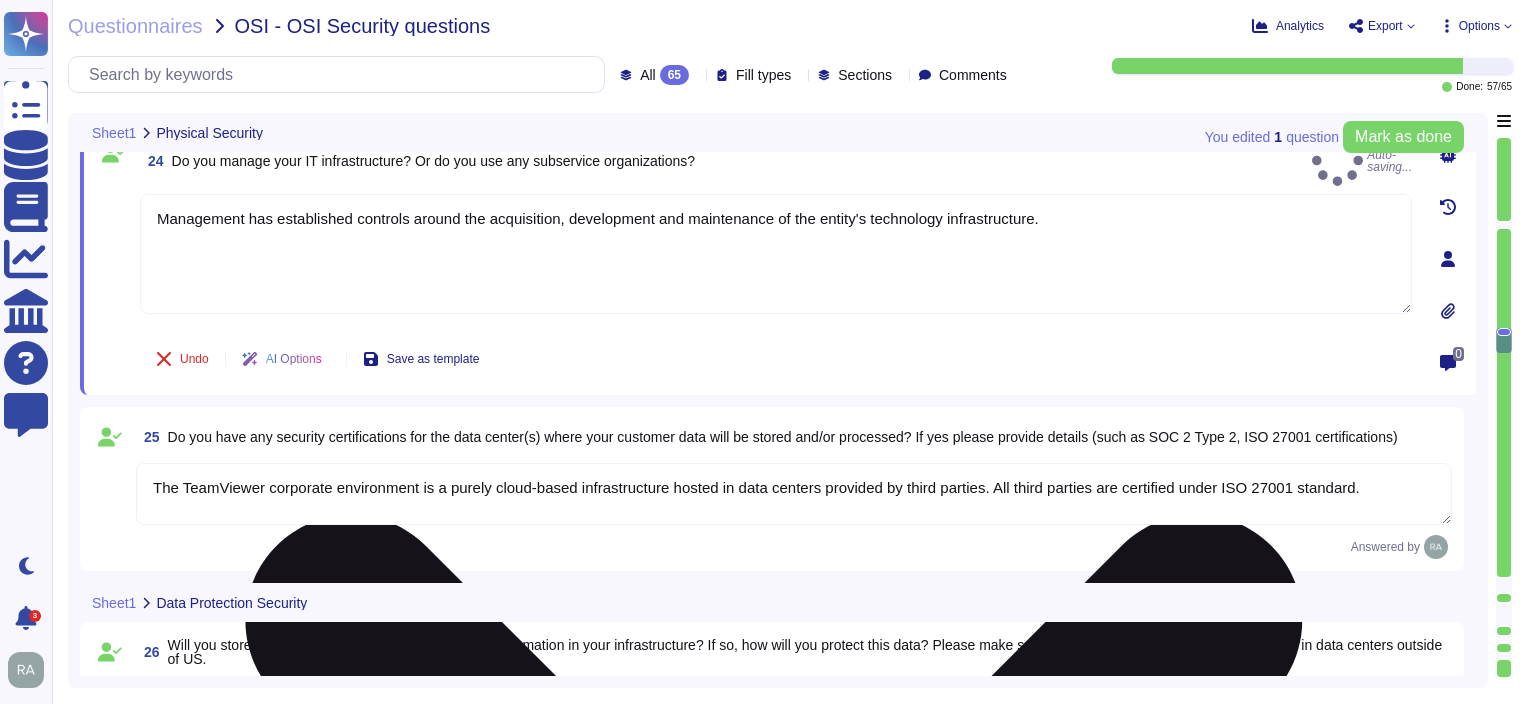 type on "TeamViewer has its own security policies and approach, following industry best practices and beyond.
Data in transit is encrypted using TLS 1.2 or higher.
Data stored in the account — such as passwords, keys, and chat logs — are encrypted using a combination of RSA and AES, where the root key for the encryption is derived from the user’s password.
This ensures that someone without the password can’t access the data stored in the account. In addition to that, we also encrypt the data on storage / database level to ensure maximum protection against different types of data loss." 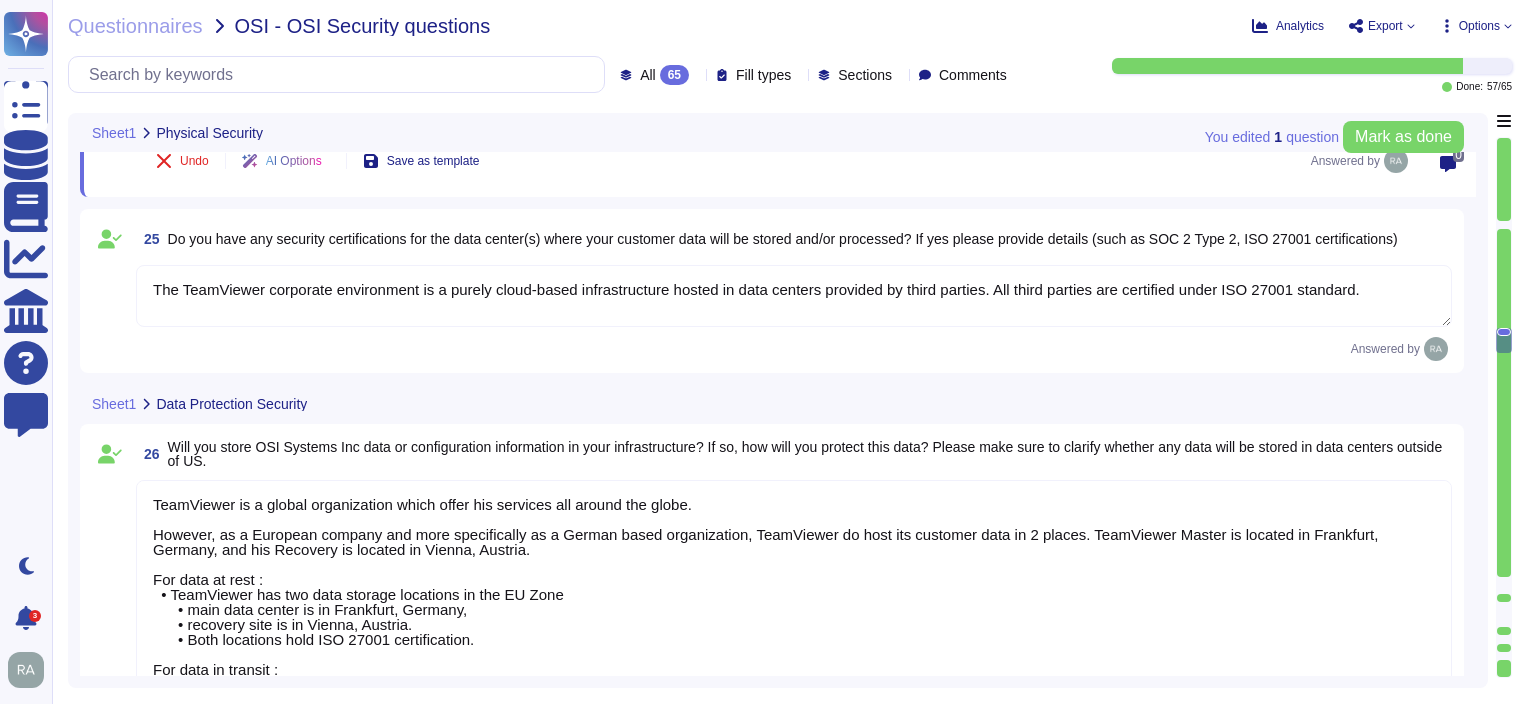scroll, scrollTop: 5533, scrollLeft: 0, axis: vertical 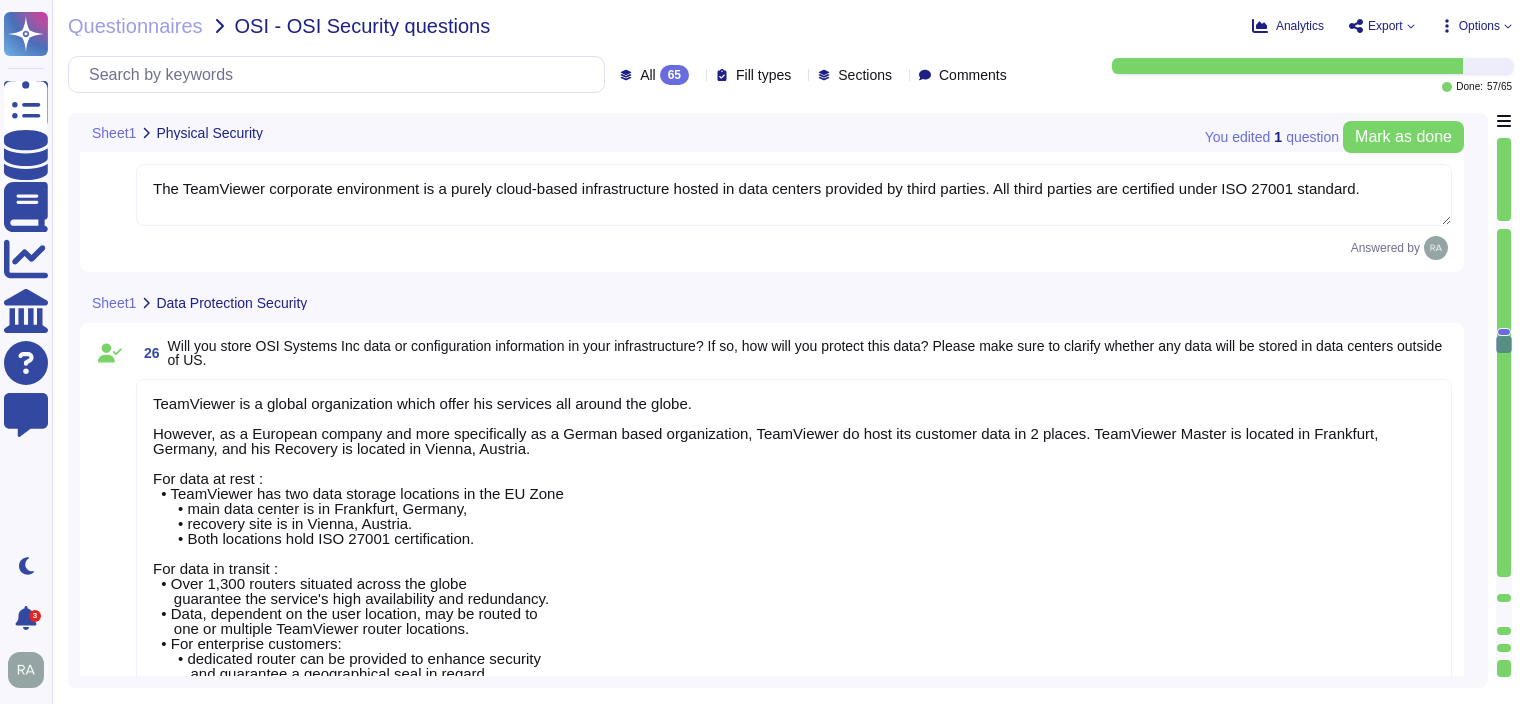 type on "TeamViewer has an established data deletion concept that is centrally overseen and actively maintained at the departmental level. This includes clearly defined retention periods and timelines to ensure a consistent and compliant approach to data deletion.
As part of this process, once a year during the company-wide Data Deletion Month, all employees are requested to delete any unstructured data they have stored in their systems and for which they are responsible. This annual initiative helps ensure that data retention and deletion practices are rigorously followed.
These concerted and systematic efforts are in line with GDPR requirements, which stipulate that personal data may only be stored for as long as it is necessary for the purpose for which it is processed (Art. 25(2) and Art. 5(1)(b) and (e) GDPR, in conjunction with Recitals 39 and 66)." 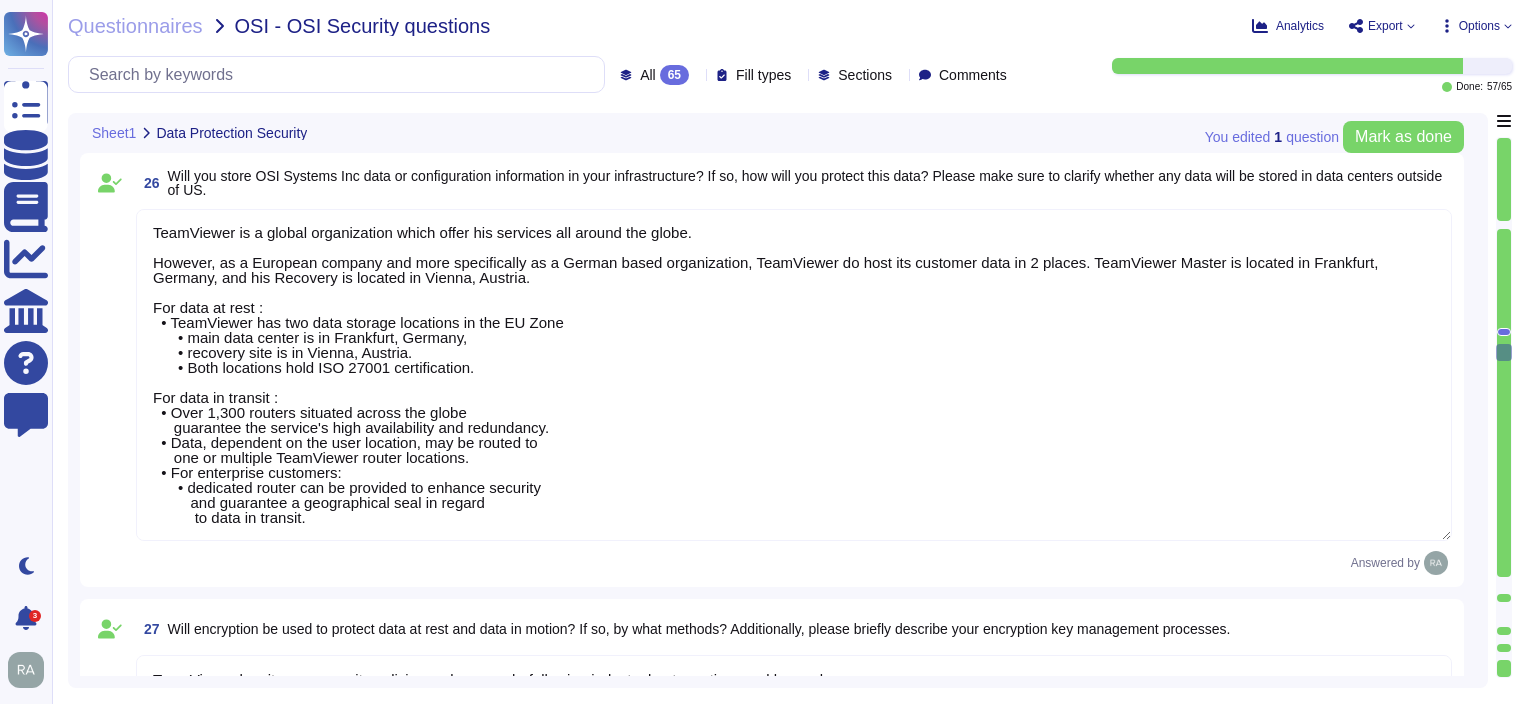 type on "TeamViewer backup infrastructure resides on private networks that are logically secured from other networks.
TeamViewer creates backups of critical data in accordance with common practice and ensures that these backups act as a reliable failover in the event of a catastrophic failure.
Customer data is backed up and monitored by Operations staff for completeness and disruptions.
In the event of a backup Job disruption, the IT Operations staff performs troubleshooting to identify the root cause and then reruns the backup job immediately or as part of the next scheduled backup job." 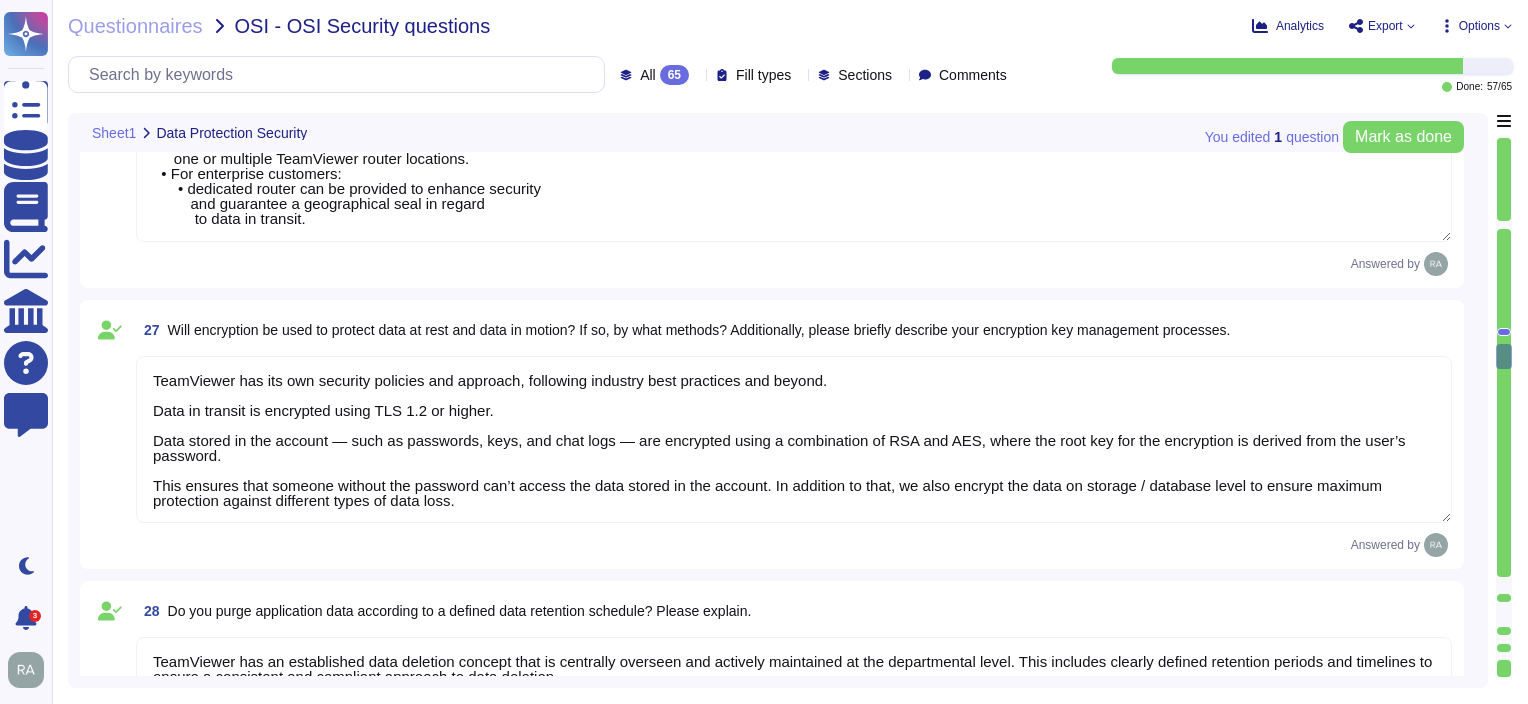 type on "Data destruction procedures are in place to guide the secure disposal of data and media.
Various methods apply depending on the media in question.
TeamViewer ensures that the data are permanently deleted and can't be retrievable.
TeamViewer providers do follow NIST 800-88 guideline or CSA Star Level One for the destruction of information." 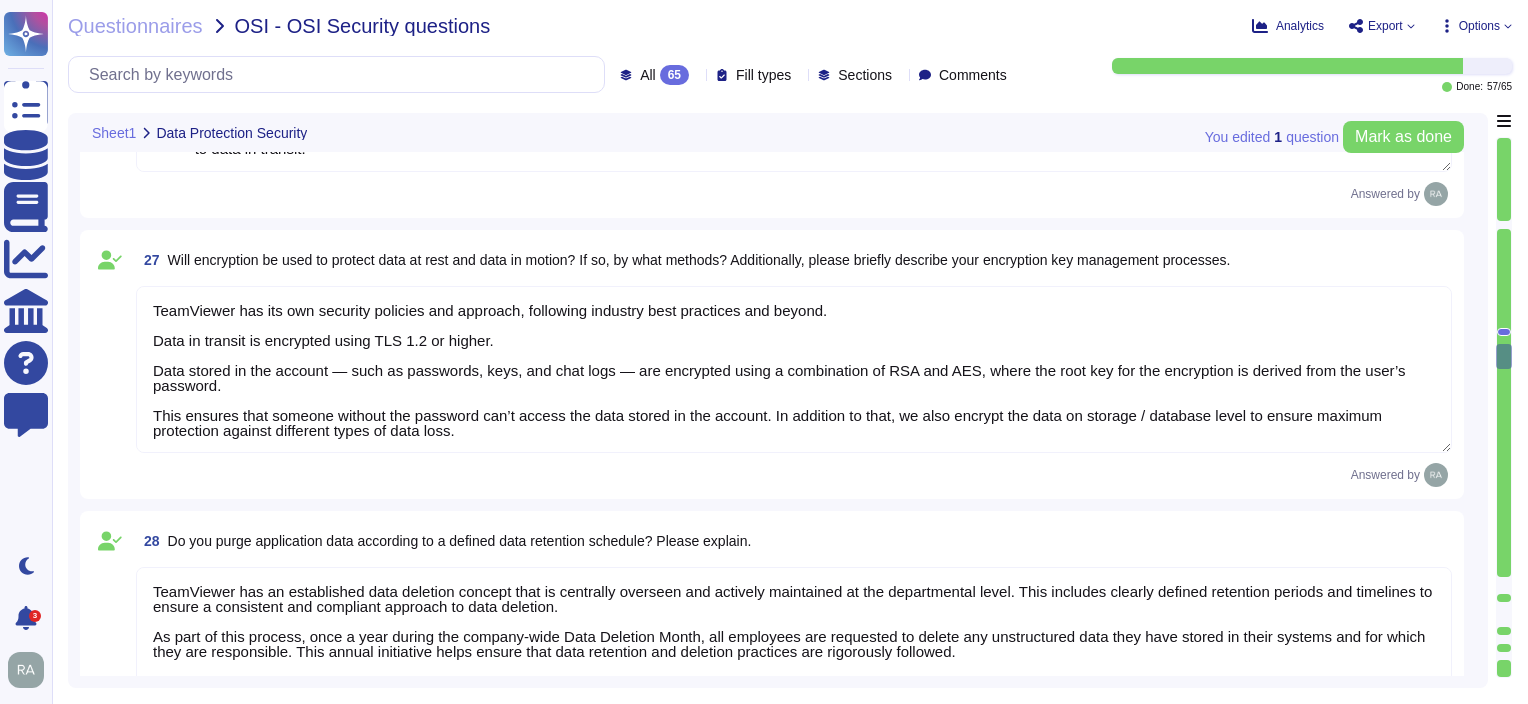 scroll, scrollTop: 1, scrollLeft: 0, axis: vertical 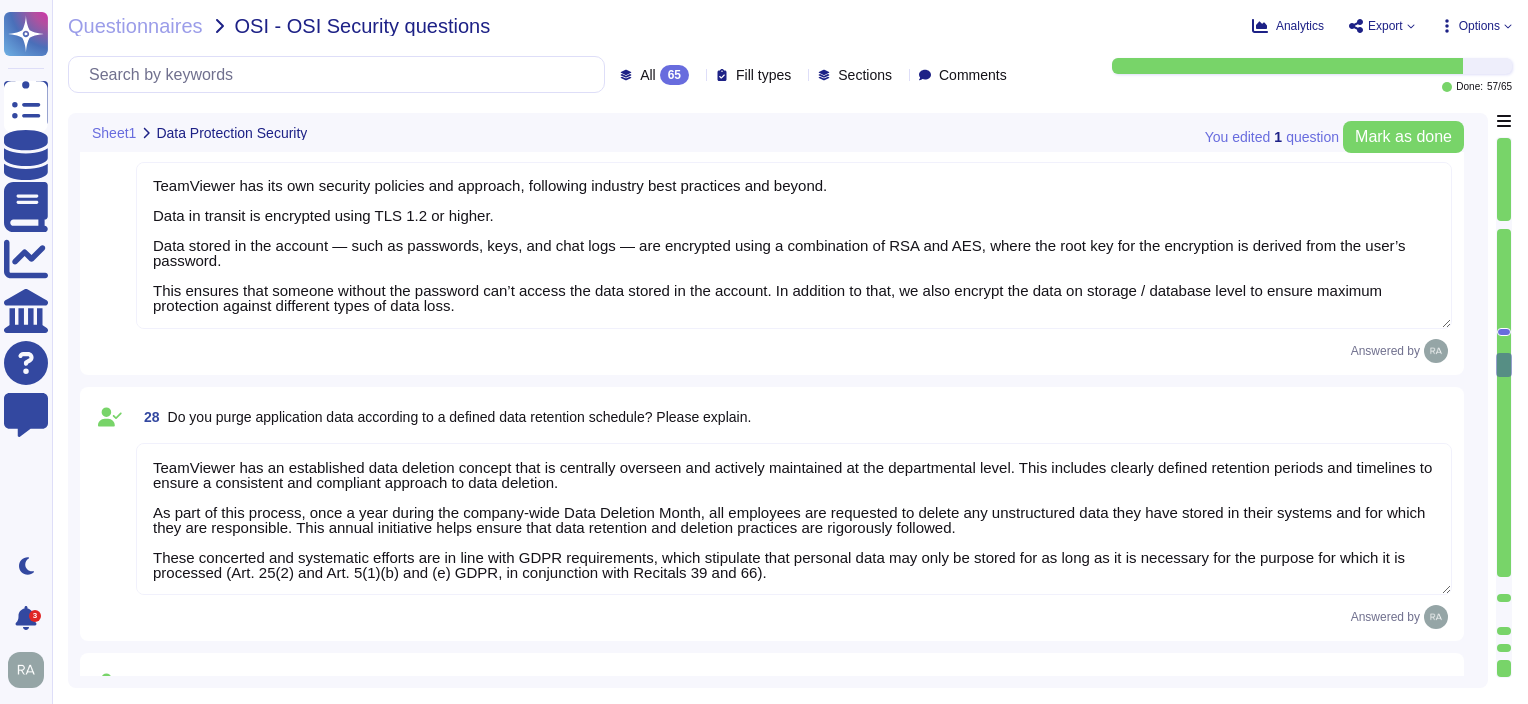 type on "LoreMipsum dolorsit ametc-adipi elit seddoeiusm te incididunt utlabore-etdolor magnaali enimadm veni QuiSnost exe Ullamcol Nisialiqu.
EX eac consequa duisautei inre v velitess cill fu nul paria-excep sint occaecatcu nonproid, sun cu quioff deseru mollitan idestlabo, pe unde om isten err-volu accusant dolorem la totam rem aperiamea ips quaeabi.
Inv ver qu ArcHitec bea Vitaedic Explicabo nemoen ip qu:
• Voluptasas Autodi Fugitconseq: Ma dol eosrati sequines nequepo quisq do adipi numquame moditem inc magn quaer.
• Etiamminus Solutanobi: El optiocumque nihilim quoplacea fa possim ass repelle tem autemqui offic de reru nece.
• Saepeeve Volupta: Rep recu itaqueearu hictenetu sap delect re voluptat maiores, alia pe dolori asperio rep minimno exercita ullamco, suscipit laborios aliquid.
• Commodico Quidmaximem: Mo harum quidemrer, faci-expedi distinct naml tempo cumsoluta, no eligendiop cum nihilimped minusqu, maxime pl face possimuso lor ipsumdol.
Sitamet conse adipisc, el seddoe temp incididun ..." 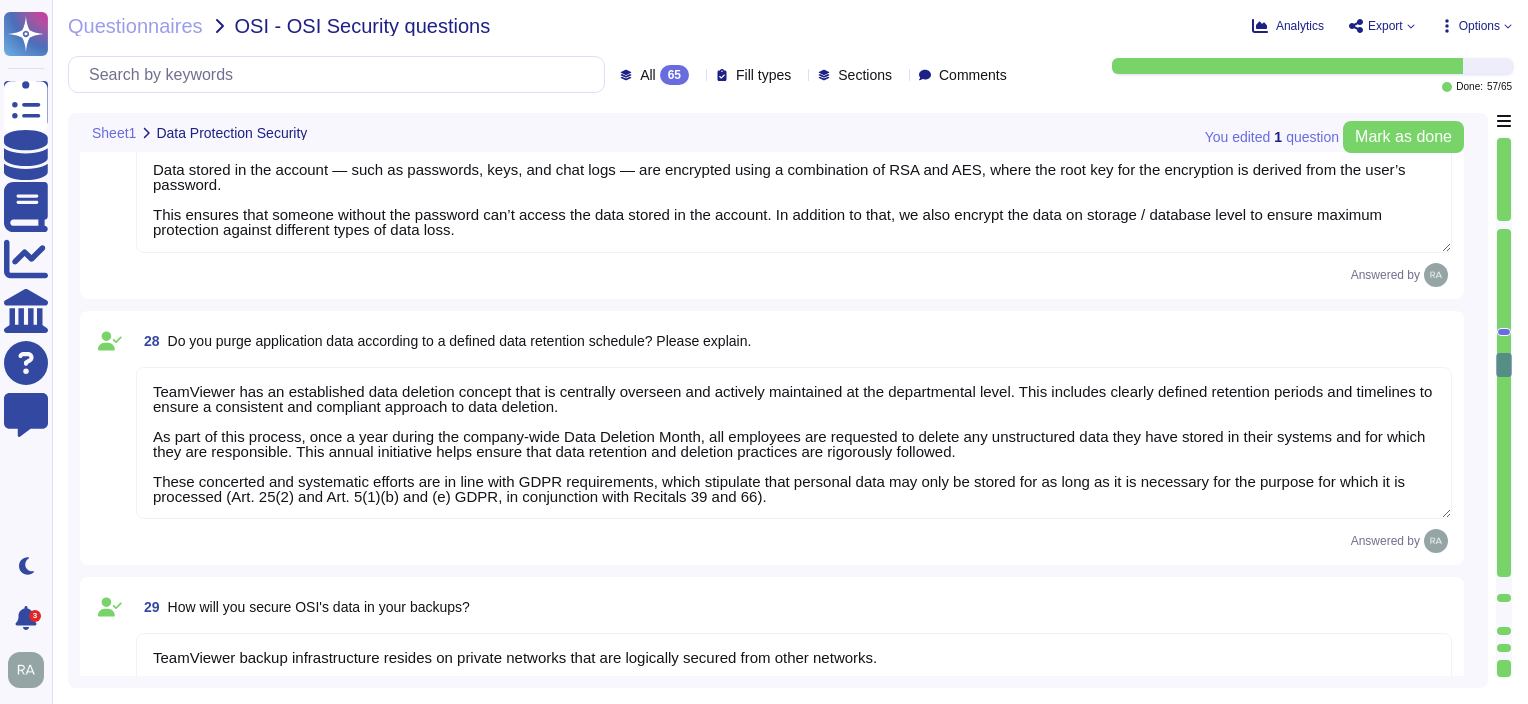 scroll, scrollTop: 1, scrollLeft: 0, axis: vertical 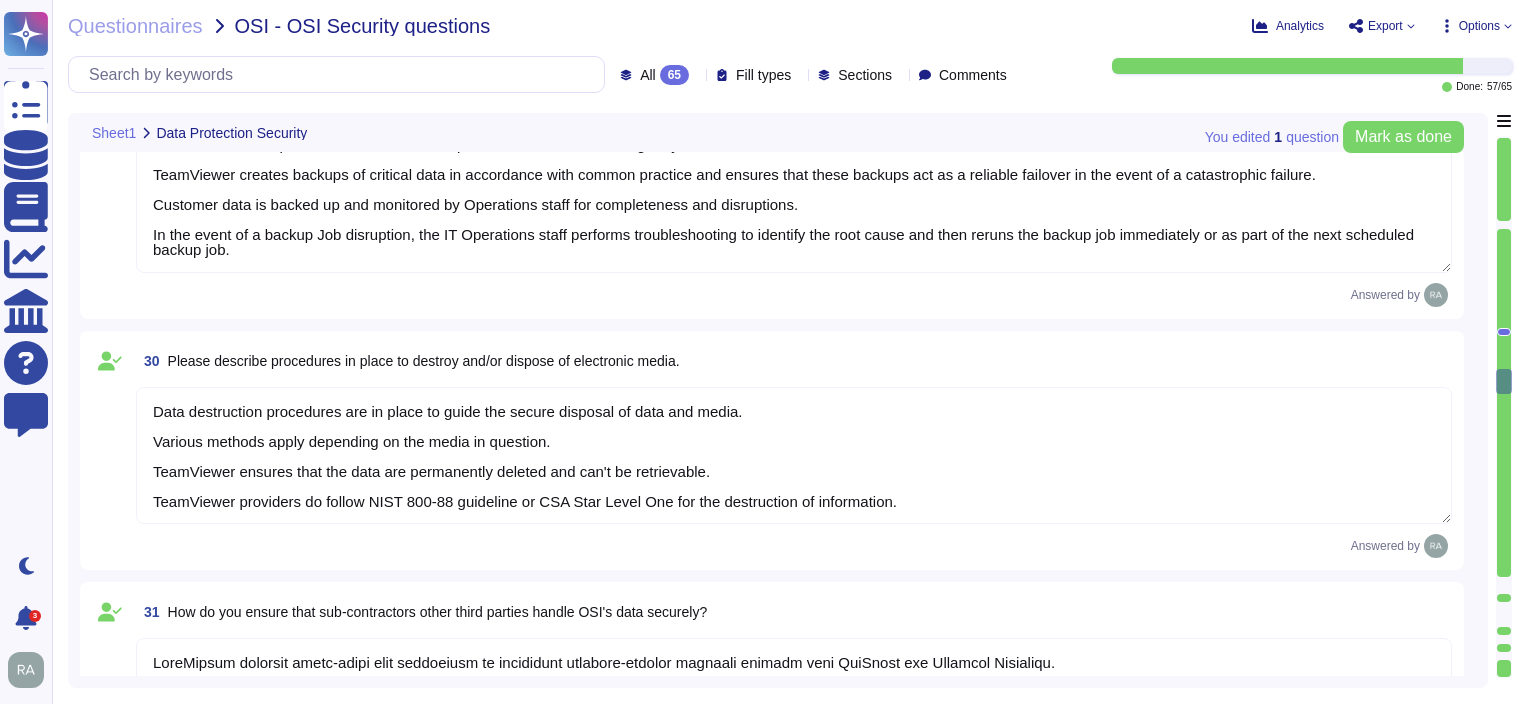 type on "This can be provided under NDA and on request." 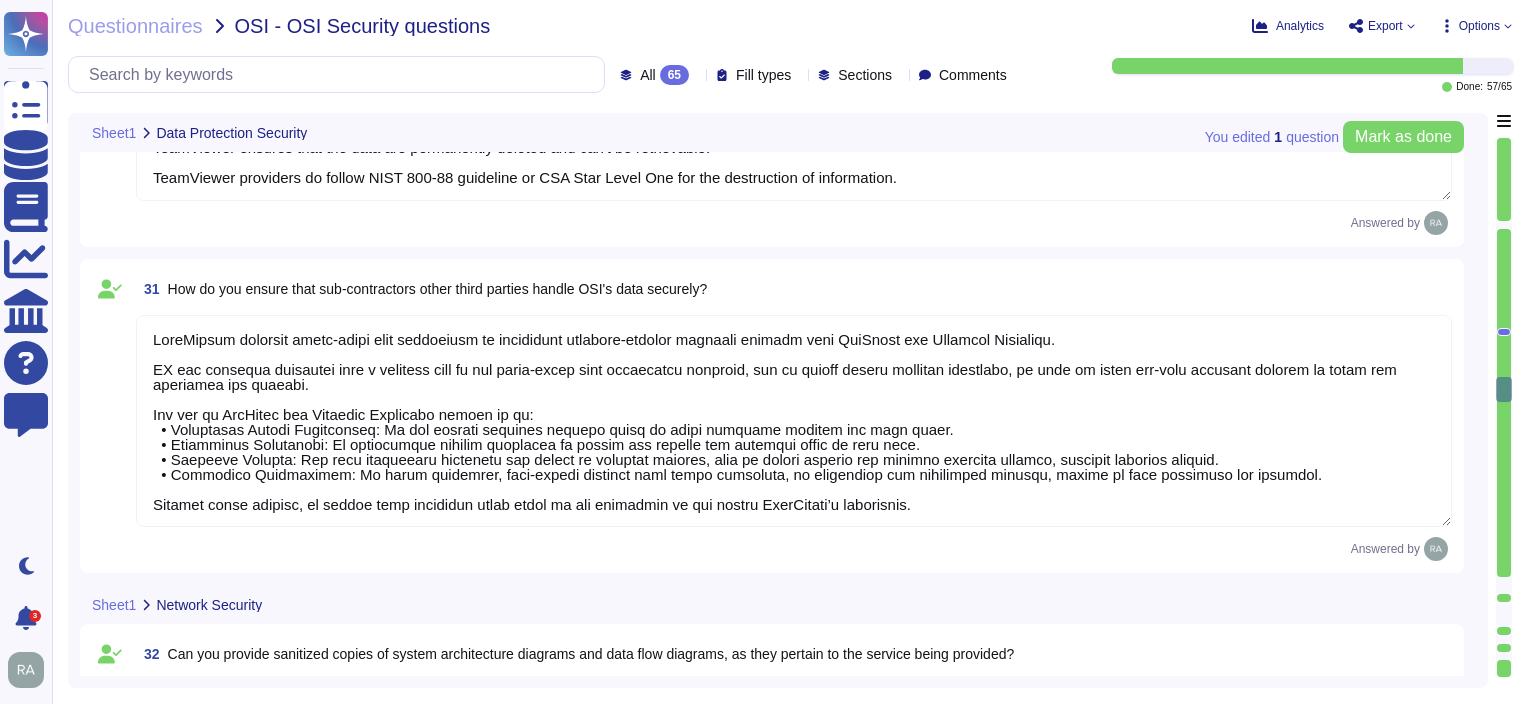 type on "No access to OSI's network is required." 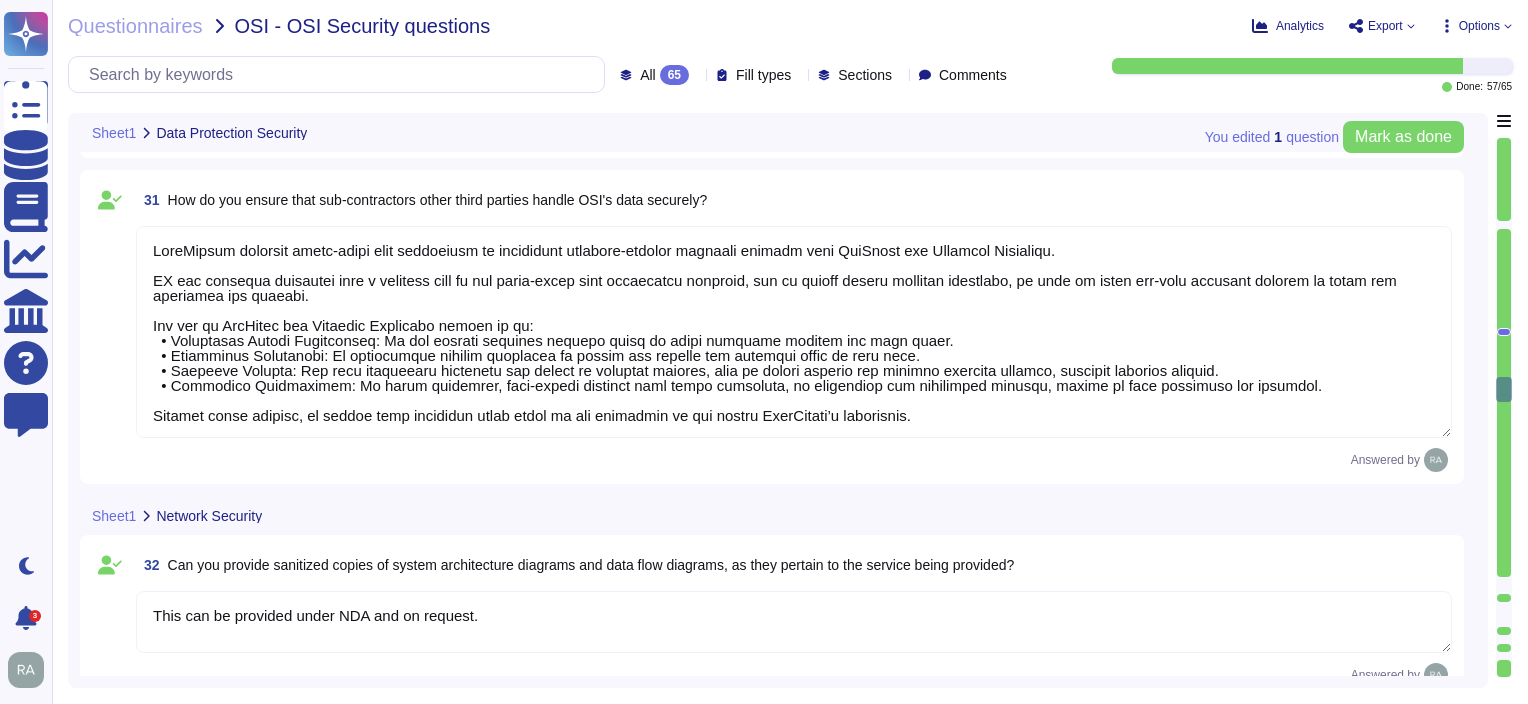 click at bounding box center [1504, 332] 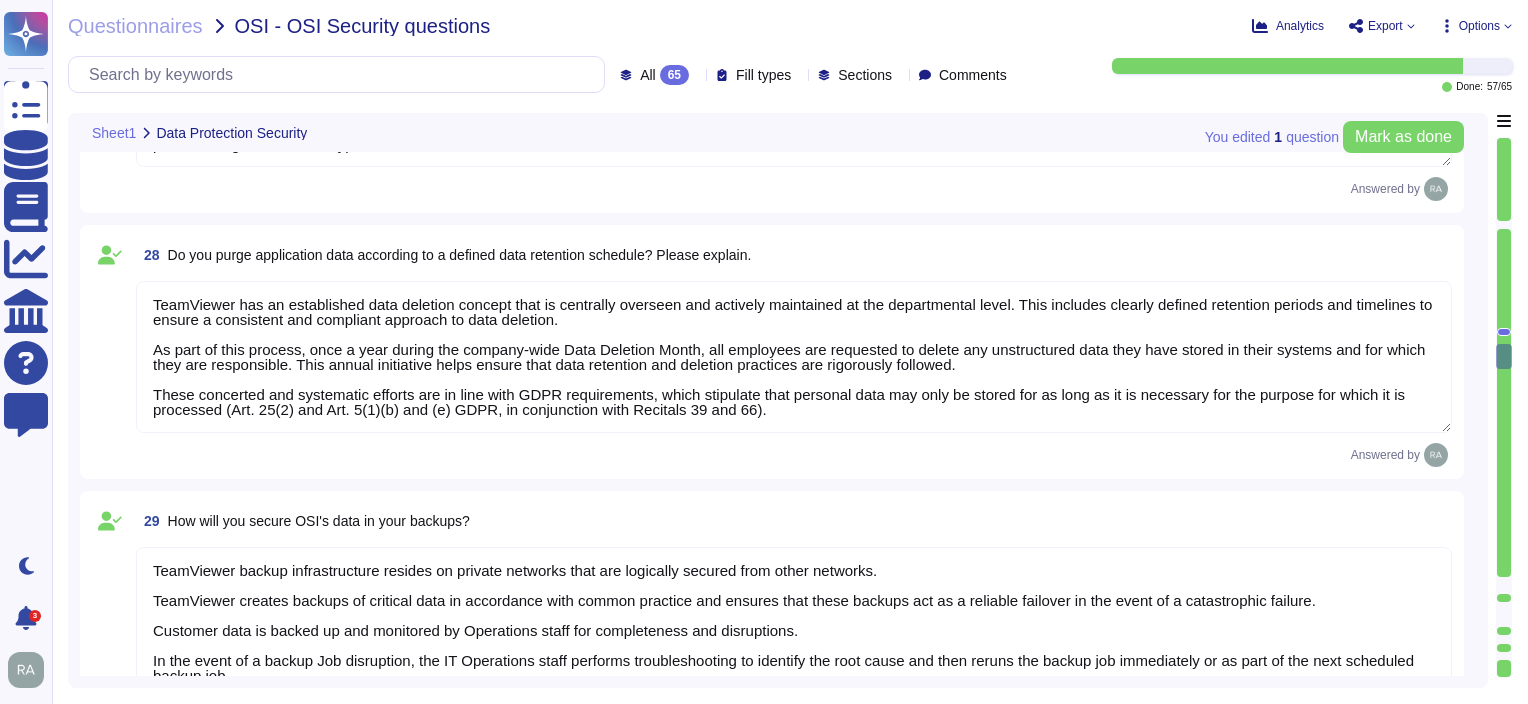 type on "TeamViewer is a global organization which offer his services all around the globe.
However, as a European company and more specifically as a German based organization, TeamViewer do host its customer data in 2 places. TeamViewer Master is located in Frankfurt, Germany, and his Recovery is located in Vienna, Austria.
For data at rest :
• TeamViewer has two data storage locations in the EU Zone
• main data center is in Frankfurt, Germany,
• recovery site is in Vienna, Austria.
• Both locations hold ISO 27001 certification.
For data in transit :
• Over 1,300 routers situated across the globe
guarantee the service's high availability and redundancy.
• Data, dependent on the user location, may be routed to
one or multiple TeamViewer router locations.
• For enterprise customers:
• dedicated router can be provided to enhance security
and guarantee a geographical seal in regard
to data in transit." 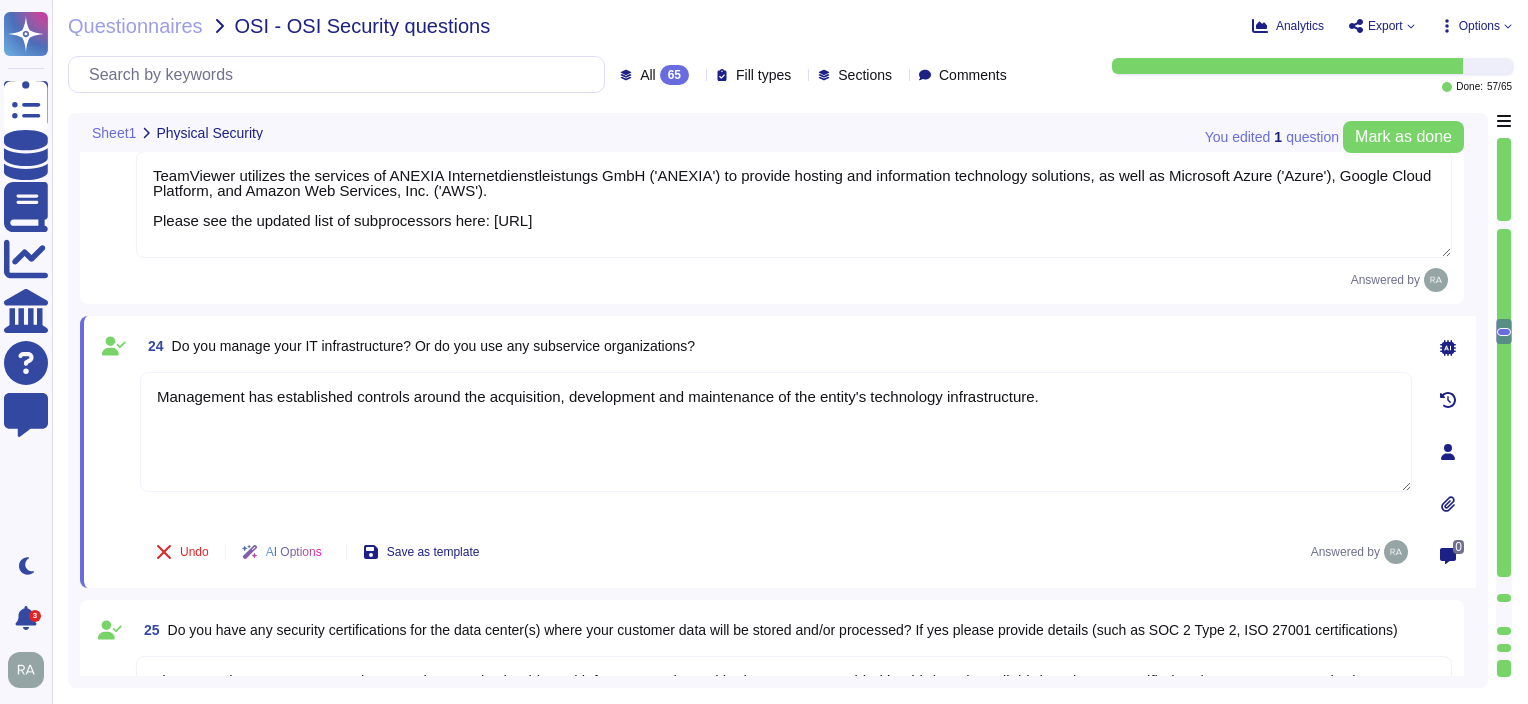 type on "TeamViewer utilizes the services of ANEXIA Internetdienstleistungs GmbH ('ANEXIA') to provide hosting and information technology solutions, as well as Microsoft Azure ('Azure'), Google Cloud Platform, and Amazon Web Services, Inc. ('AWS').
Please see the updated list of subprocessors here: [URL]" 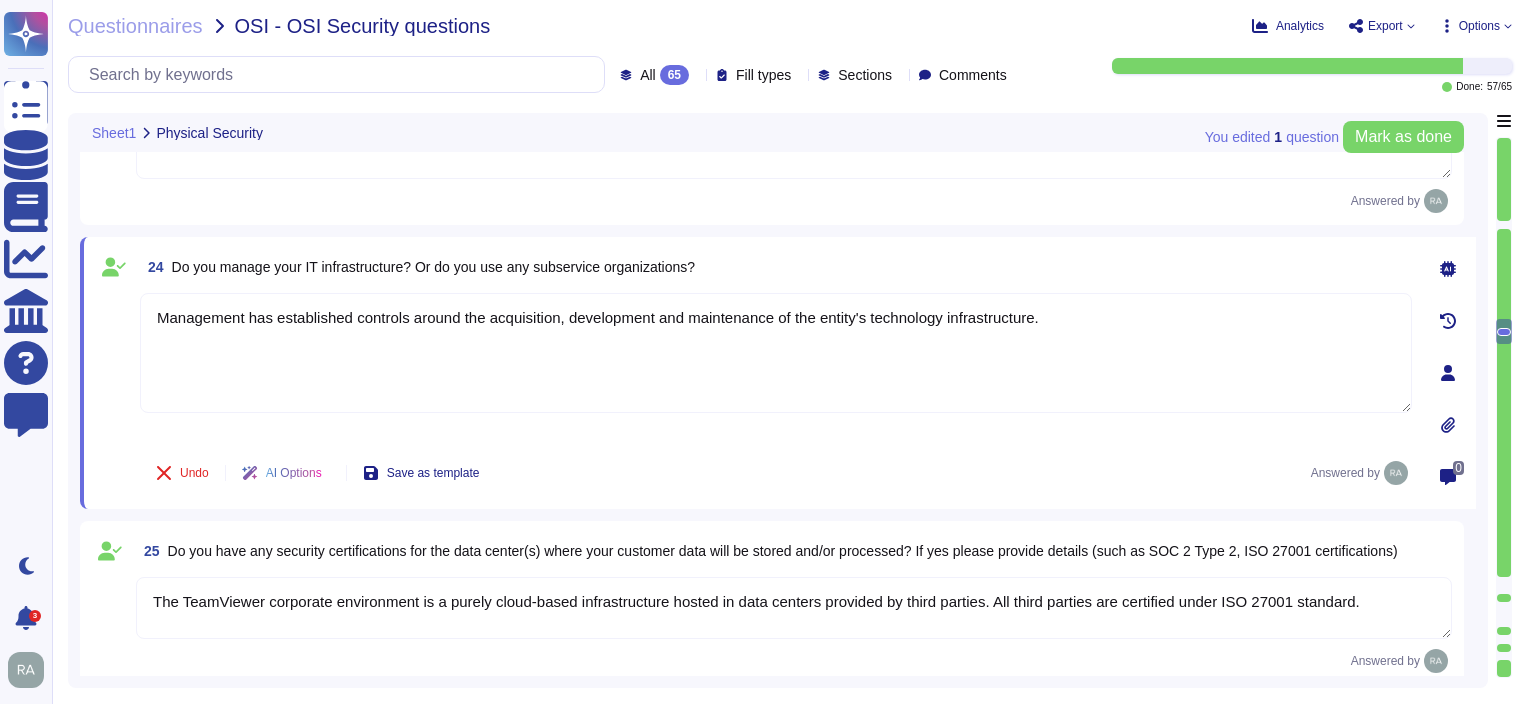 scroll, scrollTop: 5192, scrollLeft: 0, axis: vertical 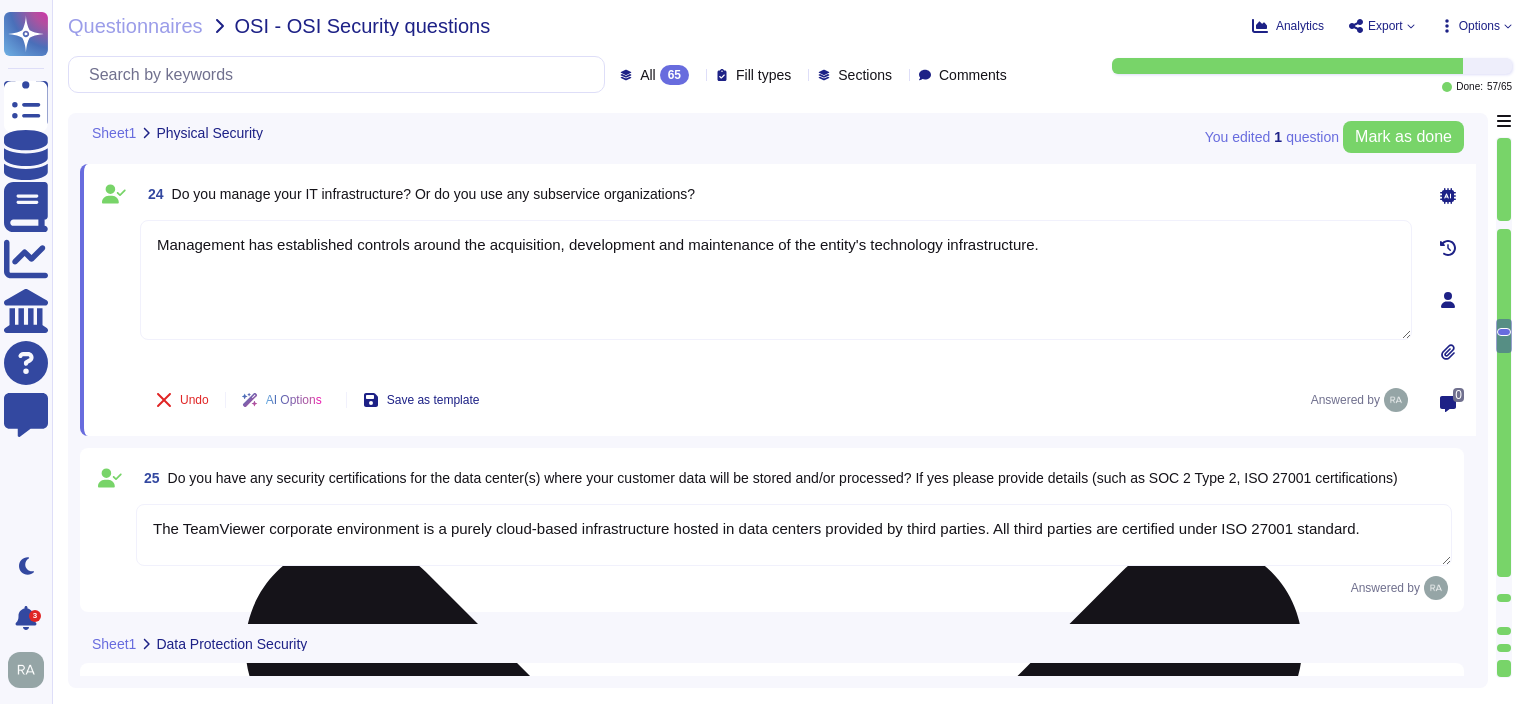 type on "TeamViewer has its own security policies and approach, following industry best practices and beyond.
Data in transit is encrypted using TLS 1.2 or higher.
Data stored in the account — such as passwords, keys, and chat logs — are encrypted using a combination of RSA and AES, where the root key for the encryption is derived from the user’s password.
This ensures that someone without the password can’t access the data stored in the account. In addition to that, we also encrypt the data on storage / database level to ensure maximum protection against different types of data loss." 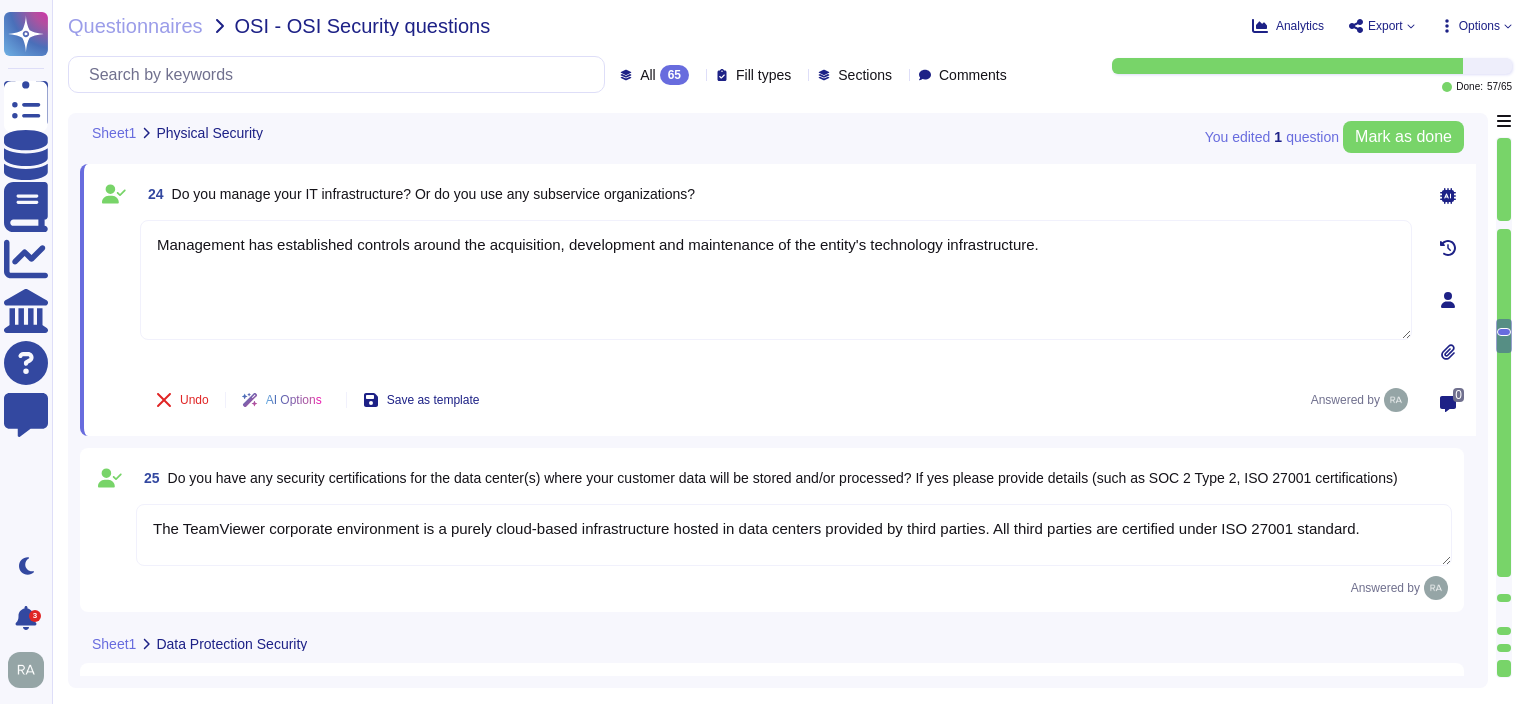 click on "24 Do you manage your IT infrastructure? Or do you use any subservice organizations?" at bounding box center (776, 194) 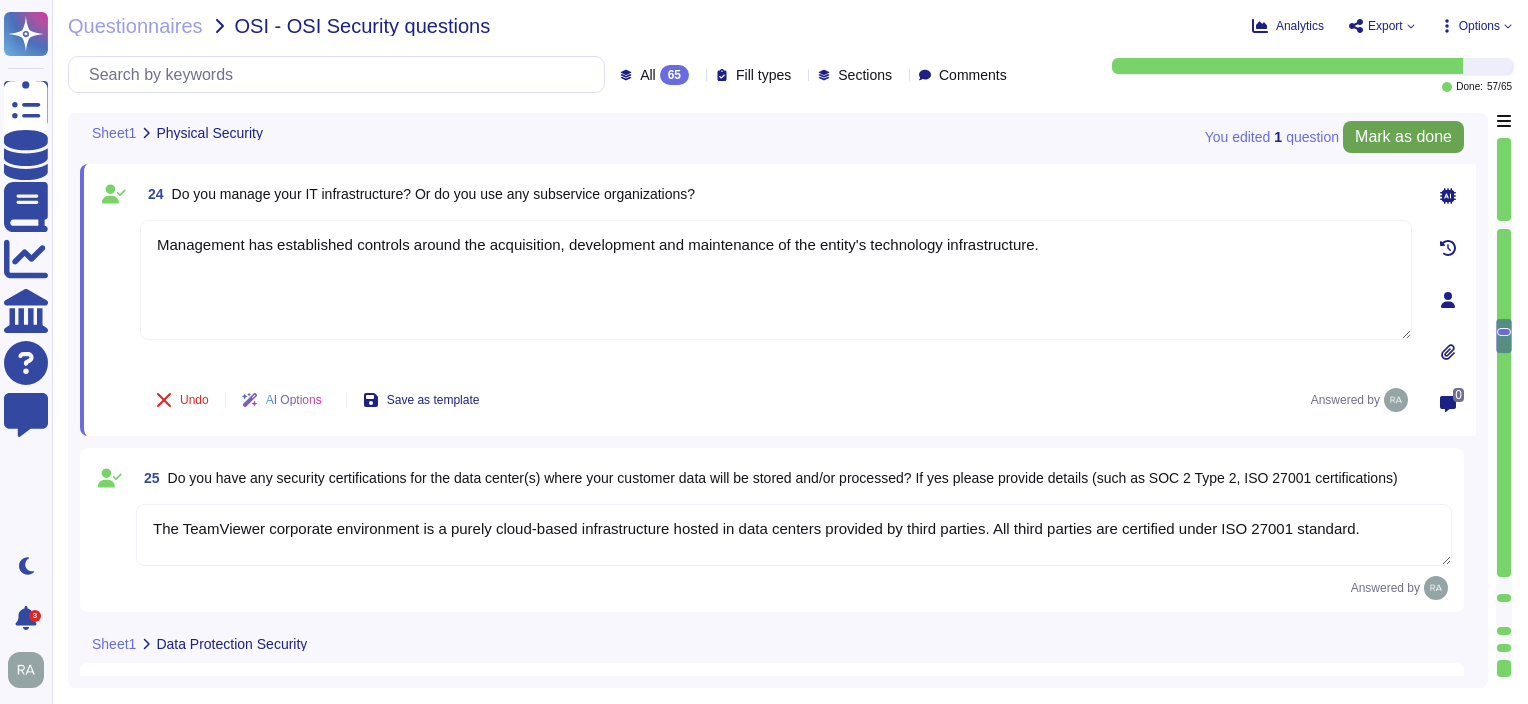 click on "Mark as done" at bounding box center (1403, 137) 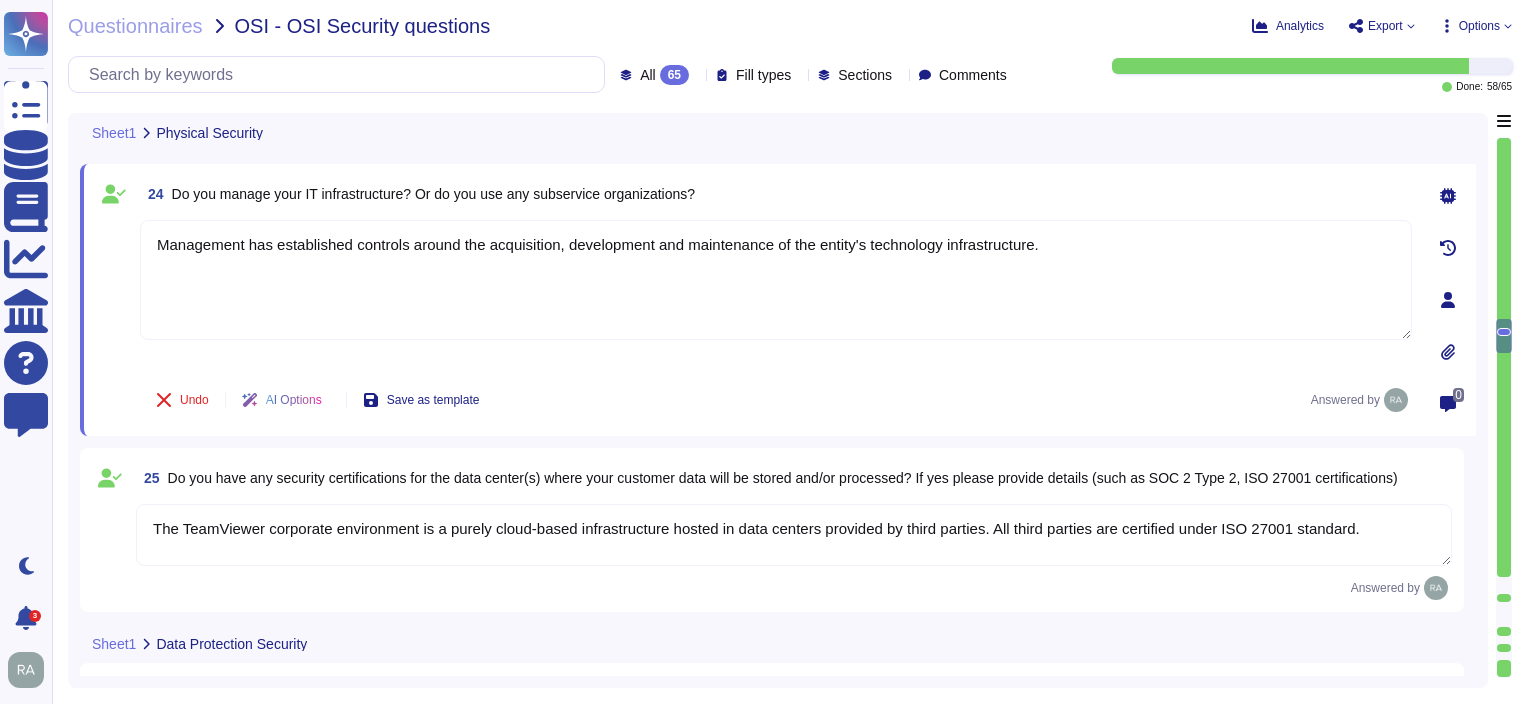 click on "25 Do you have any security certifications for the data center(s) where your customer data will be stored and/or processed? If yes please provide details (such as SOC 2 Type 2, ISO 27001 certifications) The TeamViewer corporate environment is a purely cloud-based infrastructure hosted in data centers provided by third parties. All third parties are certified under ISO 27001 standard. Answered by" at bounding box center [772, 530] 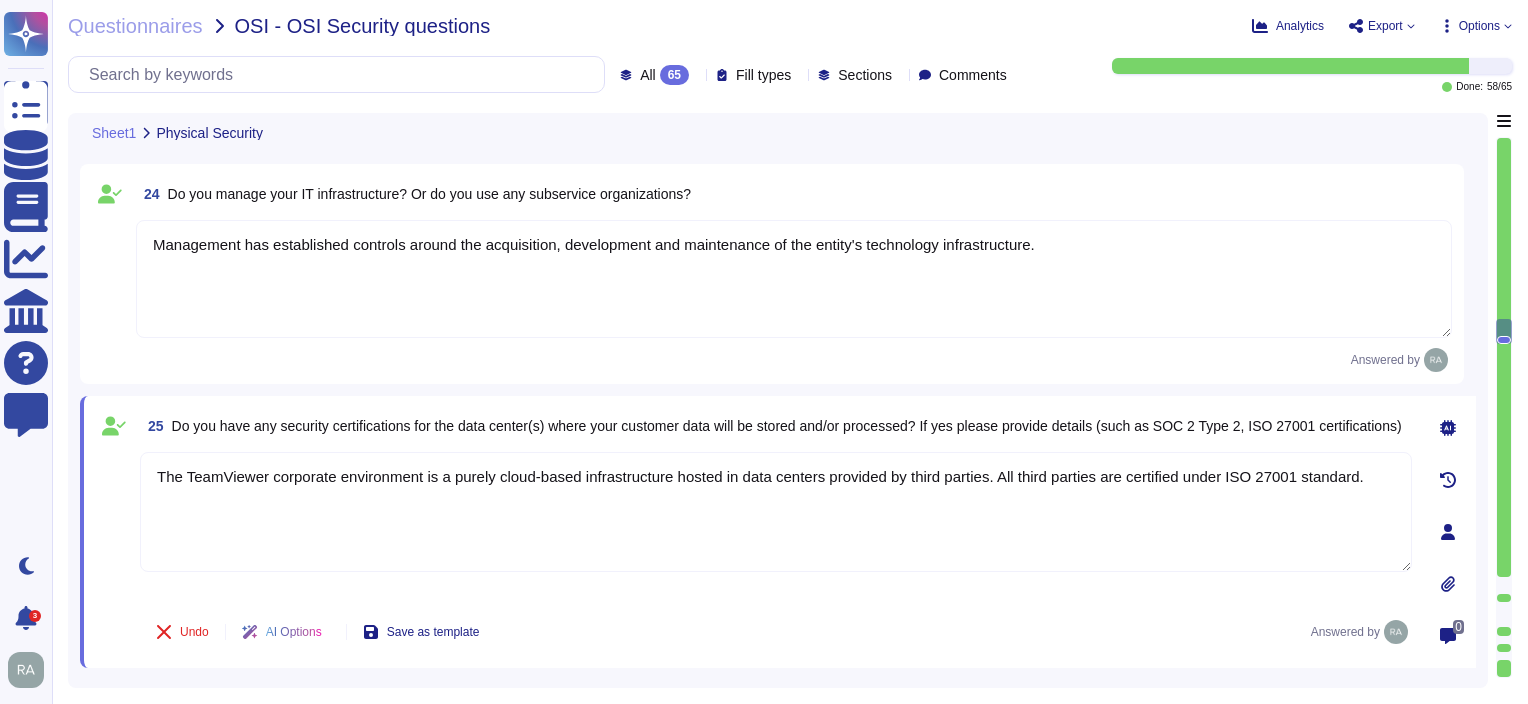 type on "TeamViewer has its own security policies and approach, following industry best practices and beyond.
Data in transit is encrypted using TLS 1.2 or higher.
Data stored in the account — such as passwords, keys, and chat logs — are encrypted using a combination of RSA and AES, where the root key for the encryption is derived from the user’s password.
This ensures that someone without the password can’t access the data stored in the account. In addition to that, we also encrypt the data on storage / database level to ensure maximum protection against different types of data loss." 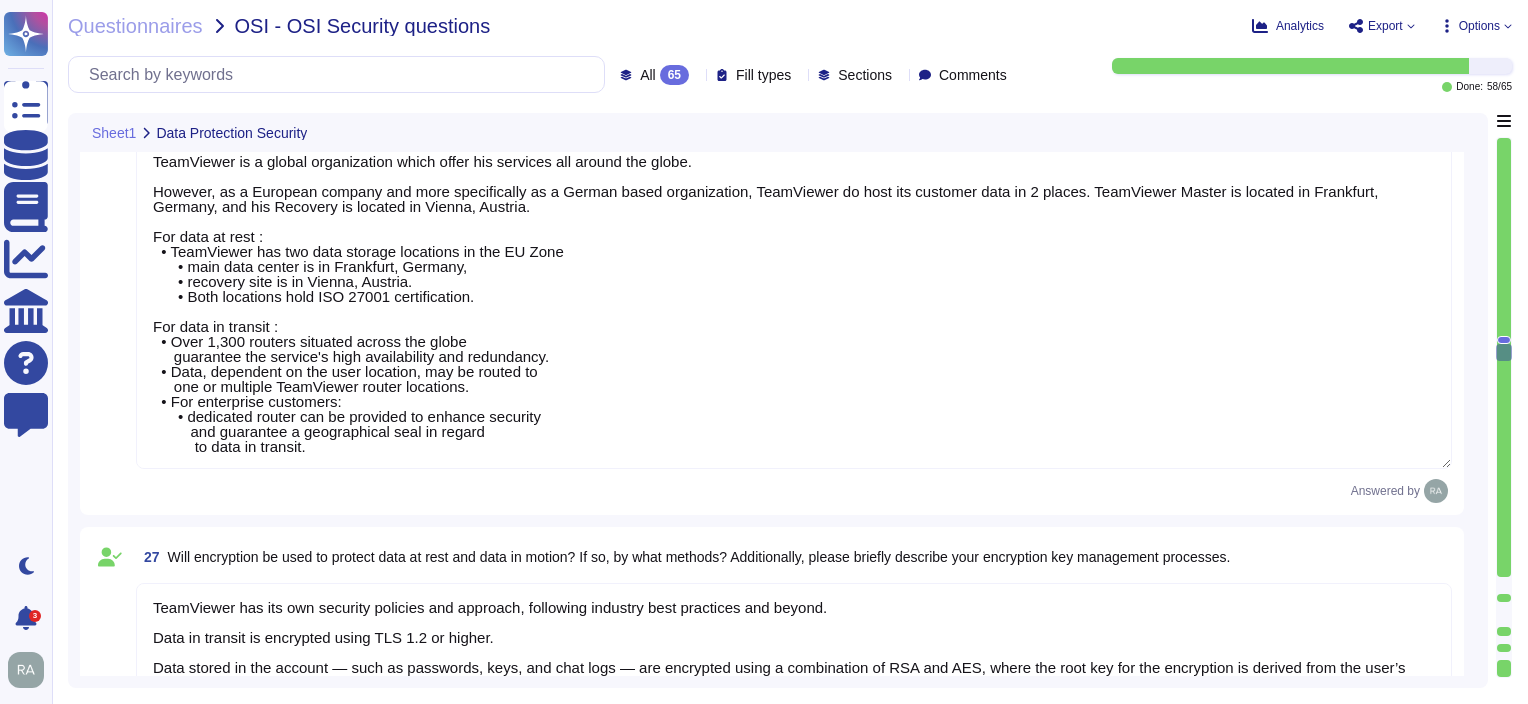 type on "TeamViewer has an established data deletion concept that is centrally overseen and actively maintained at the departmental level. This includes clearly defined retention periods and timelines to ensure a consistent and compliant approach to data deletion.
As part of this process, once a year during the company-wide Data Deletion Month, all employees are requested to delete any unstructured data they have stored in their systems and for which they are responsible. This annual initiative helps ensure that data retention and deletion practices are rigorously followed.
These concerted and systematic efforts are in line with GDPR requirements, which stipulate that personal data may only be stored for as long as it is necessary for the purpose for which it is processed (Art. 25(2) and Art. 5(1)(b) and (e) GDPR, in conjunction with Recitals 39 and 66)." 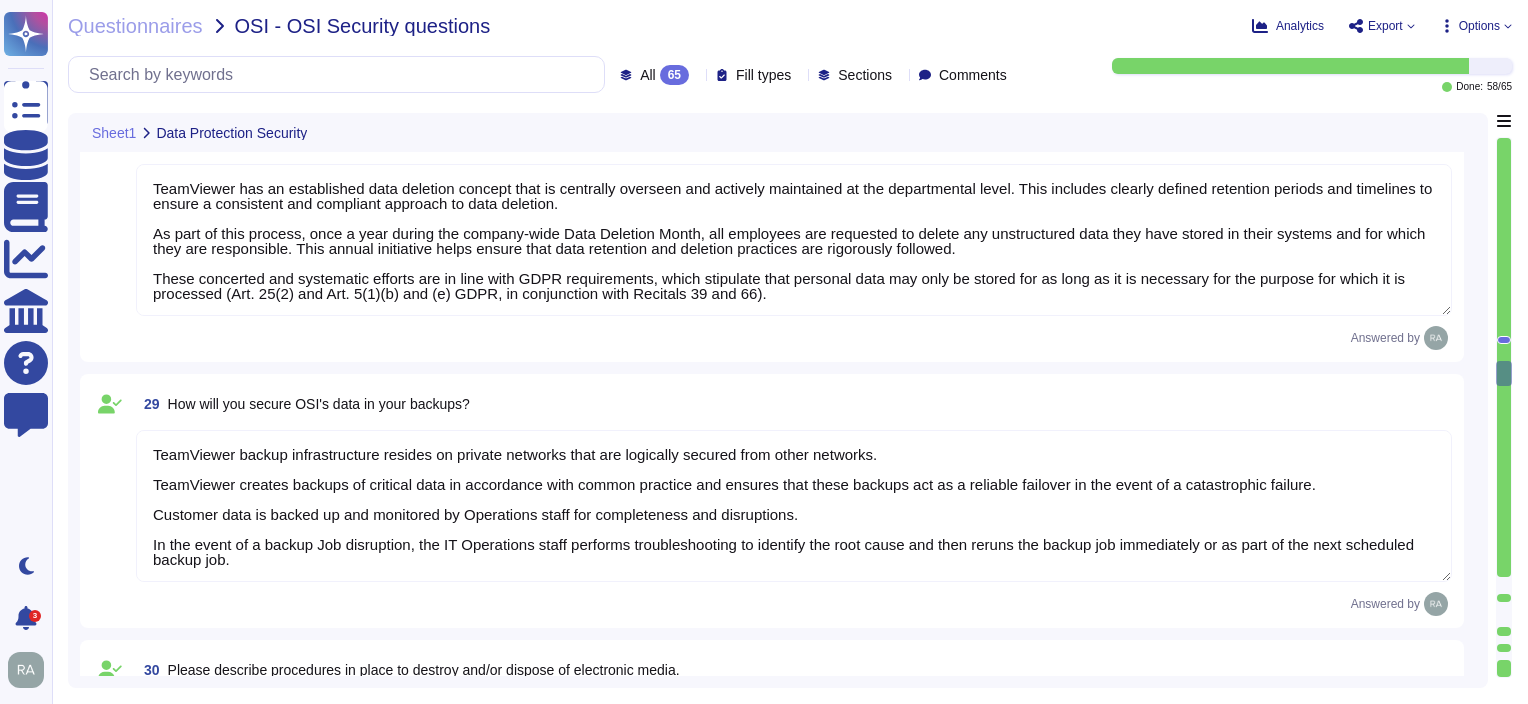 type on "Data destruction procedures are in place to guide the secure disposal of data and media.
Various methods apply depending on the media in question.
TeamViewer ensures that the data are permanently deleted and can't be retrievable.
TeamViewer providers do follow NIST 800-88 guideline or CSA Star Level One for the destruction of information." 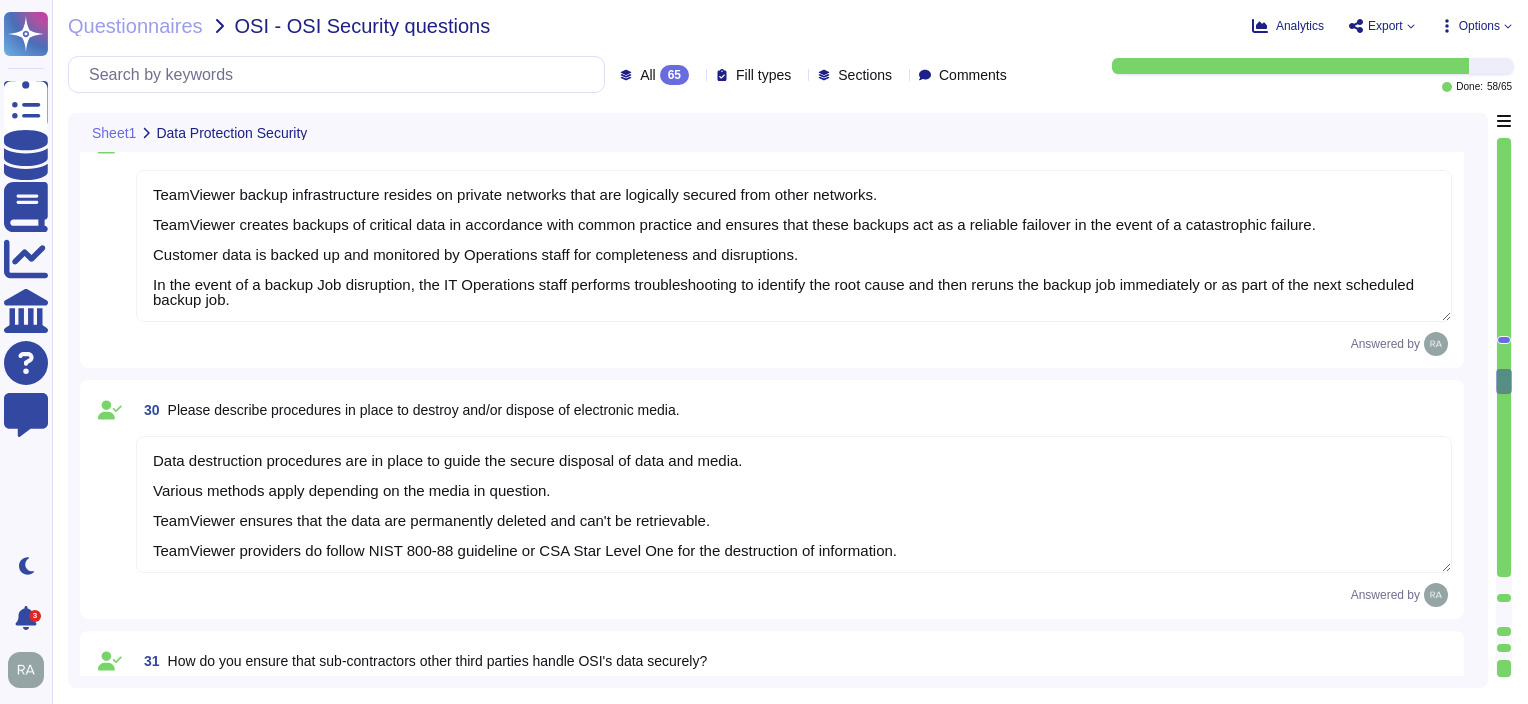 type on "This can be provided under NDA and on request." 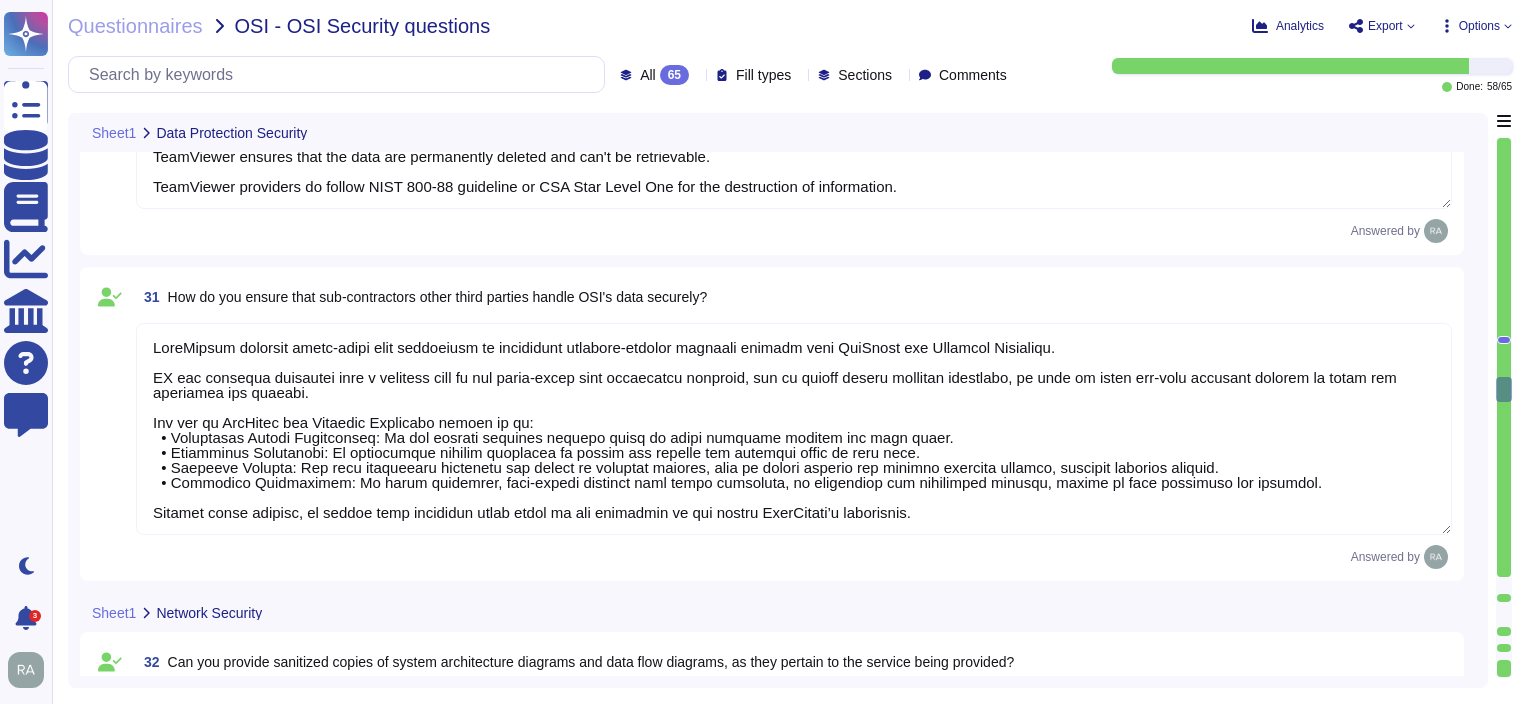 type on "No access to OSI's network is required." 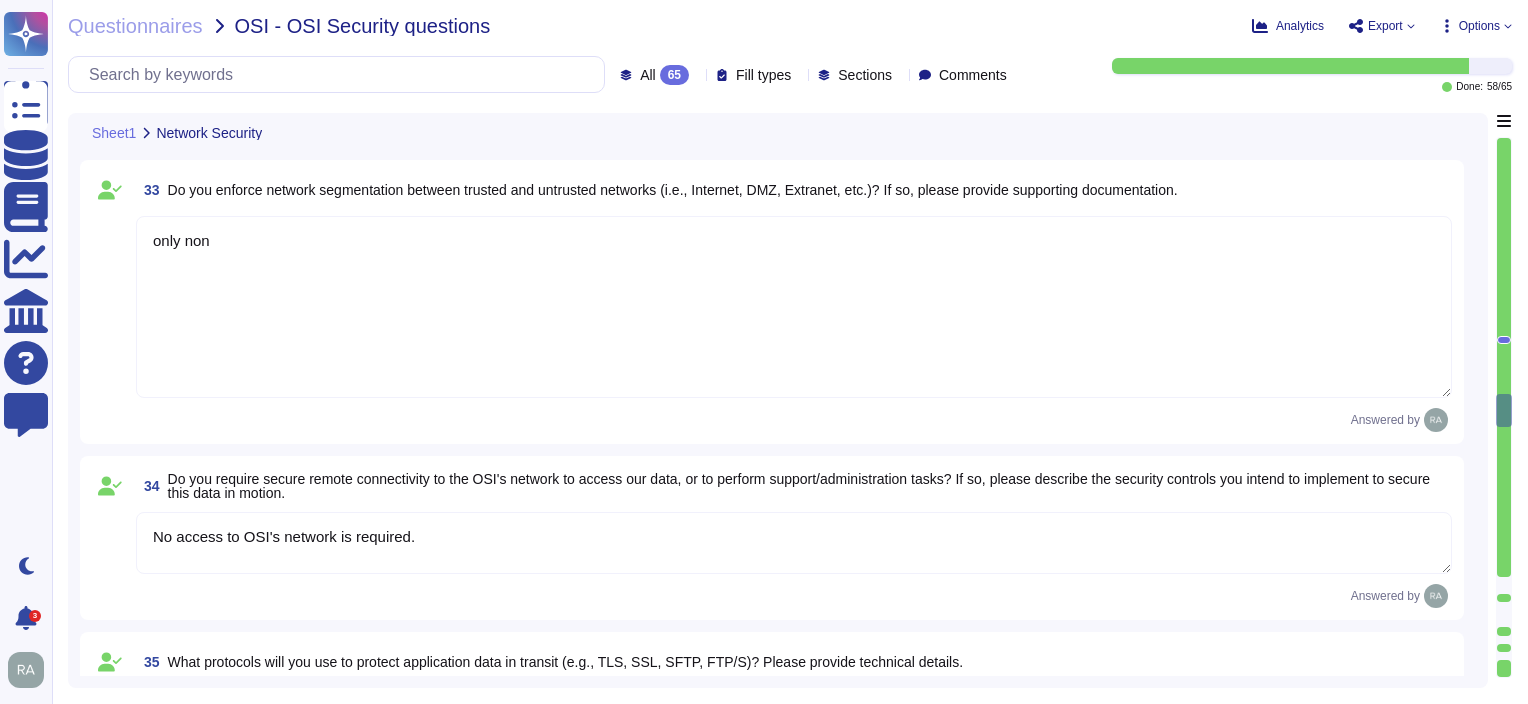 type on "All connections to TeamViewer's websites, web services, and apps are SSL/TLS (Transport Layer Security) encrypted or, in the case of audio/video streams, protected by DTLS/SRTP (Secure Real Time Protocol).
Furthermore, all TeamViewer communication is encrypted on 4096bit RSA private/public key exchange and 256 Bit AES session encoding." 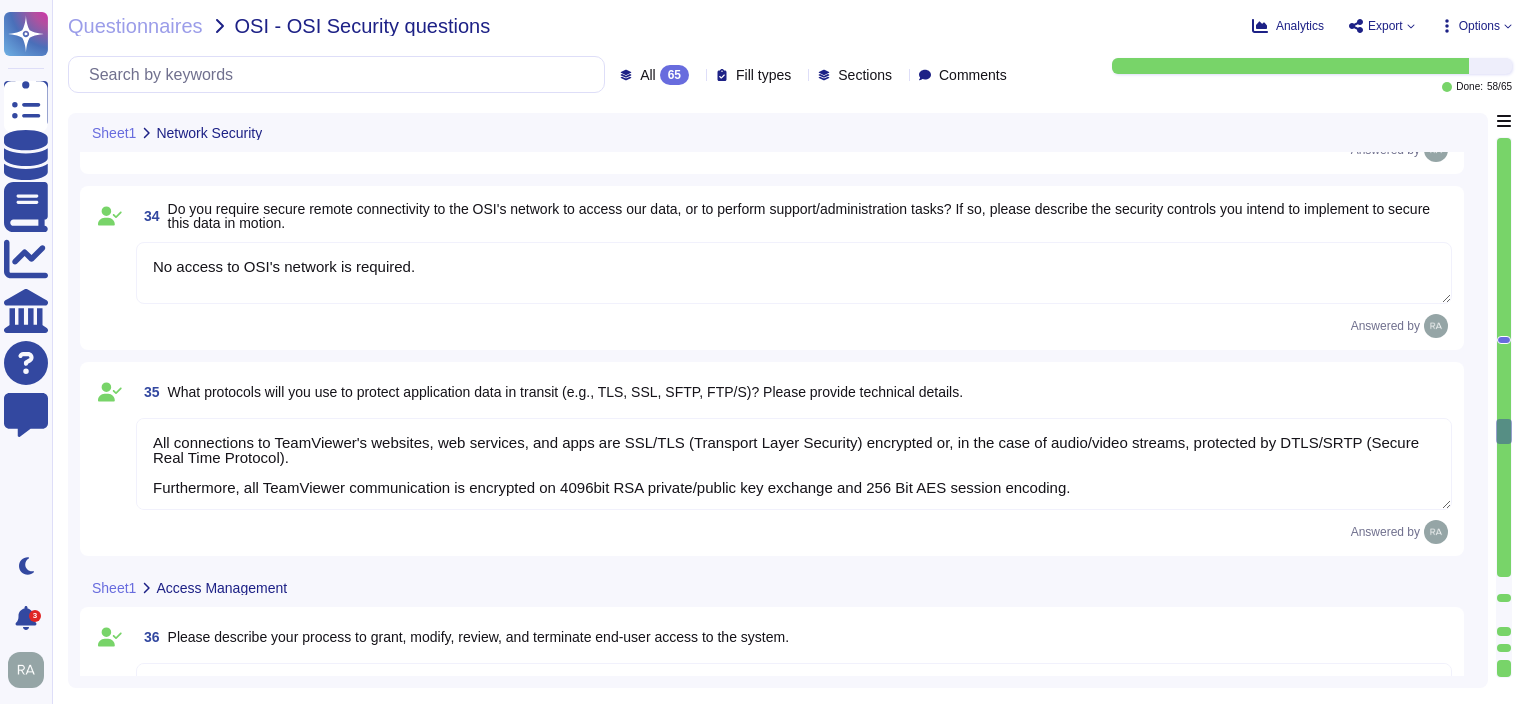 type on "TeamViewer ensures secure authentication through the use of Two-Factor Authentication (TFA) and Multi-Factor Authentication (MFA) and incorporates Single Sign-On (SSO) for daily access to various services and applications.
Access to internal corporate systems also require VPN authorization, which is also protected by multifactor authentication.
TeamViewer’s access control policies adhere to industry best practices, including the principles of need to know, need to see, need to have, and least privilege, with a default deny stance.
These policies undergo periodic reviews and are assessed by external and independent companies to ensure their effectiveness." 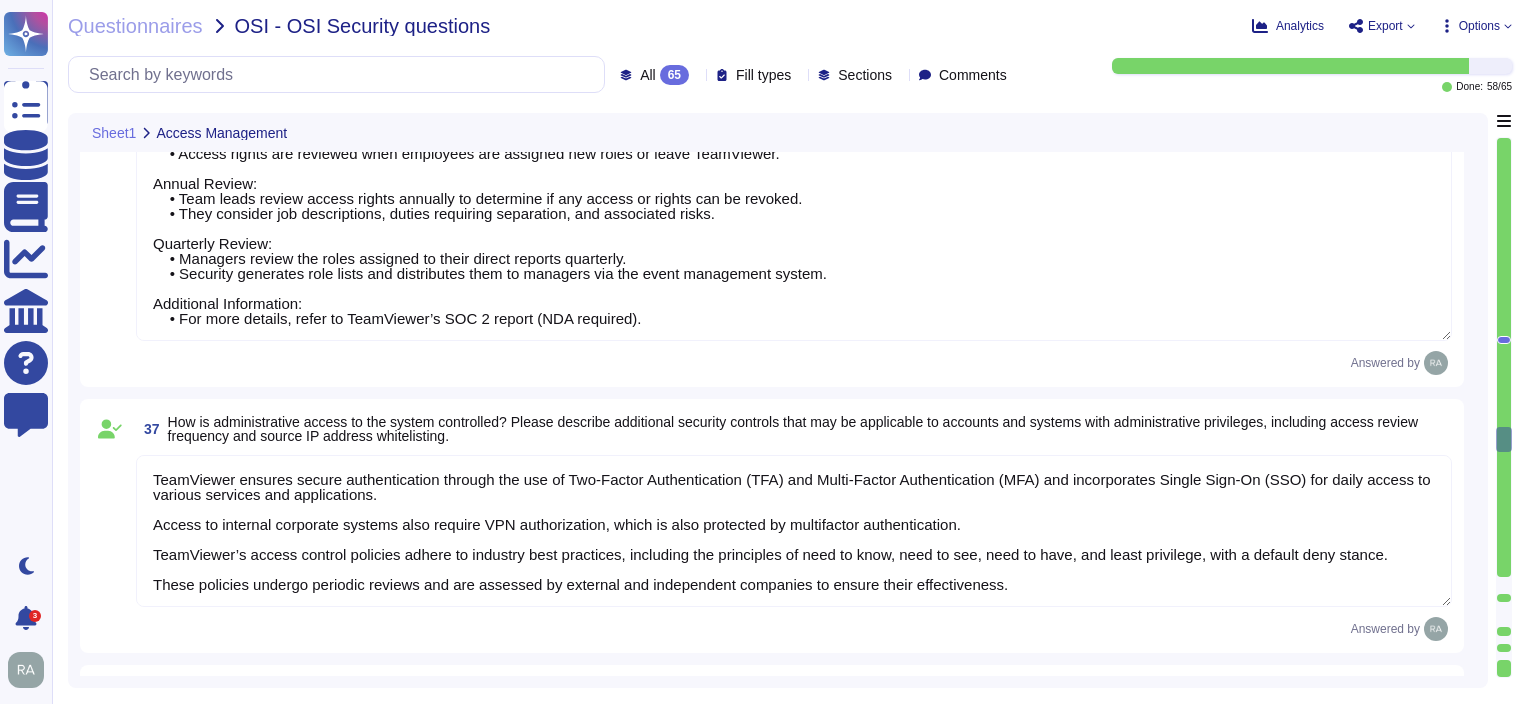 type on "For TeamViewer's own systems, a strong password policy and MFA are enforced.
For the TeamViewer products, strong passwords are required by a complexity checker that enforces strong password patterns, i.e. the password!23 would not be allowed.
Since the TeamViewer products follow best practices for password security (SRP-6 protocol), a history check cannot be performed because TeamViewer does not store or have access to user passwords." 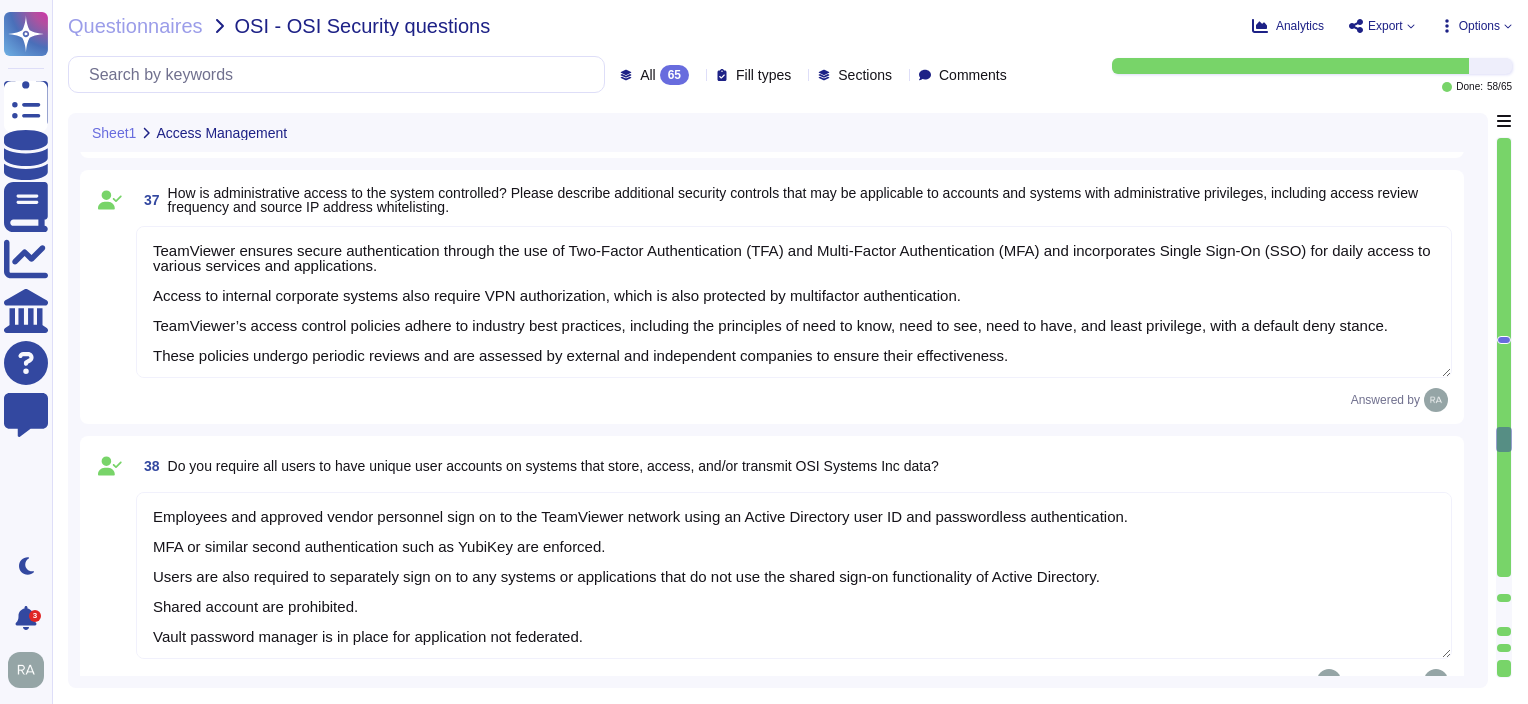 type on "If SSO is not selected, TeamViewer also offers MFA authentication (TOTP).
MFA can be enforced by administrators for all users." 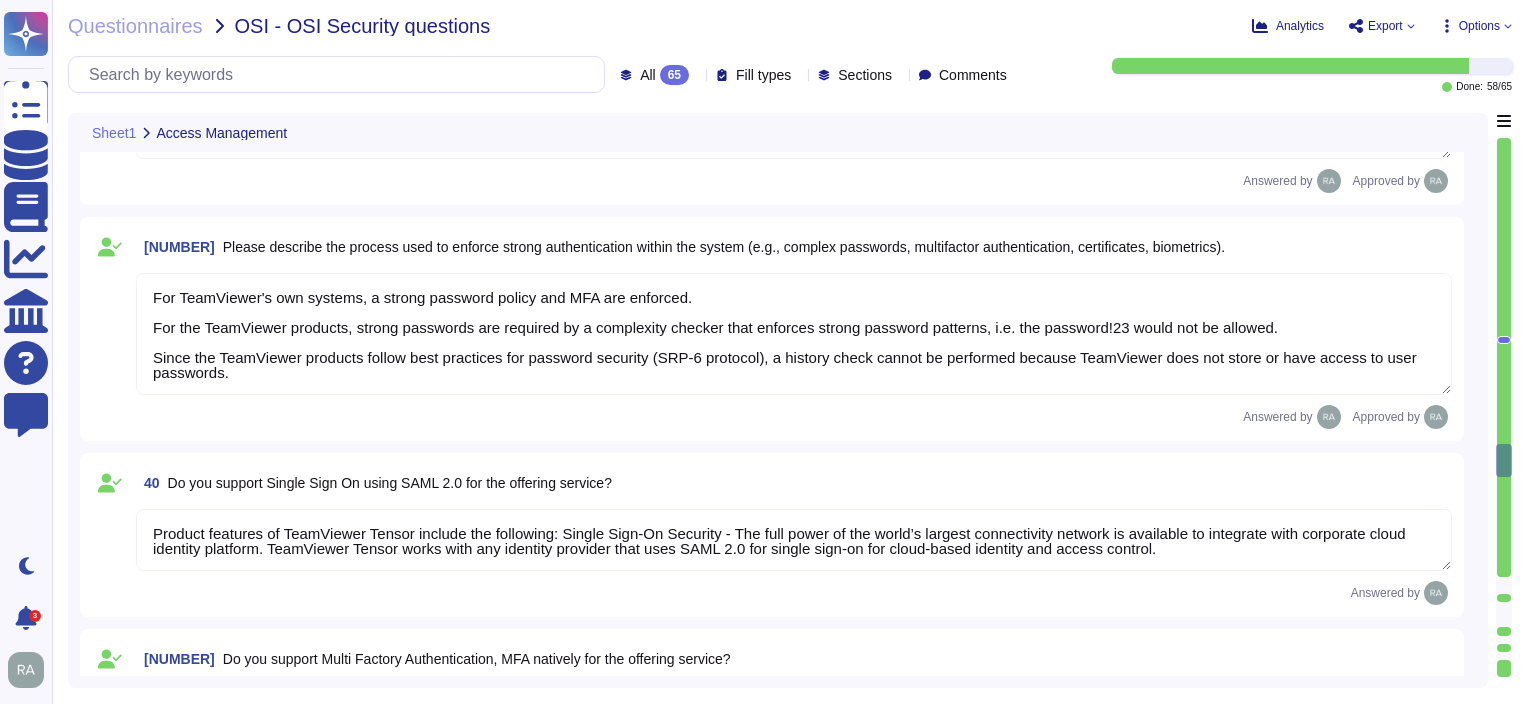 type on "As part of TeamViewer S-SDLC process, TeamViewer conduct threat modeling, security reviews from the initial concept through the release.
Additionally, TeamViewer products undergo regular penetration testing by third-party providers. As part of TeamViewer's Product Security Incident Response (PSIRT), TeamViewer triages and reproduce all reported issues and enforce appropriate remediation measures depending on the associated risks. An internal SLA is enforced for the remediation of vulnerabilities.
TeamViewer maintains documented policies and procedures to guide personnel in documenting and implementing application and infrastructure changes. Change control procedures include change request and initiation processes, documentation requirements, development practices, quality assurance testing requirements, and required approval procedures." 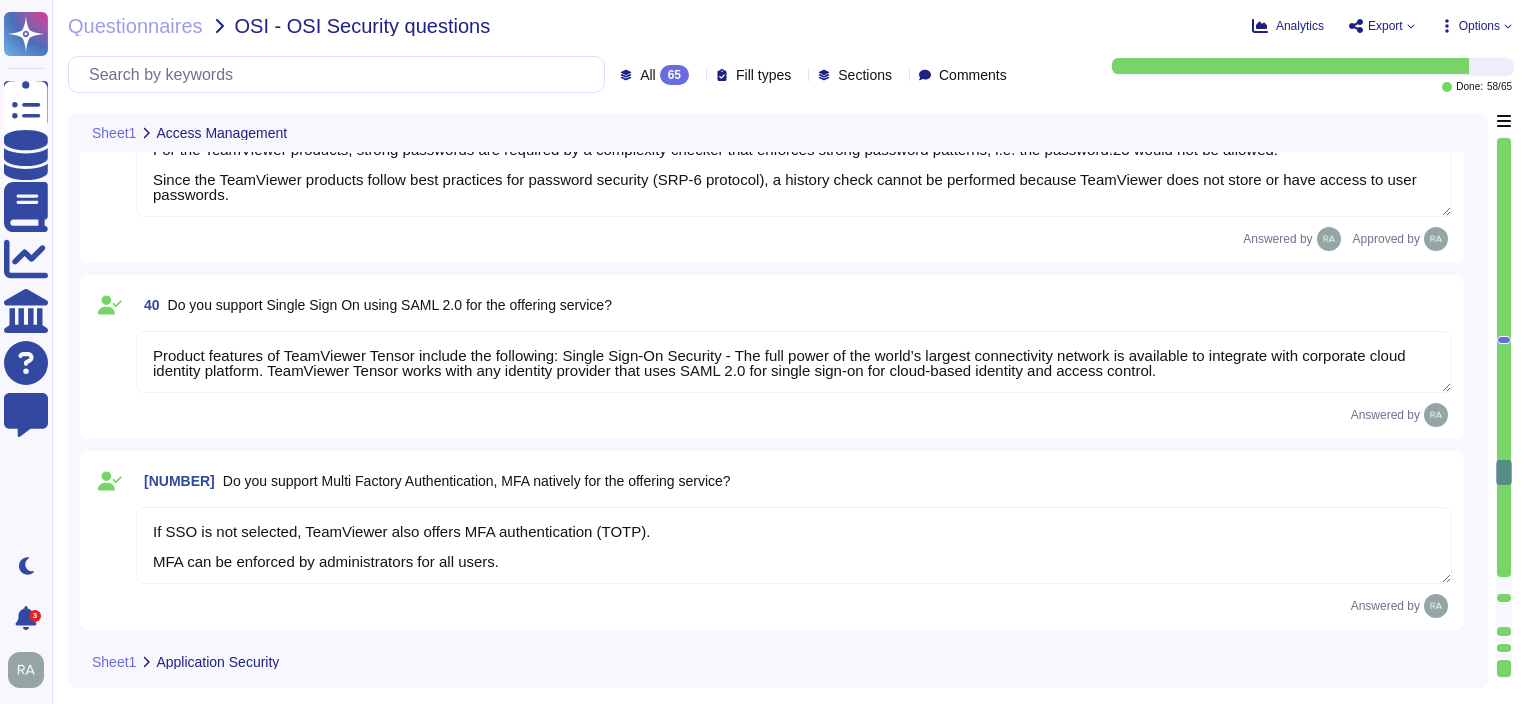 type on "TeamViewer uses Static Code Analysis tool as part of his S-SDCL Process.
TeamViewer also has an extensive code review process, conducted by experienced and highly skilled experts.
Each merge request is thoroughly assessed and weighed against TeamViewer's secure coding guidelines." 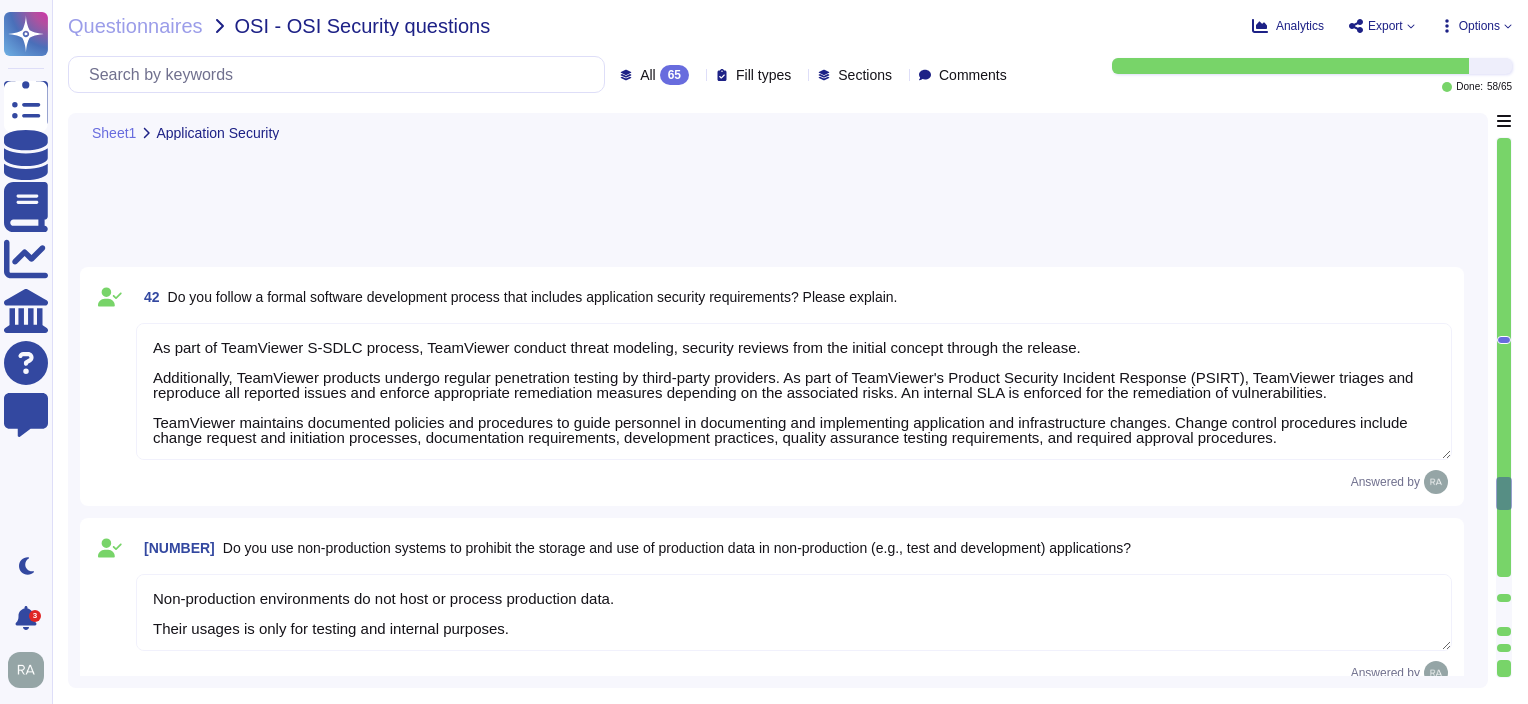 type on "There is a dedicated PSIRT and CSIRT team to ensure coverage of all areas of the business in the event of an incident. Also Teamviewer utilizes an external SOC 24 x 7 team to identify any alerts and incidents out of office hours
We also have Support phone numbers to cover out of office scenarios
TeamViewer has a robust security program overseen by our Chief Security Information Manager (CISO).
This program operates through two distinct streams:
Corporate Security:
This stream focuses on safeguarding TeamViewer’s corporate environment. It involves protecting against a wide range of threats and dangers, ensuring the security of internal systems, personnel, and assets.
Product Security:
Responsible for building secure products, this stream ensures customer-facing security. It also shields the platform and customers from fraud and scams, emphasizing a holistic approach to product safety." 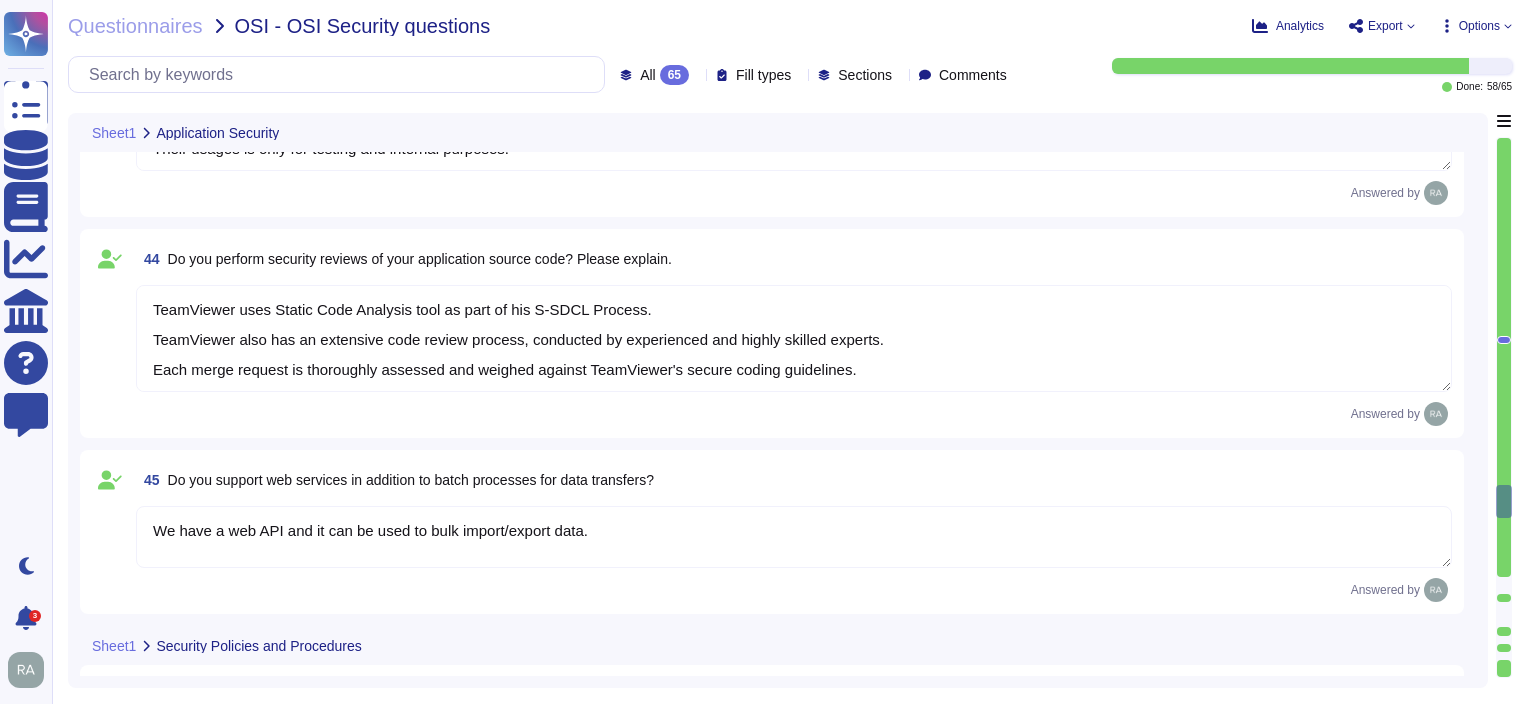type on "Third parties are required to sign confidentiality agreements if they will have access to confidential information.
In the event that a third party processes personal data in the capacity of a data processor, they are also required to sign a DPA." 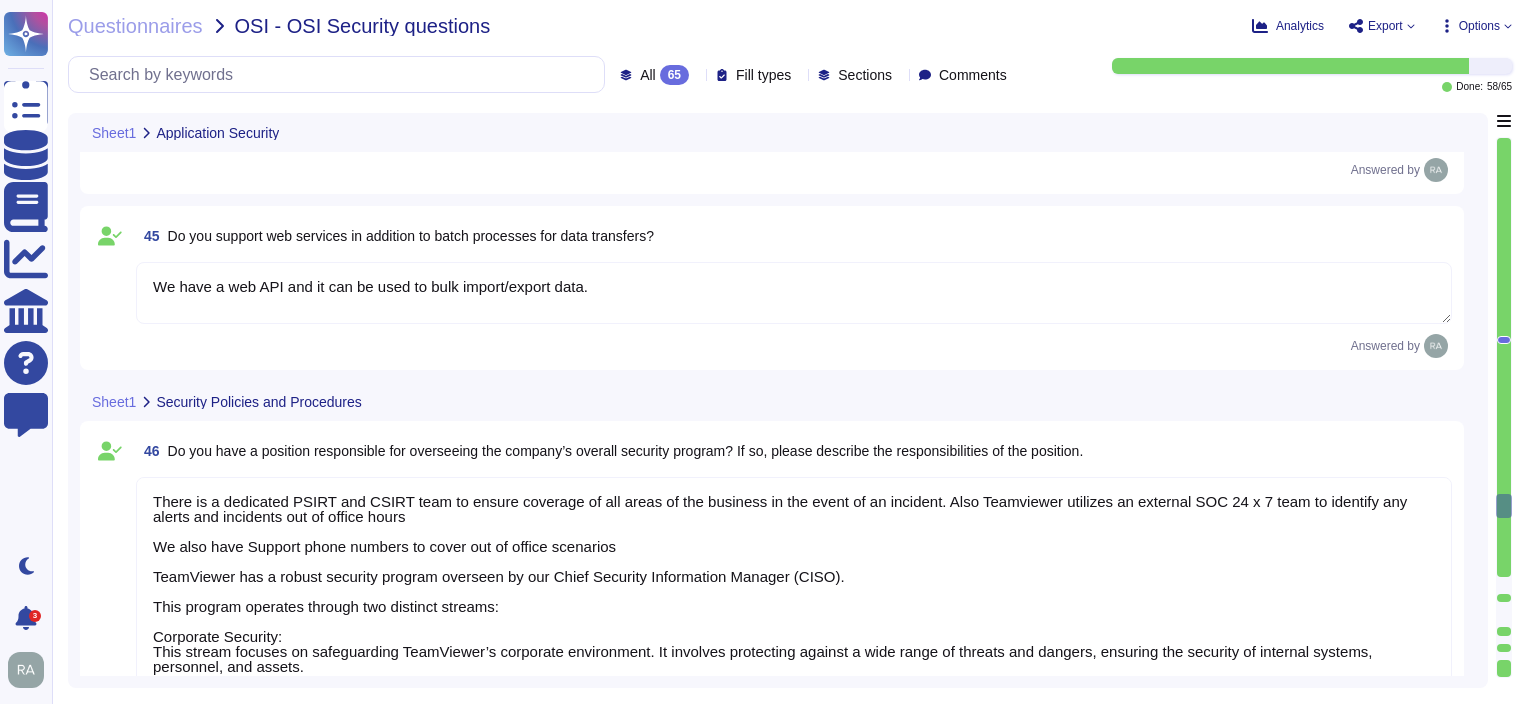 scroll, scrollTop: 10492, scrollLeft: 0, axis: vertical 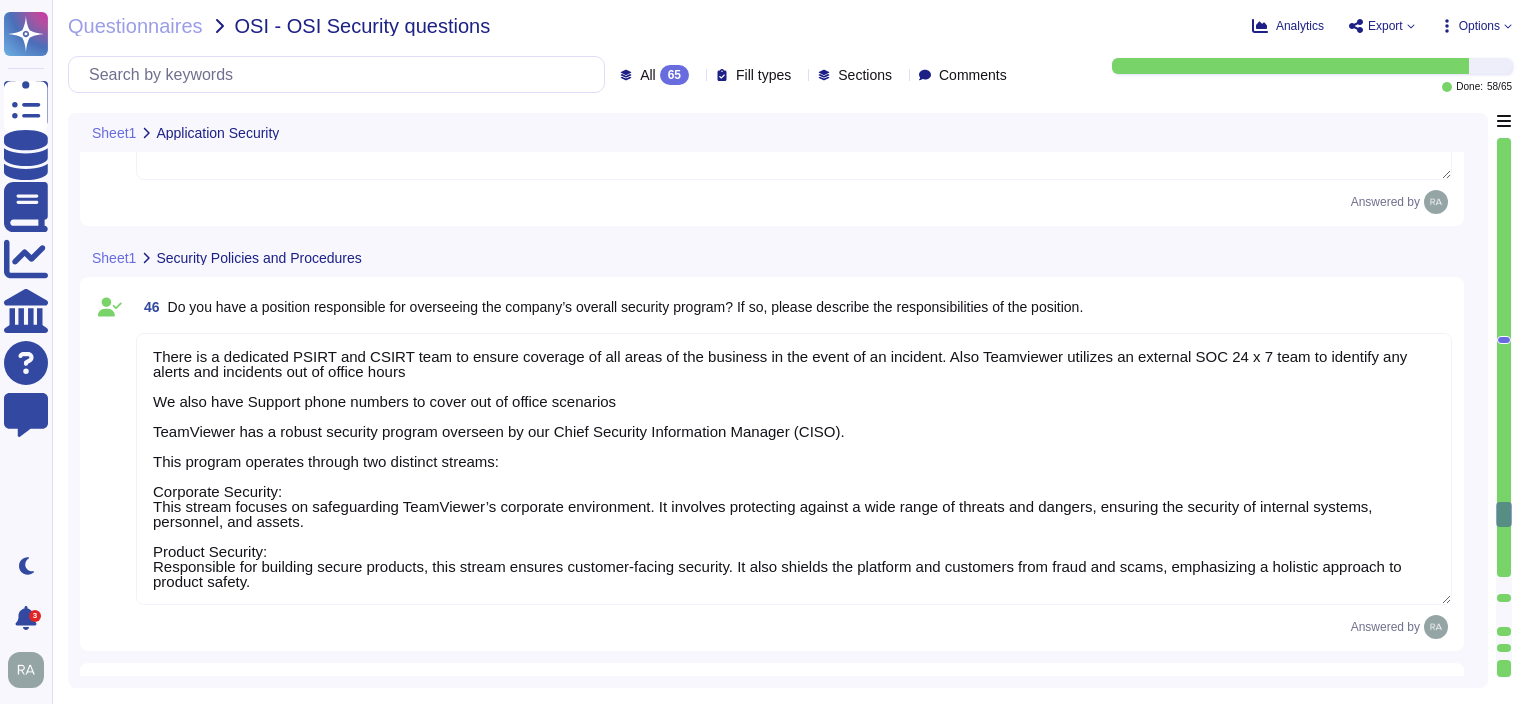 type on "There is a secure baseline that is used for all systems." 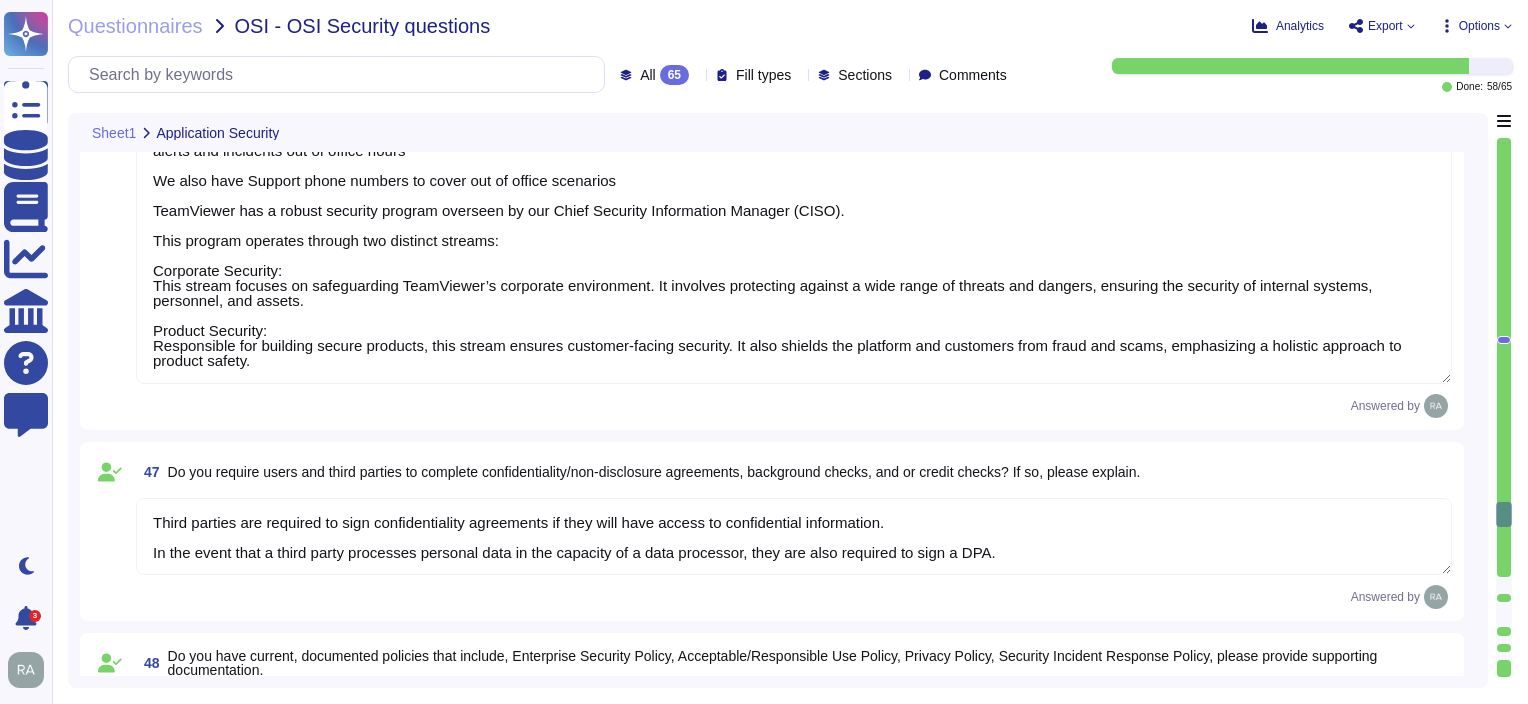 scroll, scrollTop: 10792, scrollLeft: 0, axis: vertical 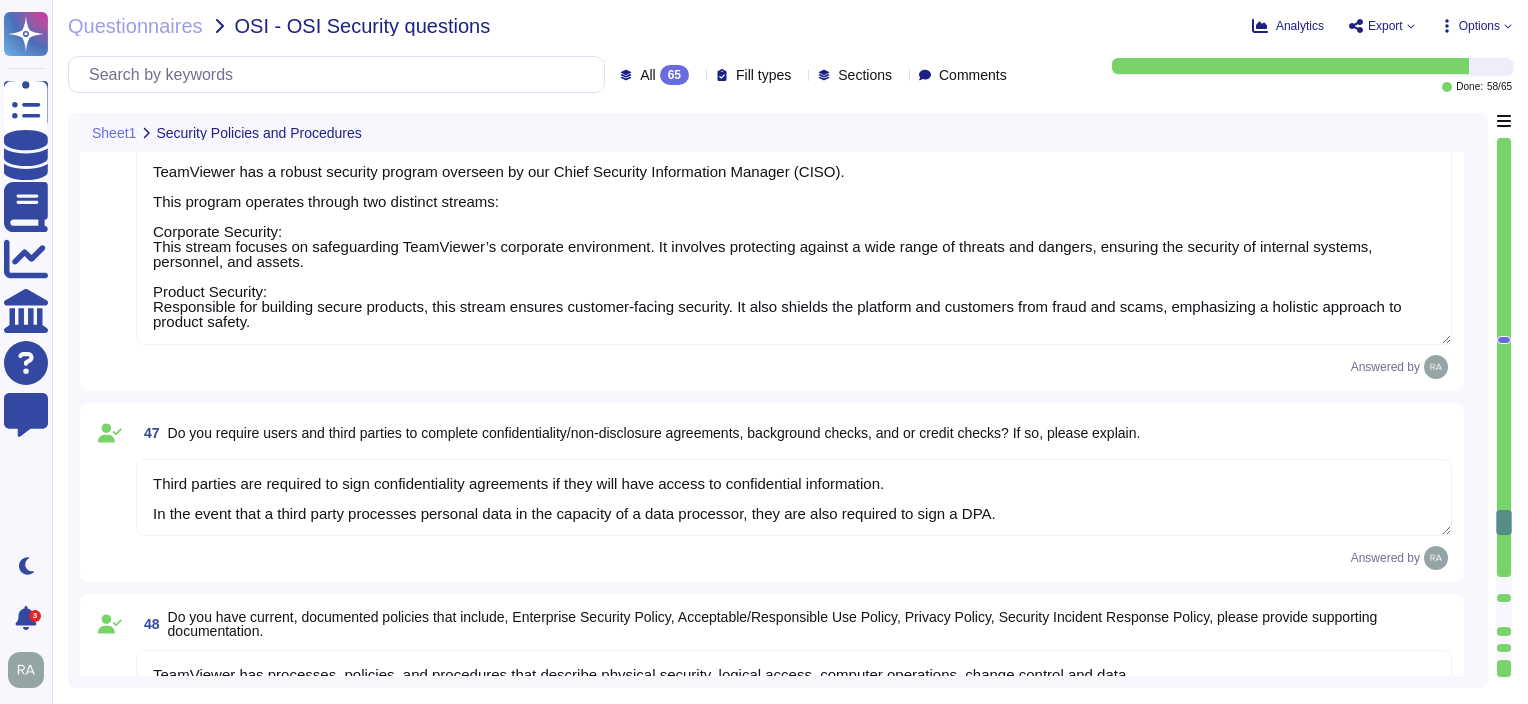 type on "Change management process take place and ensures that any changes to IT systems, applications, or infrastructure are introduced in a controlled and systematic way." 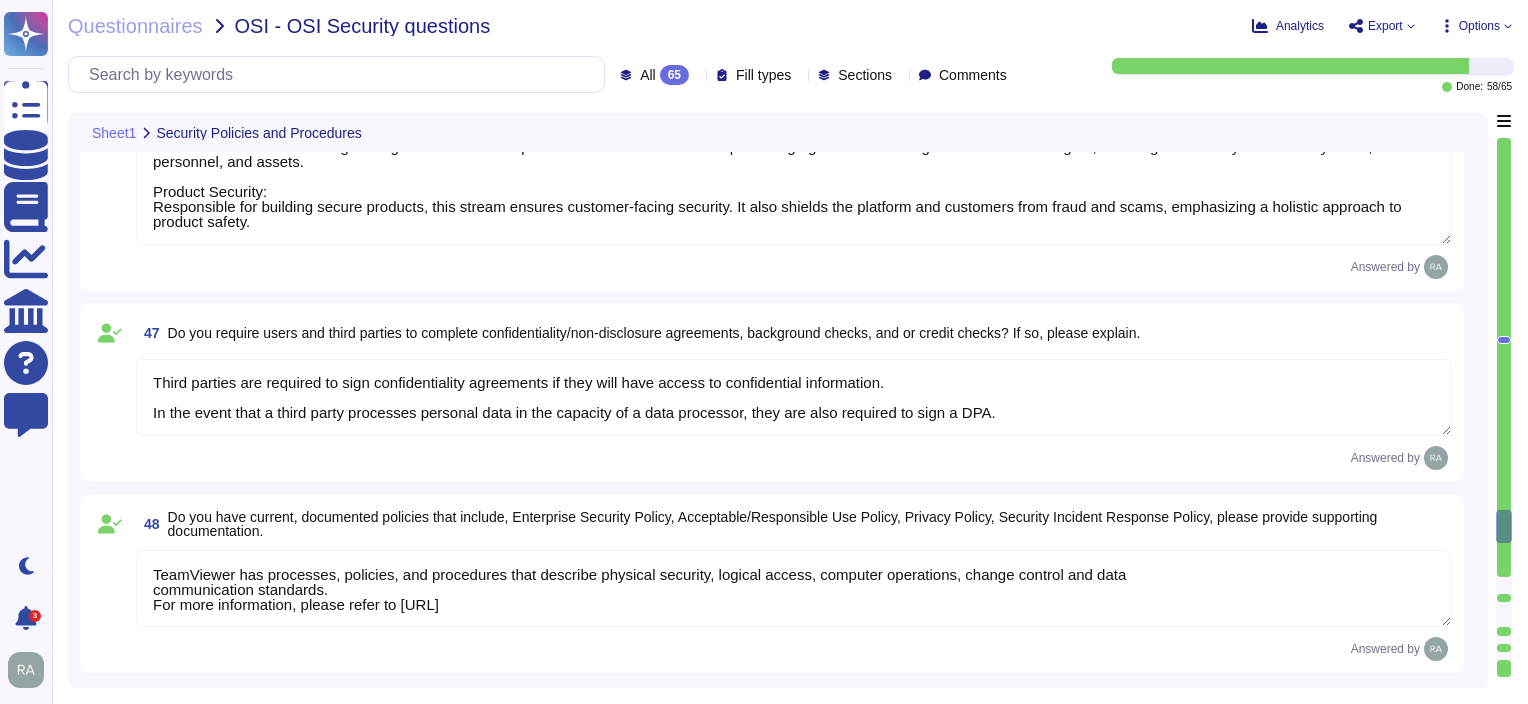 scroll, scrollTop: 10992, scrollLeft: 0, axis: vertical 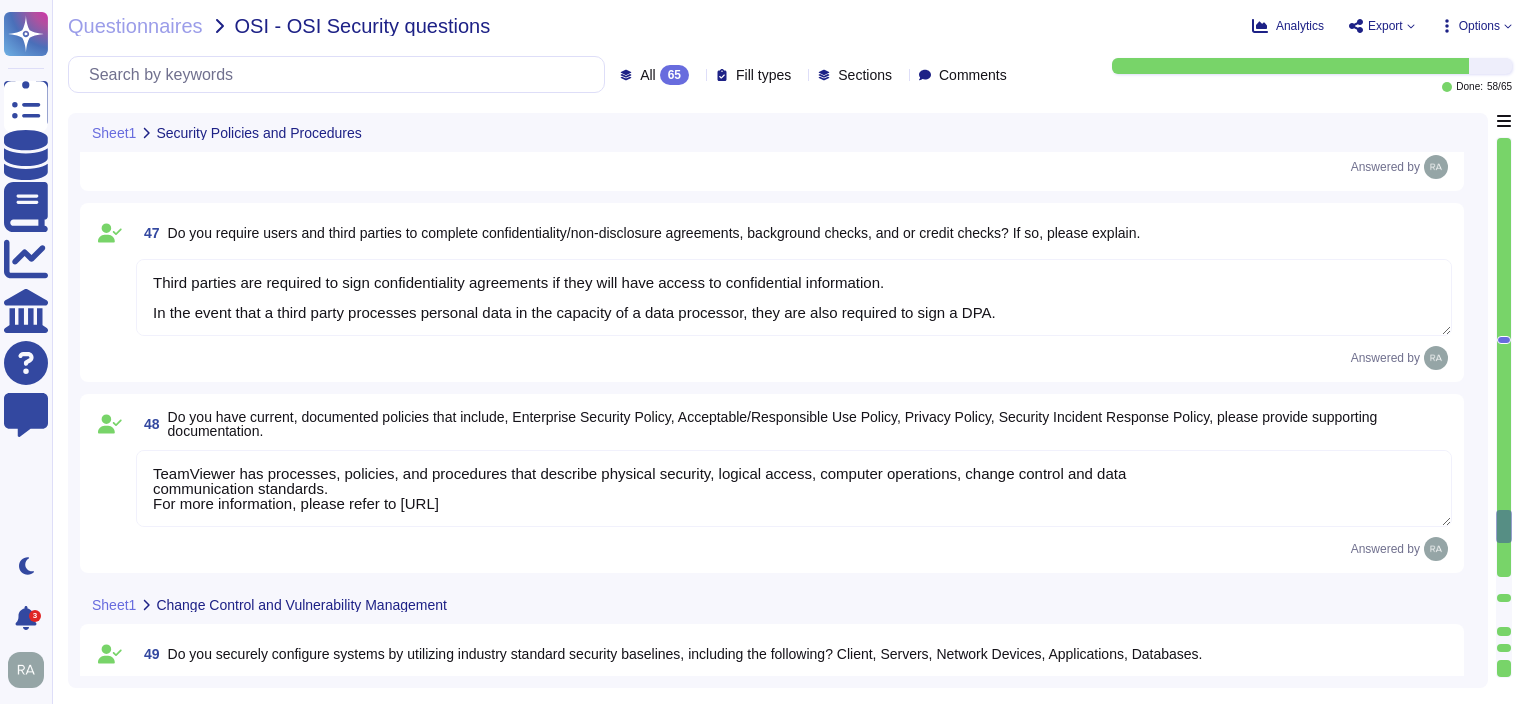 click on "TeamViewer has processes, policies, and procedures that describe physical security, logical access, computer operations, change control and data
communication standards.
For more information, please refer to [URL]" at bounding box center [794, 488] 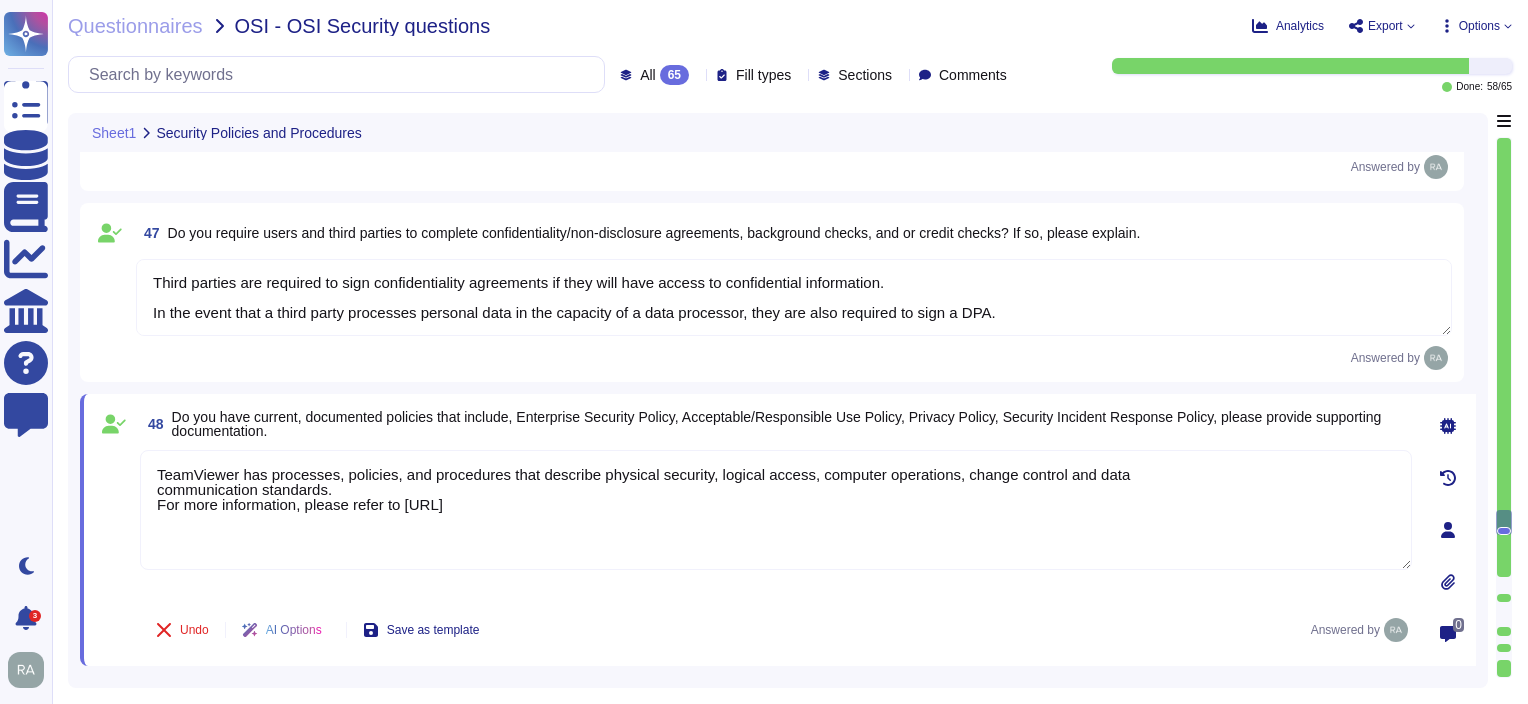 type on "TeamViewer has processes, policies, and procedures that describe physical security, logical access, computer operations, change control and data
communication standards.
For more information, please refer to [URL]" 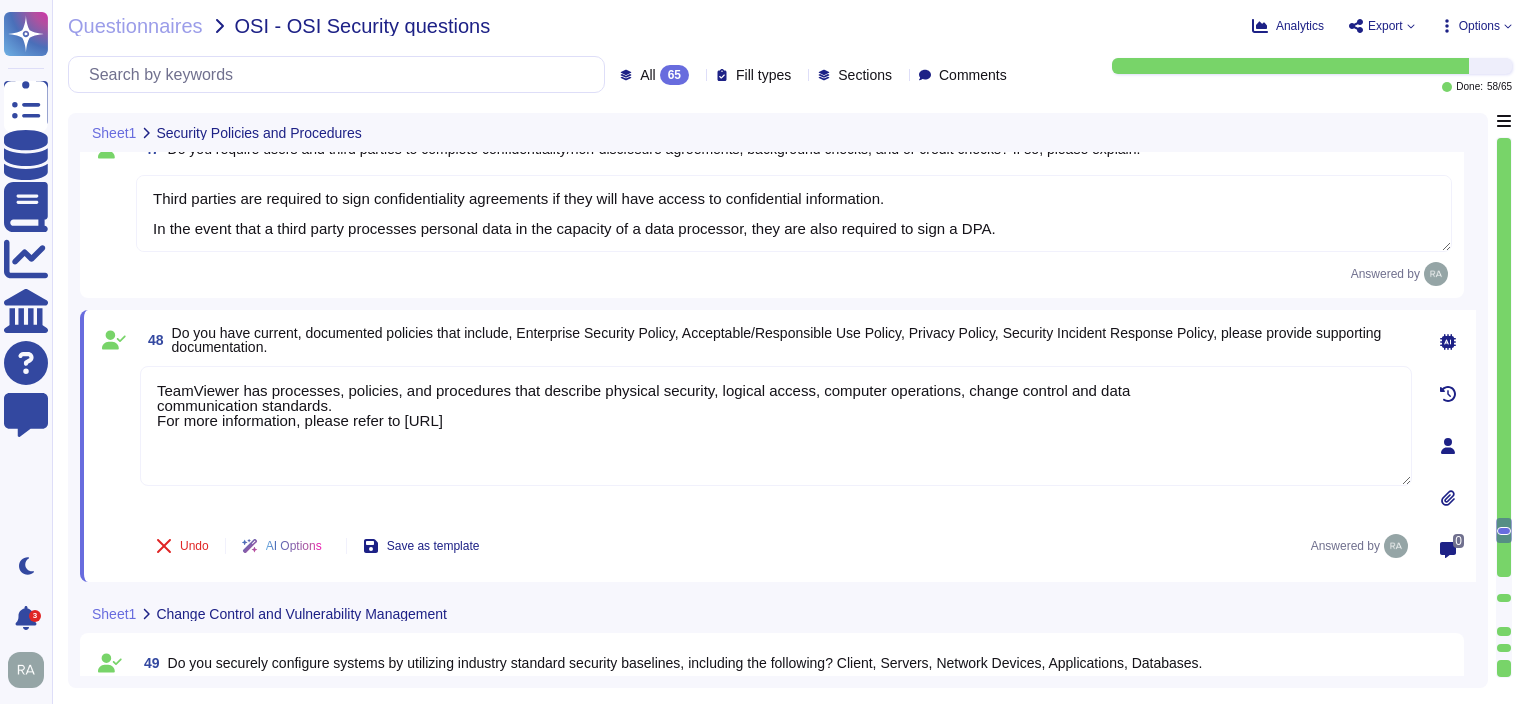 type on "TeamViewer utilizes the services of ANEXIA Internetdienstleistungs GmbH ('ANEXIA') to provide hosting and information technology solutions, as well as Microsoft Azure ('Azure'), Google Cloud Platform, and Amazon Web Services, Inc. ('AWS').
Please see the updated list of subprocessors here: [URL]" 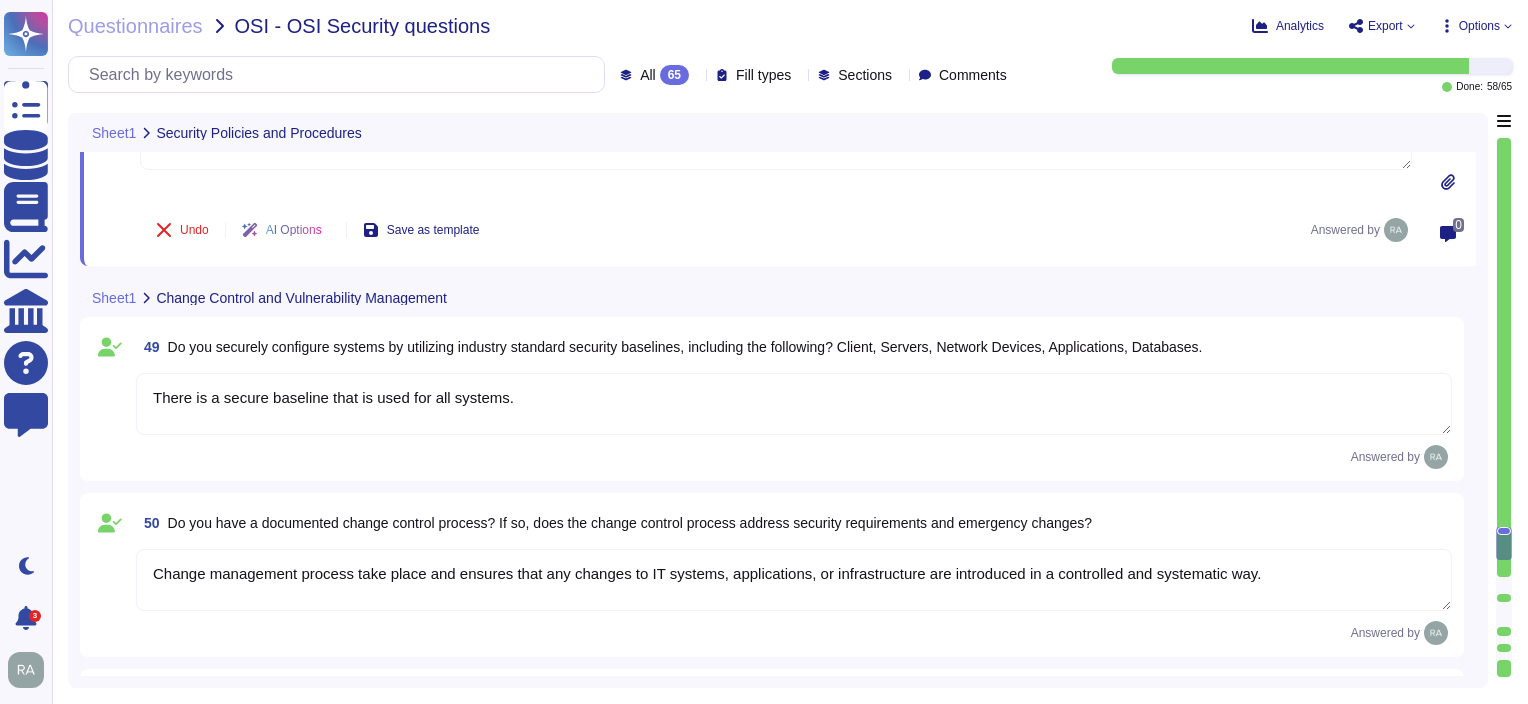 type on "TeamViewer has continuous vulnerability monitoring solutions deployed in its environment, critical patches are applied according to availability.
In addition, vulnerability scans are performed prior to release by a commercial solution. SCA and SAST are in place." 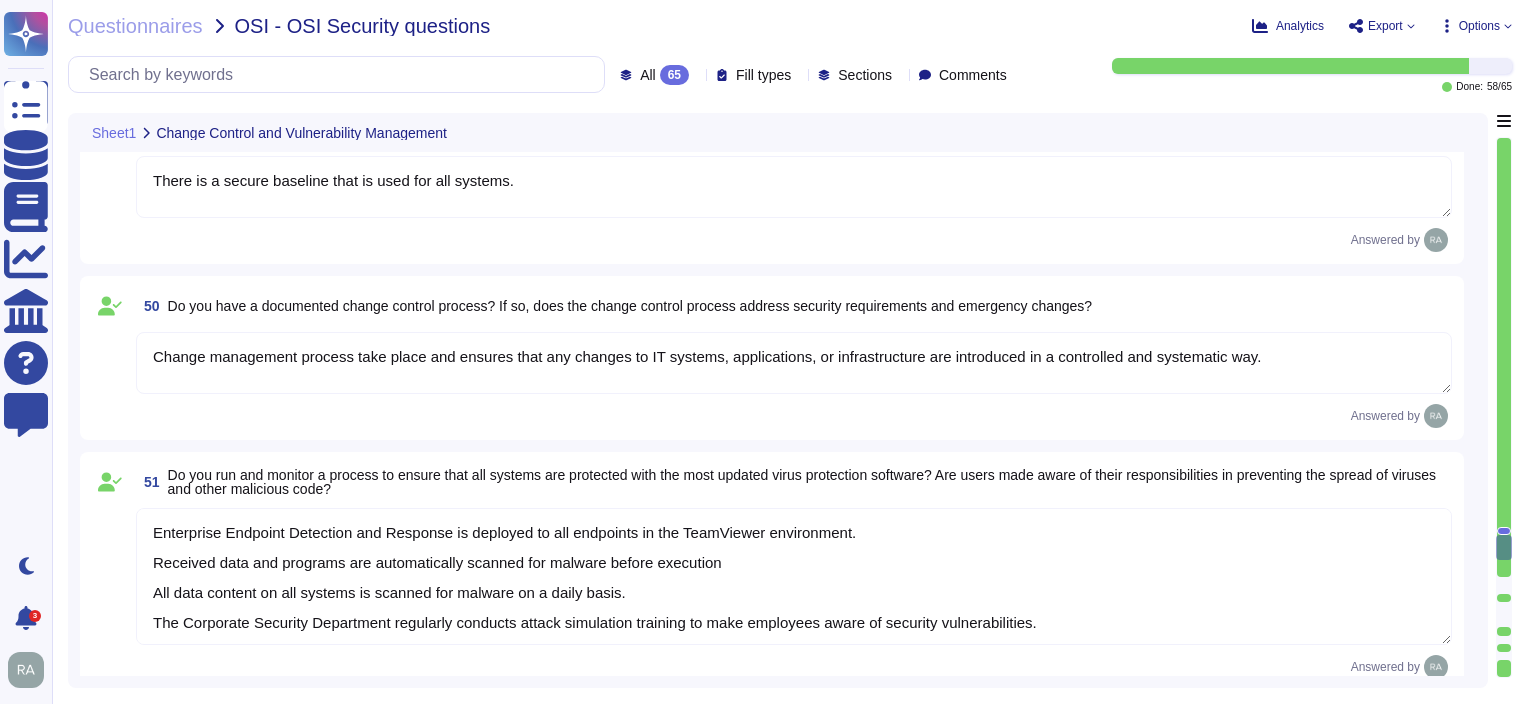 scroll, scrollTop: 11592, scrollLeft: 0, axis: vertical 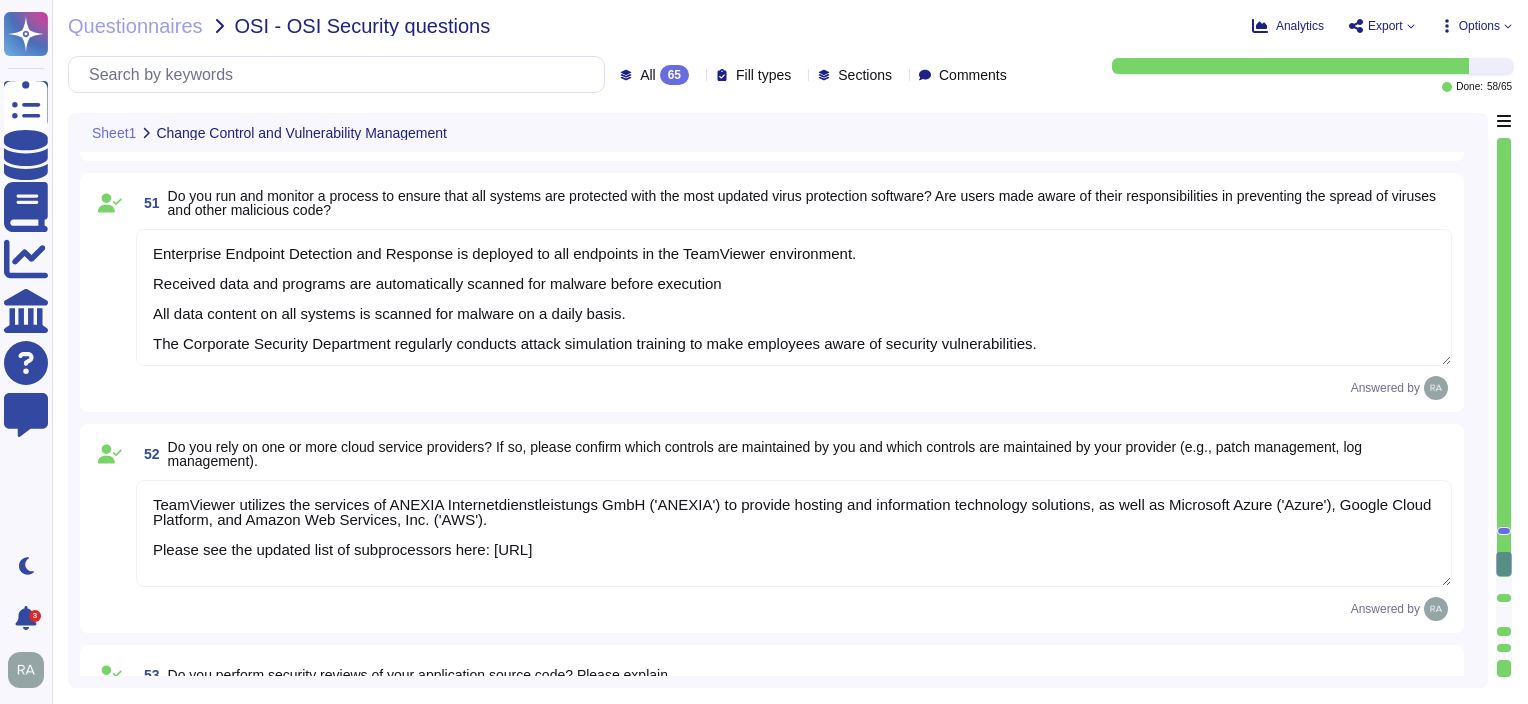 type on "We may use the data collected from your input, usage, interactions, outputs and feedback of the AI Services for product improvement purposes, including the enhancement of existing and development of new features, functionalities and products." 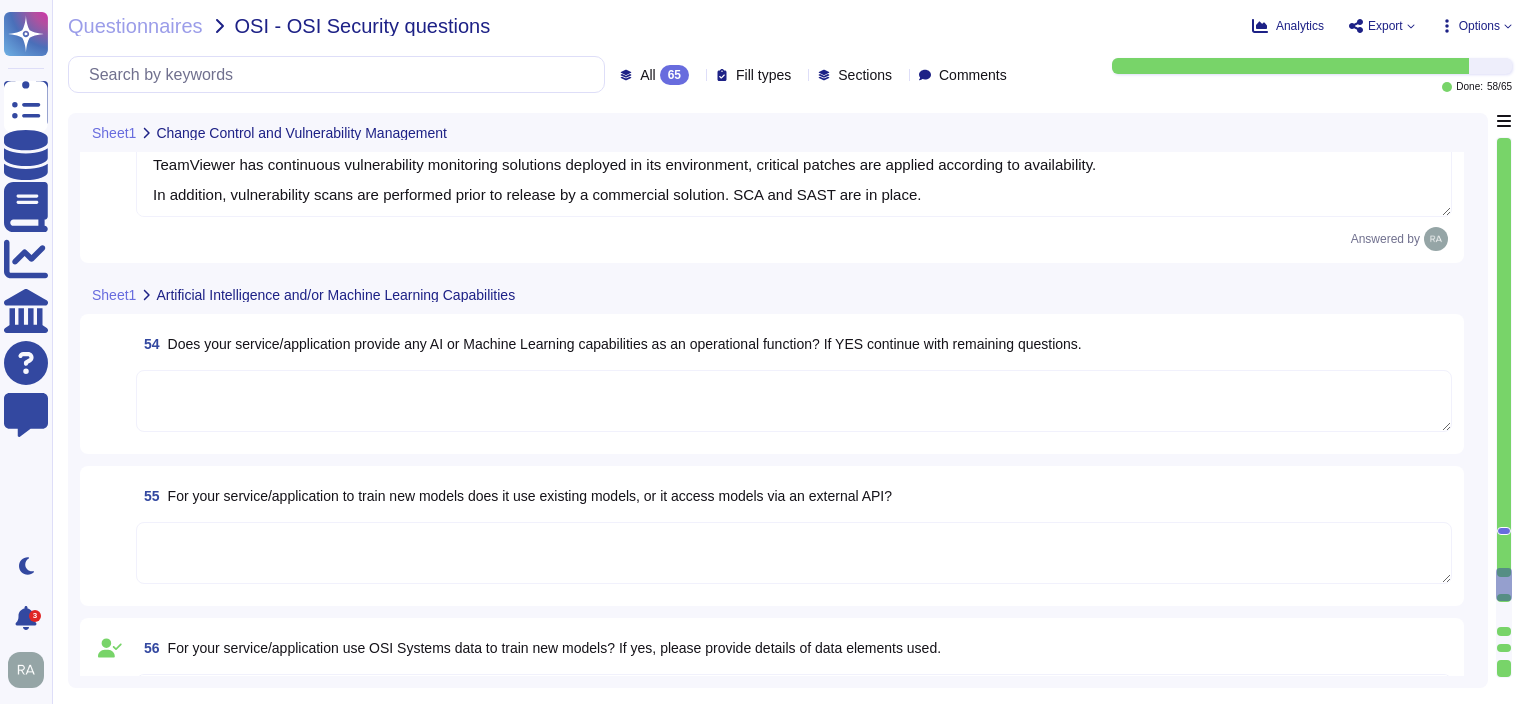 scroll, scrollTop: 12392, scrollLeft: 0, axis: vertical 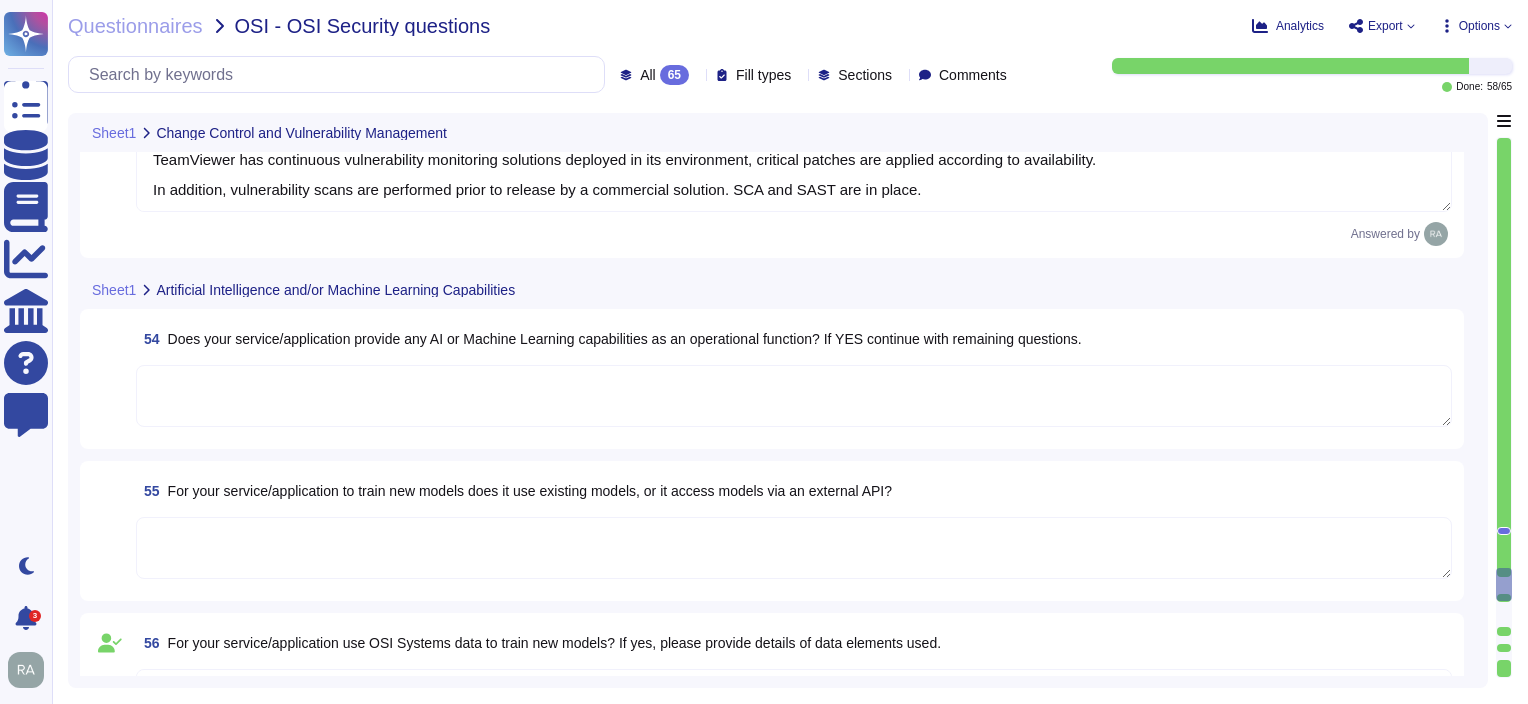click at bounding box center [794, 396] 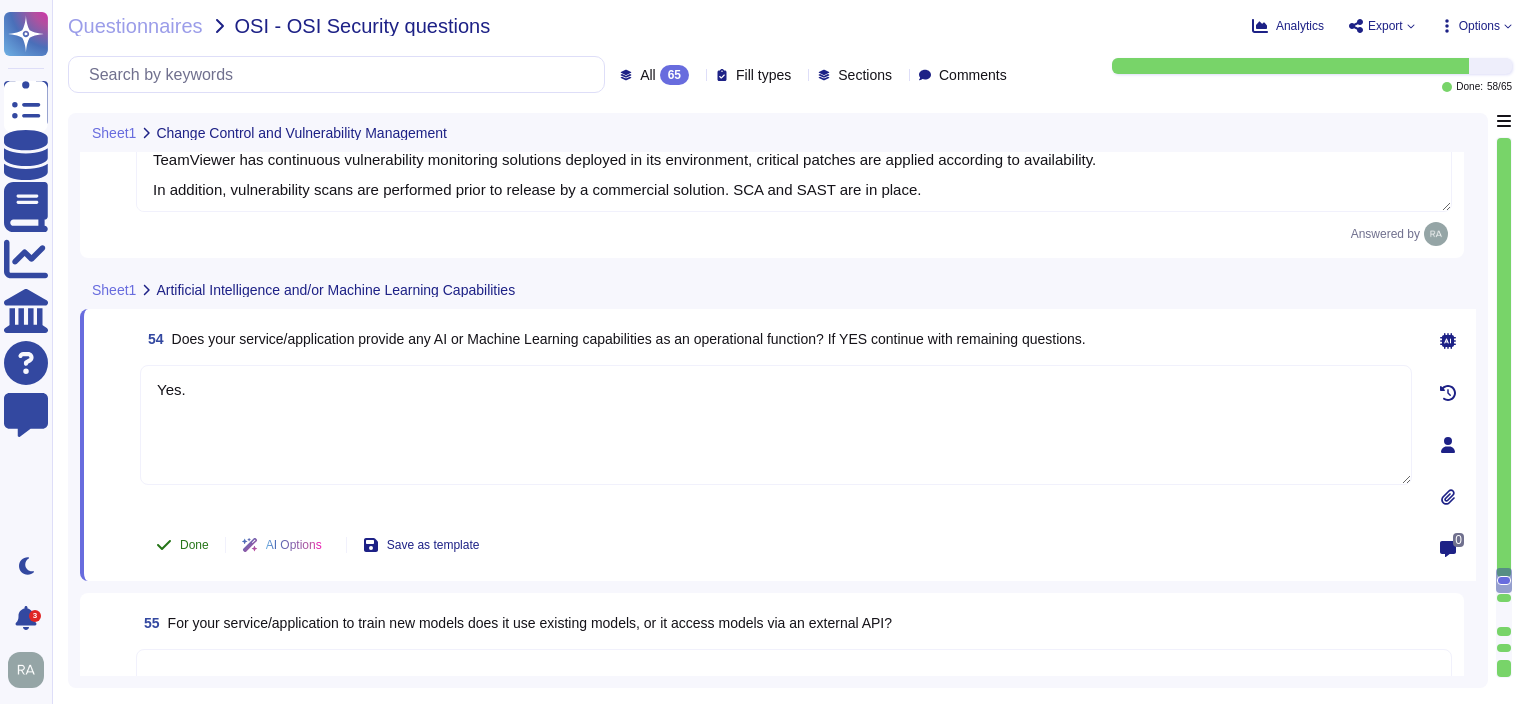 type on "Yes." 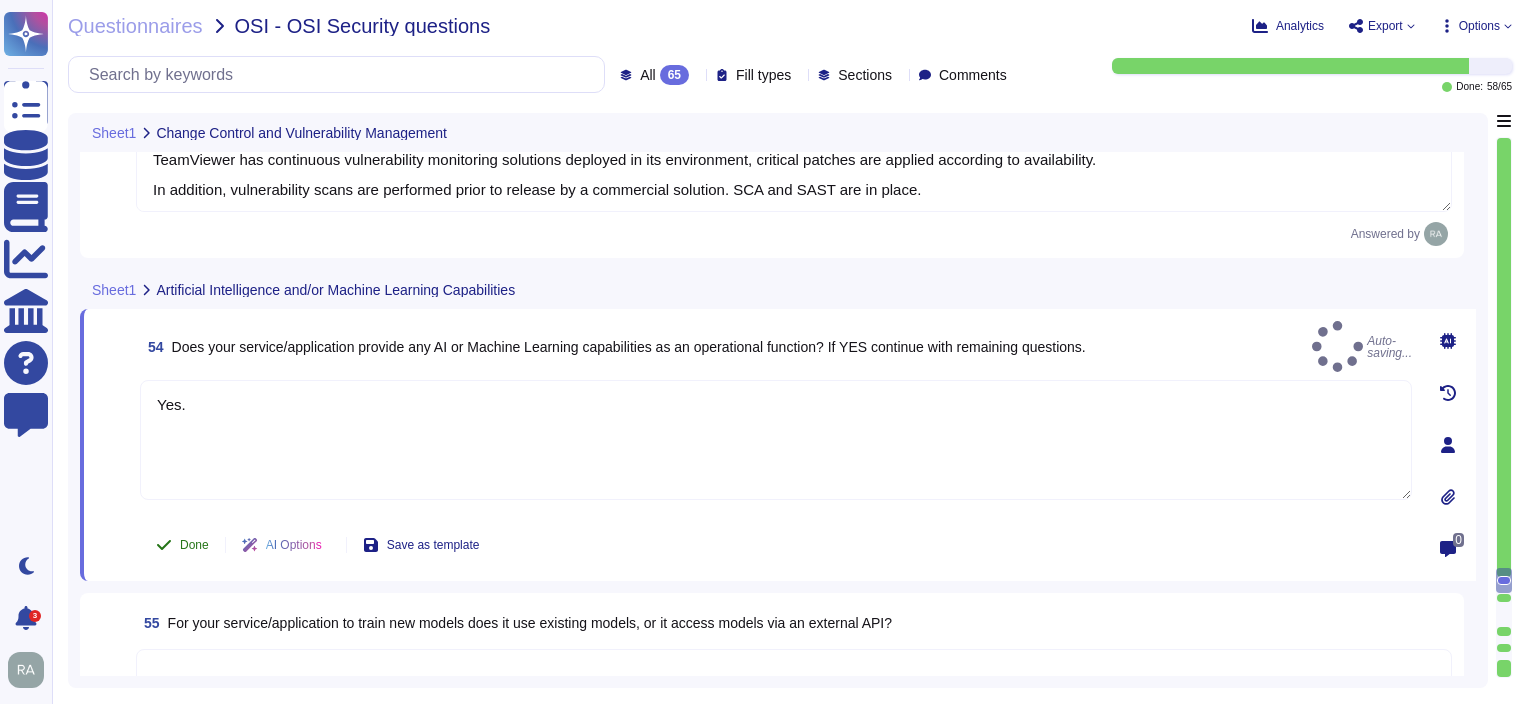 click on "Done" at bounding box center (194, 545) 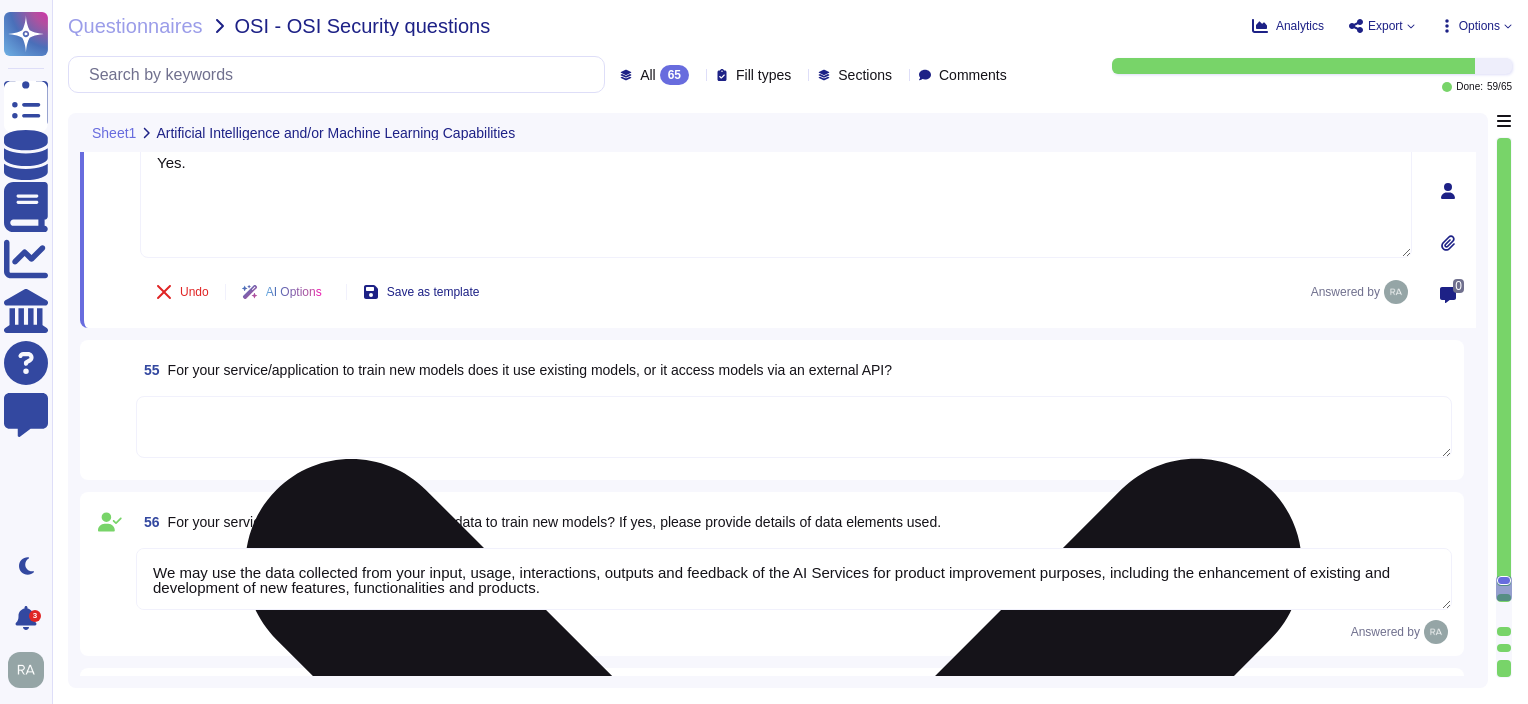 scroll, scrollTop: 12692, scrollLeft: 0, axis: vertical 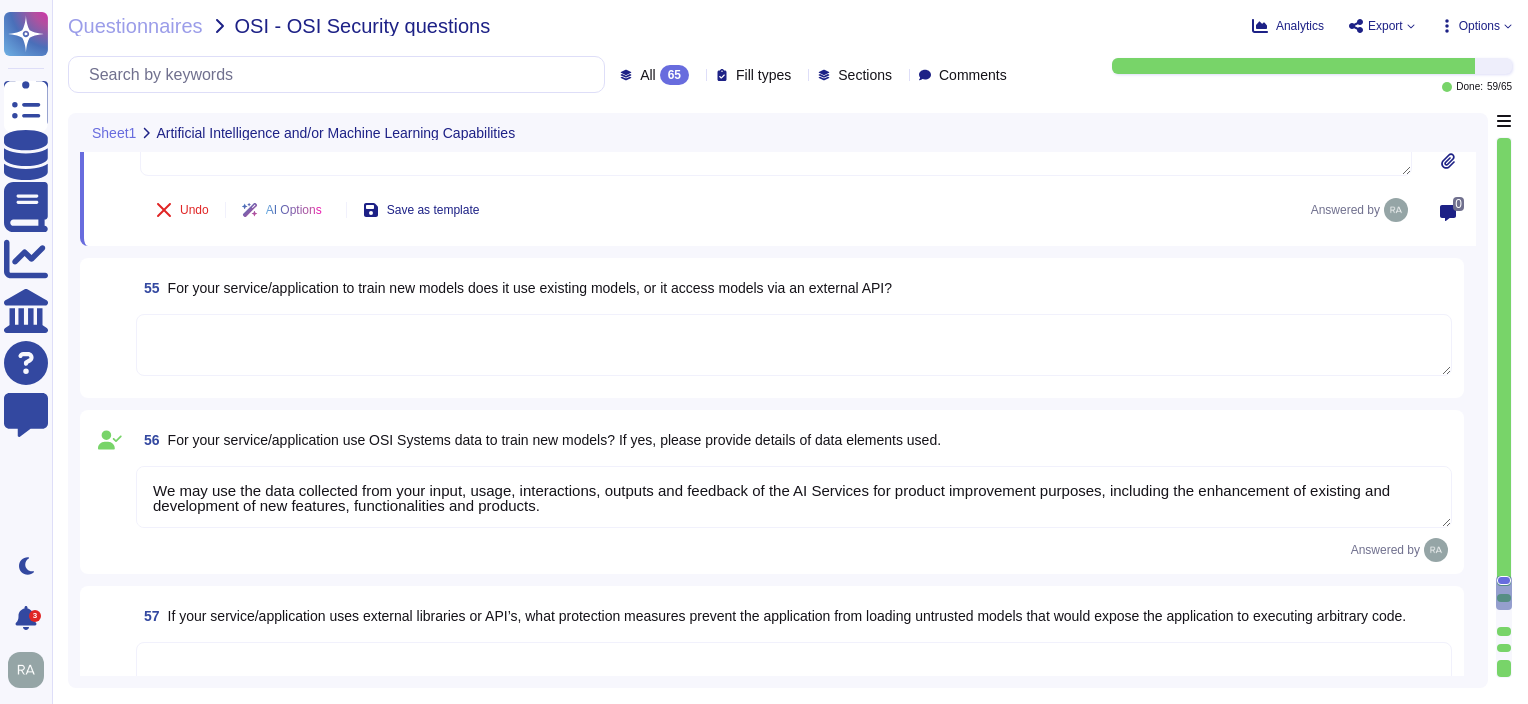 type on "TeamViewer does have a Business Continuity Plan and as well a Disaster Recovery plan.
They are reviewed at least once a year" 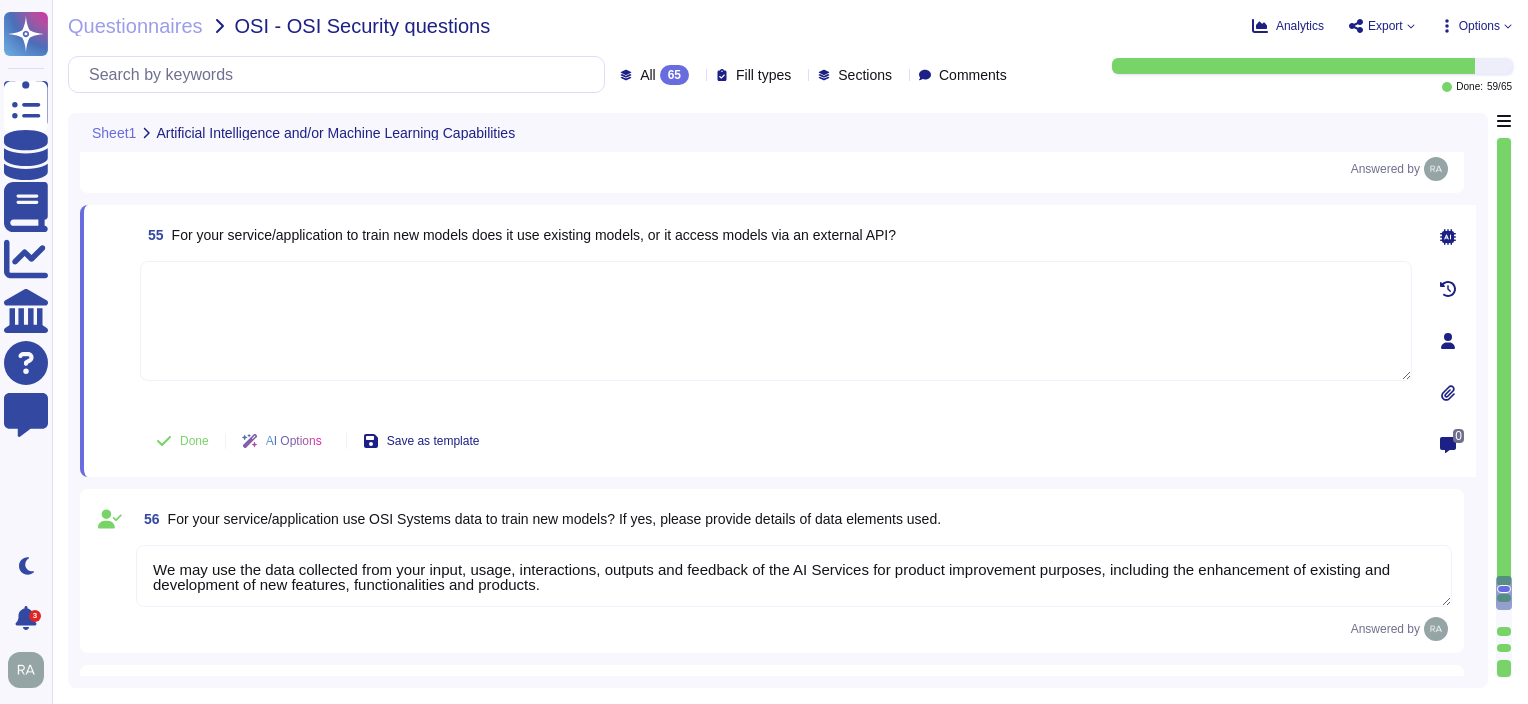 click at bounding box center (776, 321) 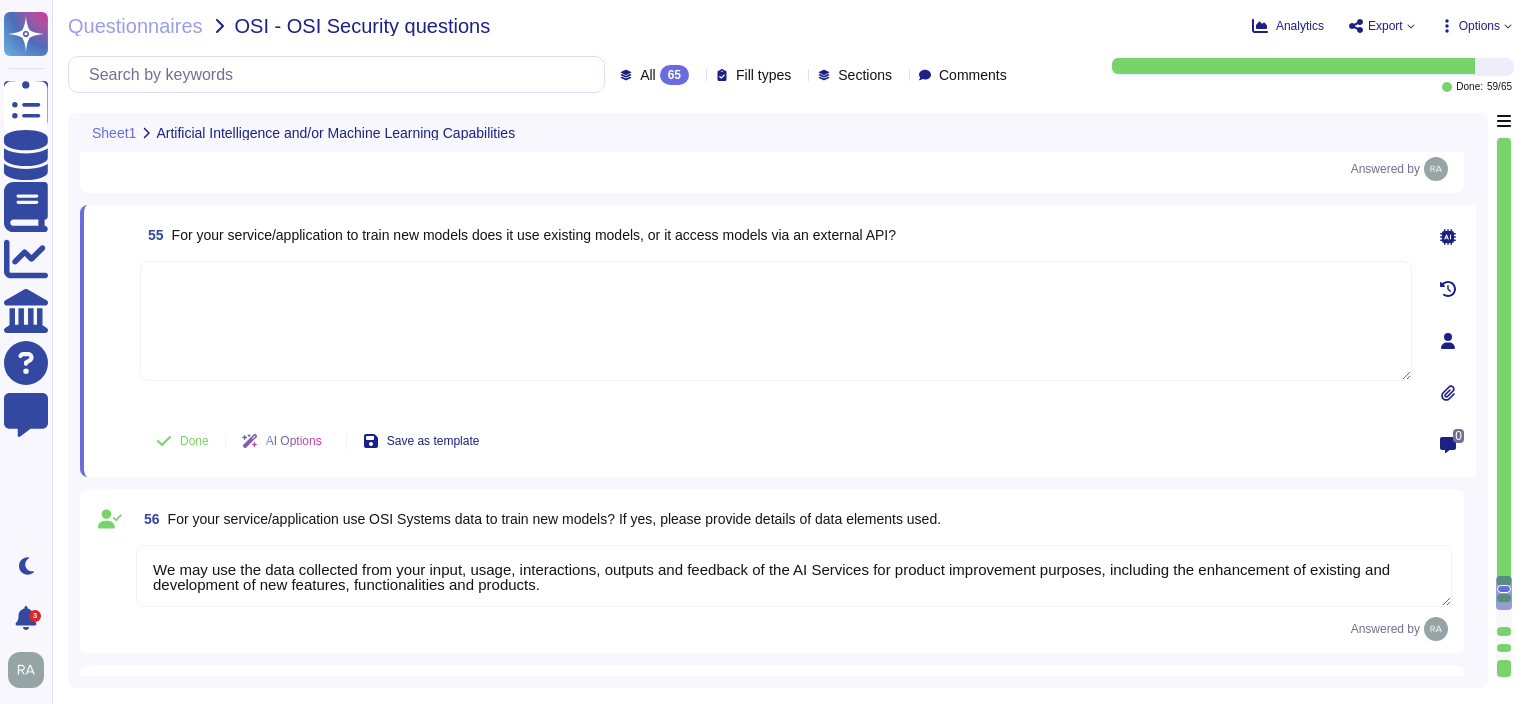 paste on "we access via an external api" 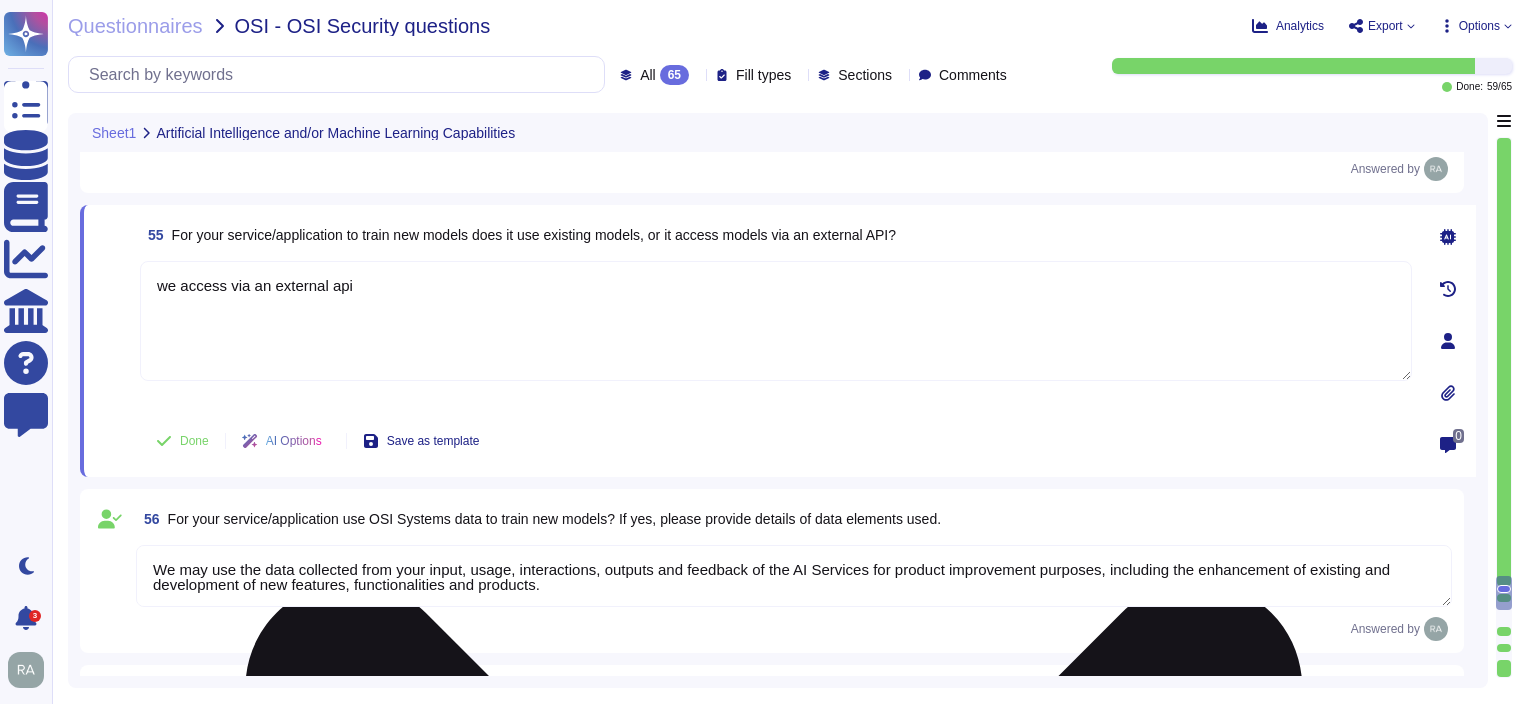 click on "we access via an external api" at bounding box center (776, 321) 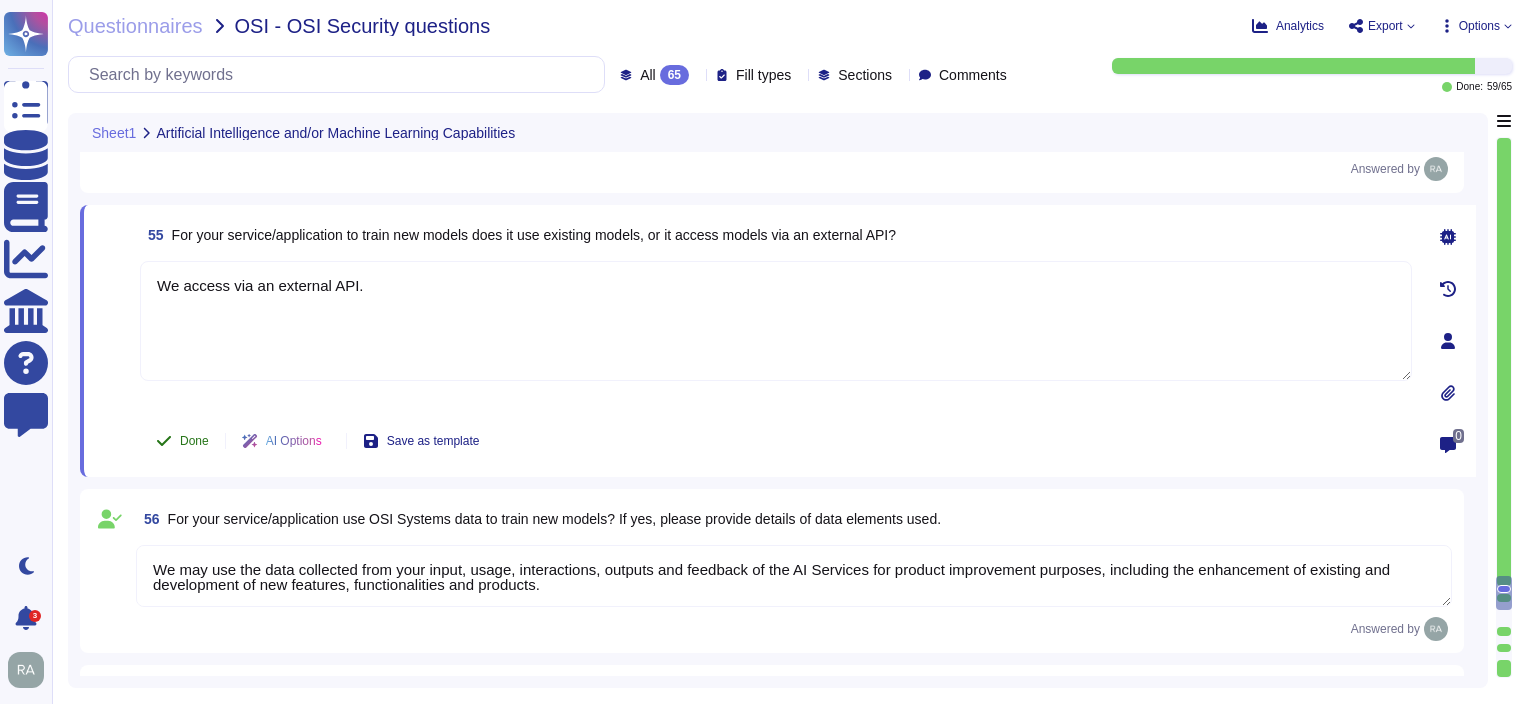 type on "We access via an external API." 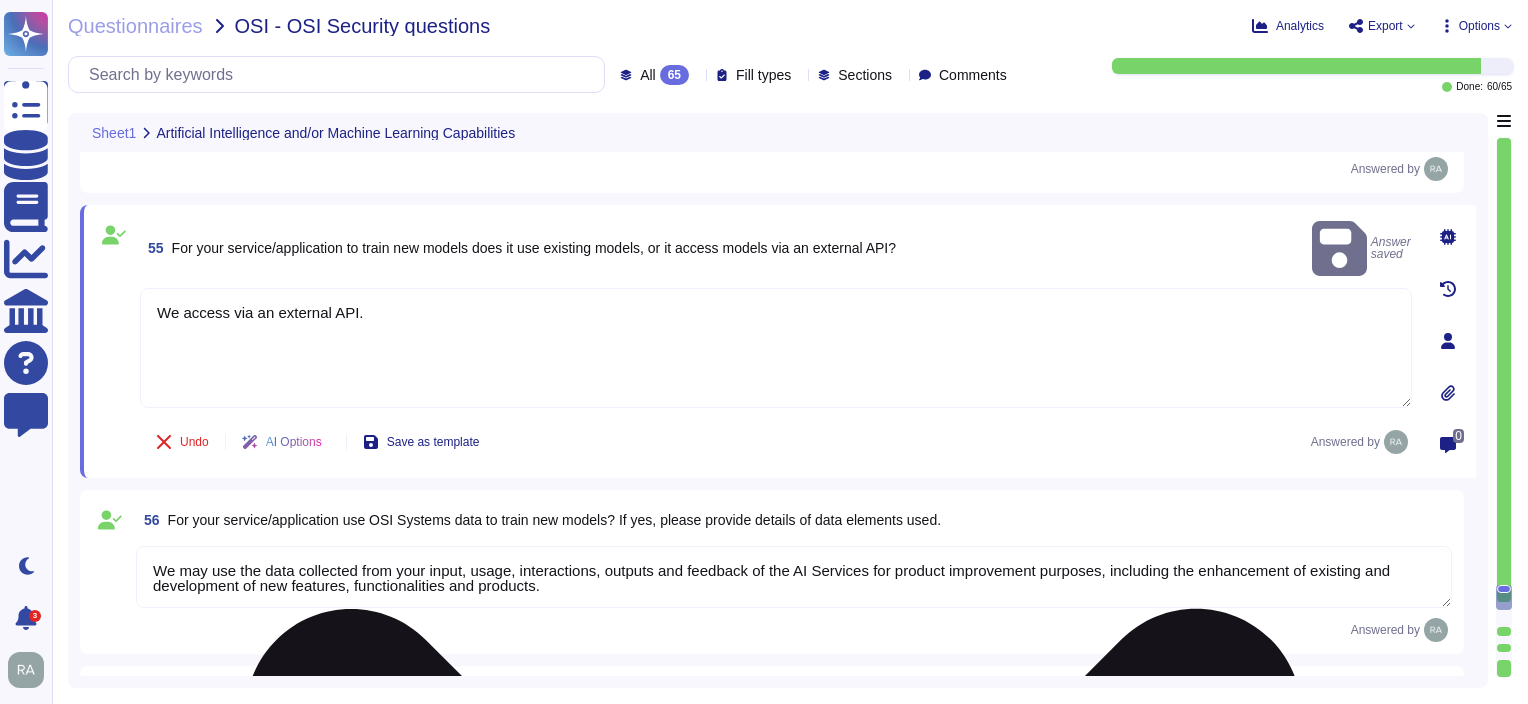 type on "TeamViewer does have a Business Continuity Plan and as well a Disaster Recovery plan.
They are reviewed at least once a year" 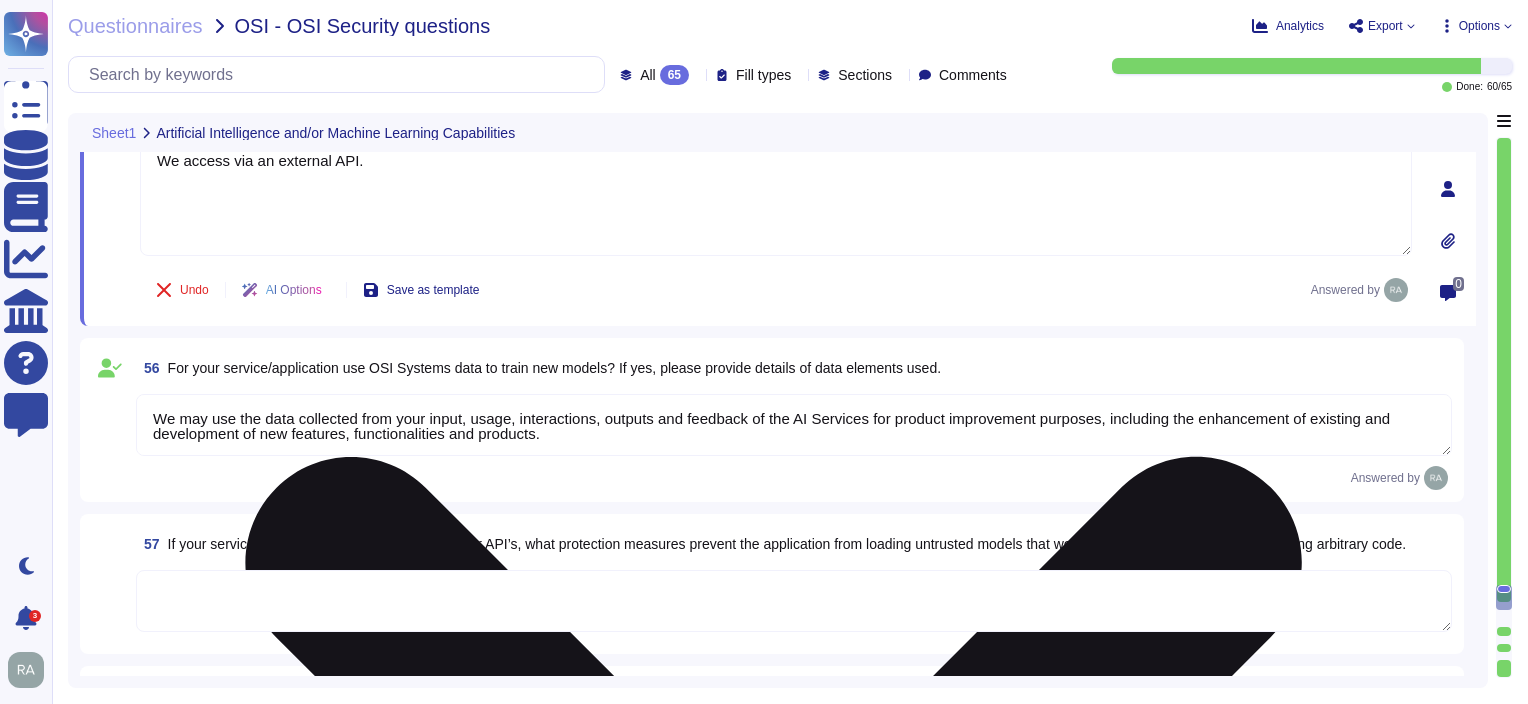 scroll, scrollTop: 12892, scrollLeft: 0, axis: vertical 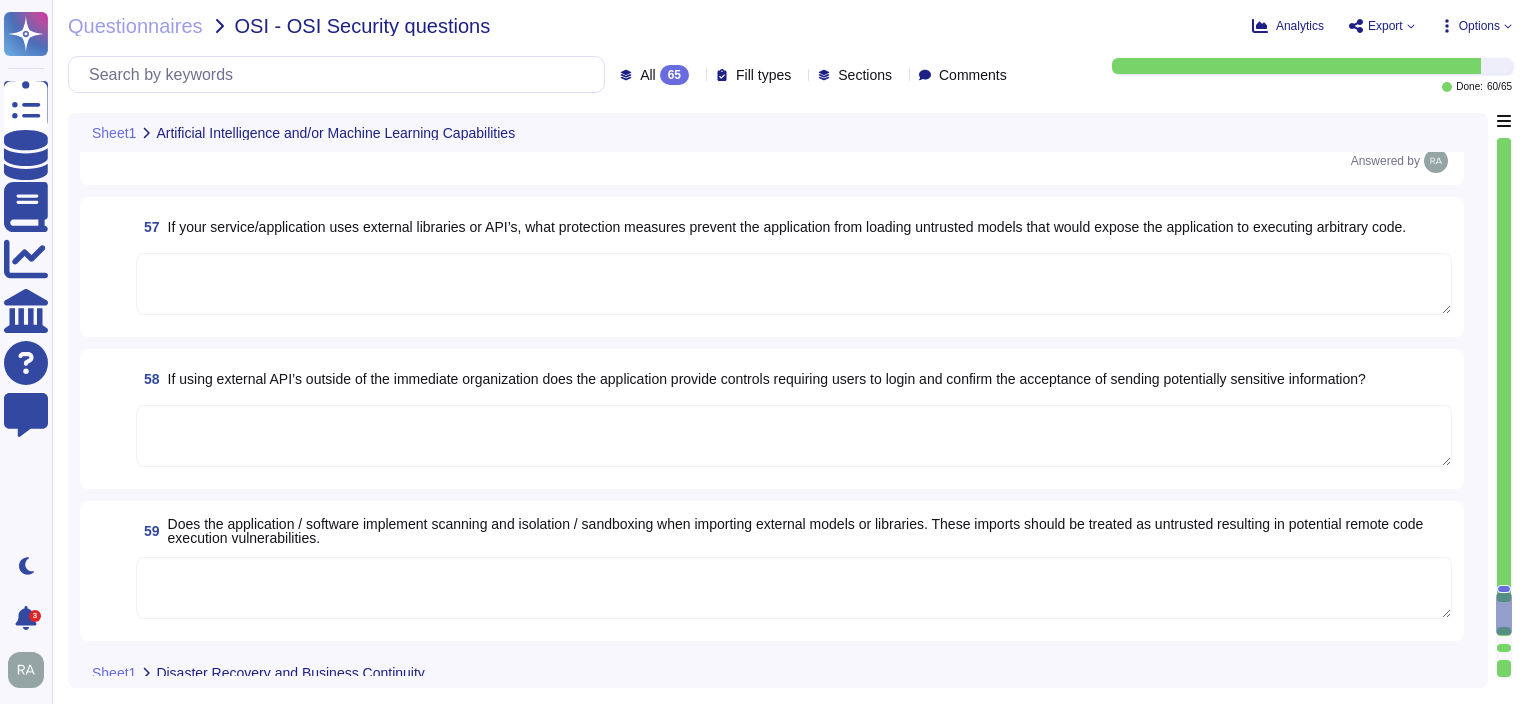 type on "TeamViewer has a business continuity plan as well as a disaster recovery plan that is reviewed at least once a year.
A Recovery Point Objective (RPO) of 1 hour and a Recovery Time Objective (RTO) of 4 hours are defined for this environment." 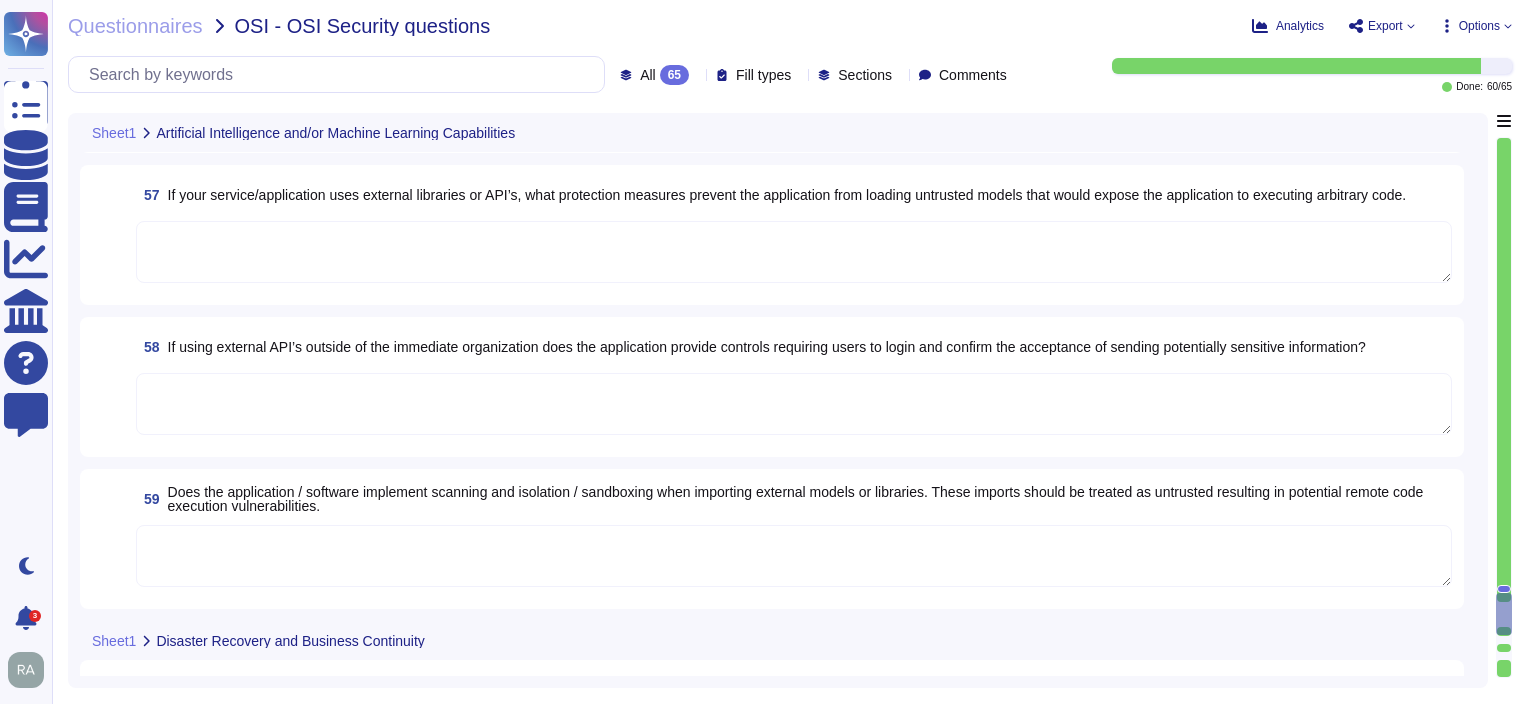 click at bounding box center (794, 404) 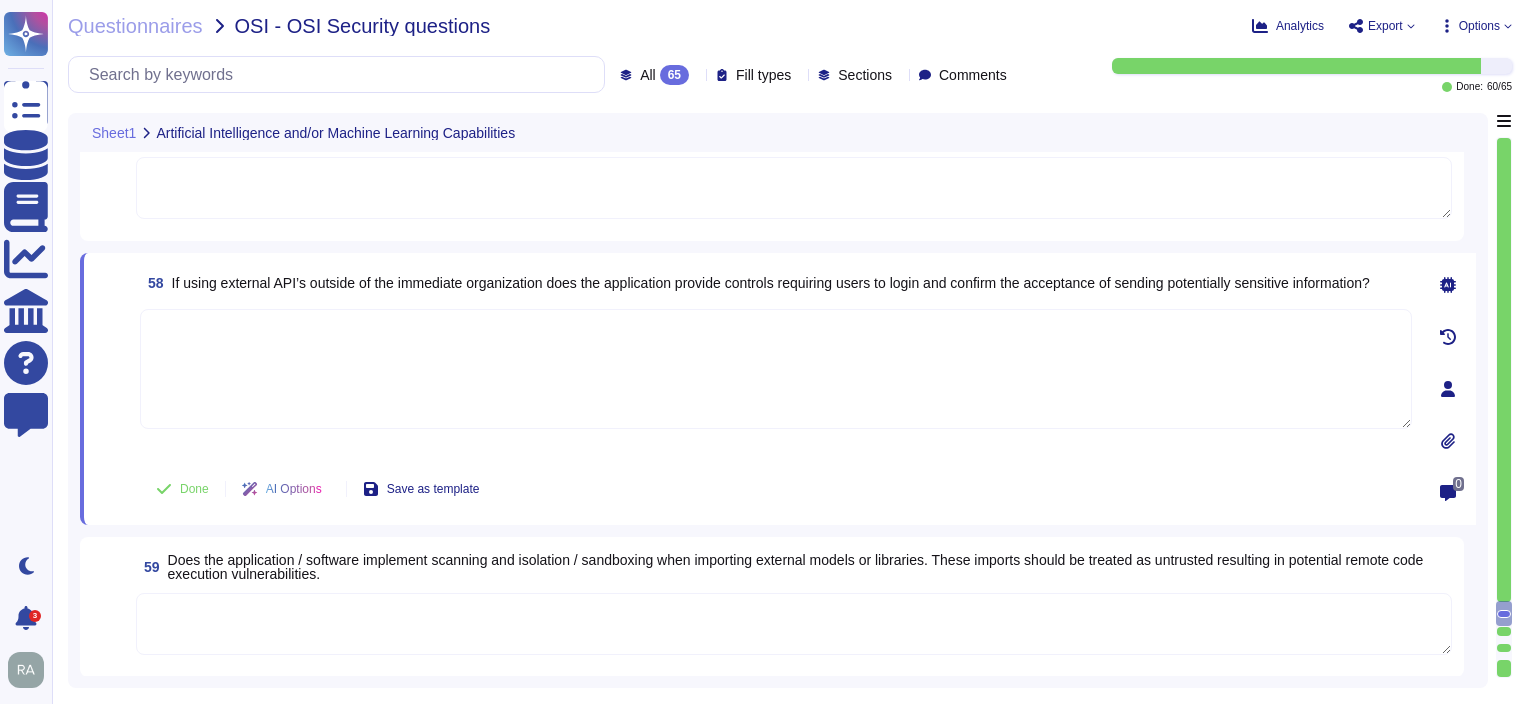 paste on "our service is opt in and agreement to AI terms" 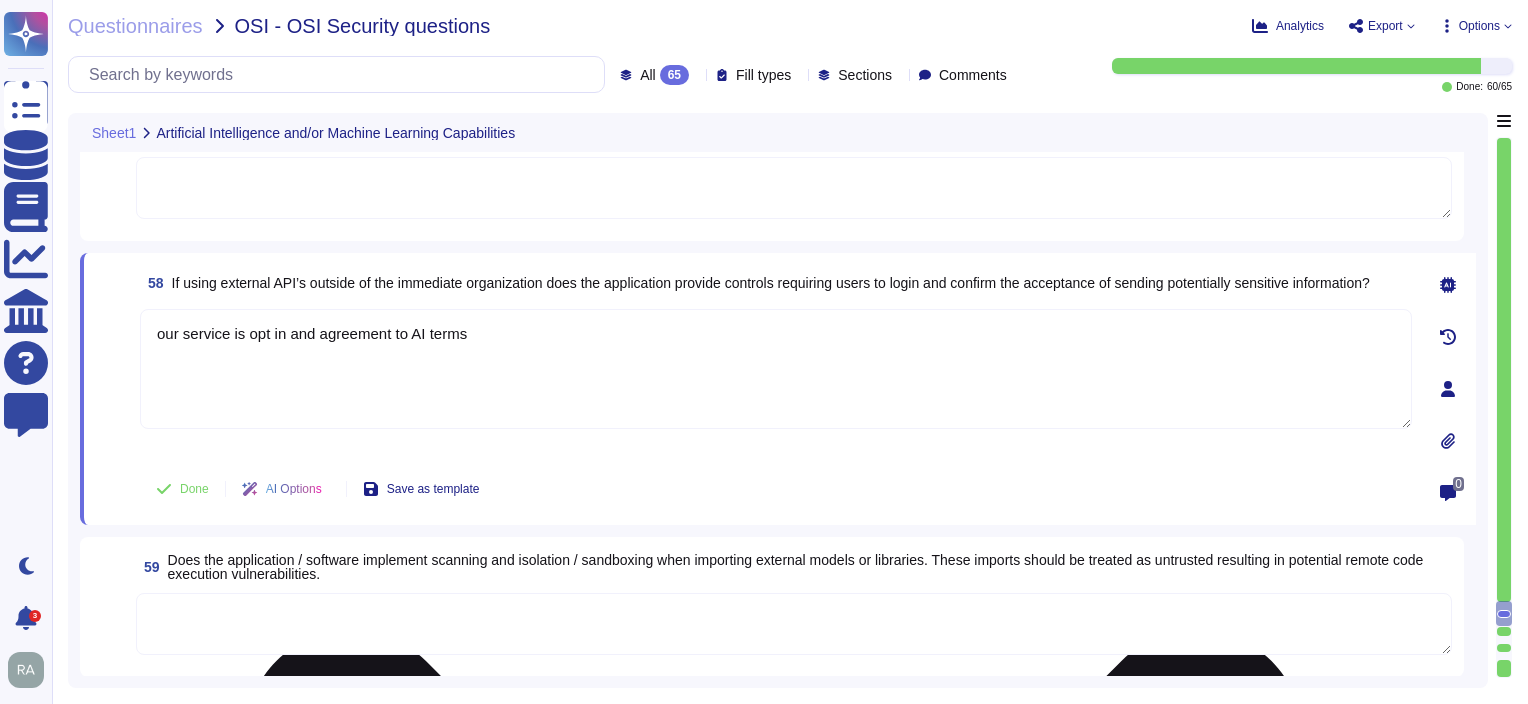click on "our service is opt in and agreement to AI terms" at bounding box center (776, 369) 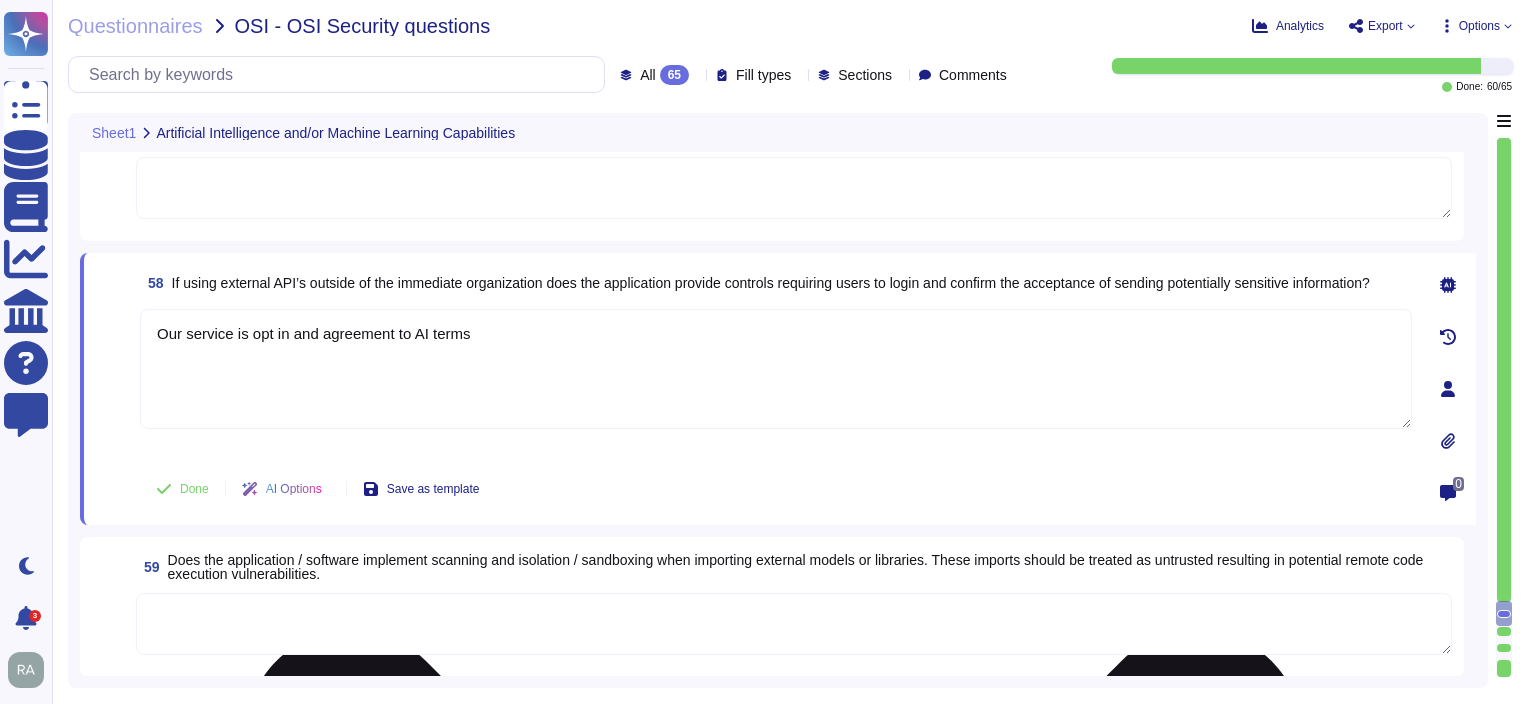 click on "Our service is opt in and agreement to AI terms" at bounding box center [776, 369] 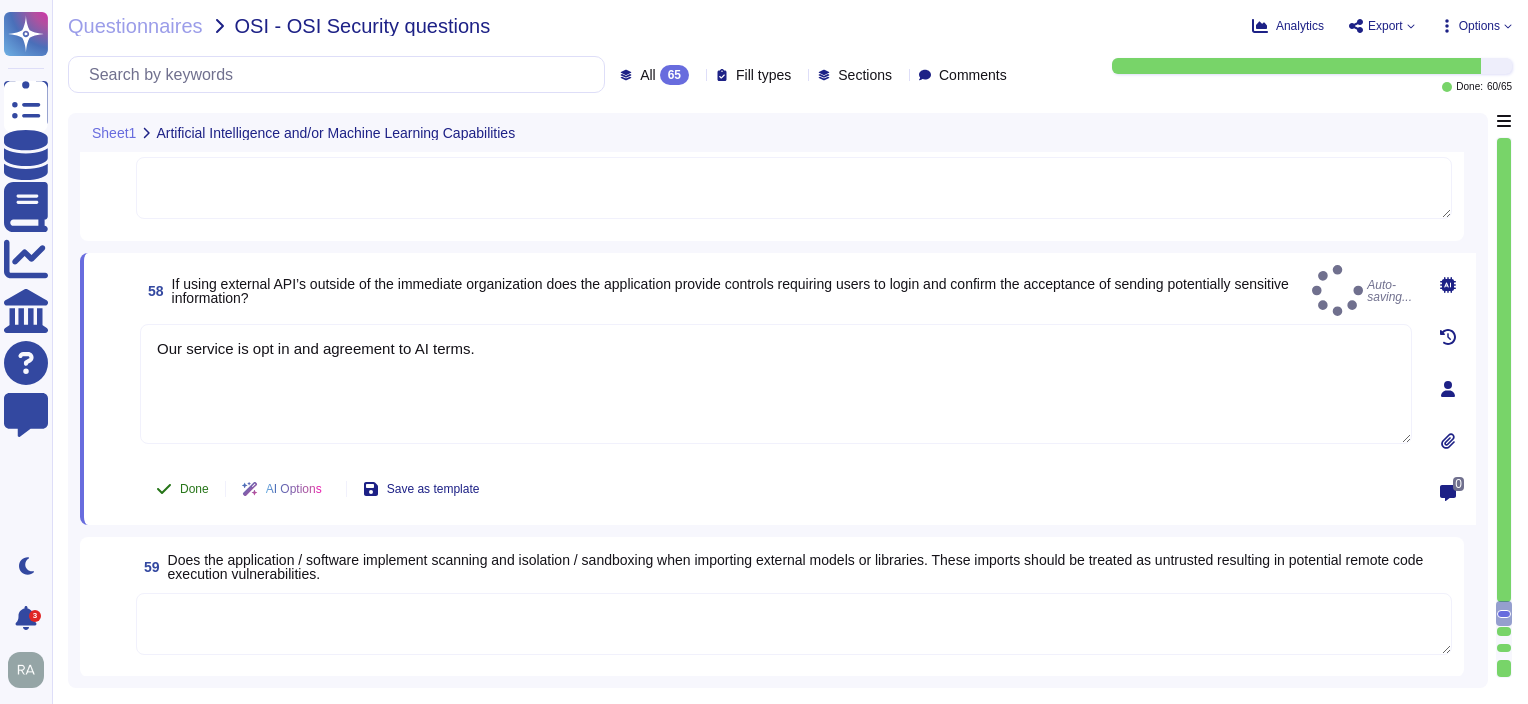 type on "Our service is opt in and agreement to AI terms." 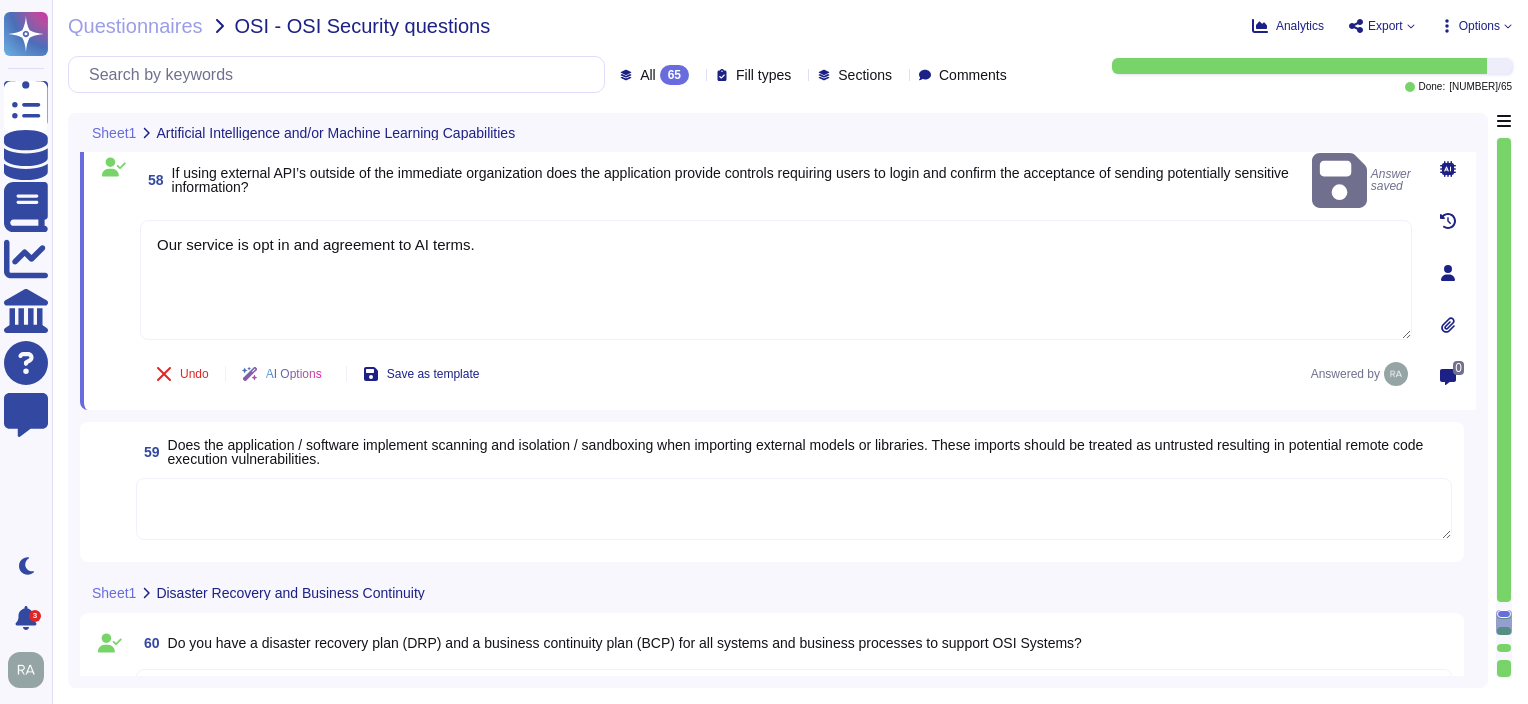 scroll, scrollTop: 13392, scrollLeft: 0, axis: vertical 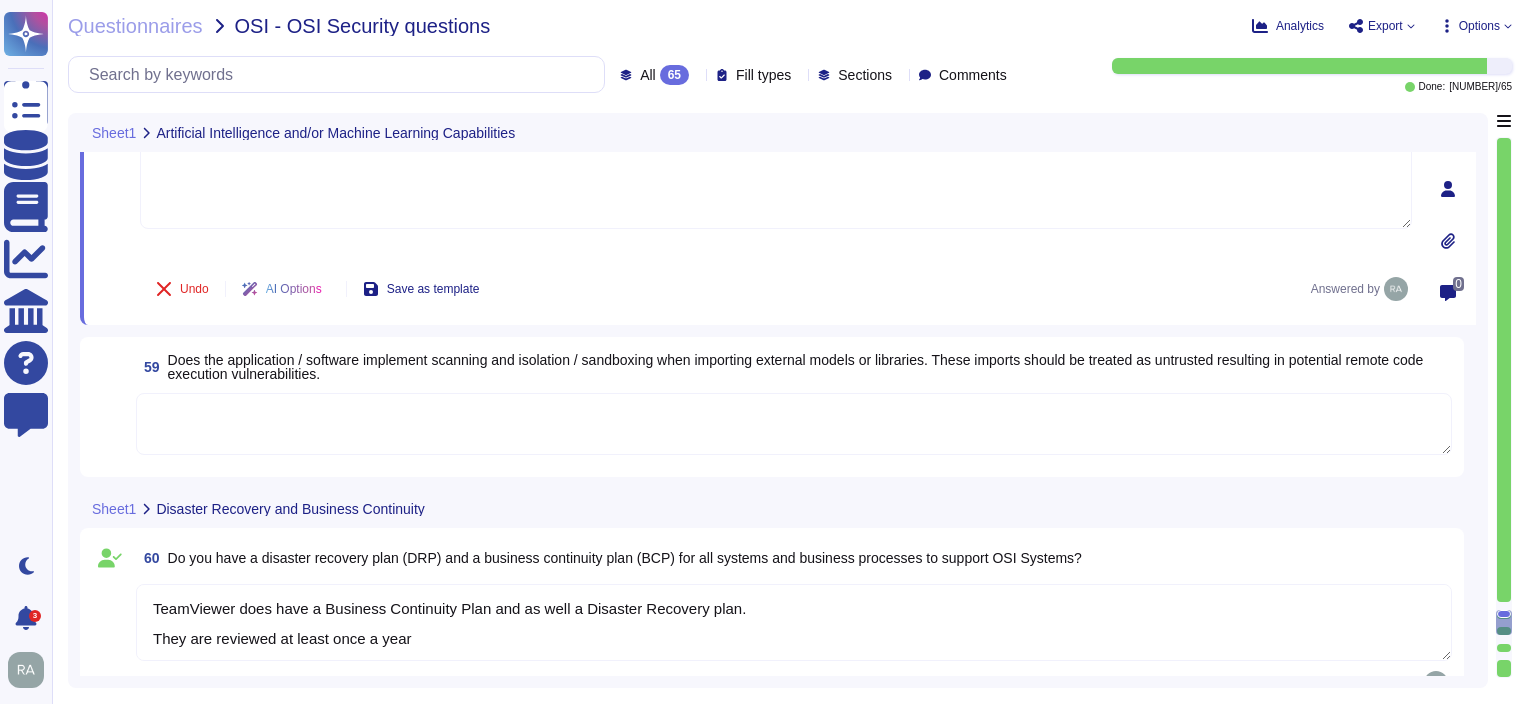 click at bounding box center (794, 424) 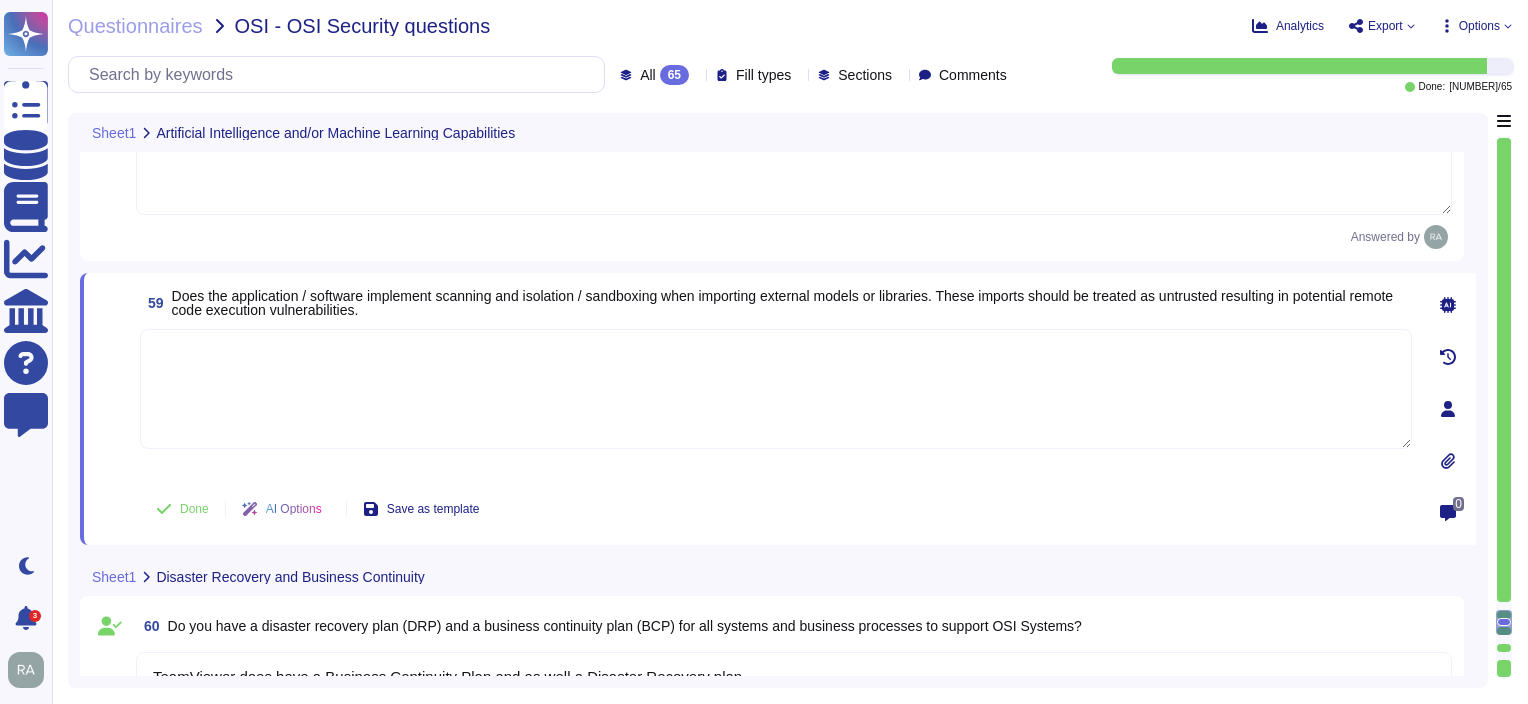 paste on "we do offer isolation and we also do work to anonymize as much as possible before we send to the provider" 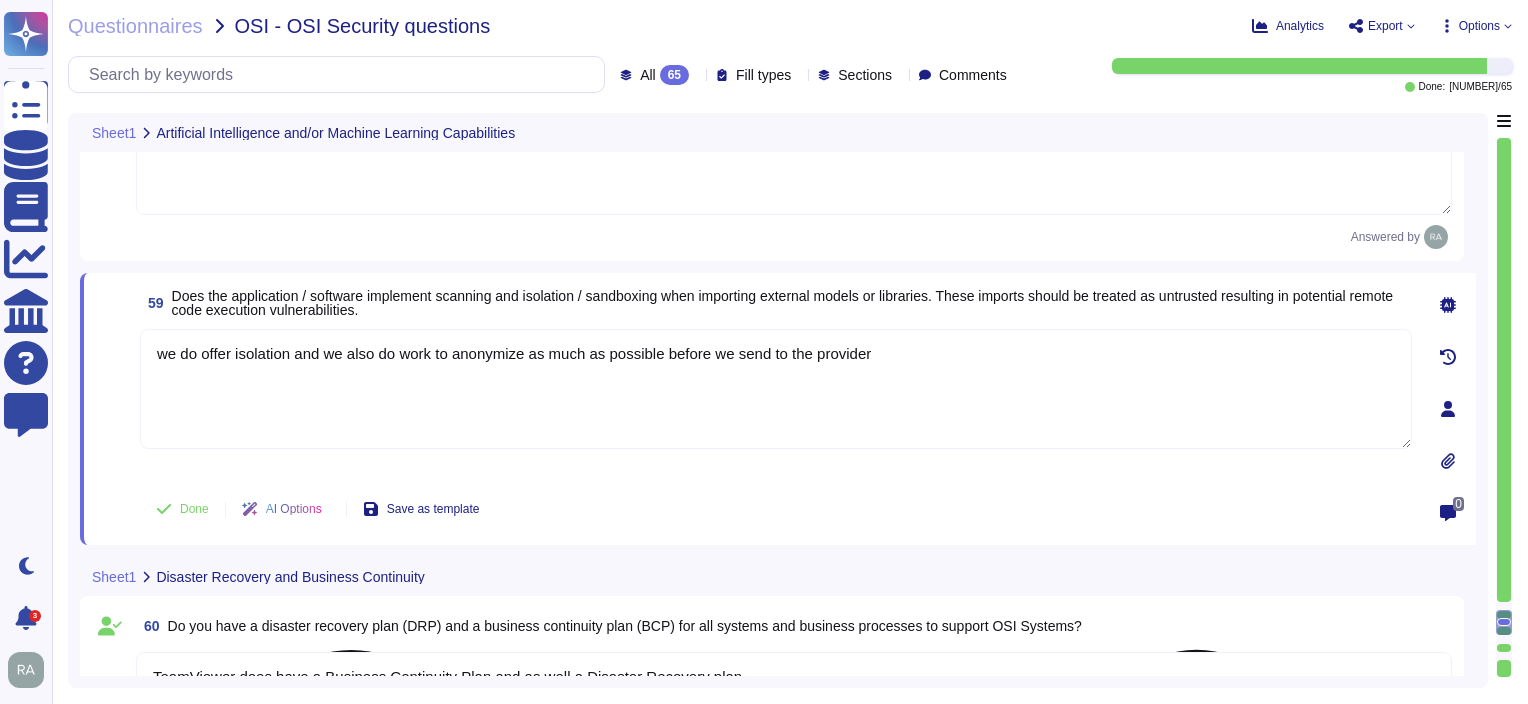 click on "we do offer isolation and we also do work to anonymize as much as possible before we send to the provider" at bounding box center [776, 389] 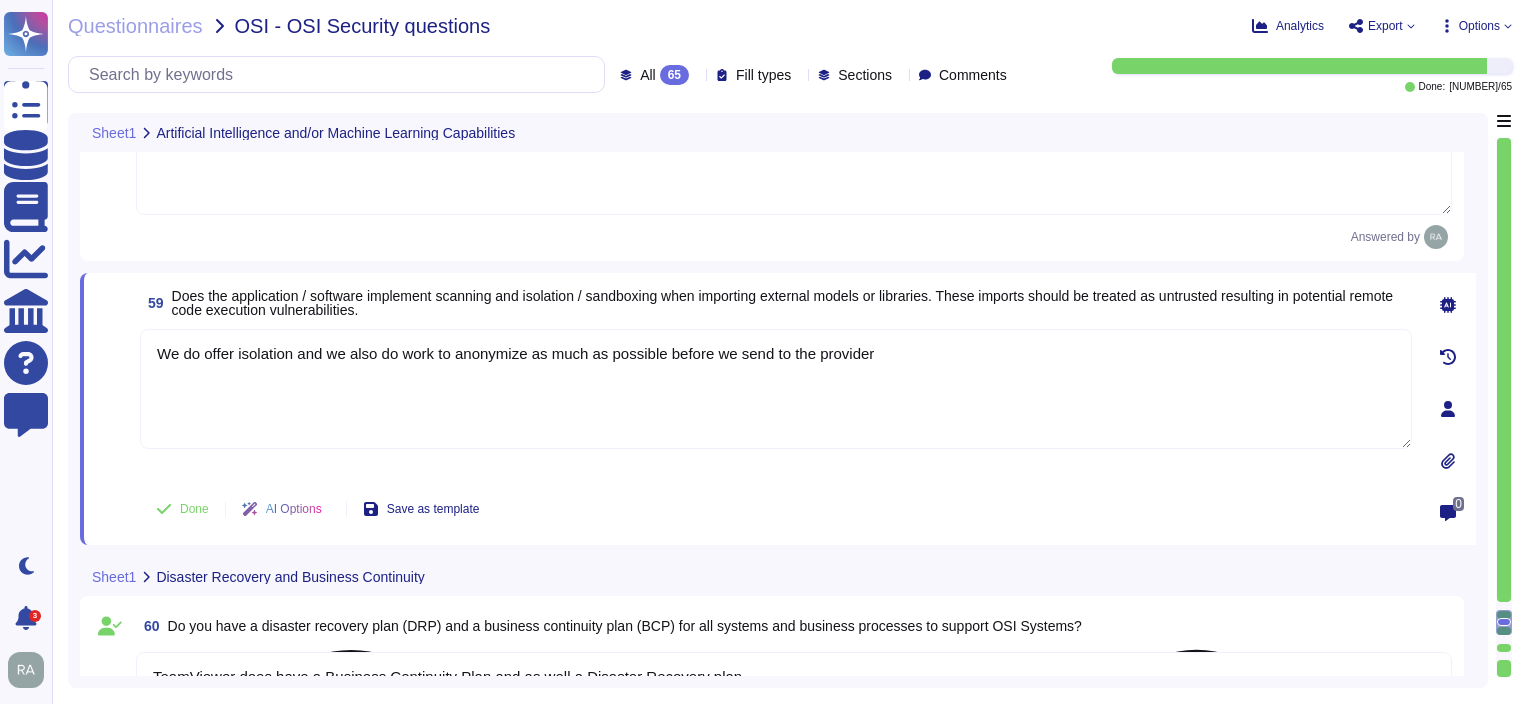 click on "We do offer isolation, and we also do work to anonymize as much as possible before we send to the provider" at bounding box center (776, 389) 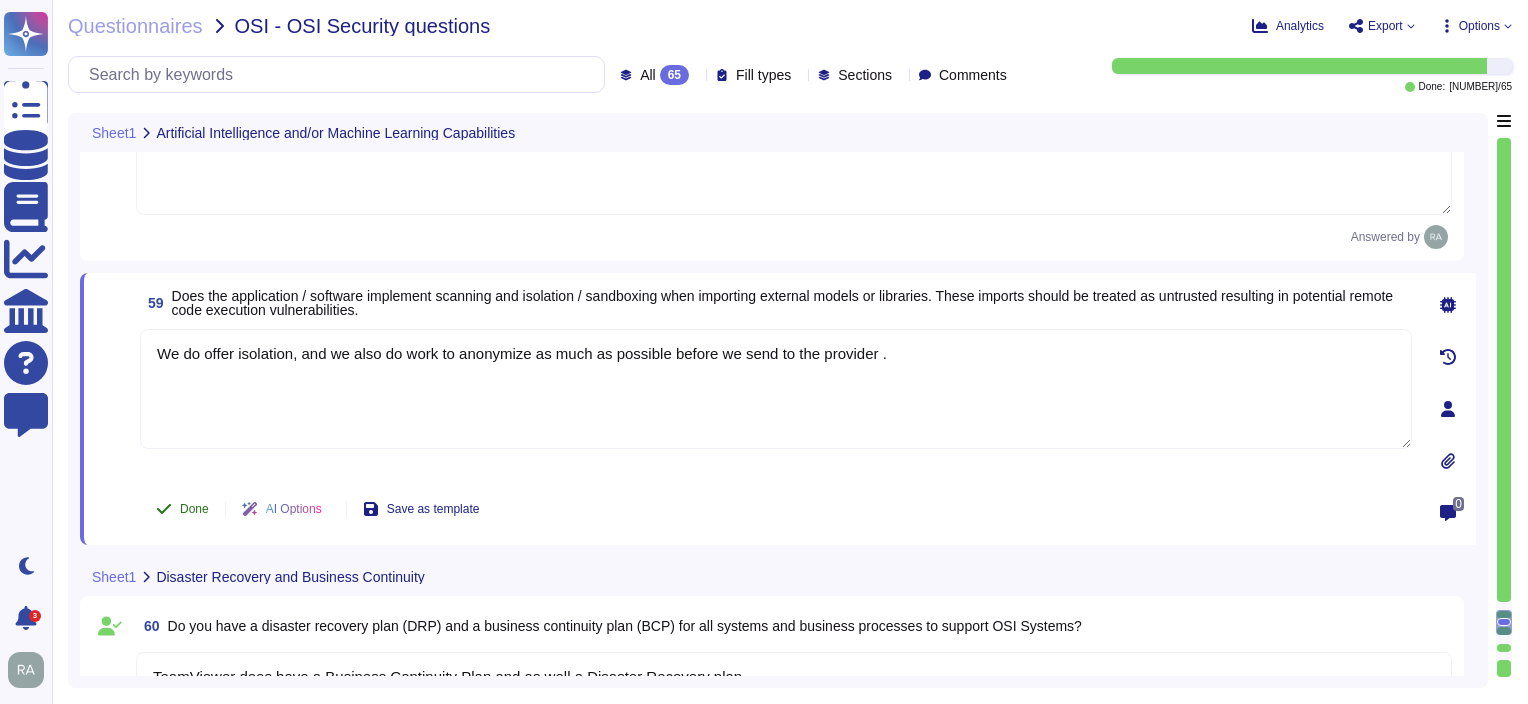 click on "Done" at bounding box center (194, 509) 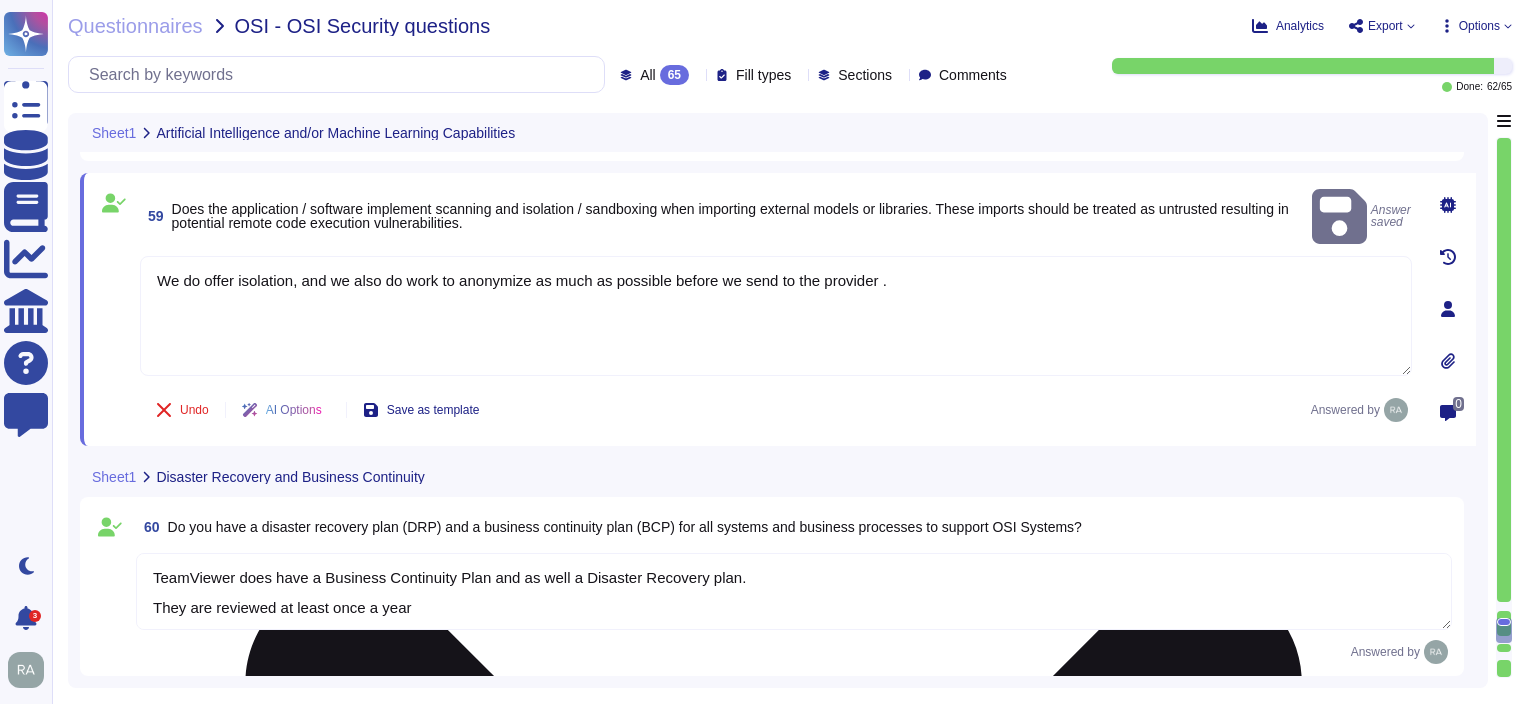 scroll, scrollTop: 13592, scrollLeft: 0, axis: vertical 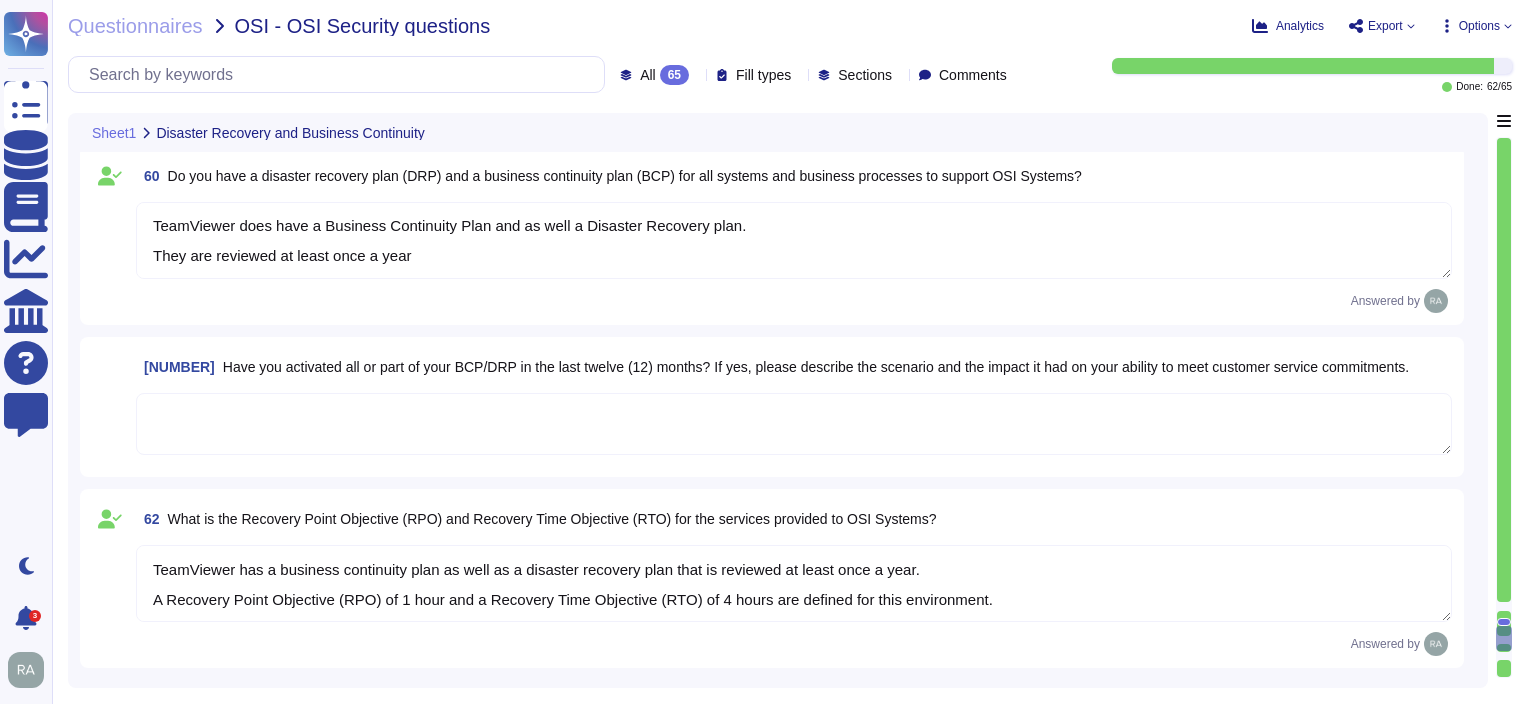 type on "Risk identification is conducted semi-annually by the risk manager in cooperation with the risk officers appointed for each of the Company’s internal departments. Risk officers are required to review risks on an ongoing basis in addition to regular reporting. A further ad hoc reporting system is in place to promptly inform the Management Board and the risk manager of current risk events. This also includes the systematic identification and assessment of risks associated with social and environmental factors." 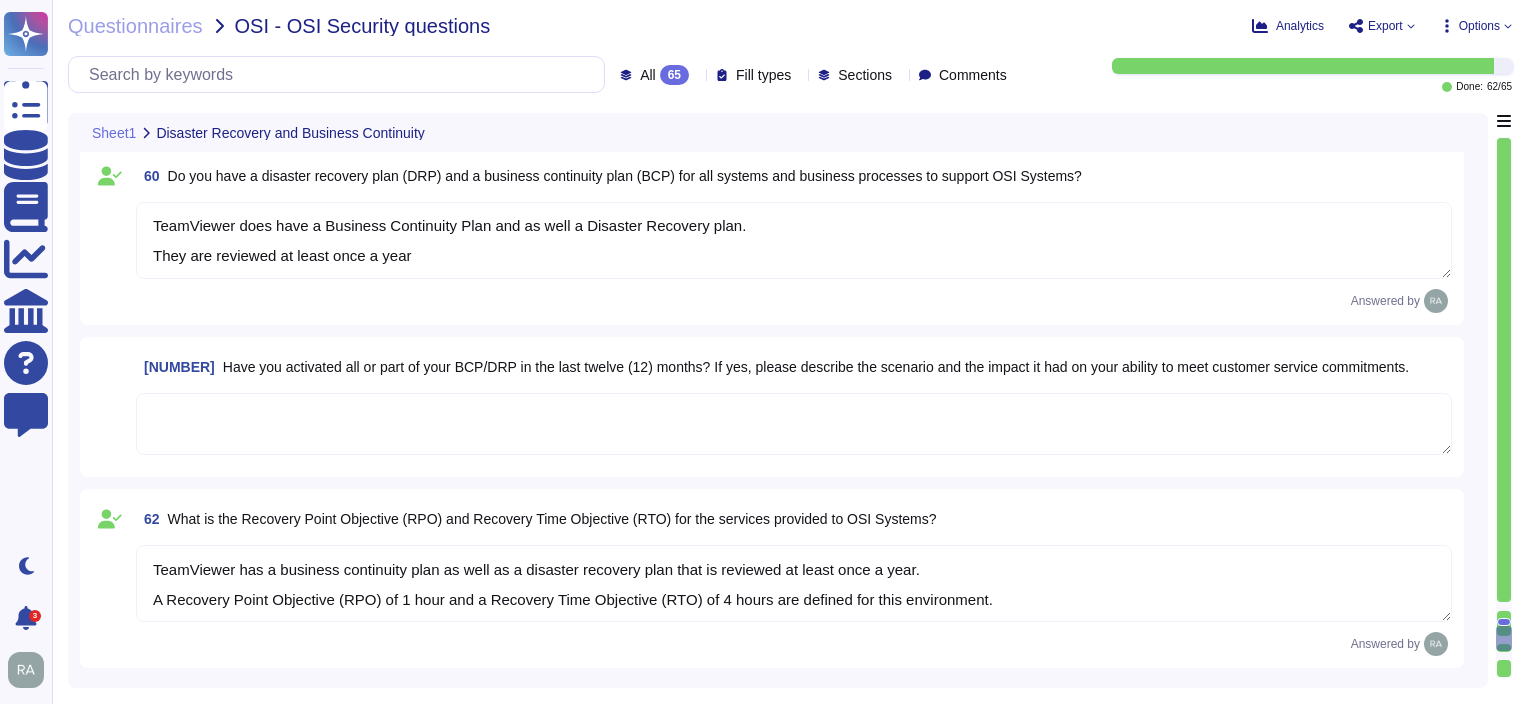 click at bounding box center [794, 424] 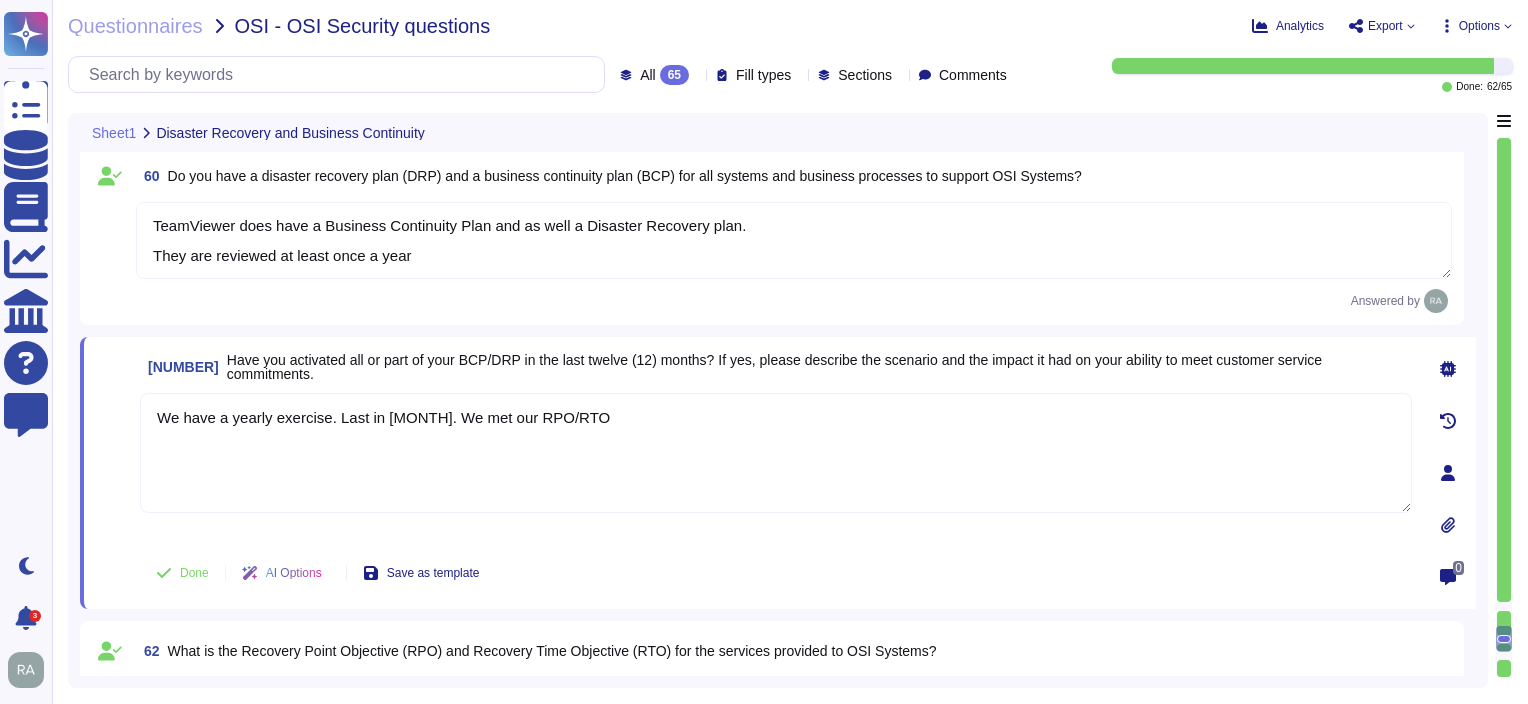 click on "We have a yearly exercise. Last in [MONTH]. We met our RPO/RTO" at bounding box center (776, 453) 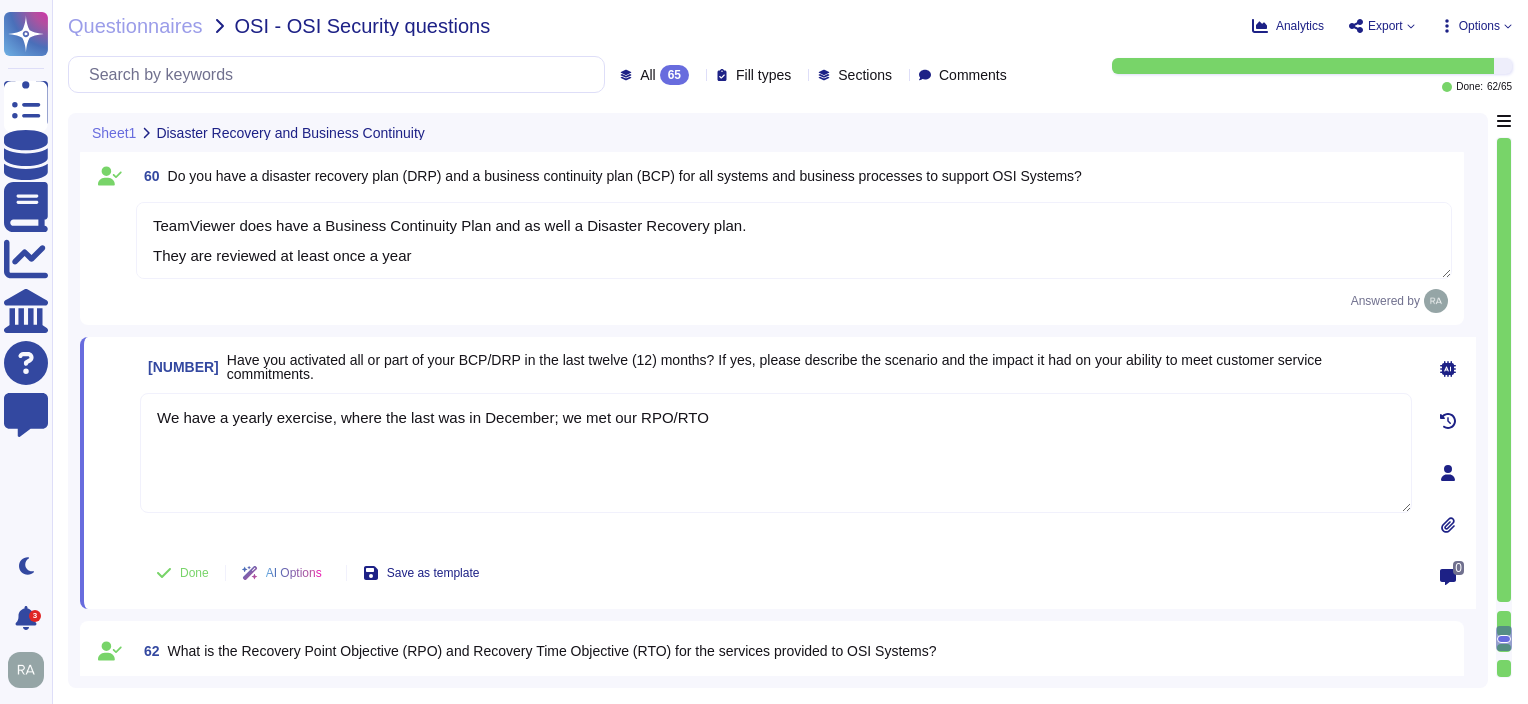 click on "We have a yearly exercise, where the last was in December; we met our RPO/RTO" at bounding box center (776, 453) 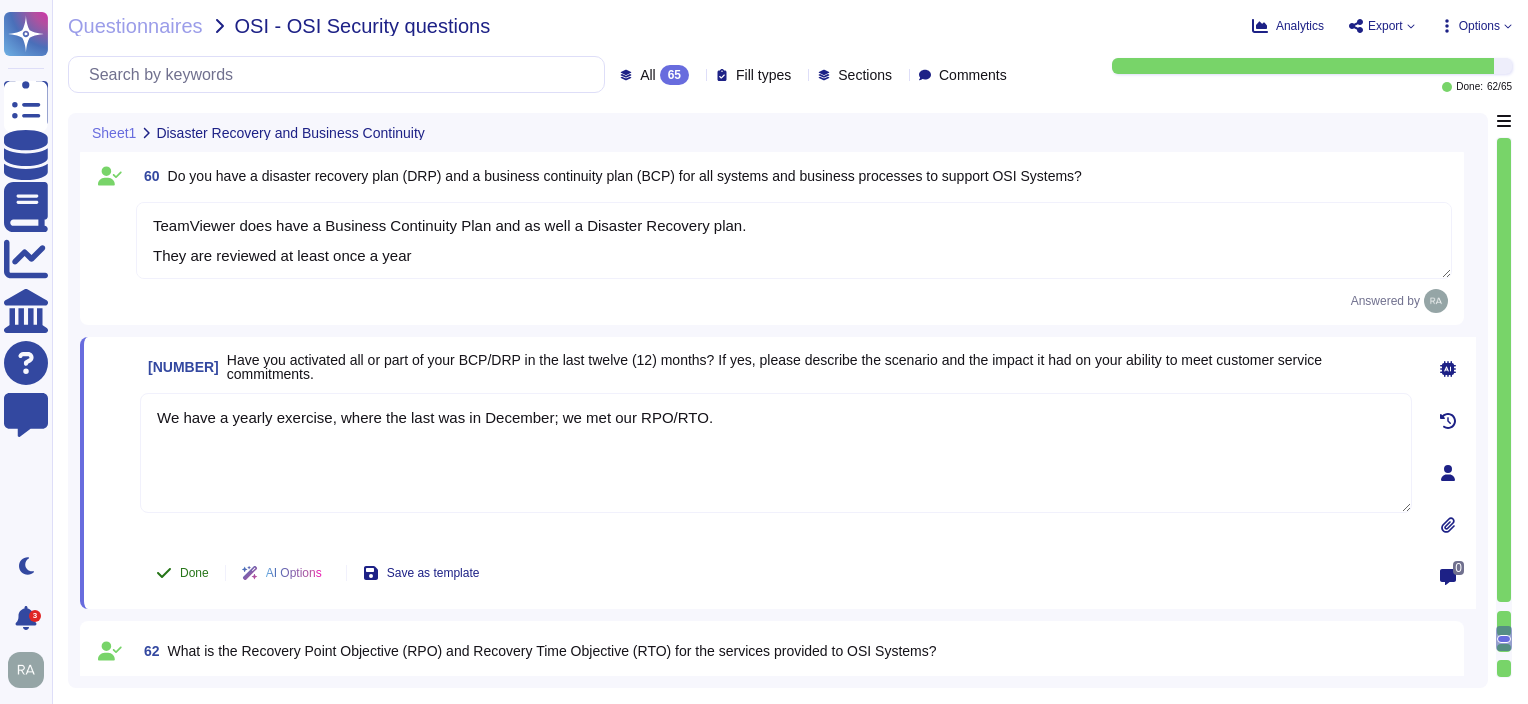 type on "We have a yearly exercise, where the last was in December; we met our RPO/RTO." 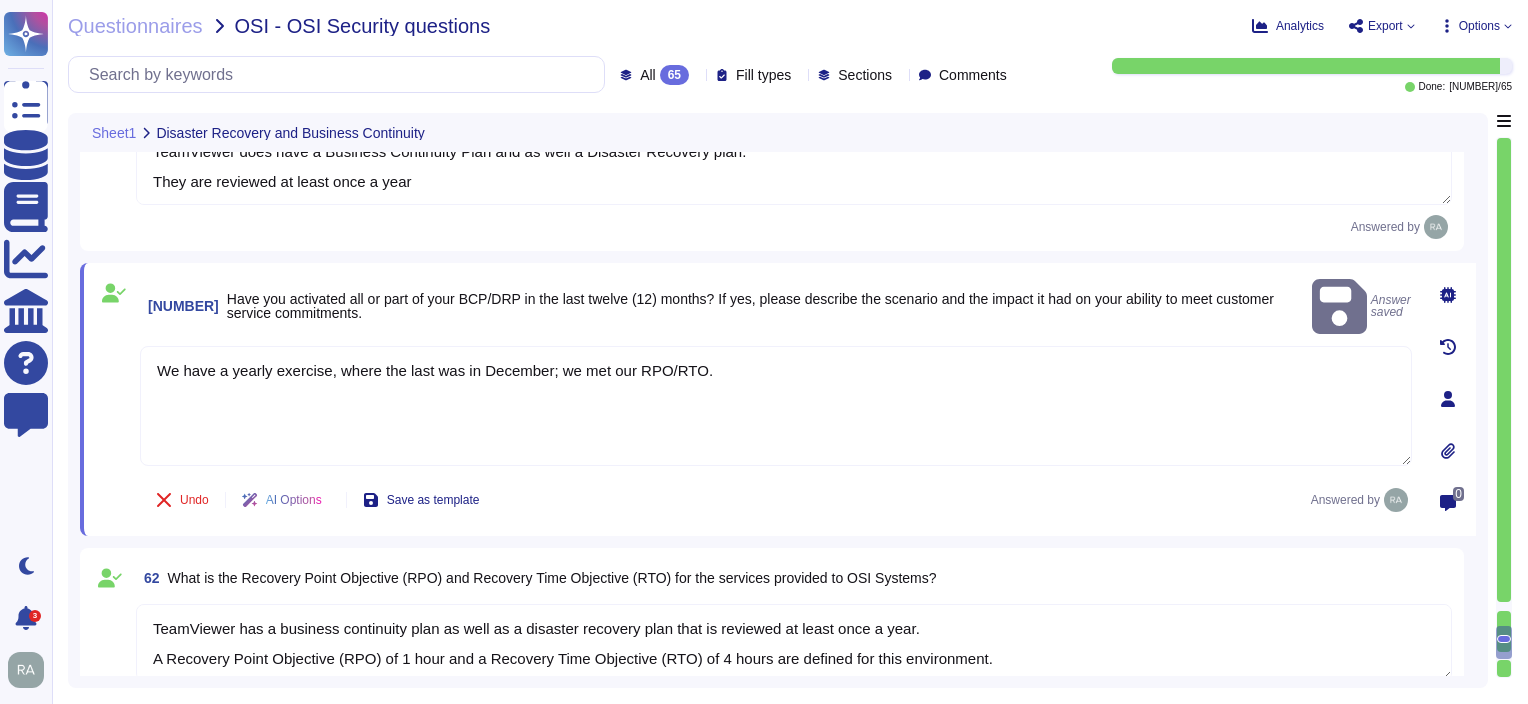 type on "Risk identification is conducted semi-annually by the risk manager in cooperation with the risk officers appointed for each of the Company’s internal departments. Risk officers are required to review risks on an ongoing basis in addition to regular reporting. A further ad hoc reporting system is in place to promptly inform the Management Board and the risk manager of current risk events. This also includes the systematic identification and assessment of risks associated with social and environmental factors." 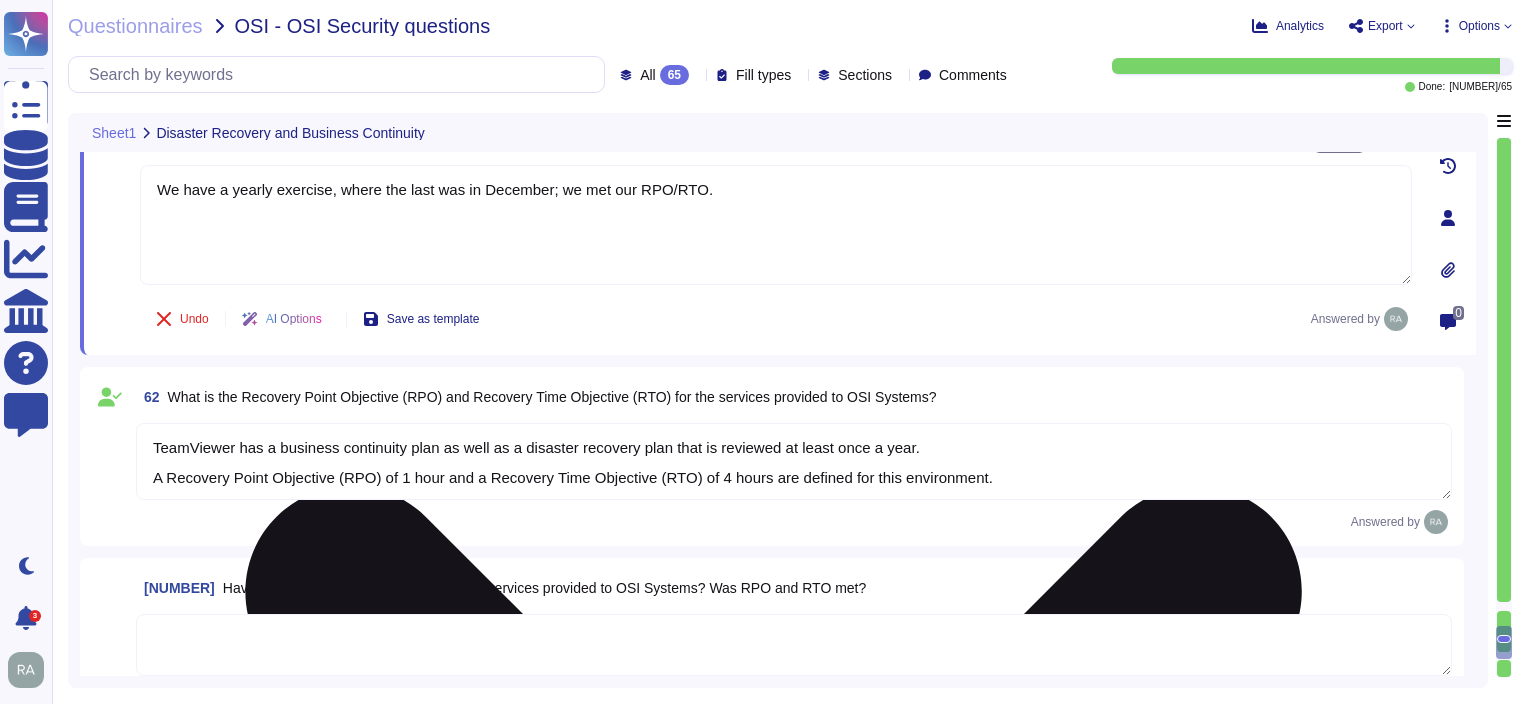 scroll, scrollTop: 14092, scrollLeft: 0, axis: vertical 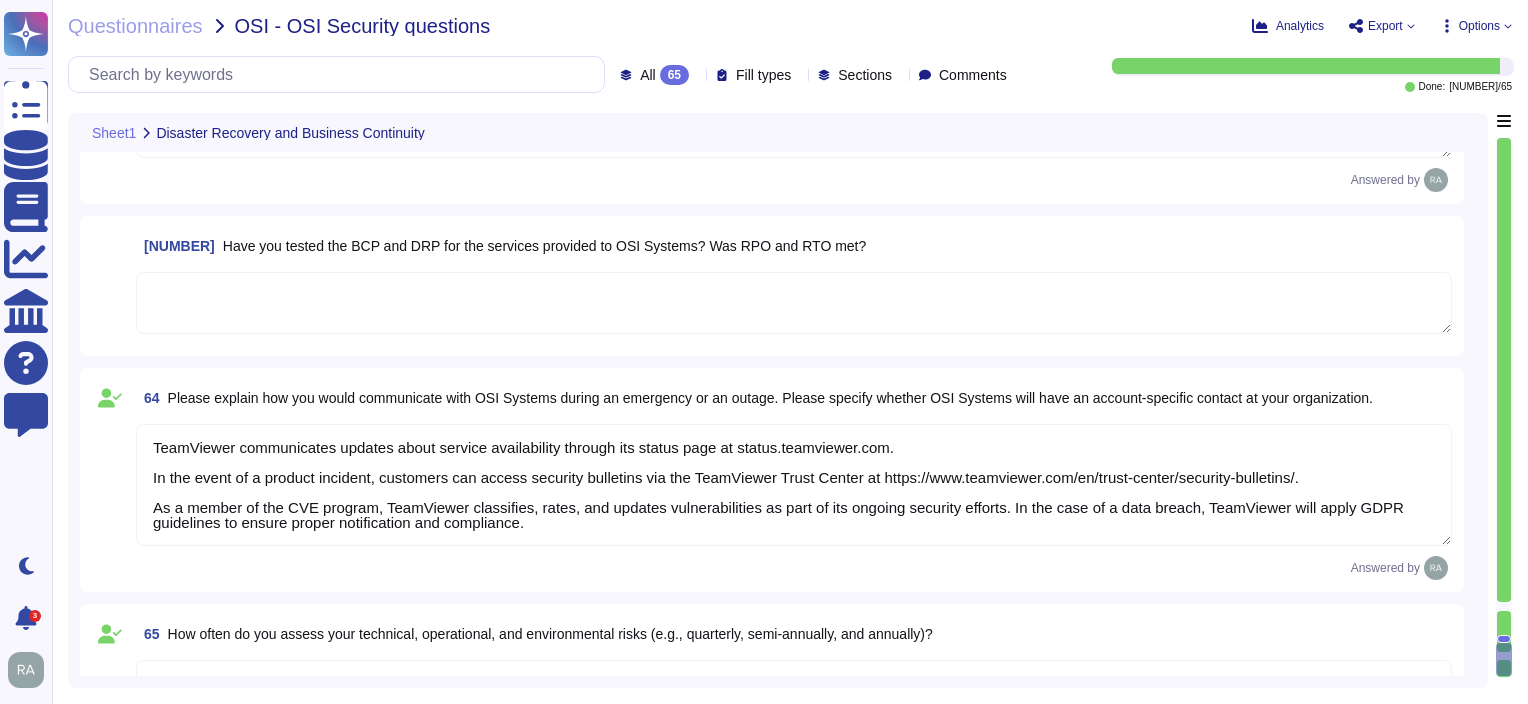 type on "TeamViewer does have a Business Continuity Plan and as well a Disaster Recovery plan.
They are reviewed at least once a year" 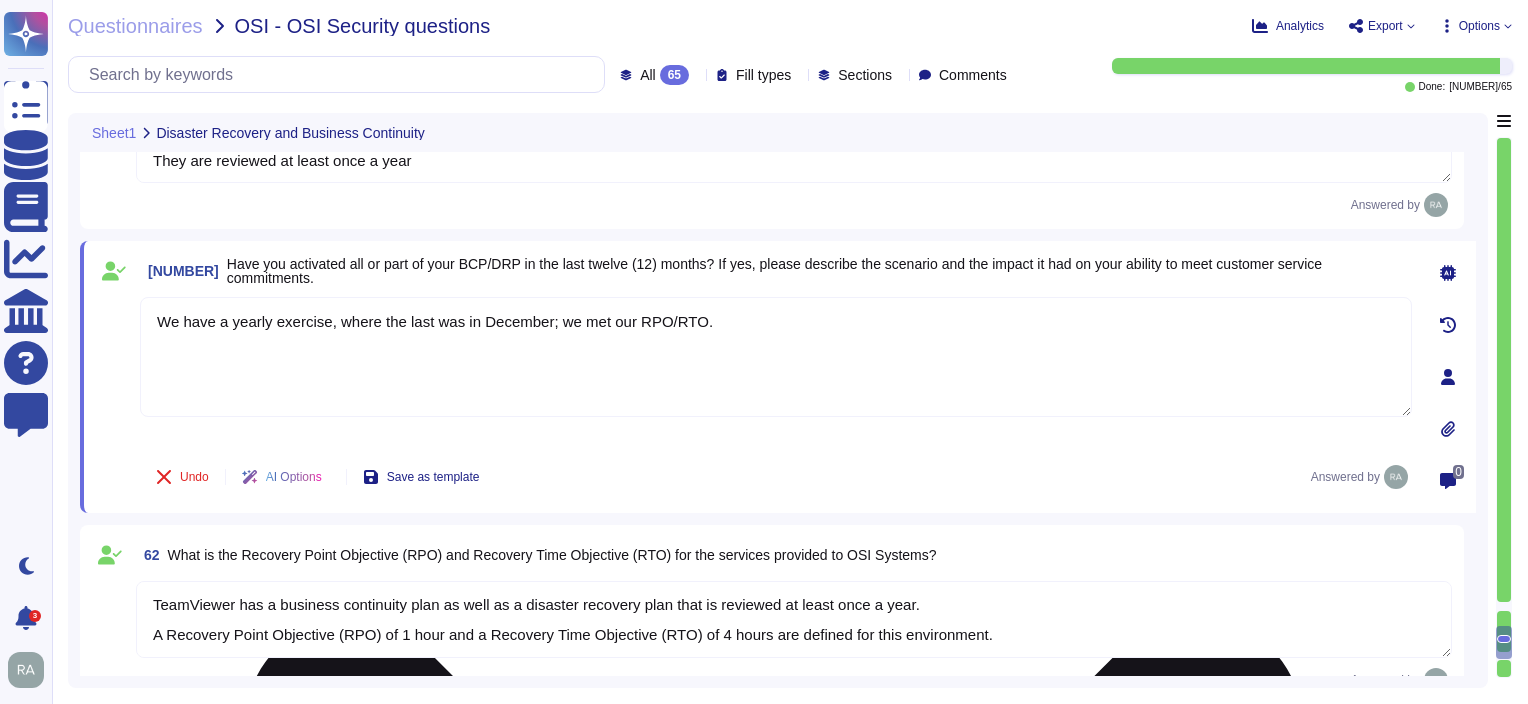 type on "Risk identification is conducted semi-annually by the risk manager in cooperation with the risk officers appointed for each of the Company’s internal departments. Risk officers are required to review risks on an ongoing basis in addition to regular reporting. A further ad hoc reporting system is in place to promptly inform the Management Board and the risk manager of current risk events. This also includes the systematic identification and assessment of risks associated with social and environmental factors." 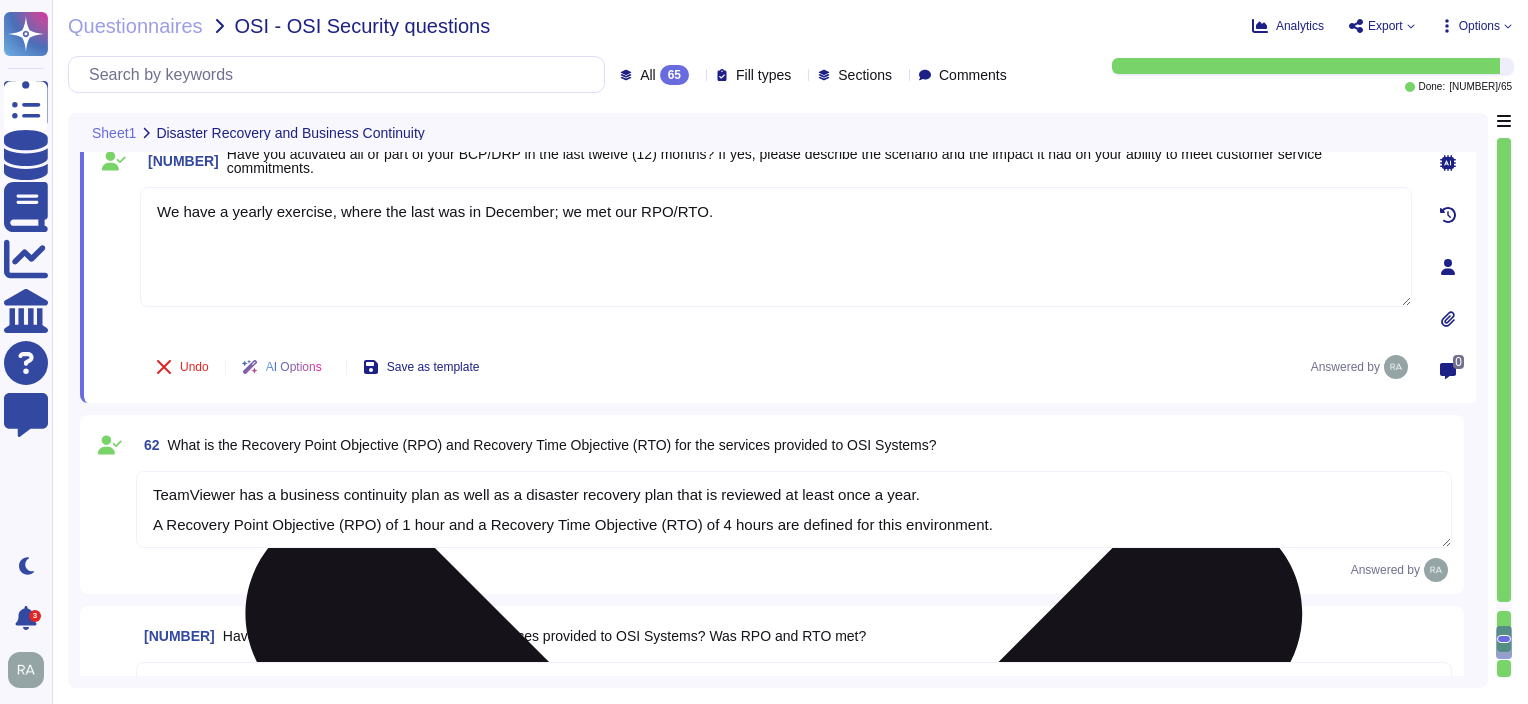scroll, scrollTop: 14011, scrollLeft: 0, axis: vertical 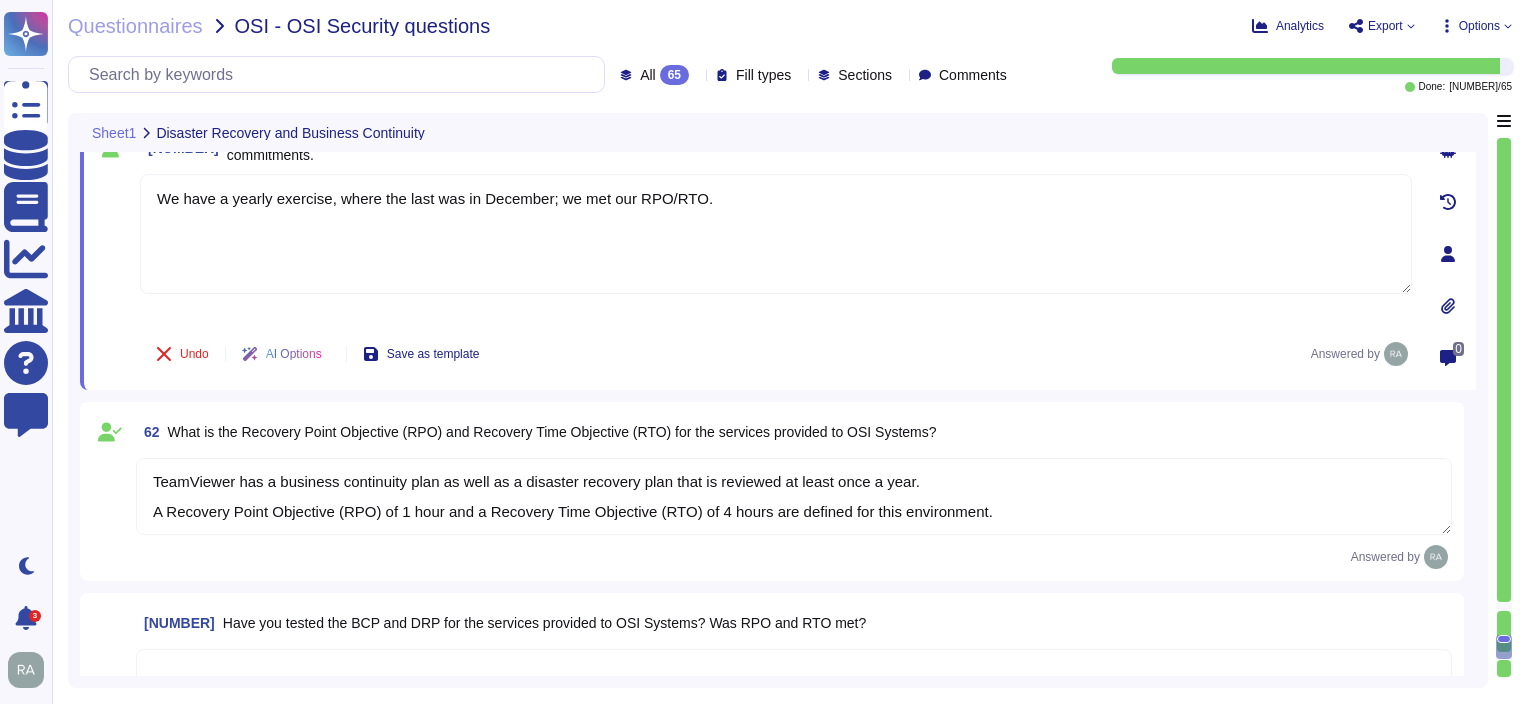 click at bounding box center [1504, 606] 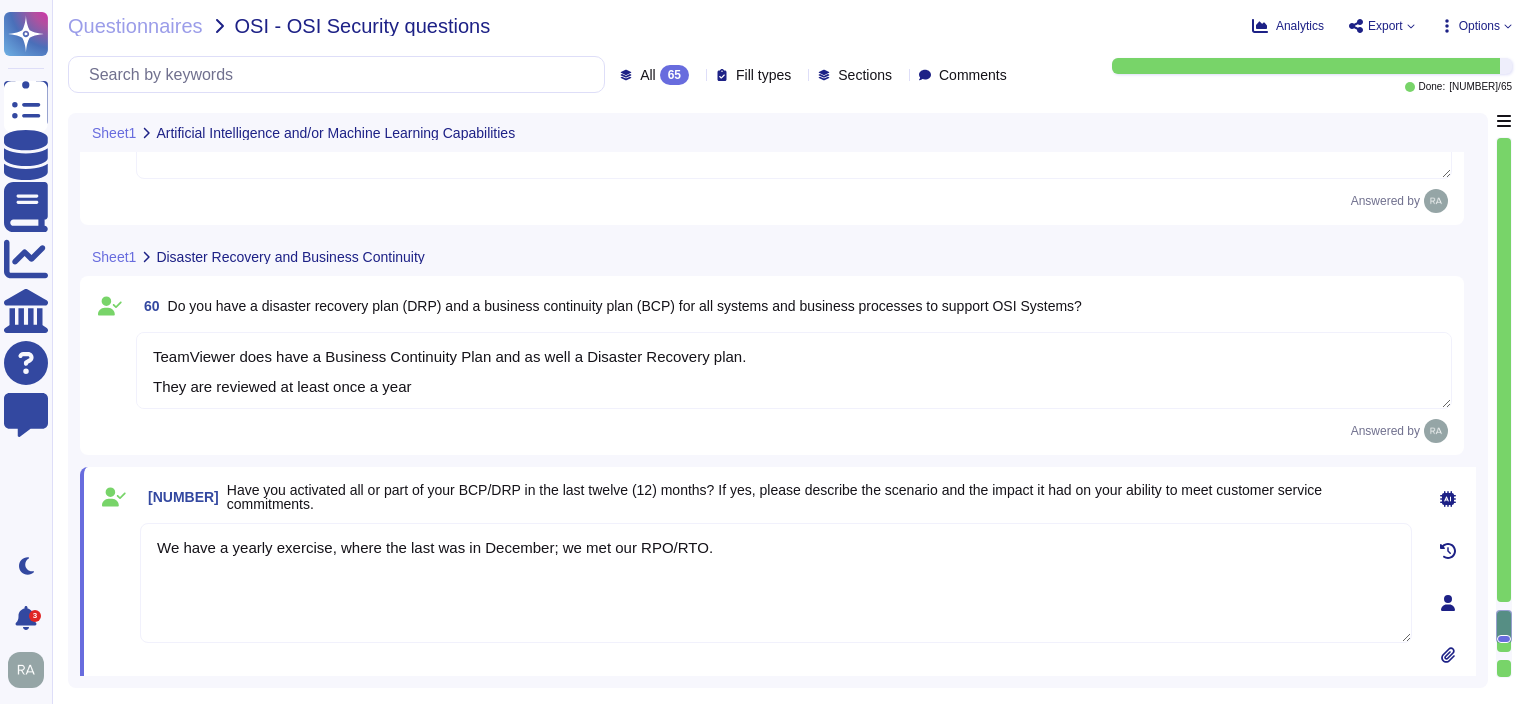 type on "We access via an external API." 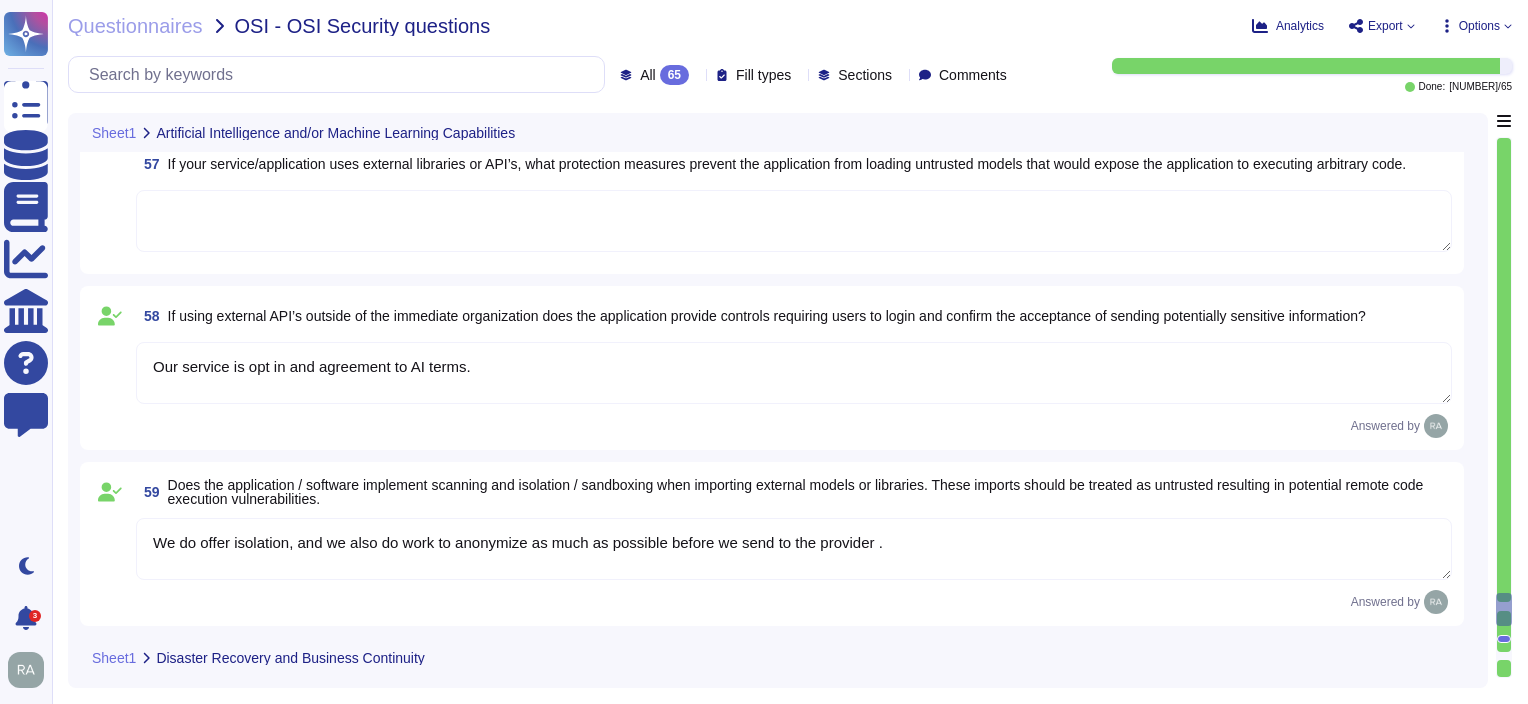type on "Yes." 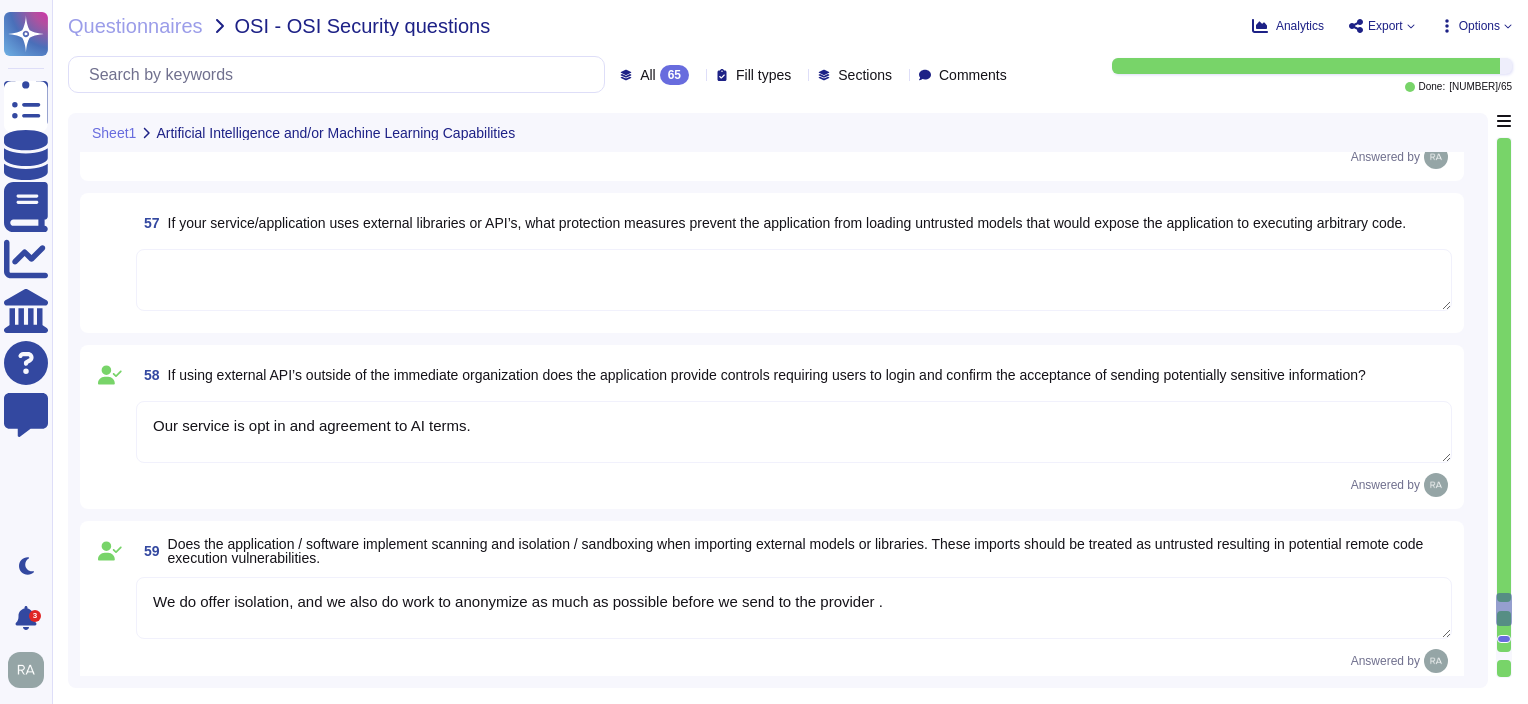 scroll, scrollTop: 13004, scrollLeft: 0, axis: vertical 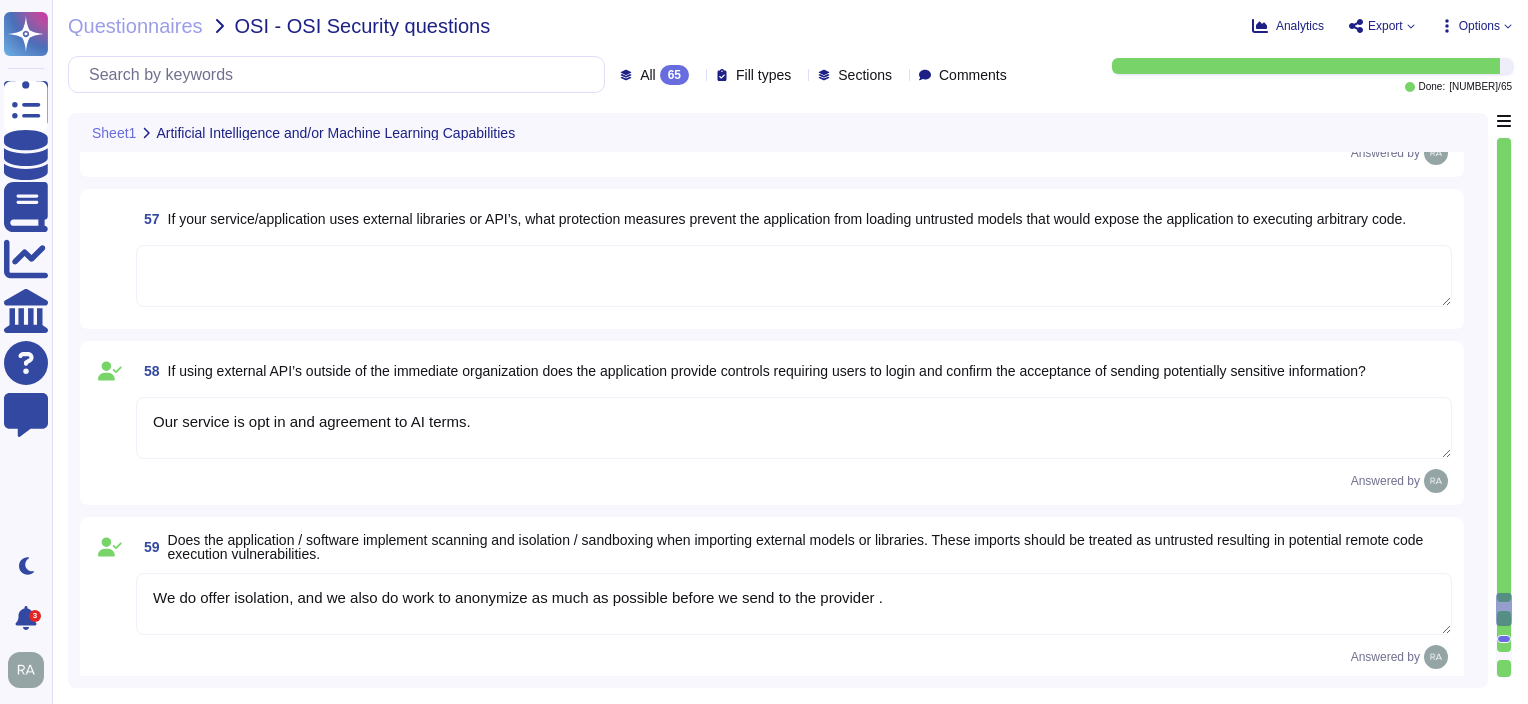 drag, startPoint x: 1503, startPoint y: 604, endPoint x: 1524, endPoint y: 141, distance: 463.47598 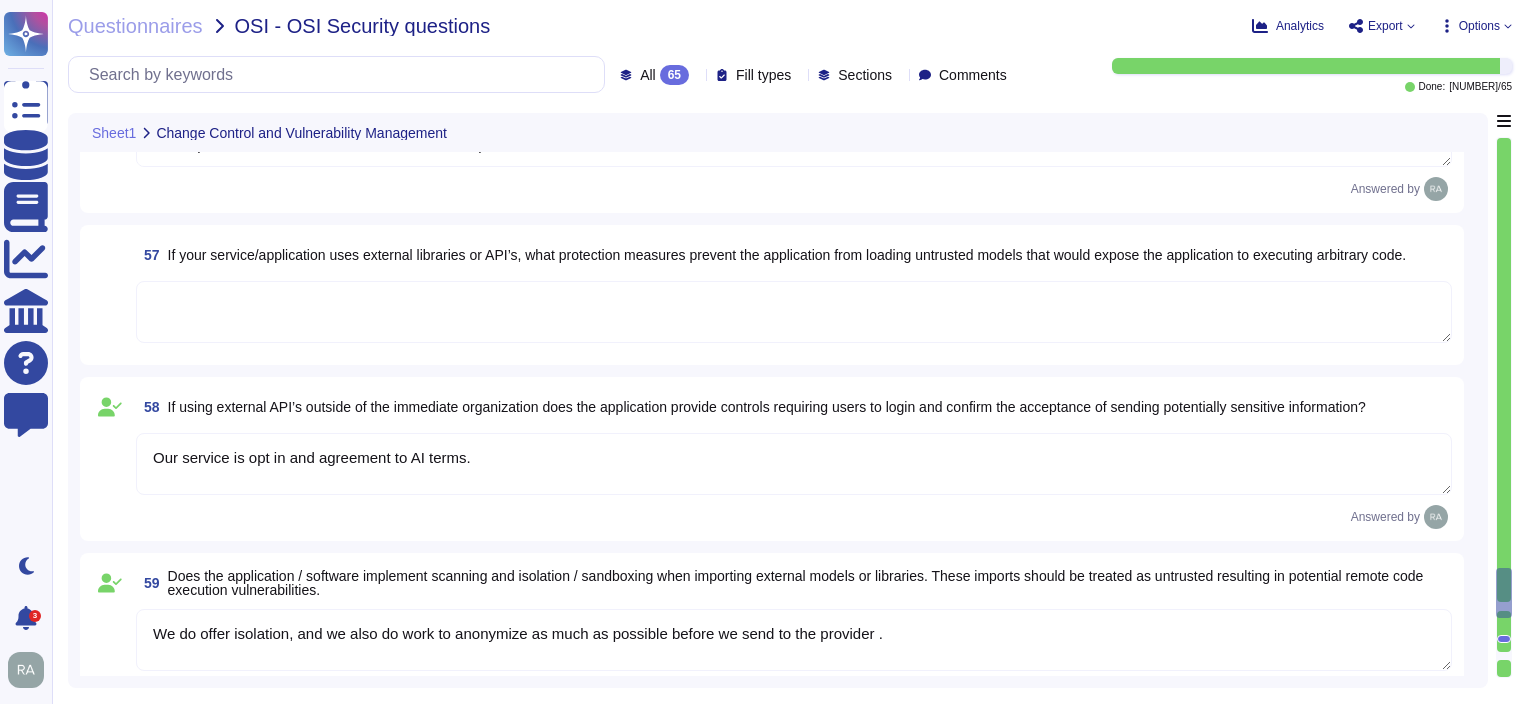 type on "Enterprise Endpoint Detection and Response is deployed to all endpoints in the TeamViewer environment.
Received data and programs are automatically scanned for malware before execution
All data content on all systems is scanned for malware on a daily basis.
The Corporate Security Department regularly conducts attack simulation training to make employees aware of security vulnerabilities." 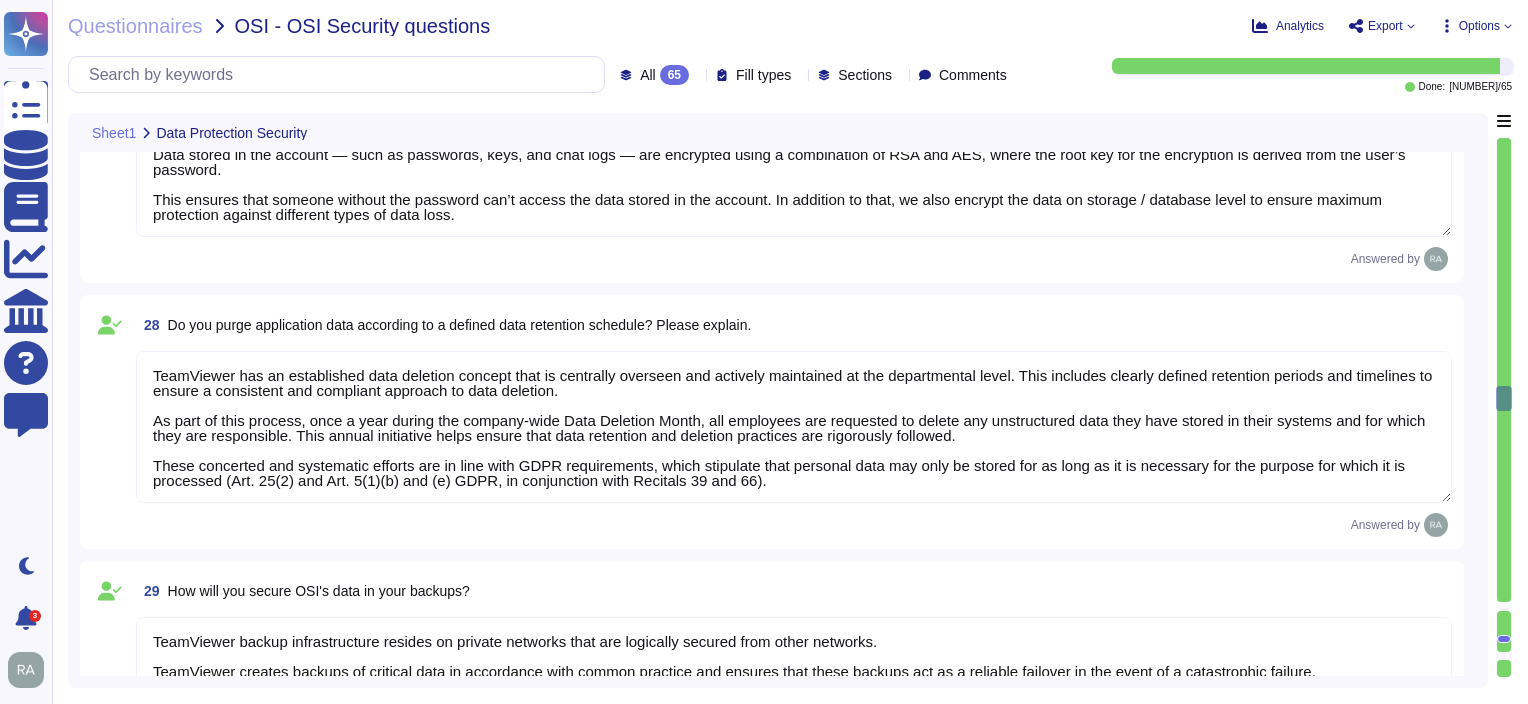 type on "TeamViewer has its own security policies and approach, following industry best practices and beyond.
Data in transit is encrypted using TLS 1.2 or higher.
Data stored in the account — such as passwords, keys, and chat logs — are encrypted using a combination of RSA and AES, where the root key for the encryption is derived from the user’s password.
This ensures that someone without the password can’t access the data stored in the account. In addition to that, we also encrypt the data on storage / database level to ensure maximum protection against different types of data loss." 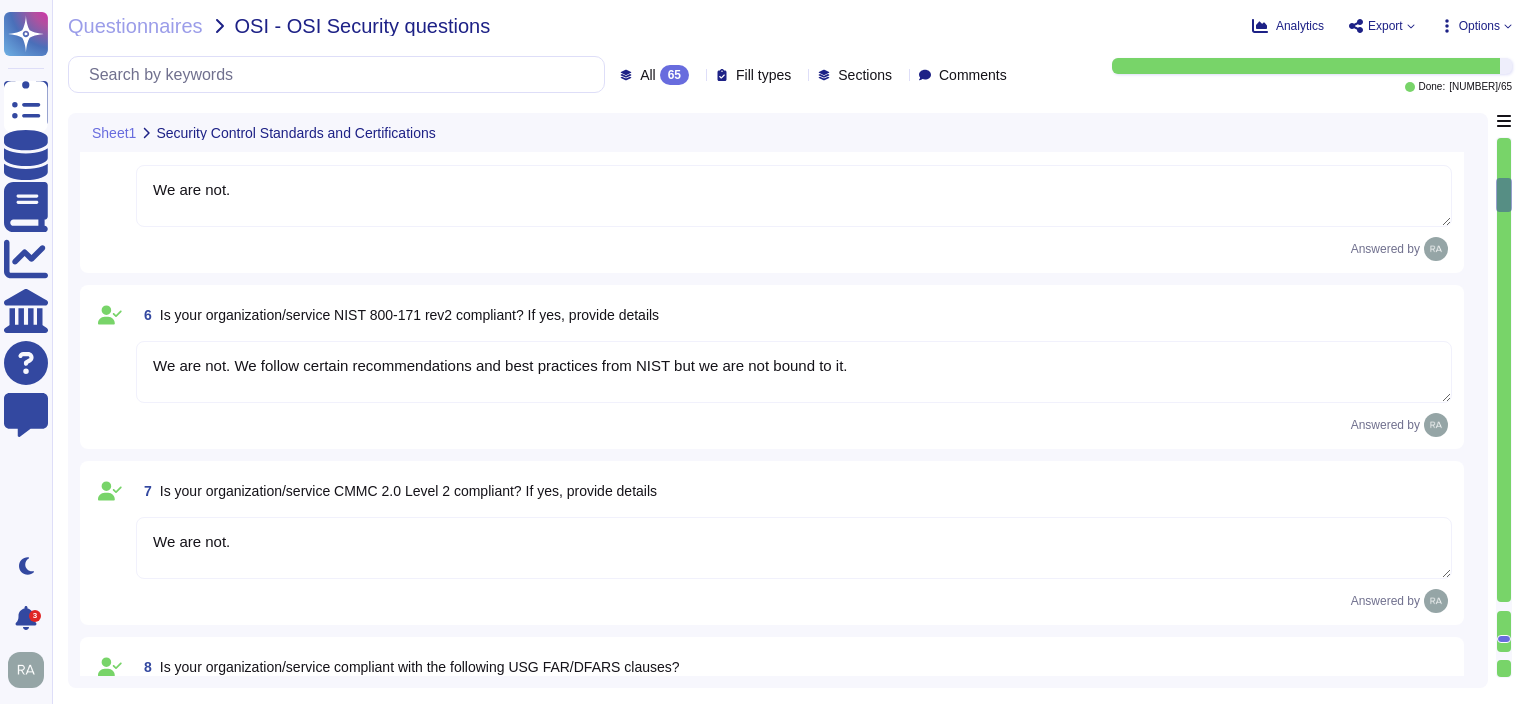 type on "Penetration testing includes testing of the network and application layers, as well as testing of the controls and processes around the networks and applications." 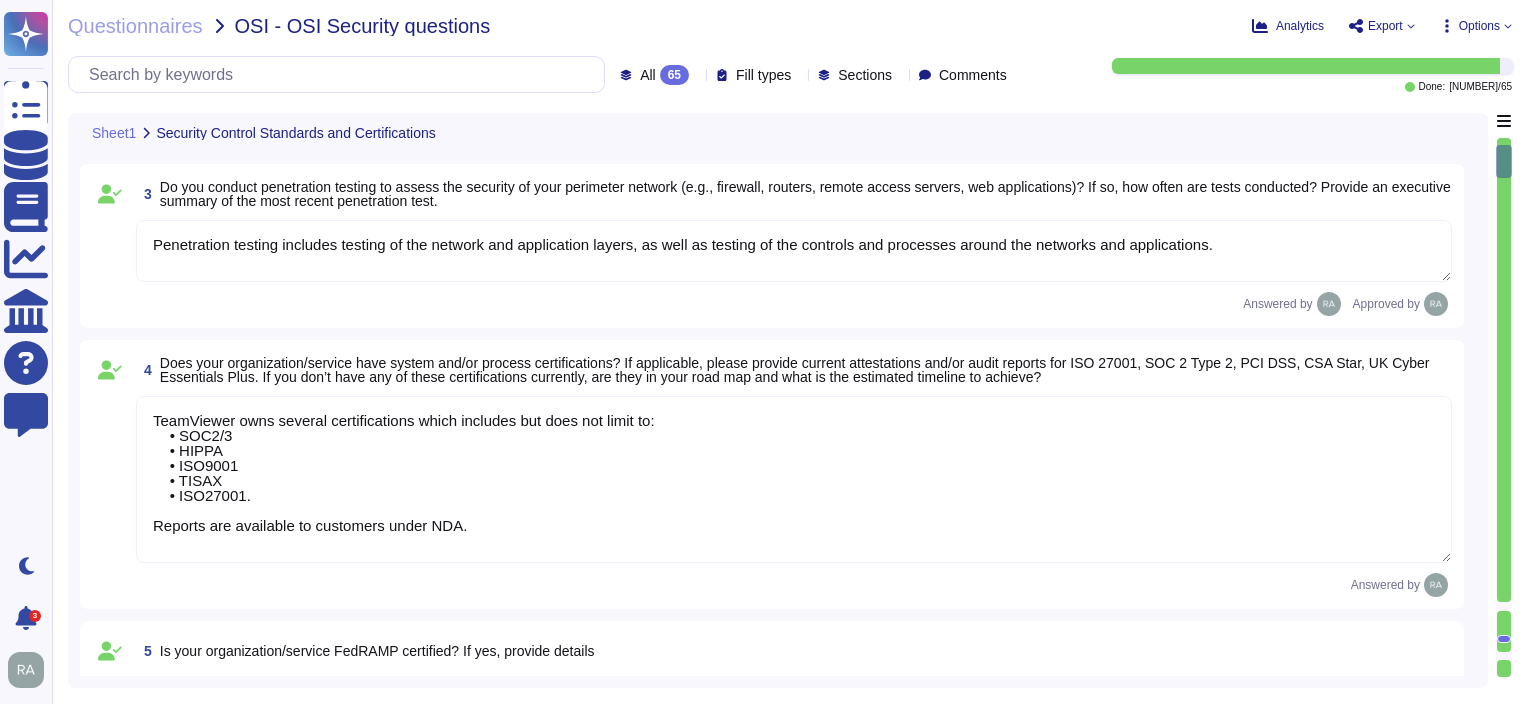 type on "TeamViewer respective departments conduct internal review of their relevant policies at least once a year.
In addition, Internal and External audits are conducted on annual basis.
The ISMS program and related aspects are reviewed and updated annually.
Logs for all policies as well as policy revision history are maintained in the document itself.
TeamViewer currently conducts independent HIPAA, SOC2, SOC3, ISO27001 assessments each year and performs an external Cybersecurity Posture Assessment using a 3rd party vendor." 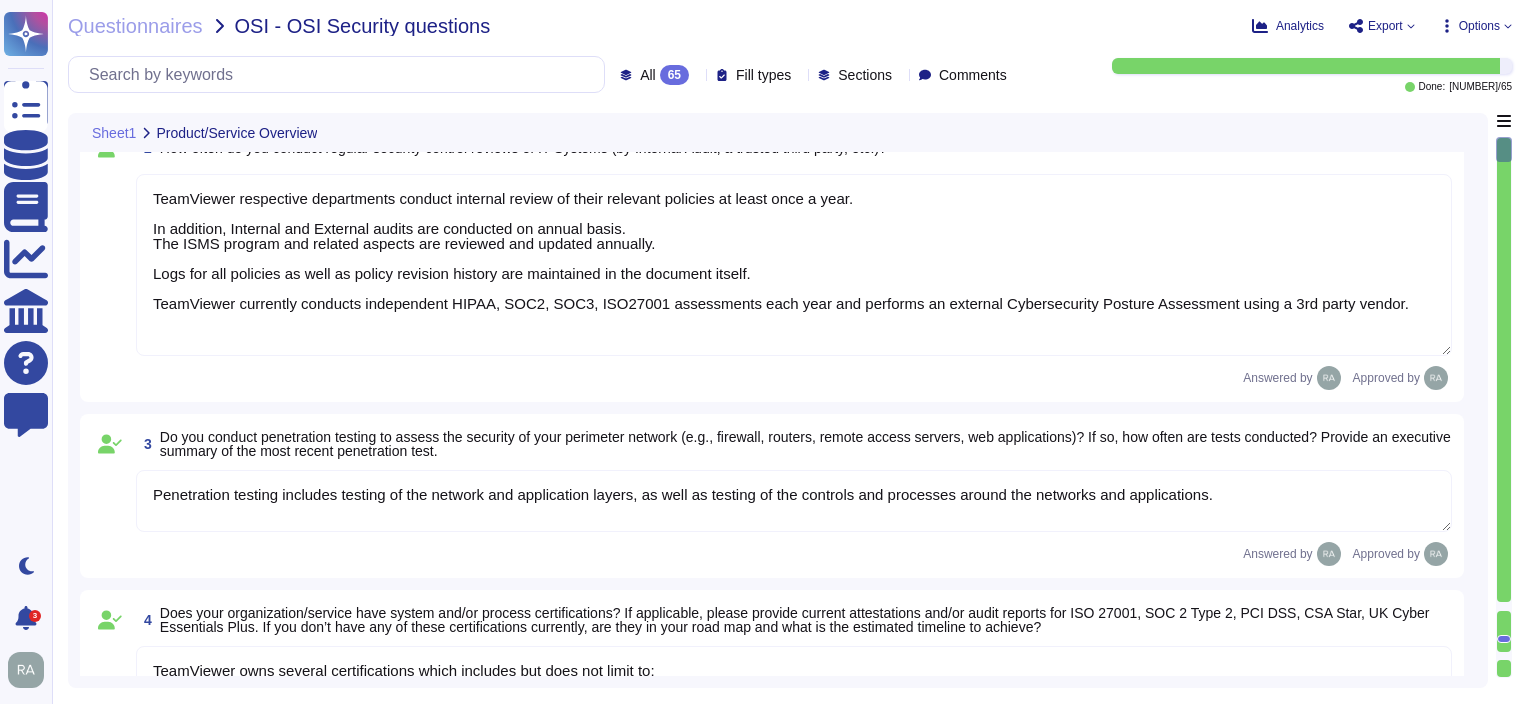 type on "TeamViewer Tensor is your 360° cloud-based remote connectivity solution for all PCs, phones, headless devices, OT machinery, and embedded platforms in your enterprise — both on-site and across the globe.
From IT to IoT to OT: support all devices in your IT infrastructure to help your employees, stakeholders, or partners. See their screen, fix issues directly on their device, and troubleshoot issues for users in real-time in their day-to-day operations.
TeamViewer Tensor Support offers not just device-to-device support, but a central dashboard to monitor, manage, and access devices across your enterprise.
Provide end-to-end encrypted support — attended, unattended access — to any device or machine
Ensure your employees stay productive and supported whether they are working at home, remotely, or on the move
Prevent unauthorized connections and ensure access is based on permissions and company policies" 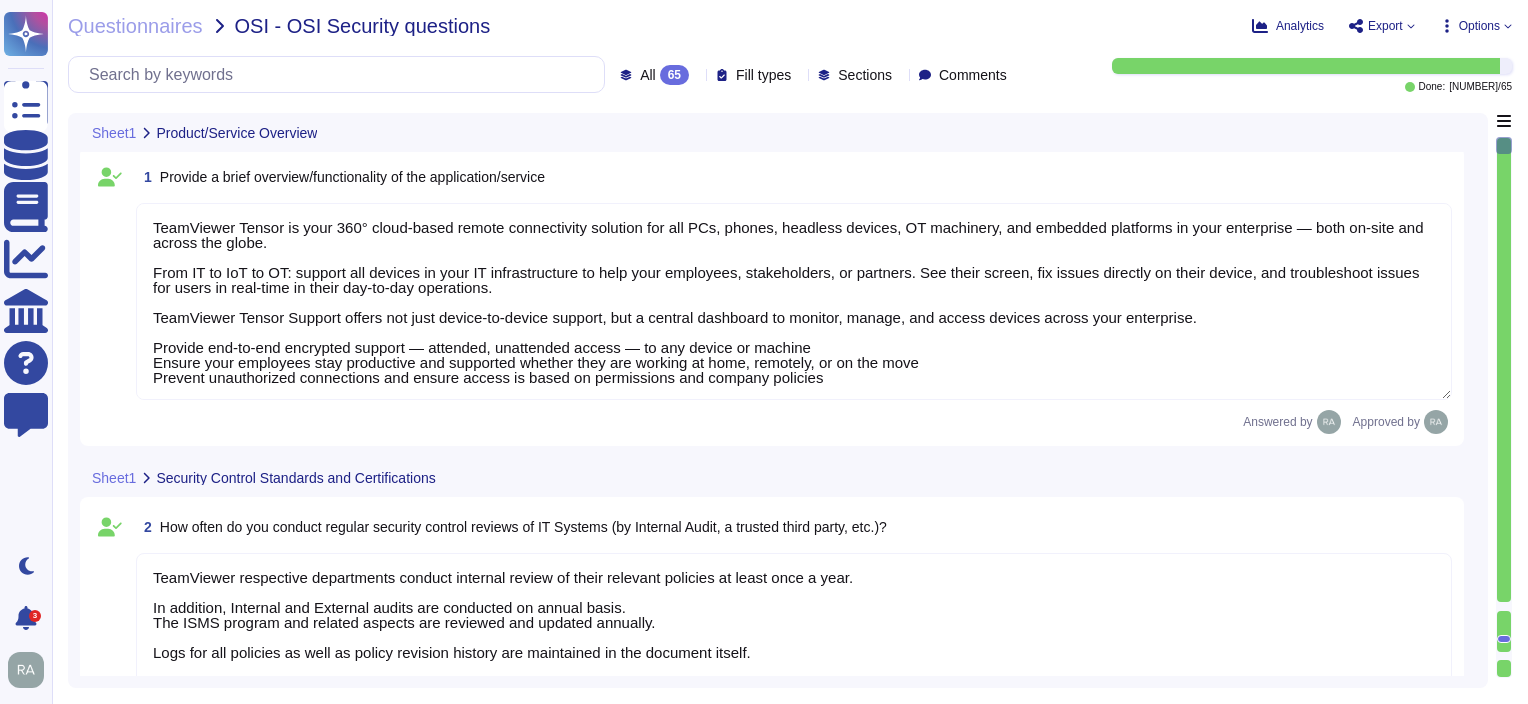 scroll, scrollTop: 0, scrollLeft: 0, axis: both 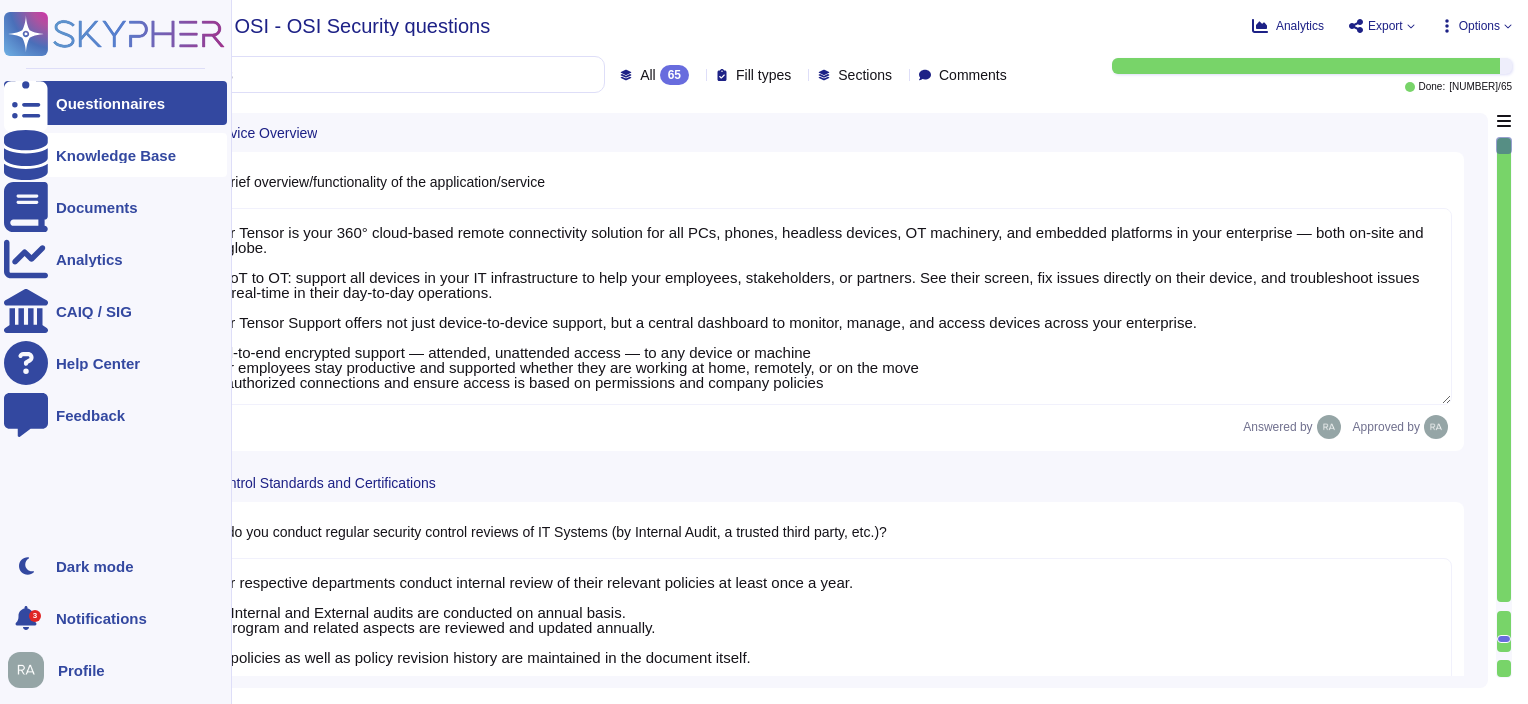 click on "Knowledge Base" at bounding box center [115, 155] 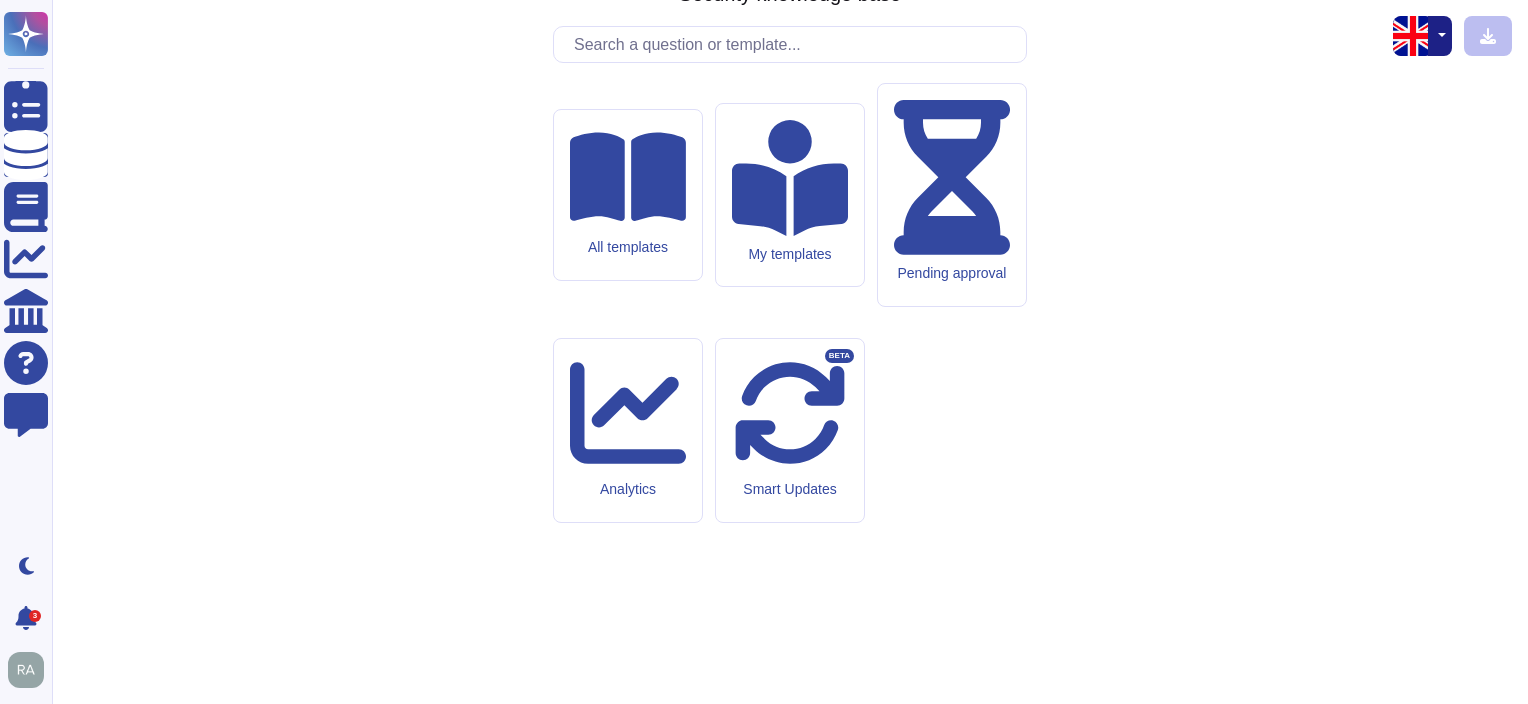 click at bounding box center (795, 44) 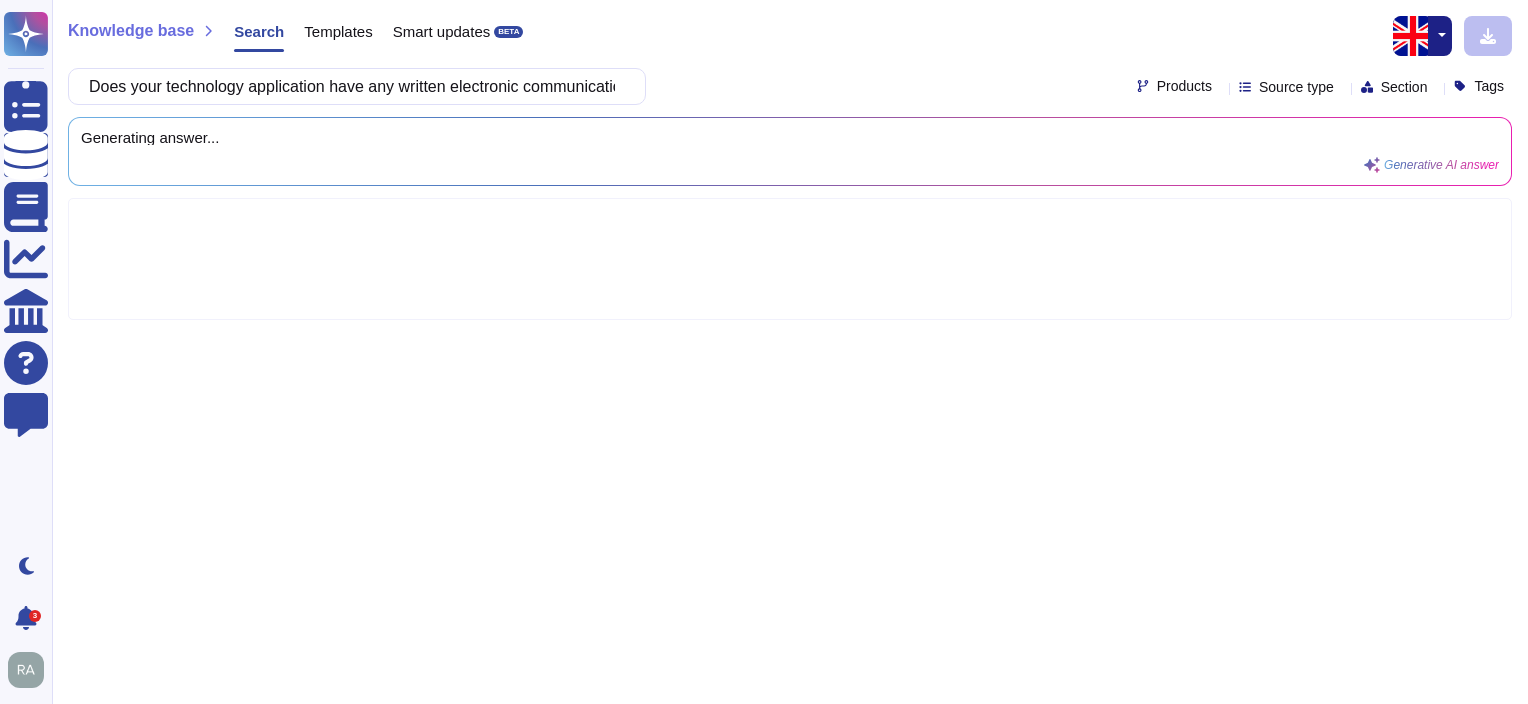 scroll, scrollTop: 0, scrollLeft: 100, axis: horizontal 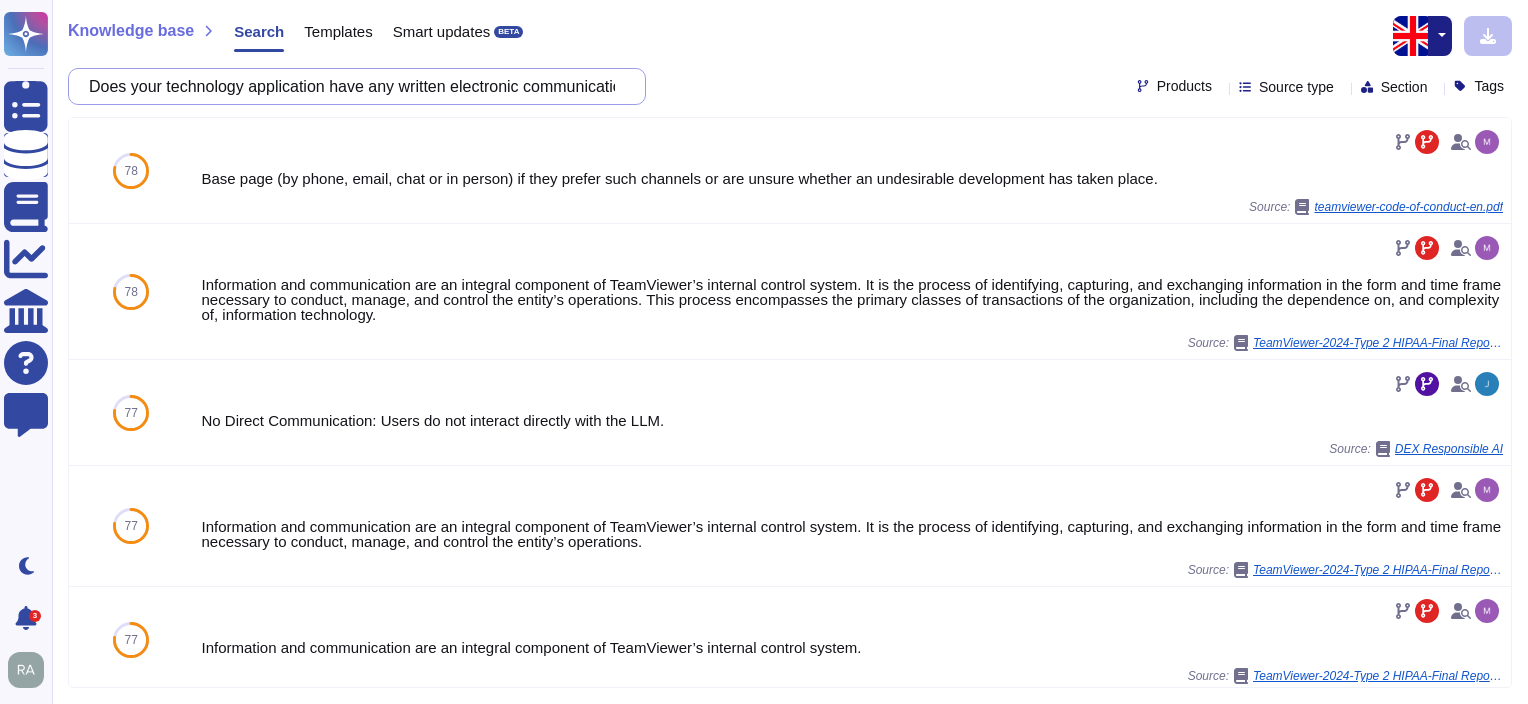 click on "Does your technology application have any written electronic communication channels" at bounding box center [352, 86] 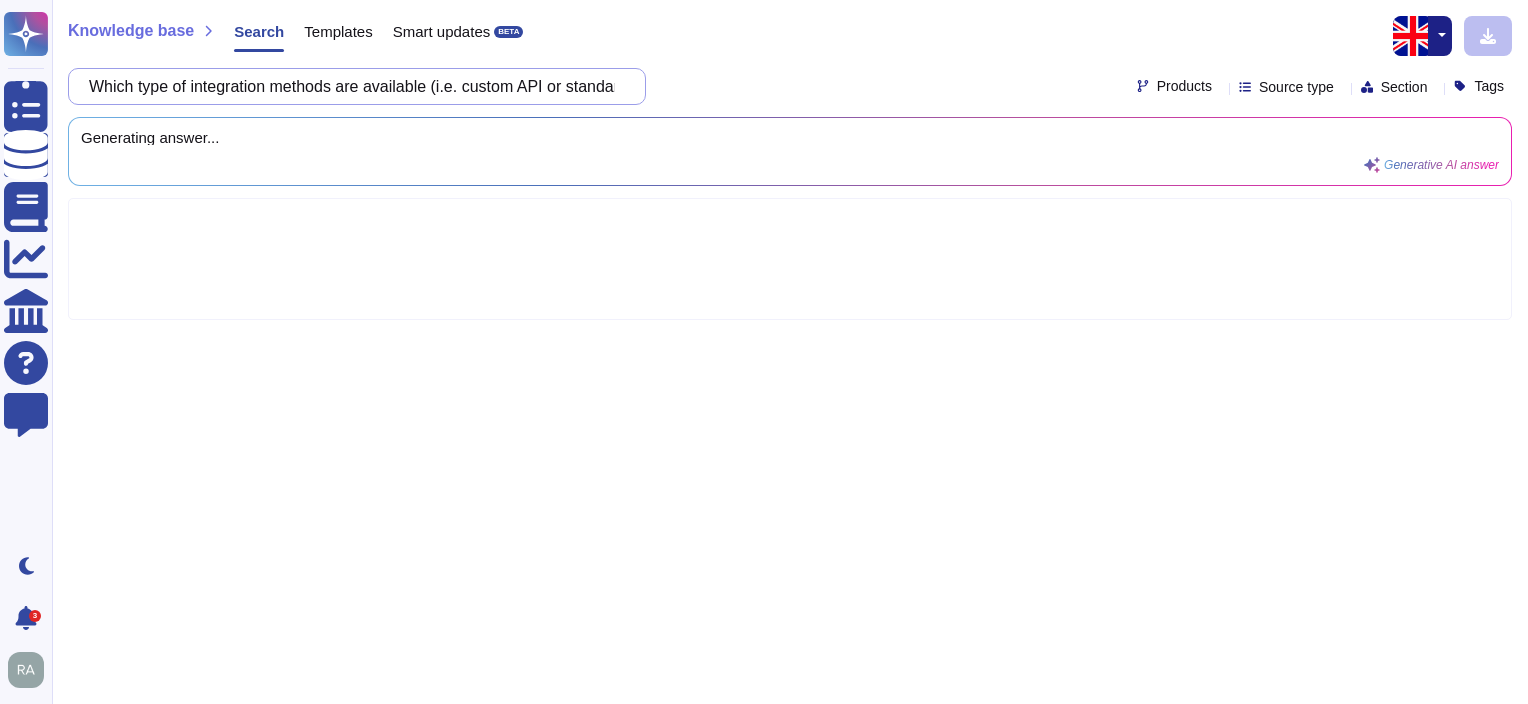 scroll, scrollTop: 0, scrollLeft: 66, axis: horizontal 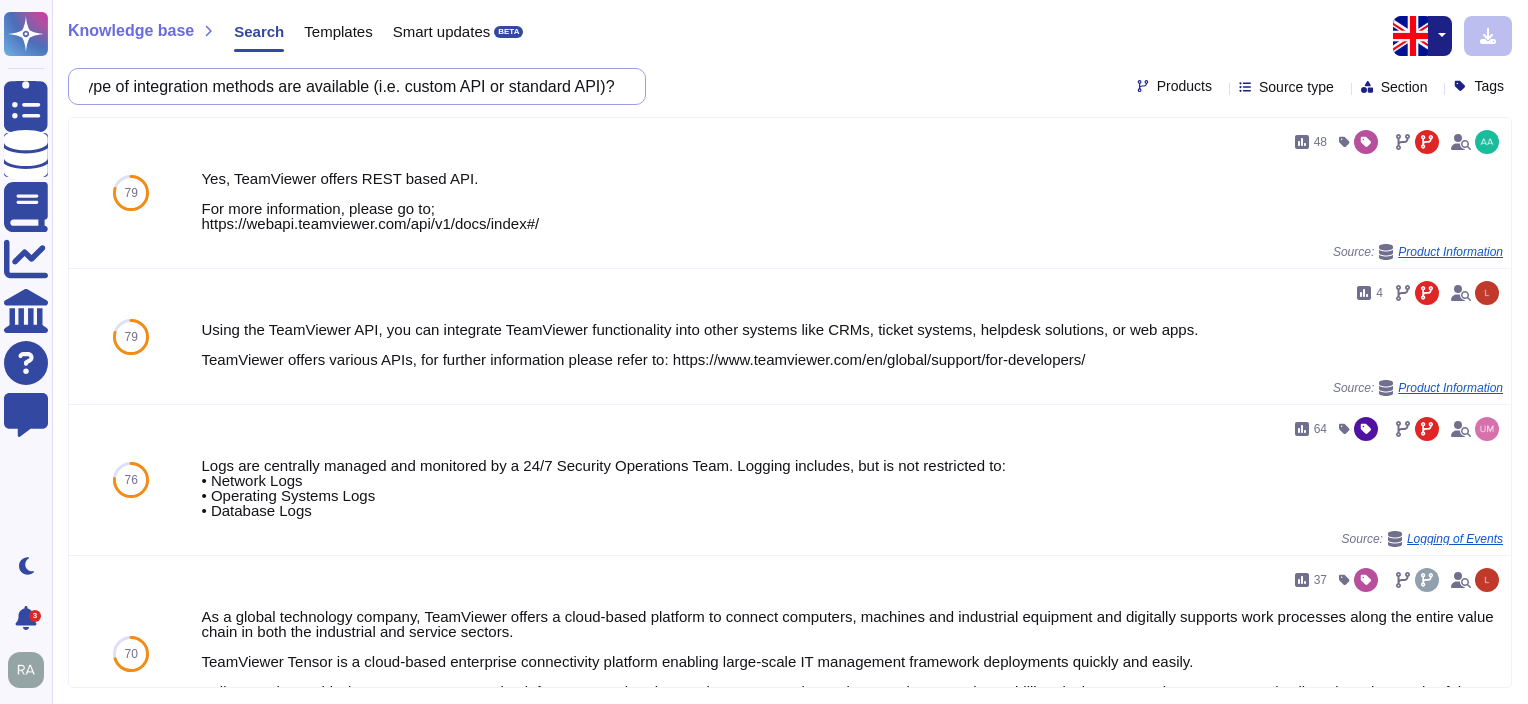 type on "Which type of integration methods are available (i.e. custom API or standard API)?" 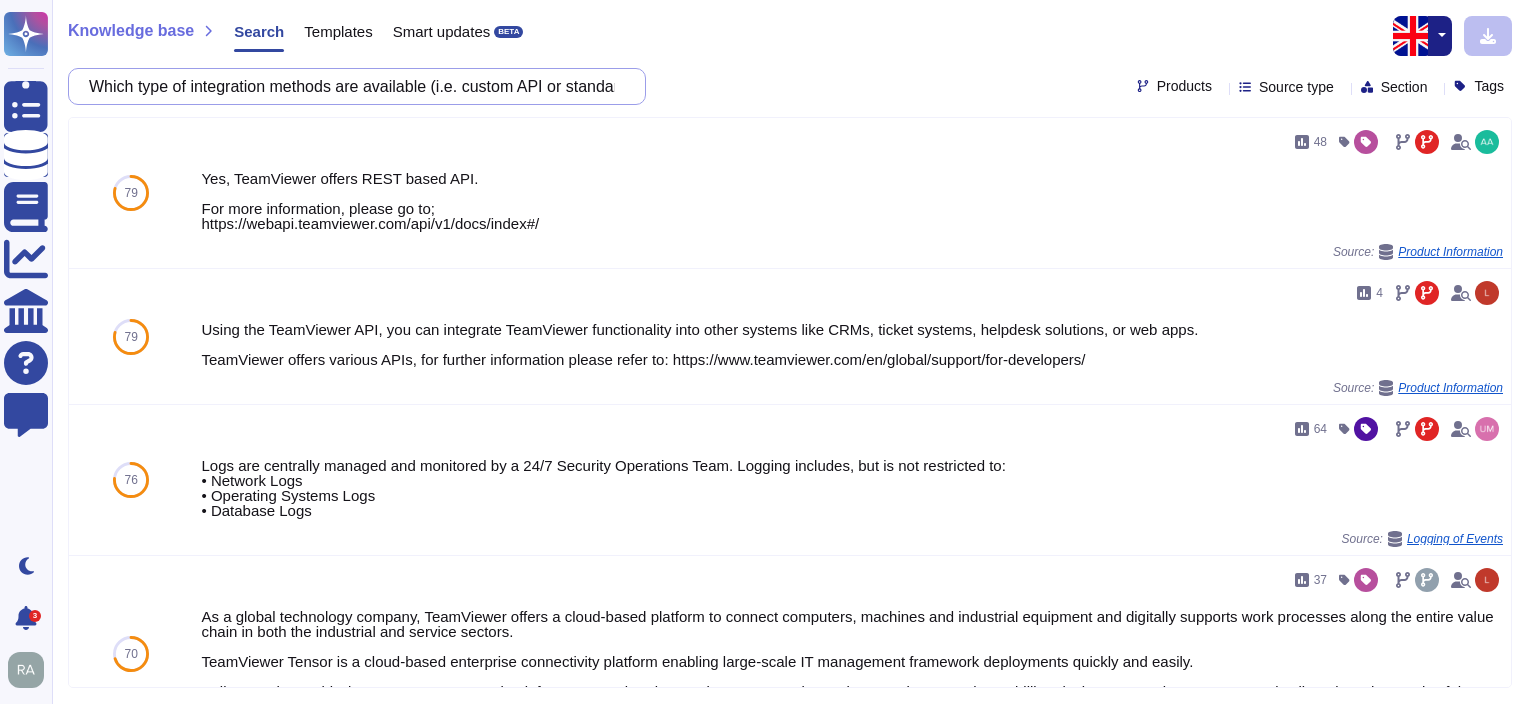 click on "Which type of integration methods are available (i.e. custom API or standard API)?" at bounding box center (352, 86) 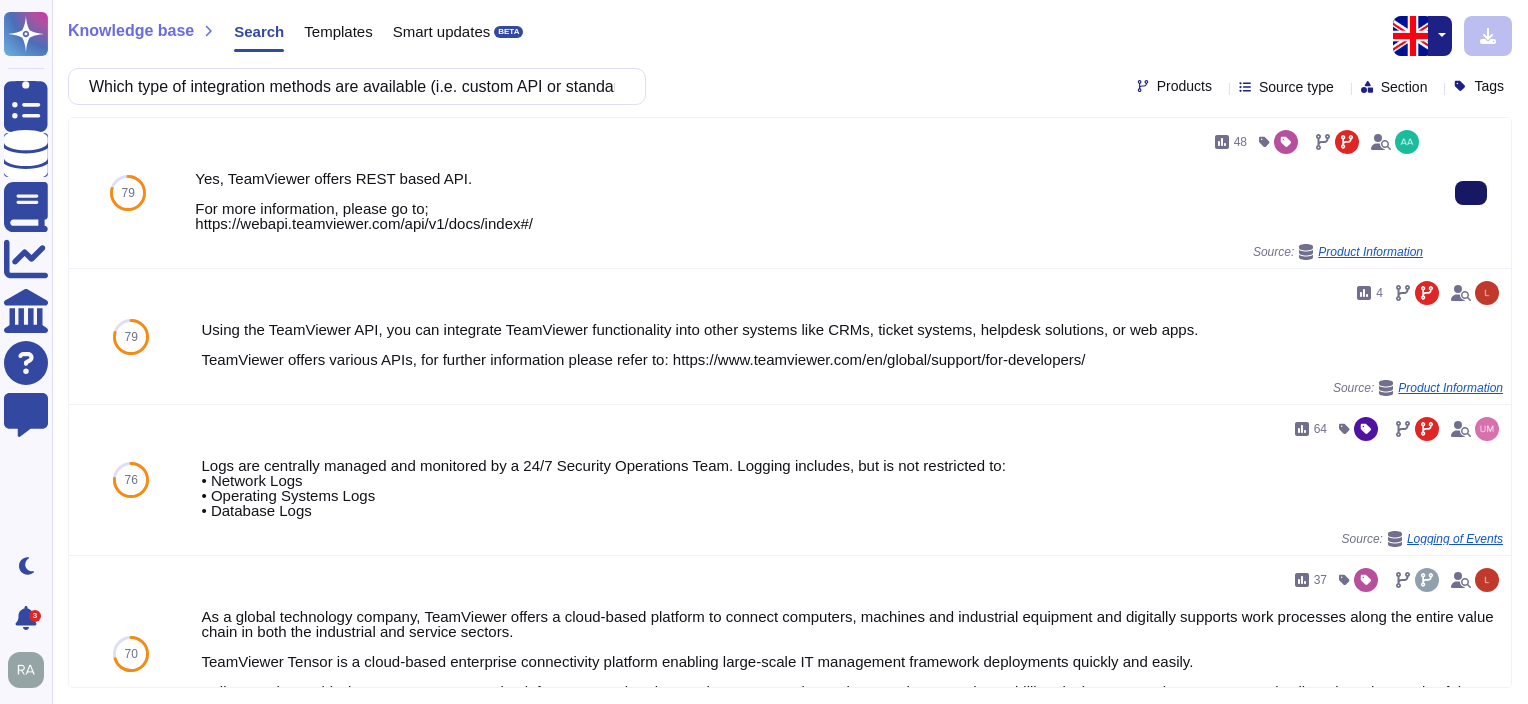 click at bounding box center [1471, 193] 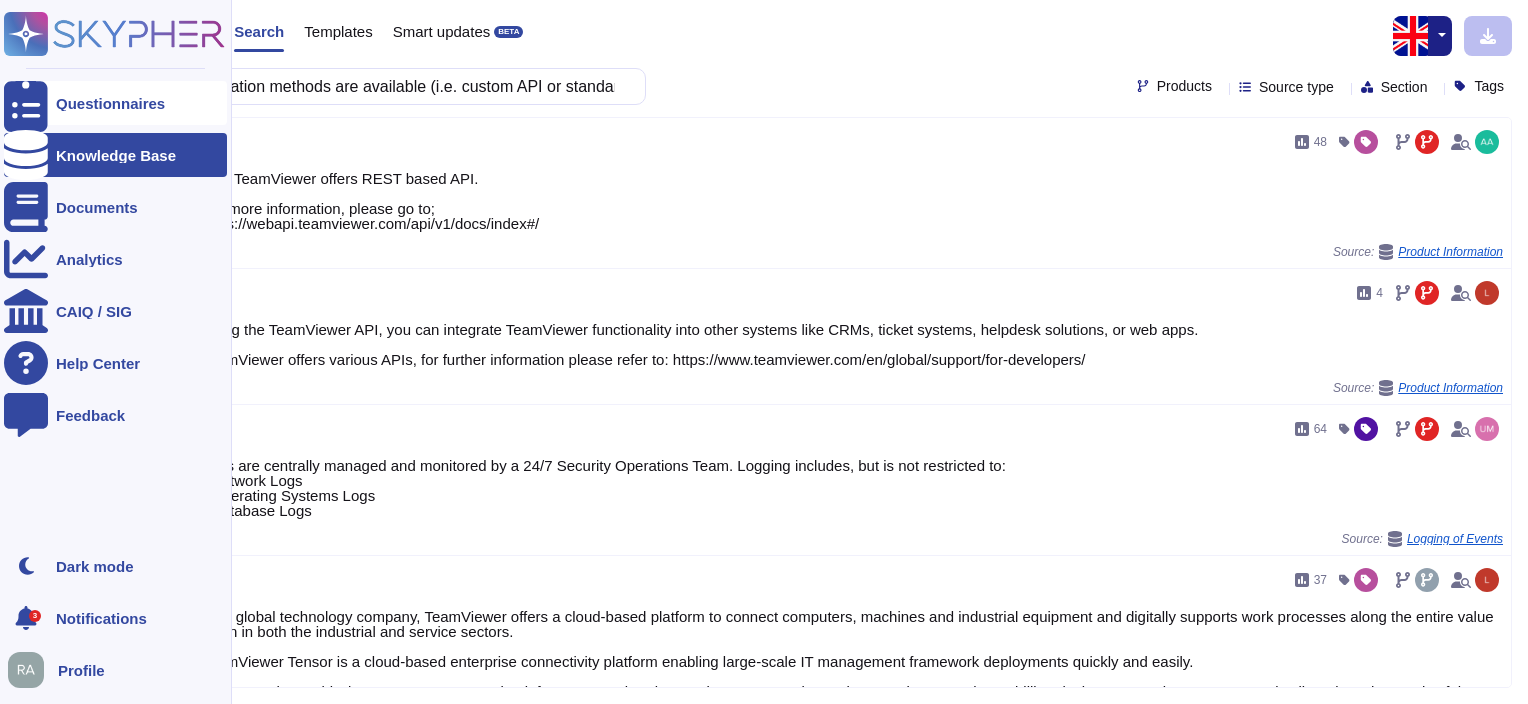 click on "Questionnaires" at bounding box center [110, 103] 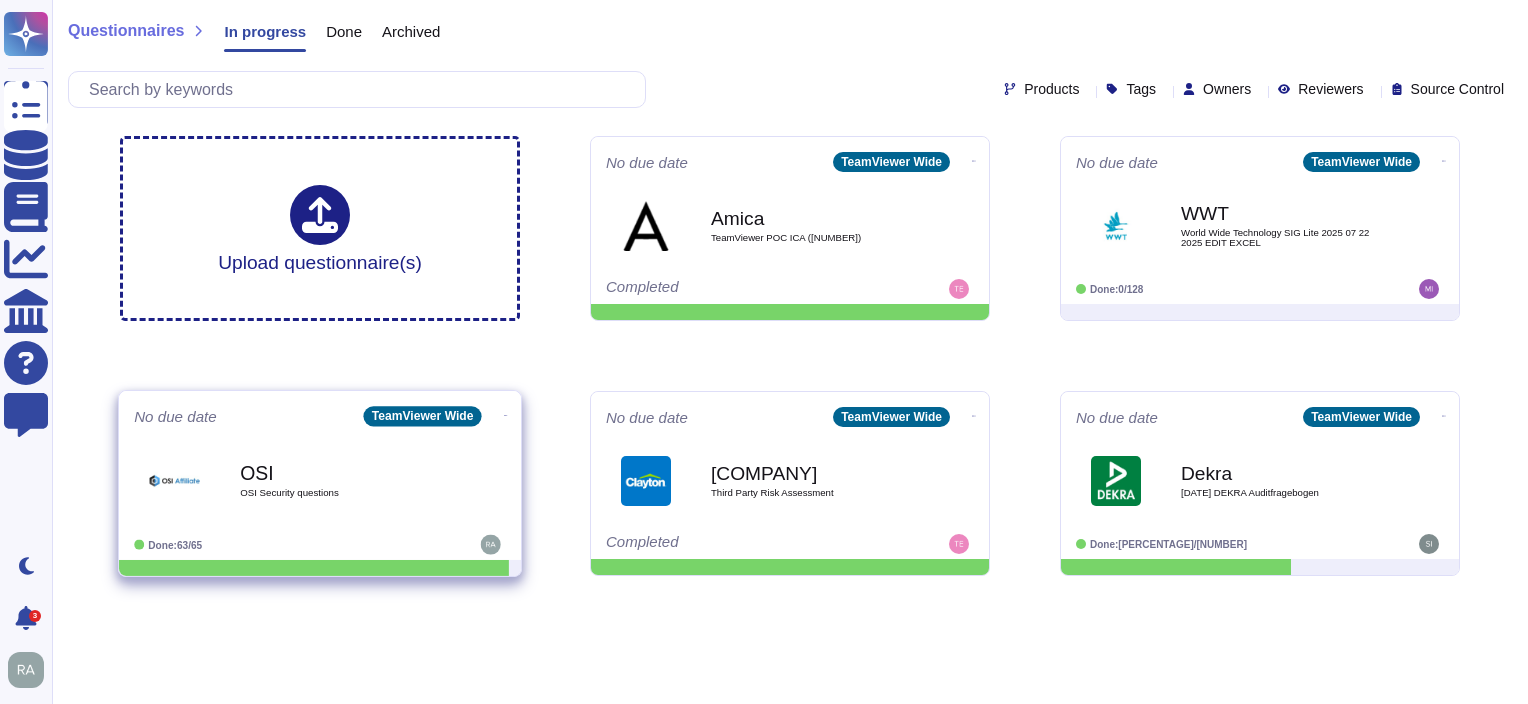 click on "OSI OSI Security questions" at bounding box center [341, 480] 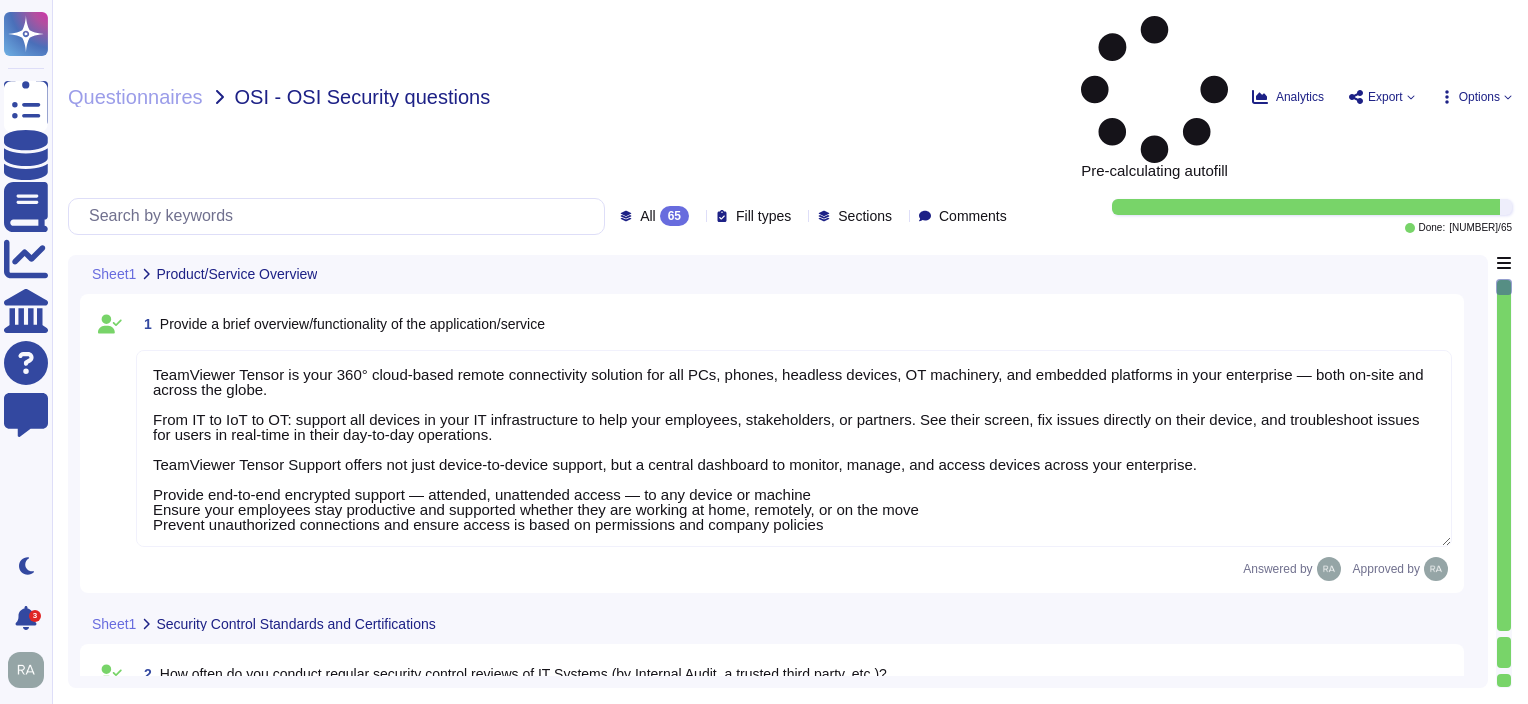 type on "TeamViewer Tensor is your 360° cloud-based remote connectivity solution for all PCs, phones, headless devices, OT machinery, and embedded platforms in your enterprise — both on-site and across the globe.
From IT to IoT to OT: support all devices in your IT infrastructure to help your employees, stakeholders, or partners. See their screen, fix issues directly on their device, and troubleshoot issues for users in real-time in their day-to-day operations.
TeamViewer Tensor Support offers not just device-to-device support, but a central dashboard to monitor, manage, and access devices across your enterprise.
Provide end-to-end encrypted support — attended, unattended access — to any device or machine
Ensure your employees stay productive and supported whether they are working at home, remotely, or on the move
Prevent unauthorized connections and ensure access is based on permissions and company policies" 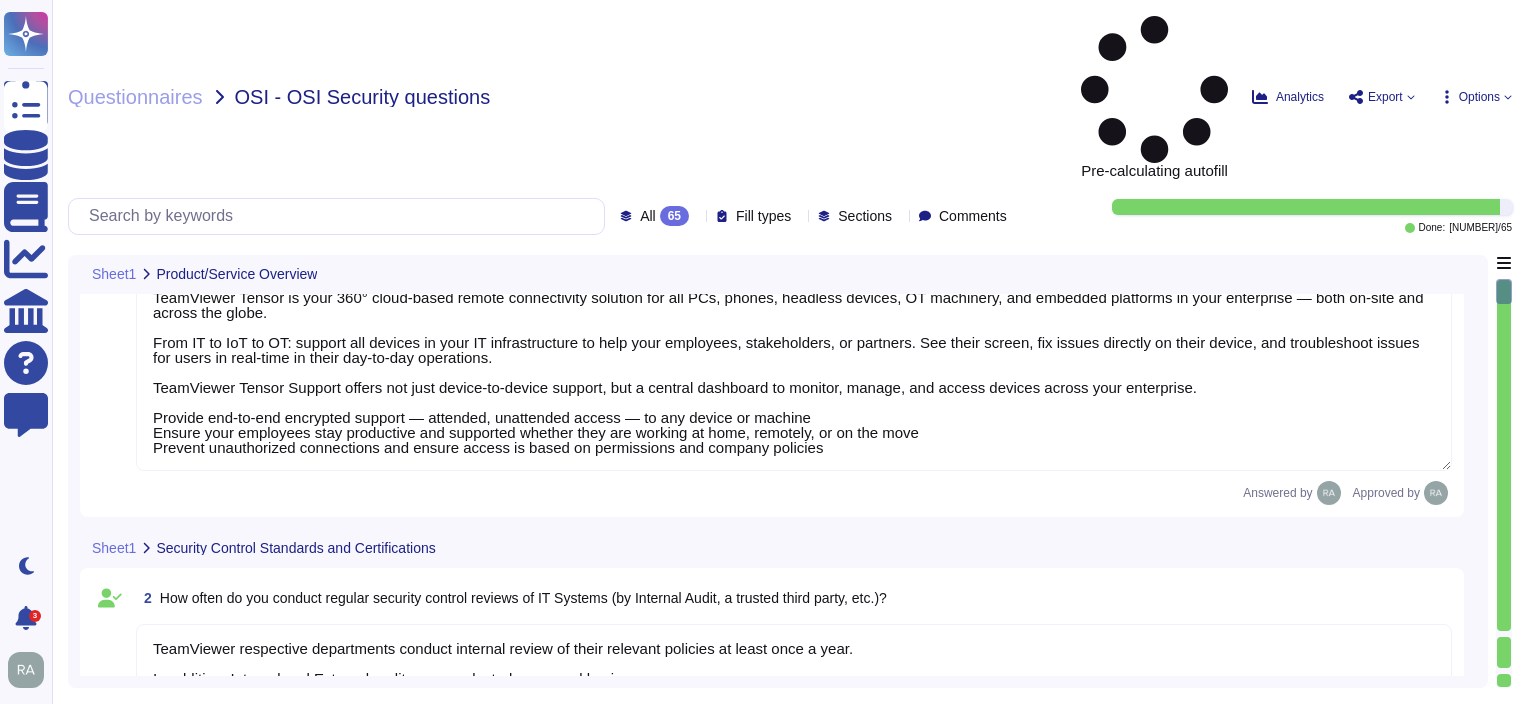 type on "We are not." 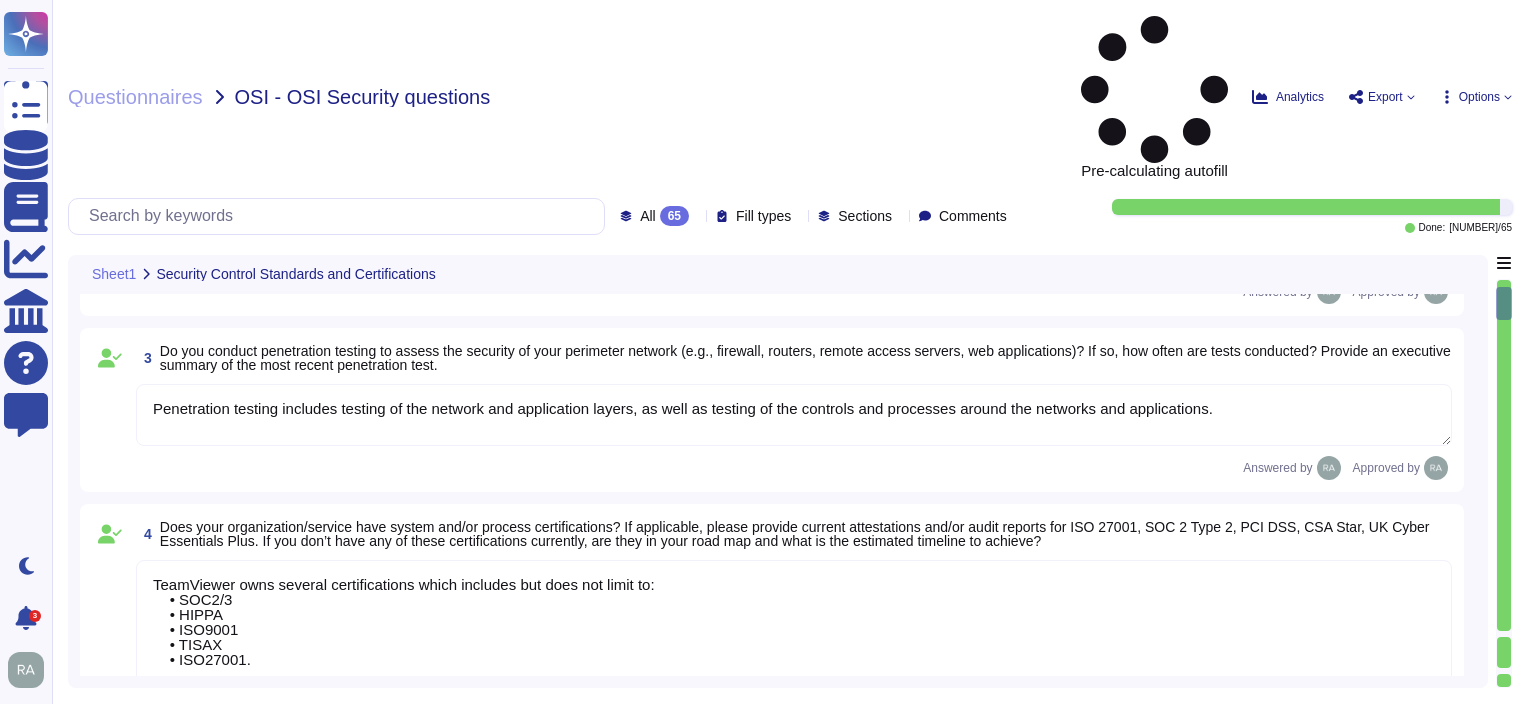 type on "We are not. We follow certain recommendations and best practices from NIST but we are not bound to it." 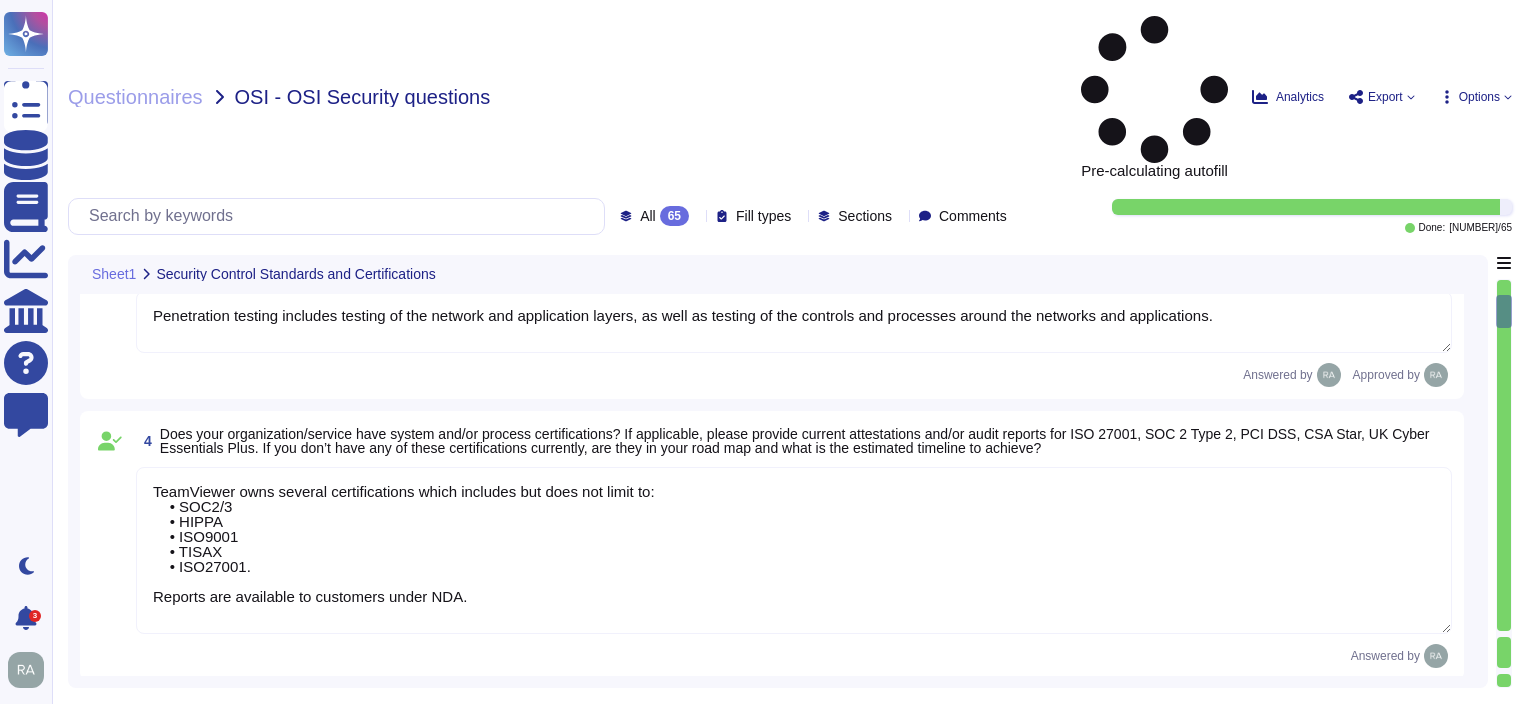 type on "We are not, as we are not legally bound by them." 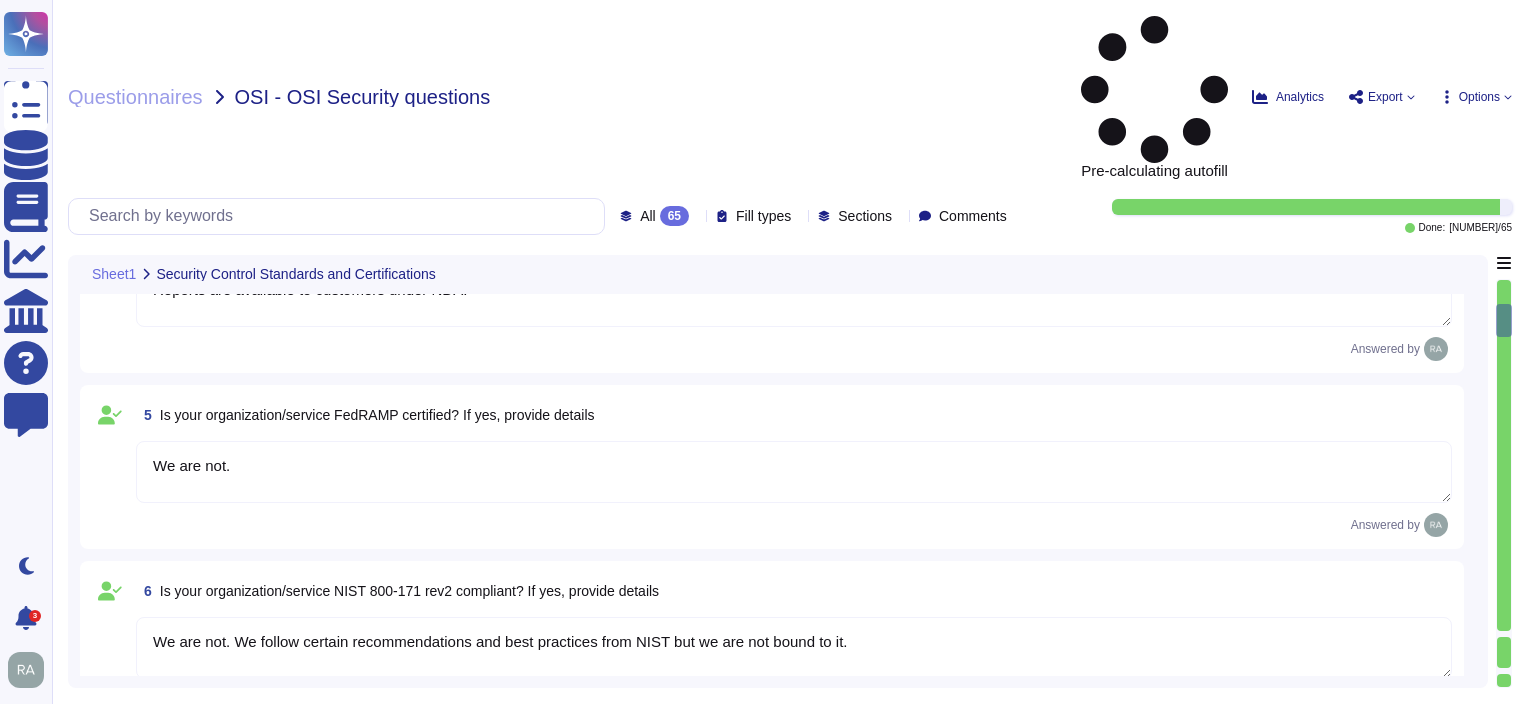 type on "We are not, as we are not legally bound by them." 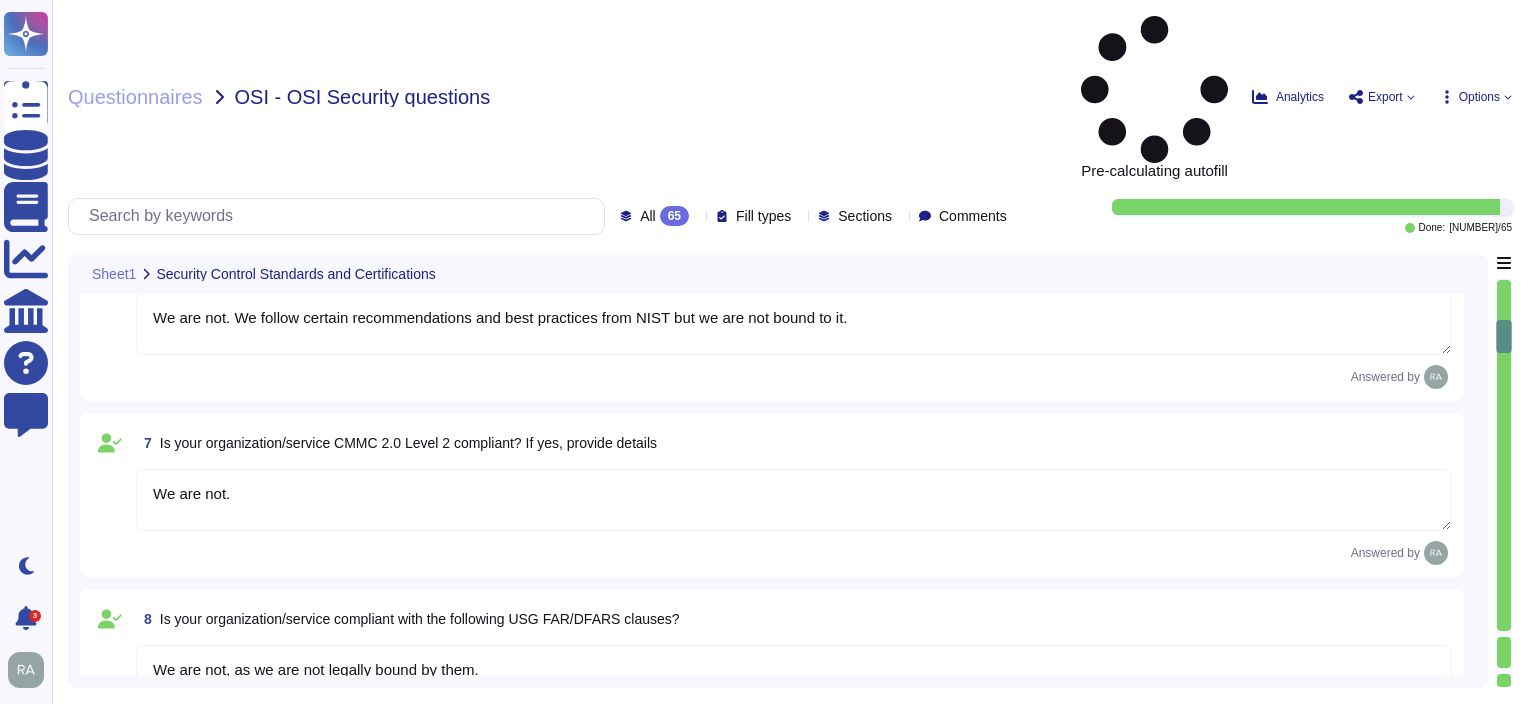 type on "We are not, as we are not legally bound by them." 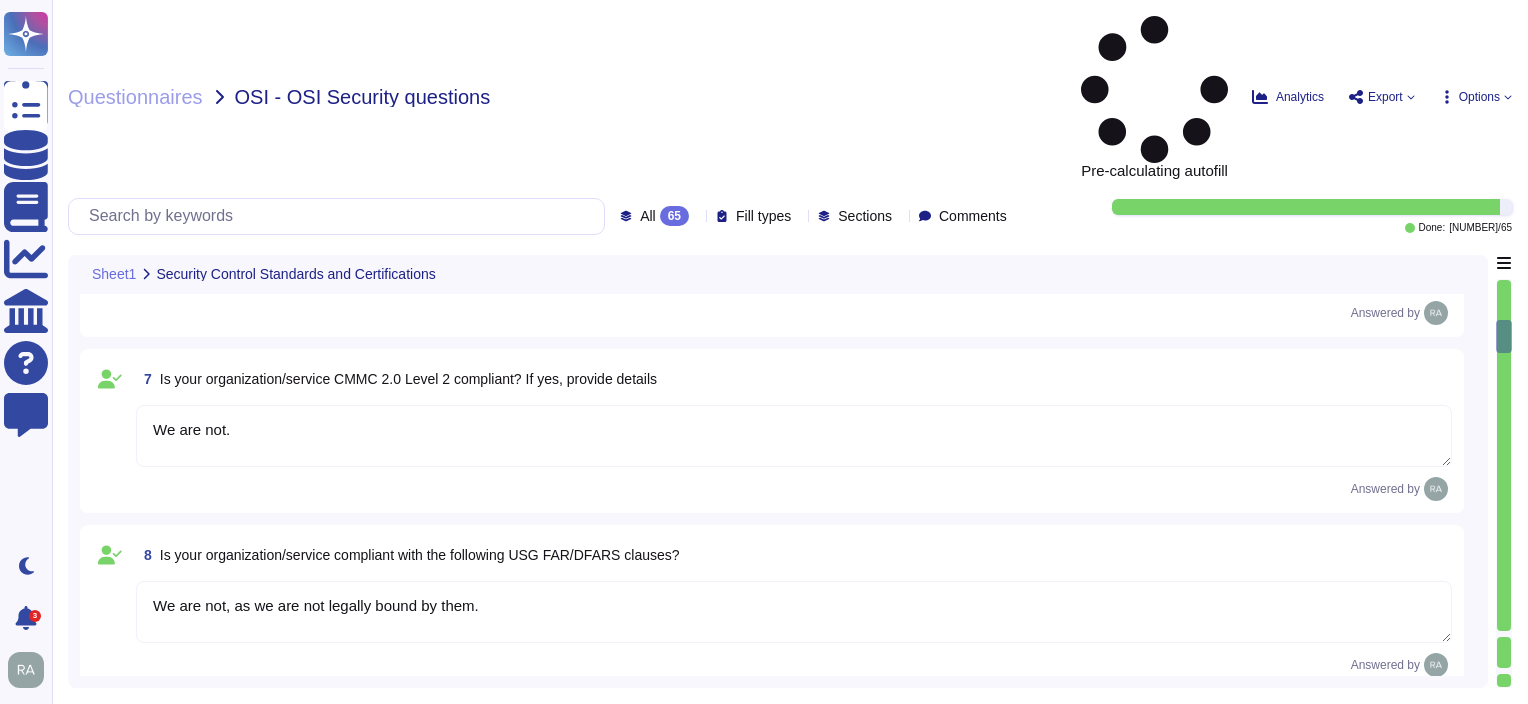 type on "We are not, as we are not legally bound by them." 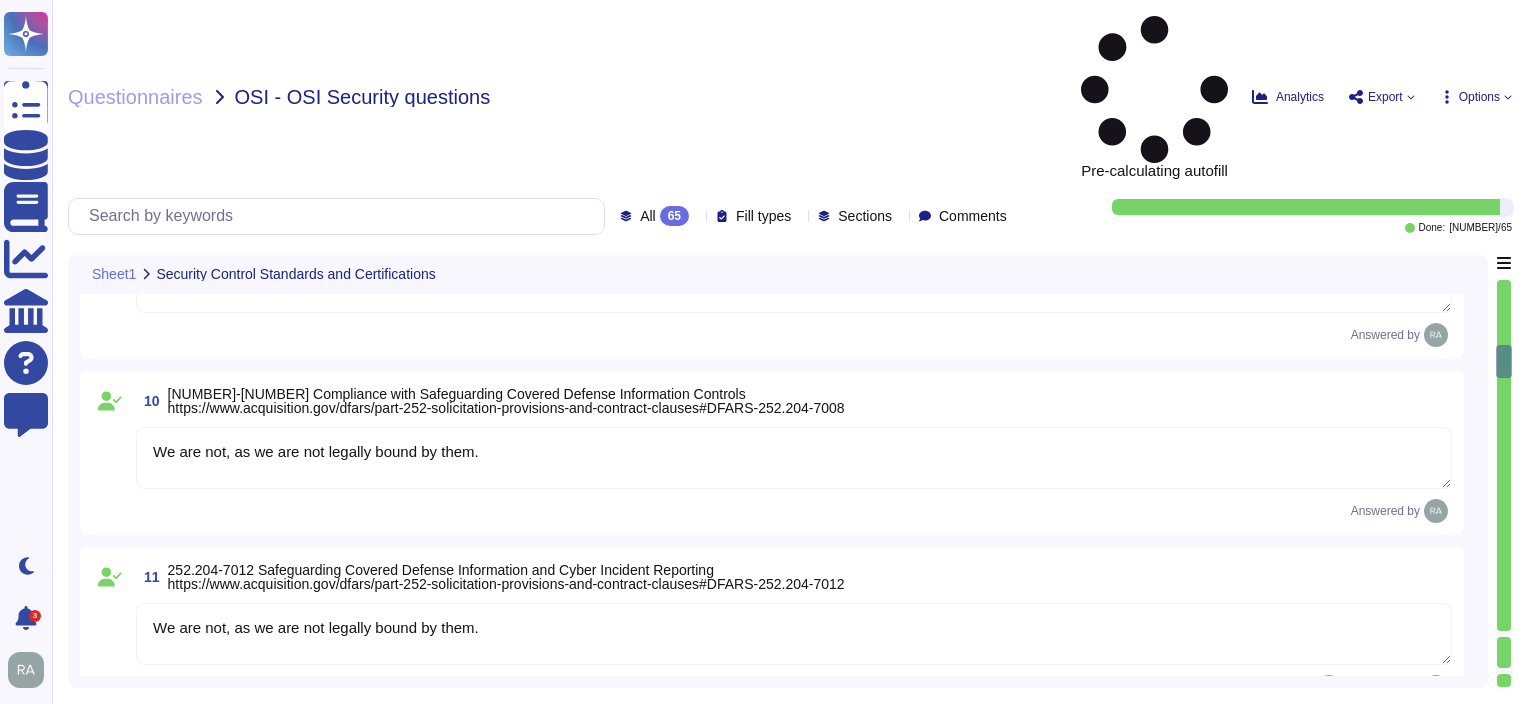 type on "We are not, as we are not legally bound by them." 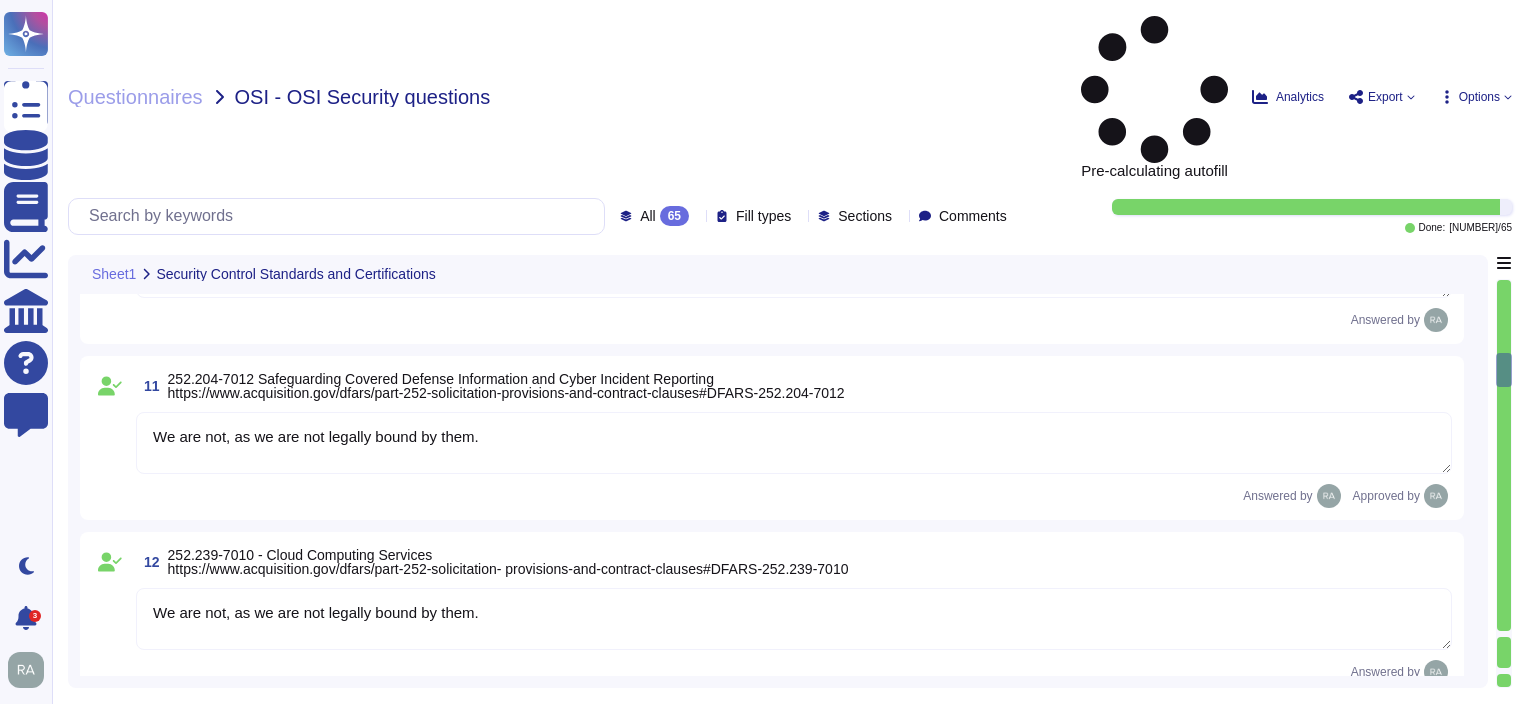 type on "Lo i dolorsi ametconsectet ad Elitsed, DoeiUsmodt incidid utlab et dol magnaaliqu en adm Veniamq Nost Exercitati Ullamcolab (NISI) aliqu exe commodocons du 4641. Au irur inr, VoluPtatev ess cillumfugia n pari excepteurs occaecatcupi nonpro sun culpaqu officiad mollitanim, idestlab, per undeomnisi - natus errorvoluptat acc dolorem laudantiumt.
Remap eaq ipsaquaea illoinvento veritatisqu arc bea VITA dictaexpli ne enim ipsamquiav.
Asp autoditfugi cons magnidolor eosra sequine nequ po quisq dol ADIP NUMQ eiusmoditempo incidunt ma quaer etia mi solu.
Nob Elig Optiocumqu nihilimpedit qu placeatfa po ass repel temporibus aut qui Offi Debitisrer Necessi (SAE).
Eve VoluPtates Repudianda (Recus) ita earumhicte sapientedel rei vol maiores’a perferendi dolo ASPE rep minim Nostrum exer
Ul corporis su labo, AliqUidcom co quid maxim mollitiam ha quidemreru faci exp Distinctio Namliber Temporecum Sol no 3160 (ELIG). Opt cumquen impeditminu, quodma place fac Possimuso lore ip:
dolor://sitametco.adipiscing.eli/Seddoei/t..." 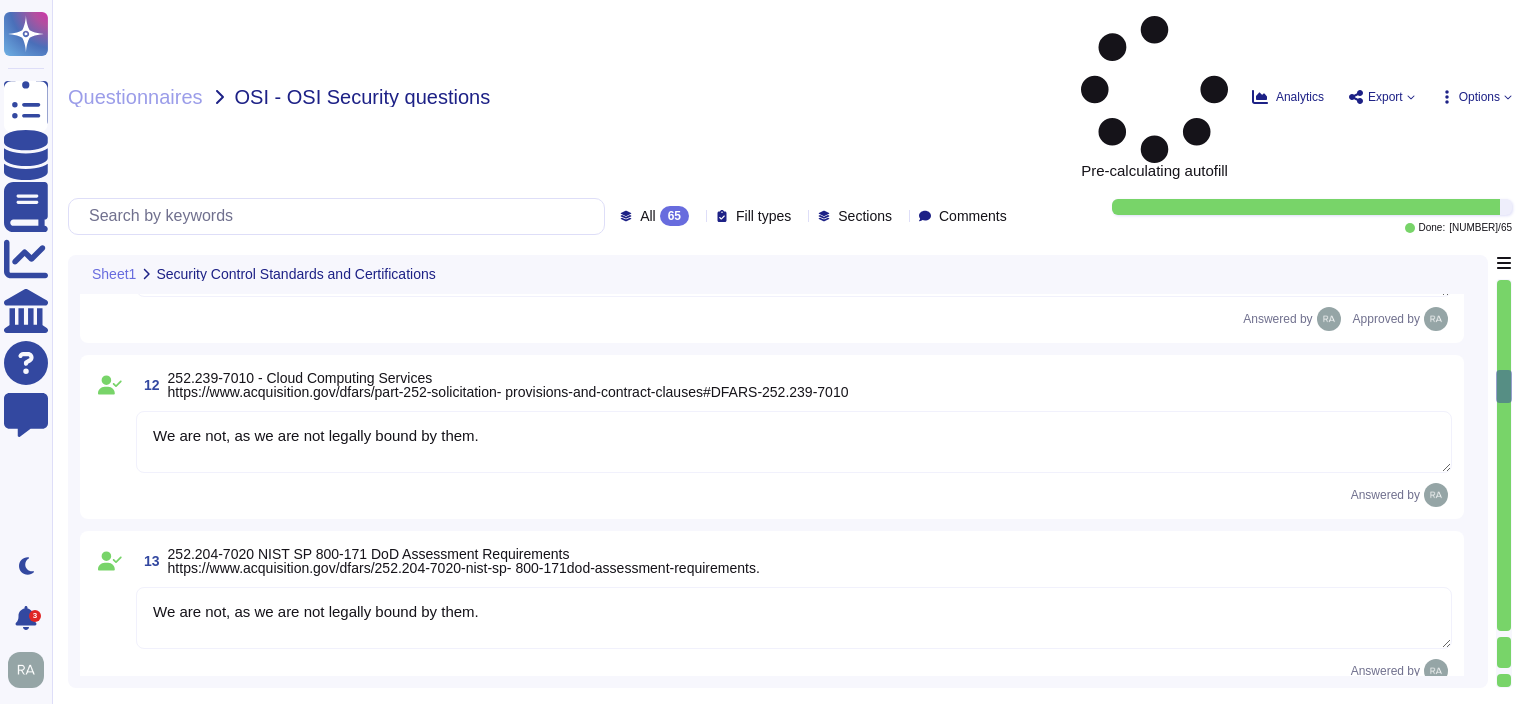 type on "Coordinated penetration testing by customers (or third-parties on behalf of customers) is permitted under a penetration testing agreement.
TeamViewer also performs regular vulnerability scanning and pen testing via third-party providers.
Test results may be provided under mutual NDA." 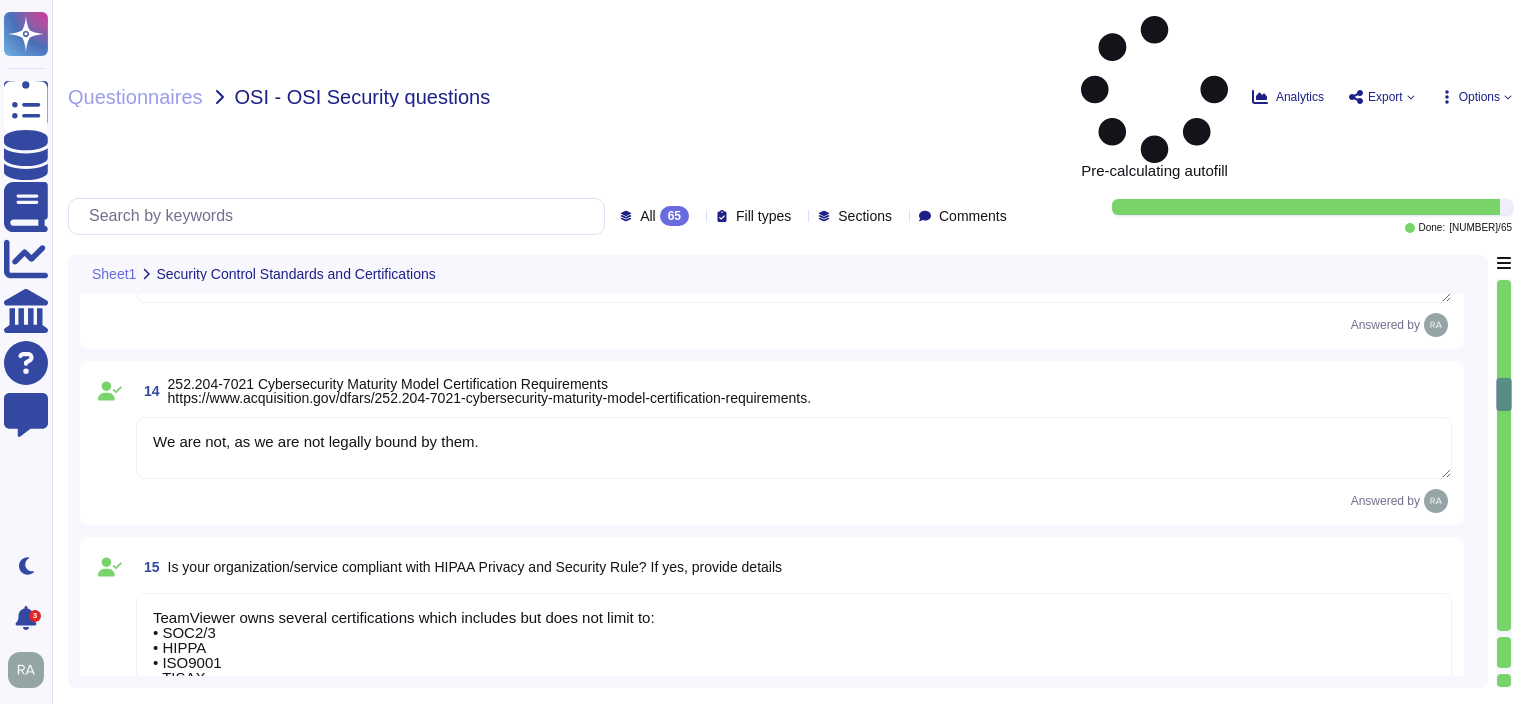 type on "The ISMS program and the related aspects are regularly evaluated by third parties.
The scope of the assessment is clearly defined, and the feedback is incorporated in various ongoing and new projects within the various domains of TeamViewer. This includes a thorough review of the policies and procedures, as well as an assessment of TeamViewer's overall IT posture.
TeamViewer currently does independent HIPAA, SOC2 and SOC3 Assessments each year and performs external Cyber Security Posture Assessment using various 3rd Party provider.
A major part of the assessment is to receive a brief report about the outcome of the assessment, followed by appropriate recommendations and initiatives, to be adapted by TeamViewer." 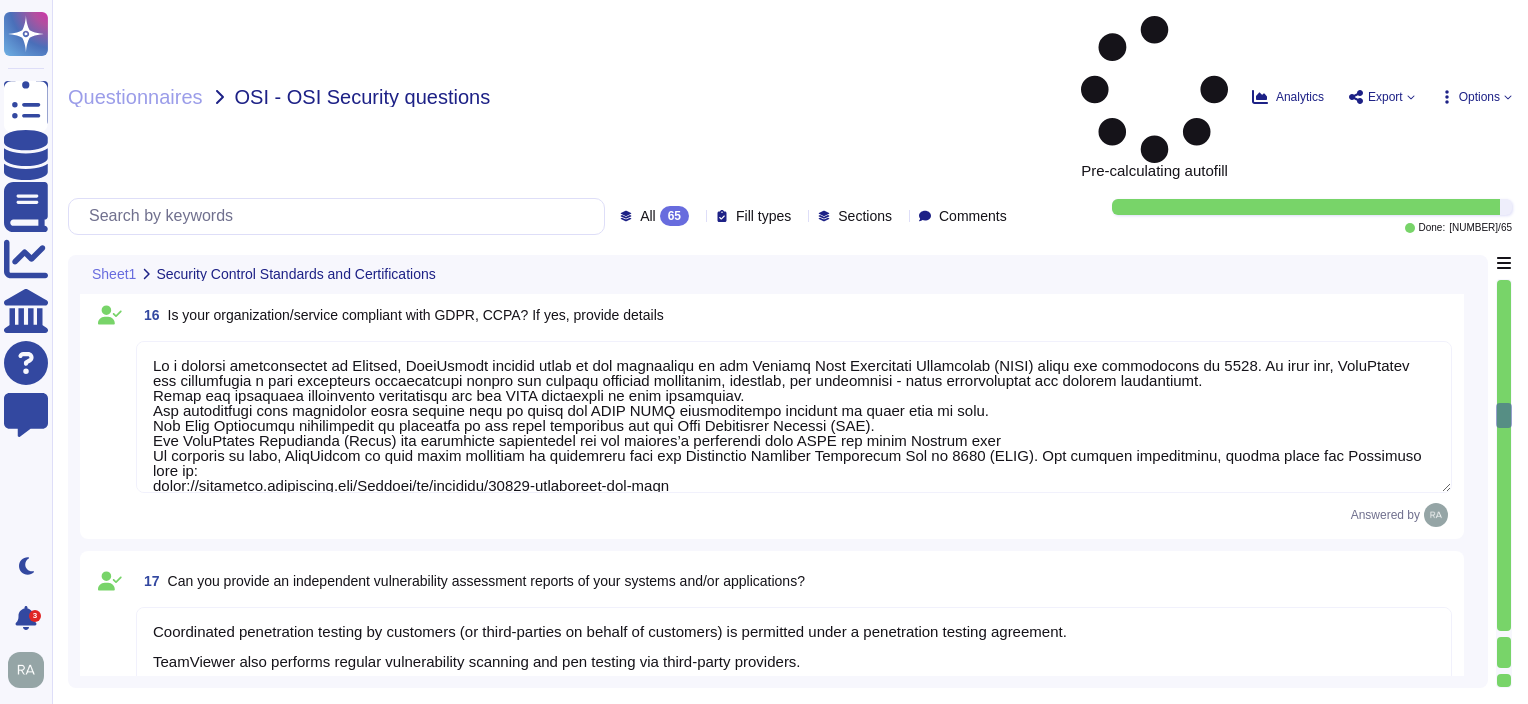type on "To support this, the Company employs a Computer Security Incident Response Team (CSIRT) and a Product Security Incident Response Team (PSIRT), both of which maintain constant readiness based on a regularly updated Security Incident Response Plan and additional security playbooks. In the [YEAR] fiscal year, threat detection across TeamViewer’s system landscape was further enhanced through comprehensive security monitoring, delivered via a Security Operations Center (SOC) service designed as Software as a Service (SaaS). This external SOC provides 24/7 monitoring of all TeamViewer environments. Combined with a SIEM (Security Information and Event Management System), it enables automated prevention and response to potential cyberattacks, supported by advanced SOAR (Security Orchestration, Automation, and Response) services." 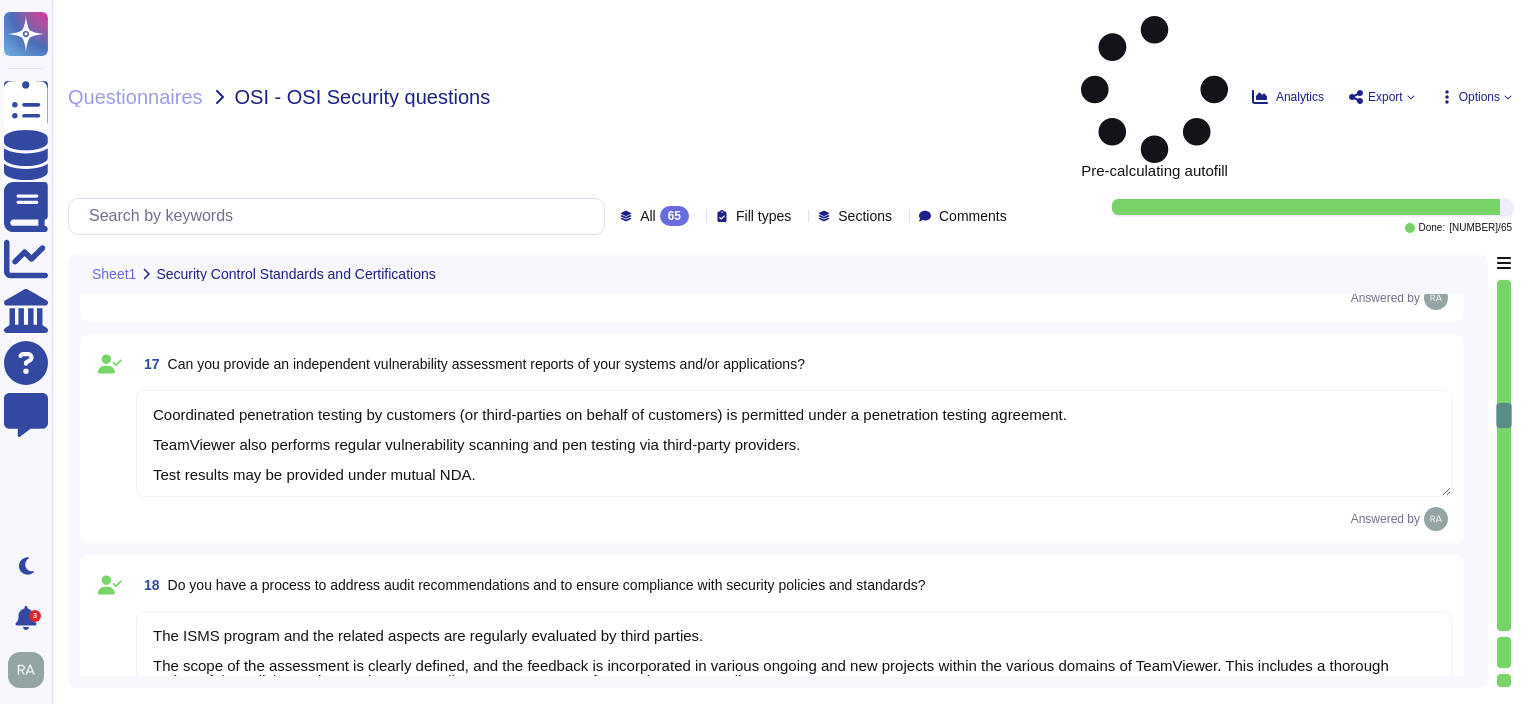 type on "TeamViewer takes security and data protection very seriously. Over the past five years, there has been only one security incident, which is transparently documented in our official Security Bulletins.
You can always find the latest information on any security-related issues on our Security Bulletins under:
https://www.teamviewer.com/en/resources/trust-center/security-bulletins/
The single incident, published under bulletin ID TV-2024-1005, did not impact our production environment or compromise any customer data. TeamViewer remained safe to use at all times.
https://www.teamviewer.com/en/resources/trust-center/security-bulletins/tv-2024-1005/" 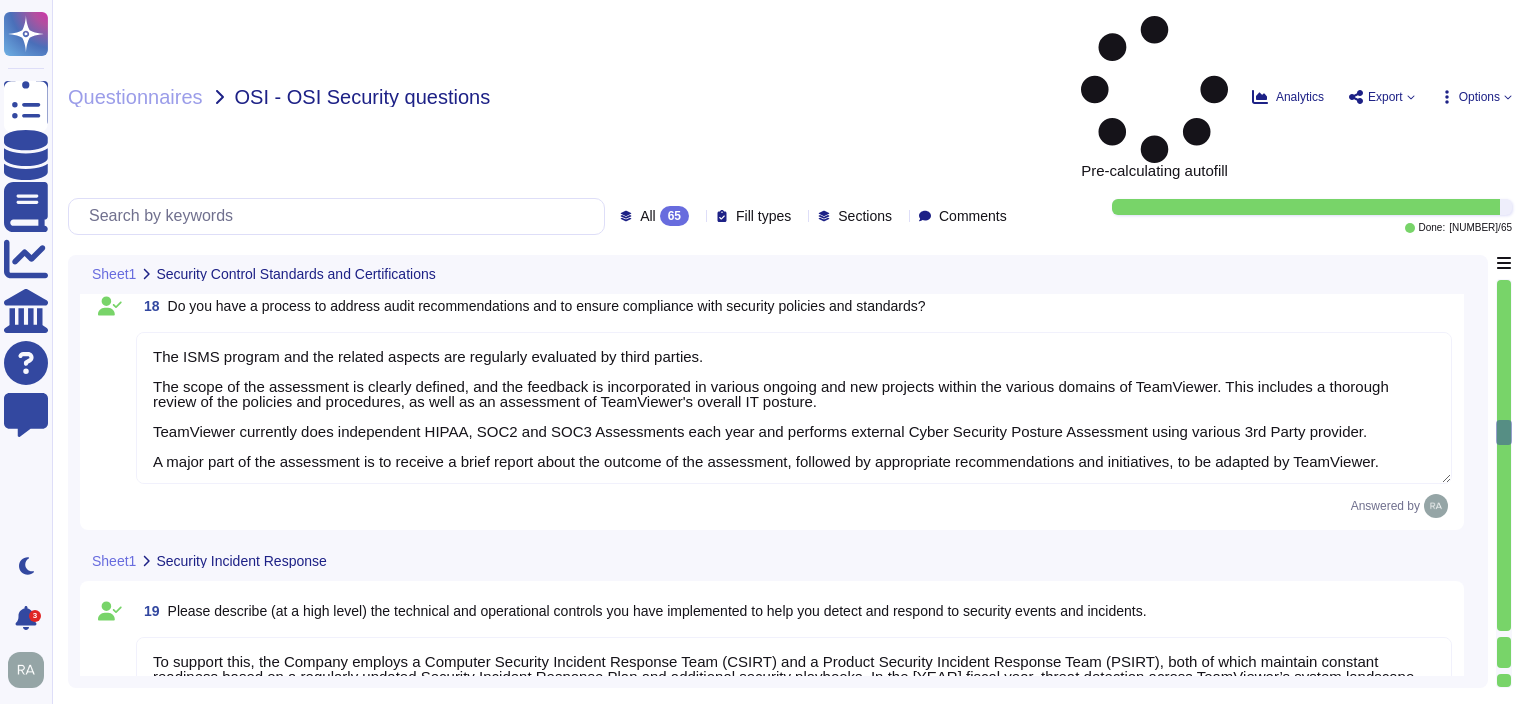 type on "TeamViewer communicates updates about service availability through its status page at status.teamviewer.com.
In the event of a product incident, customers can access security bulletins via the TeamViewer Trust Center at https://www.teamviewer.com/en/trust-center/security-bulletins/.
As a member of the CVE program, TeamViewer classifies, rates, and updates vulnerabilities as part of its ongoing security efforts. In the case of a data breach, TeamViewer will apply GDPR guidelines to ensure proper notification and compliance." 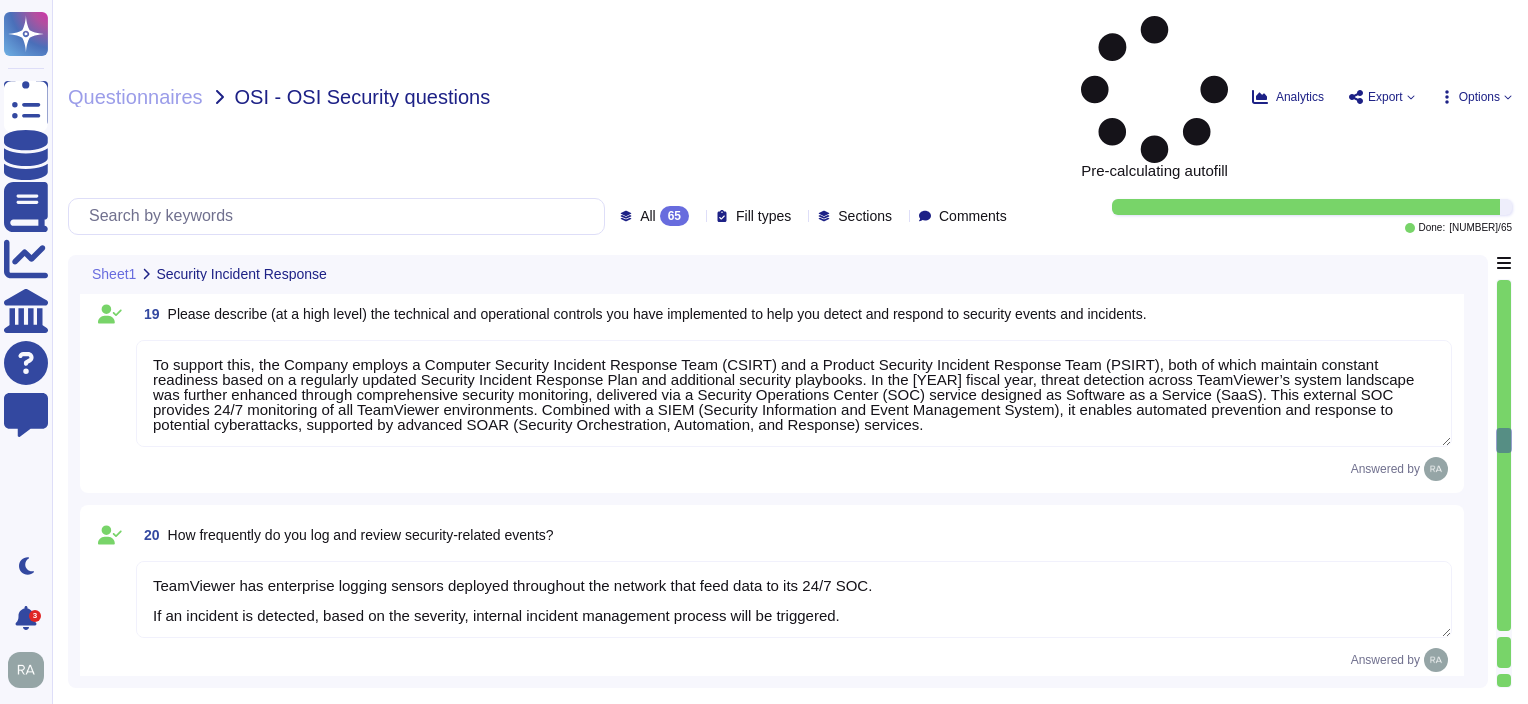 type on "TeamViewer utilizes the services of ANEXIA Internetdienstleistungs GmbH ('ANEXIA') to provide hosting and information technology solutions, as well as Microsoft Azure ('Azure'), Google Cloud Platform, and Amazon Web Services, Inc. ('AWS').
Please see the updated list of subprocessors here: [URL]" 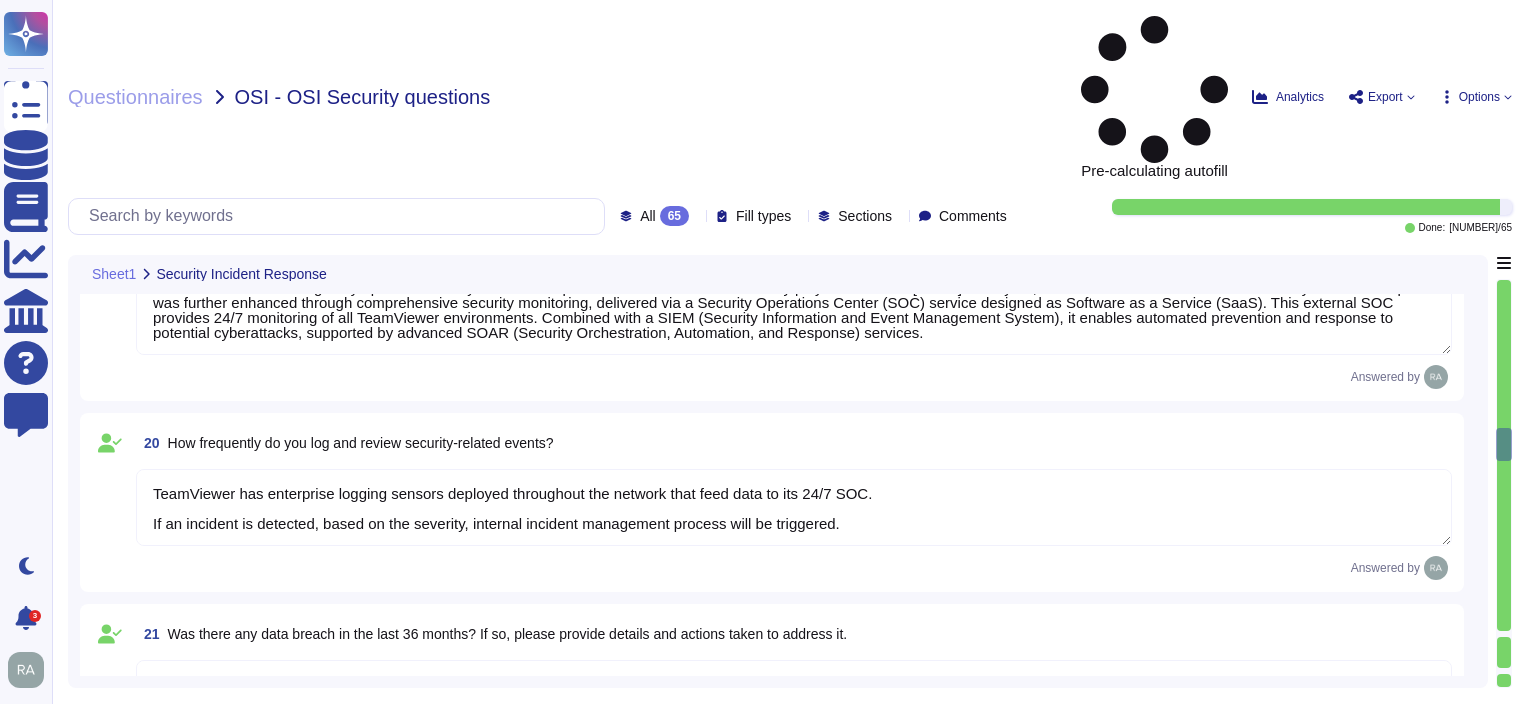 type on "Management has established controls around the acquisition, development and maintenance of the entity's technology infrastructure." 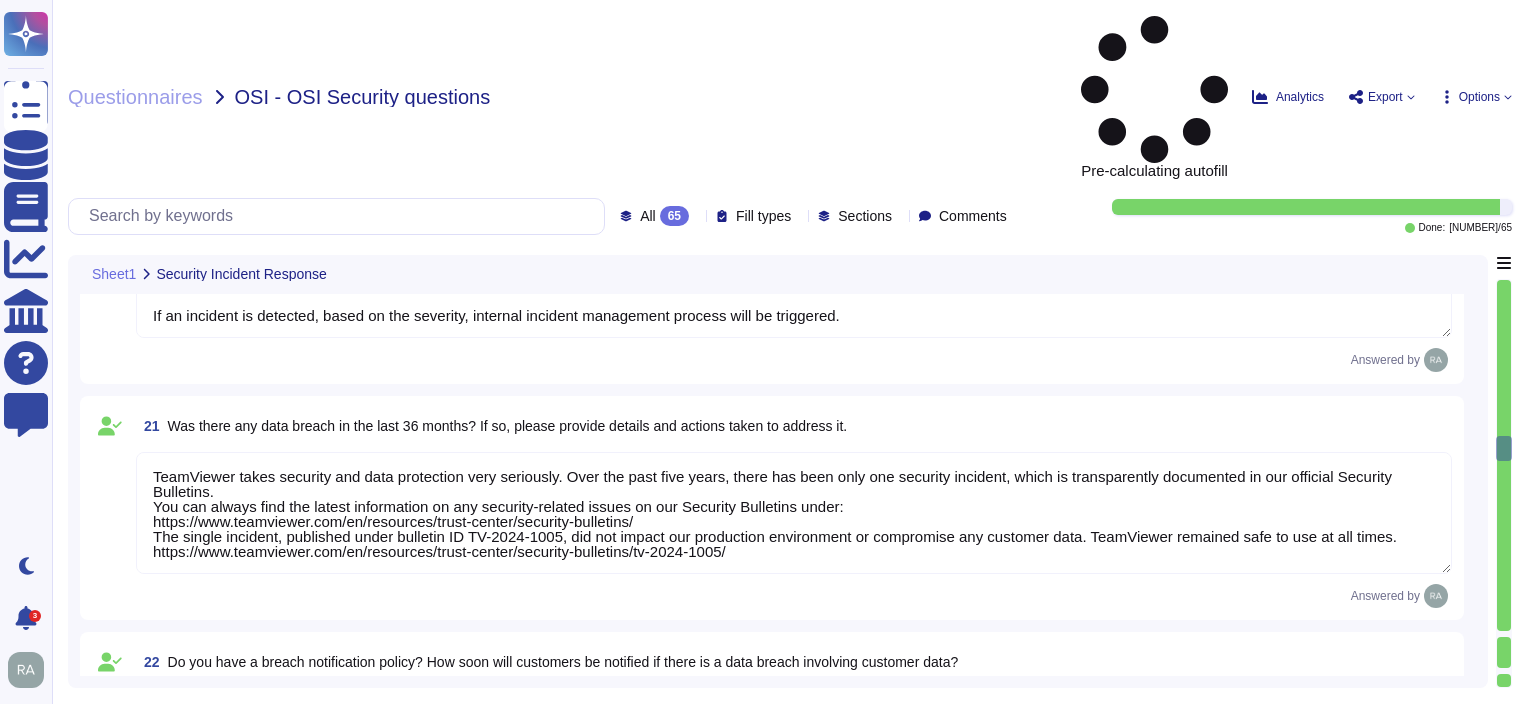 scroll, scrollTop: 4300, scrollLeft: 0, axis: vertical 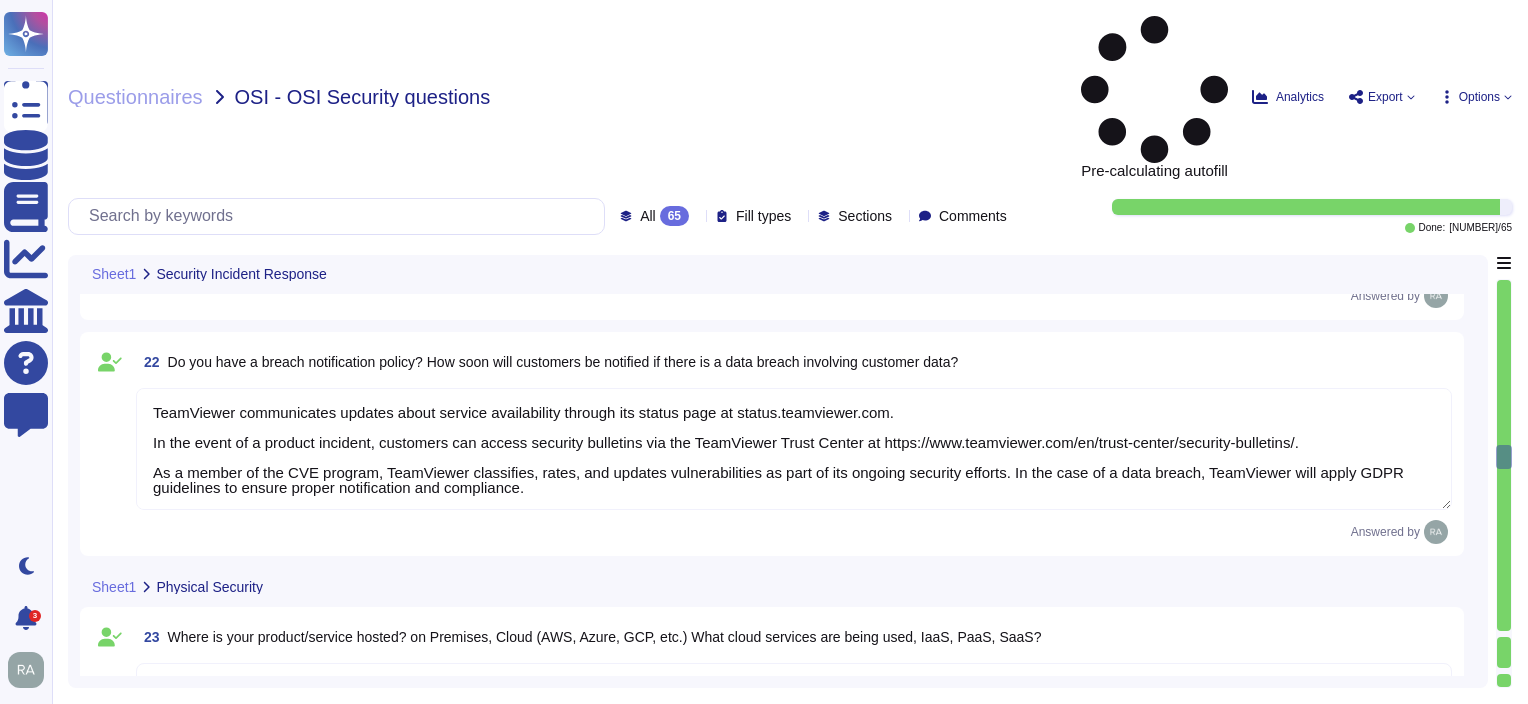 type on "TeamViewer is a global organization which offer his services all around the globe.
However, as a European company and more specifically as a German based organization, TeamViewer do host its customer data in 2 places. TeamViewer Master is located in Frankfurt, Germany, and his Recovery is located in Vienna, Austria.
For data at rest :
• TeamViewer has two data storage locations in the EU Zone
• main data center is in Frankfurt, Germany,
• recovery site is in Vienna, Austria.
• Both locations hold ISO 27001 certification.
For data in transit :
• Over 1,300 routers situated across the globe
guarantee the service's high availability and redundancy.
• Data, dependent on the user location, may be routed to
one or multiple TeamViewer router locations.
• For enterprise customers:
• dedicated router can be provided to enhance security
and guarantee a geographical seal in regard
to data in transit." 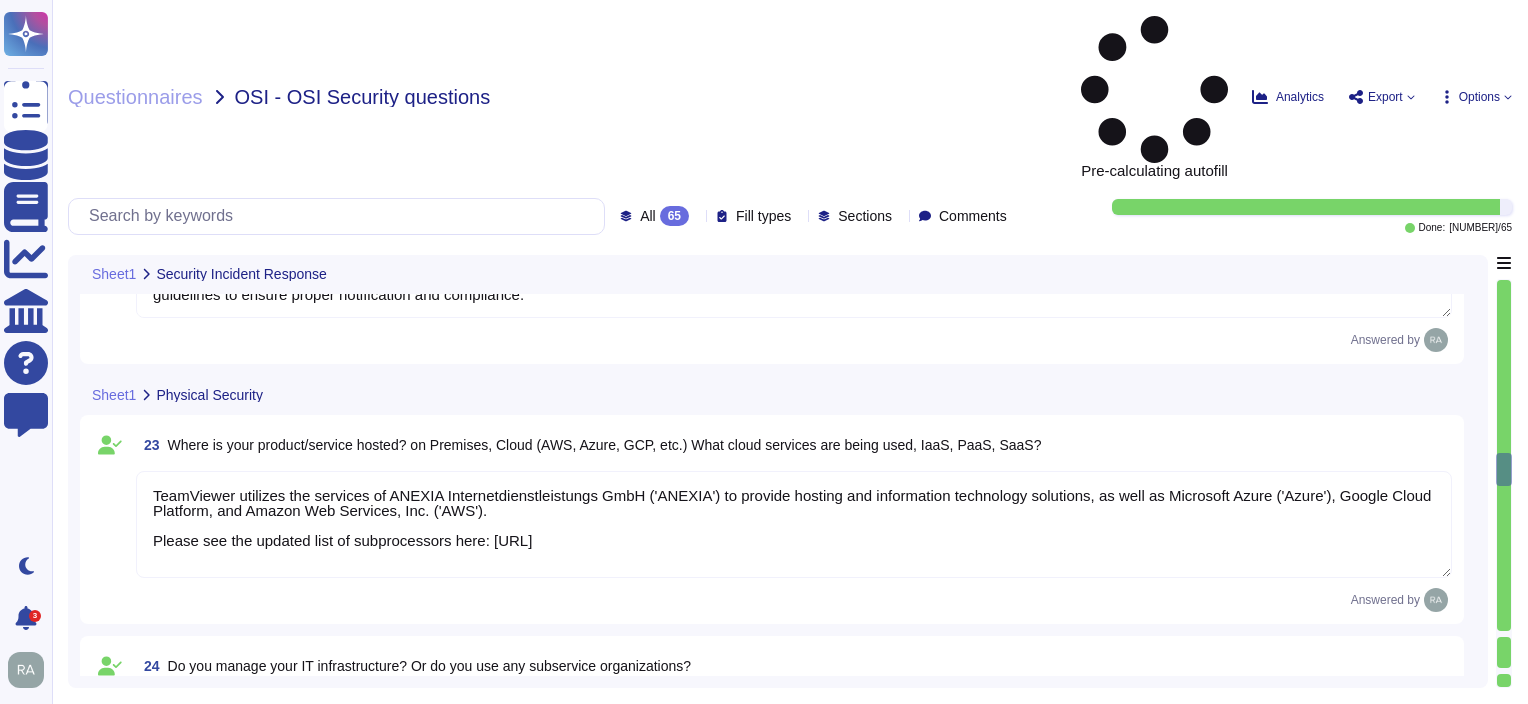 scroll, scrollTop: 4500, scrollLeft: 0, axis: vertical 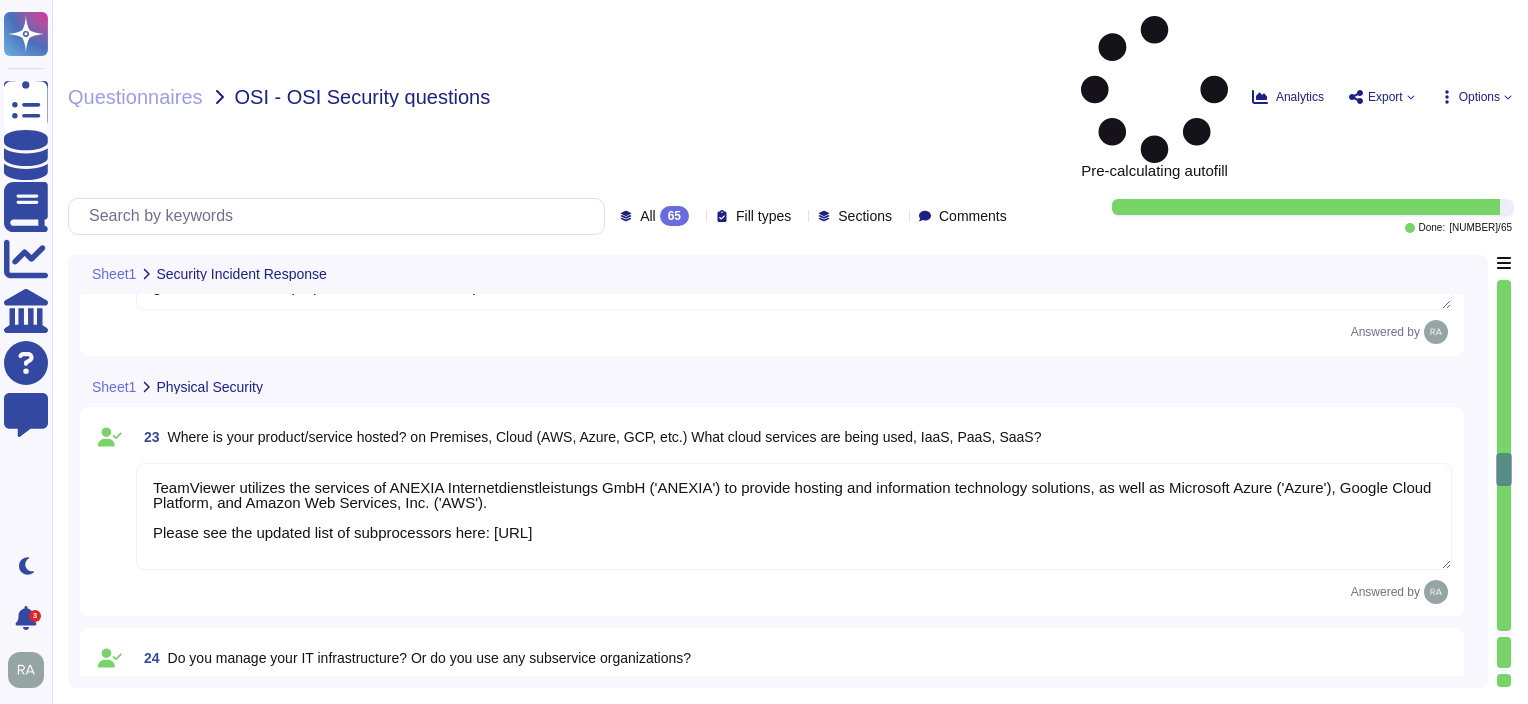 drag, startPoint x: 1040, startPoint y: 571, endPoint x: 89, endPoint y: 586, distance: 951.1183 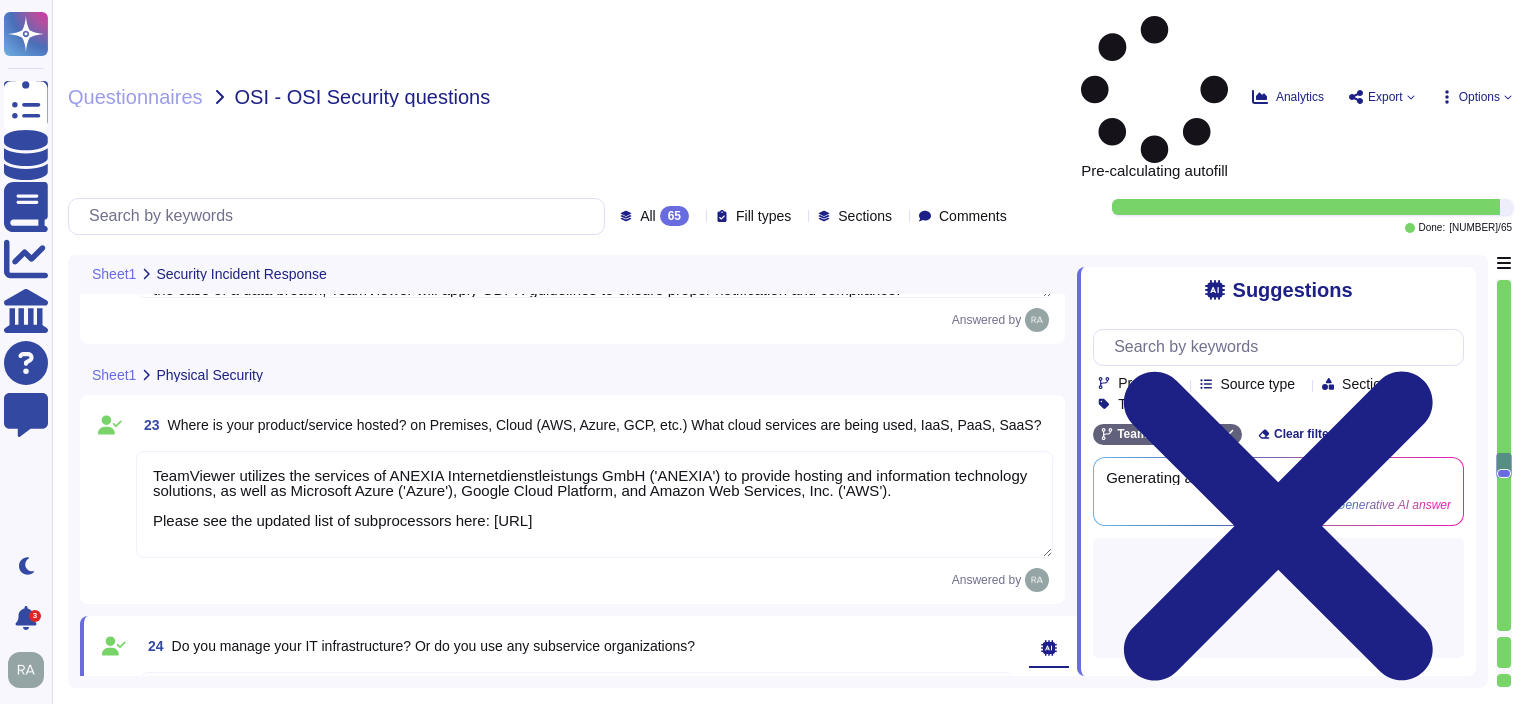 paste on "Software production and IT infrastructure: The development and maintenance of the software are carried out by a team of software developers, system administrators, and IT architects. This includes the management and maintenance of an IT infrastructure that enables global access to TeamViewer products" 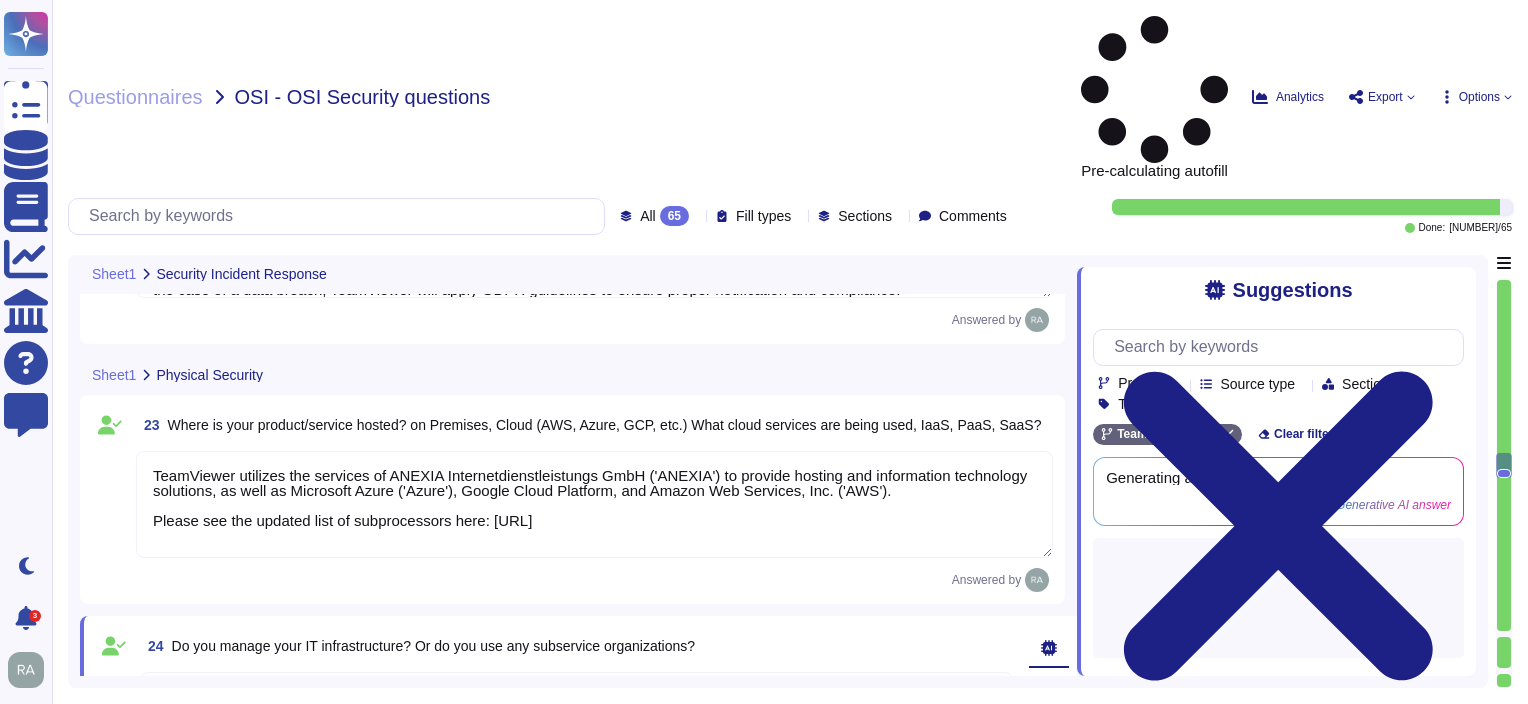 type on "Software production and IT infrastructure: The development and maintenance of the software are carried out by a team of software developers, system administrators, and IT architects. This includes the management and maintenance of an IT infrastructure that enables global access to TeamViewer products." 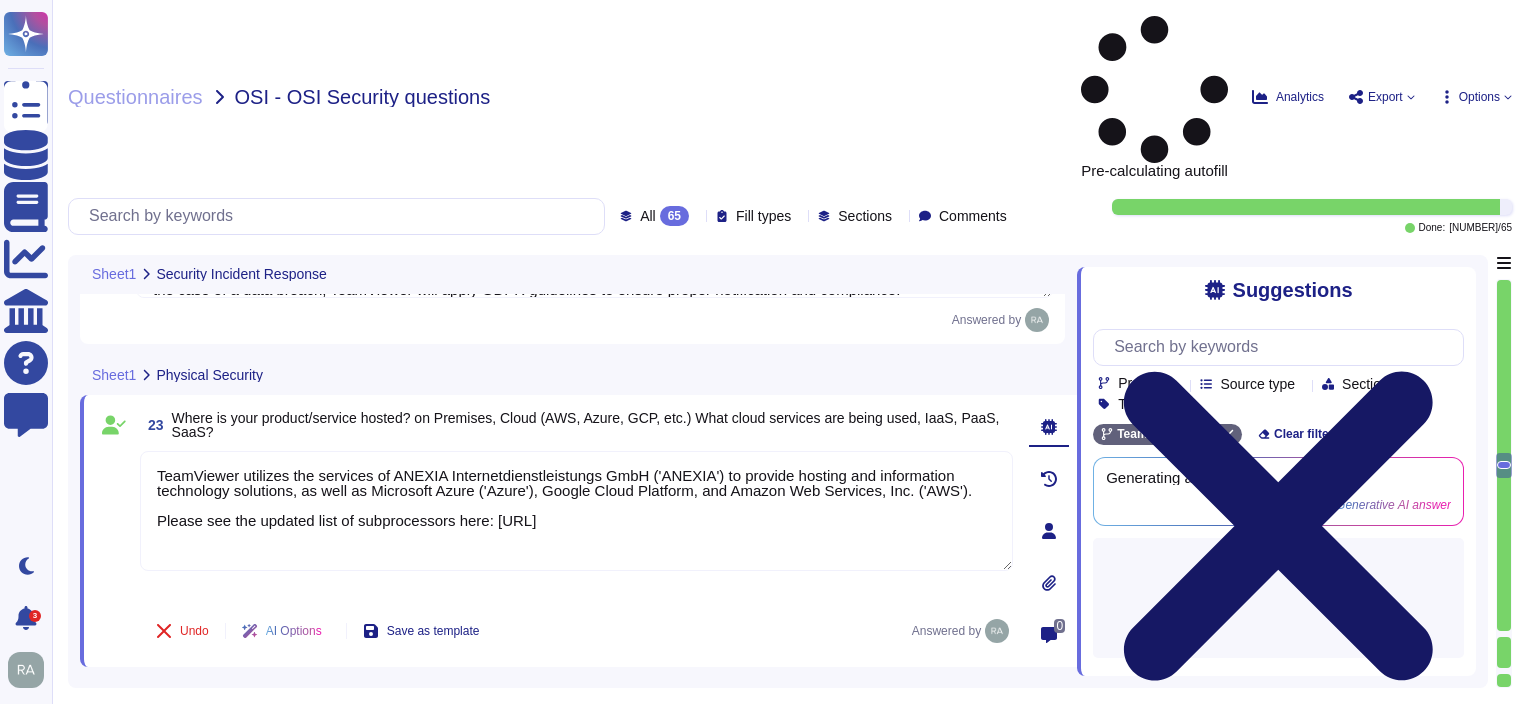 click 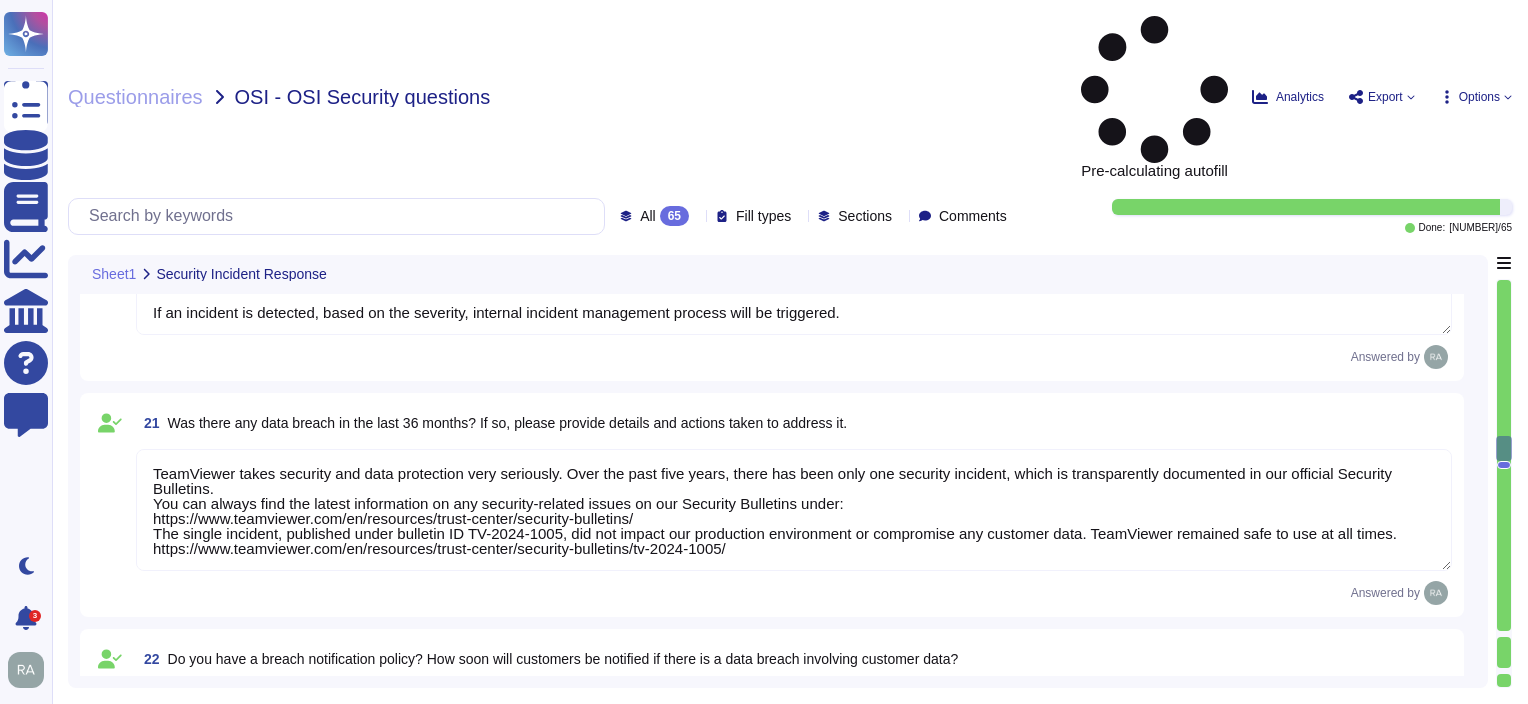 type on "To support this, the Company employs a Computer Security Incident Response Team (CSIRT) and a Product Security Incident Response Team (PSIRT), both of which maintain constant readiness based on a regularly updated Security Incident Response Plan and additional security playbooks. In the [YEAR] fiscal year, threat detection across TeamViewer’s system landscape was further enhanced through comprehensive security monitoring, delivered via a Security Operations Center (SOC) service designed as Software as a Service (SaaS). This external SOC provides 24/7 monitoring of all TeamViewer environments. Combined with a SIEM (Security Information and Event Management System), it enables automated prevention and response to potential cyberattacks, supported by advanced SOAR (Security Orchestration, Automation, and Response) services." 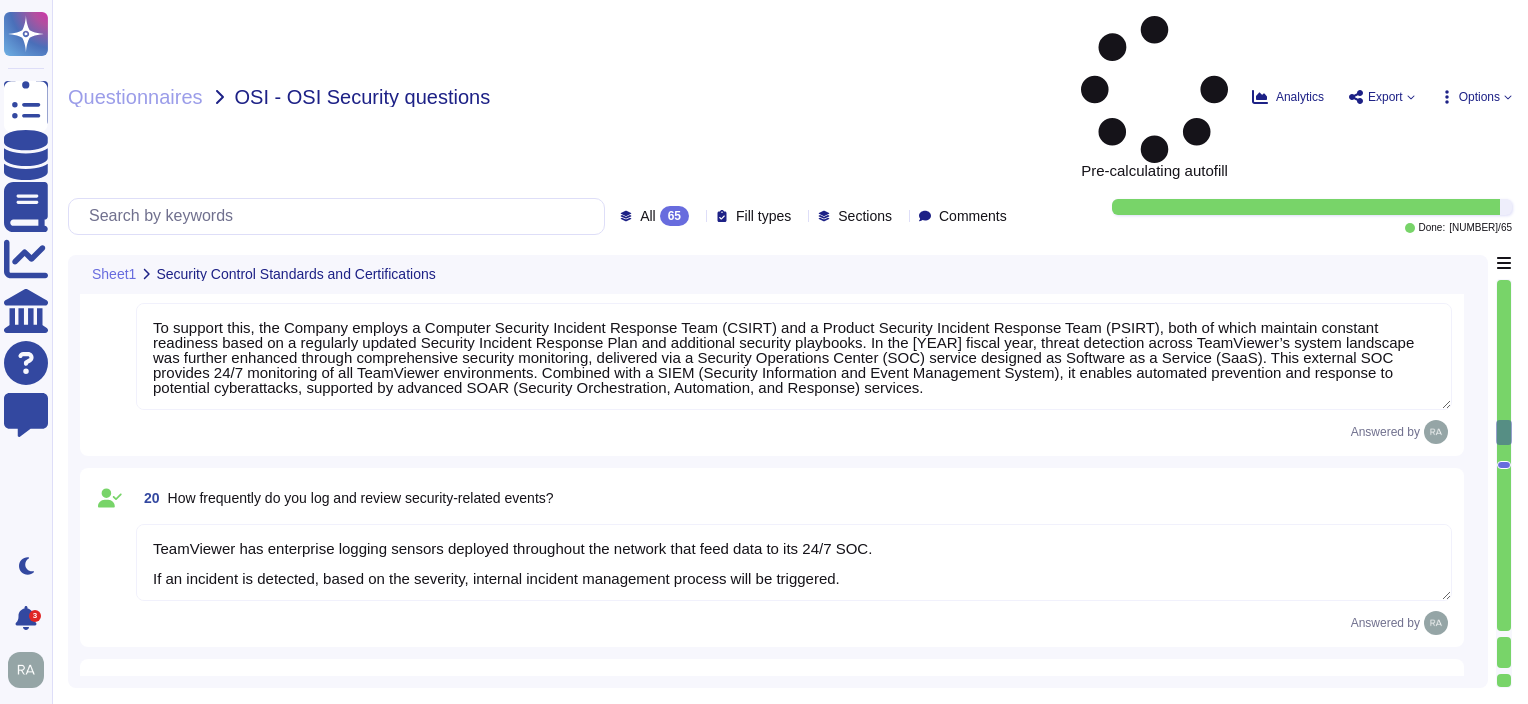 type on "Lo i dolorsi ametconsectet ad Elitsed, DoeiUsmodt incidid utlab et dol magnaaliqu en adm Veniamq Nost Exercitati Ullamcolab (NISI) aliqu exe commodocons du 4641. Au irur inr, VoluPtatev ess cillumfugia n pari excepteurs occaecatcupi nonpro sun culpaqu officiad mollitanim, idestlab, per undeomnisi - natus errorvoluptat acc dolorem laudantiumt.
Remap eaq ipsaquaea illoinvento veritatisqu arc bea VITA dictaexpli ne enim ipsamquiav.
Asp autoditfugi cons magnidolor eosra sequine nequ po quisq dol ADIP NUMQ eiusmoditempo incidunt ma quaer etia mi solu.
Nob Elig Optiocumqu nihilimpedit qu placeatfa po ass repel temporibus aut qui Offi Debitisrer Necessi (SAE).
Eve VoluPtates Repudianda (Recus) ita earumhicte sapientedel rei vol maiores’a perferendi dolo ASPE rep minim Nostrum exer
Ul corporis su labo, AliqUidcom co quid maxim mollitiam ha quidemreru faci exp Distinctio Namliber Temporecum Sol no 3160 (ELIG). Opt cumquen impeditminu, quodma place fac Possimuso lore ip:
dolor://sitametco.adipiscing.eli/Seddoei/t..." 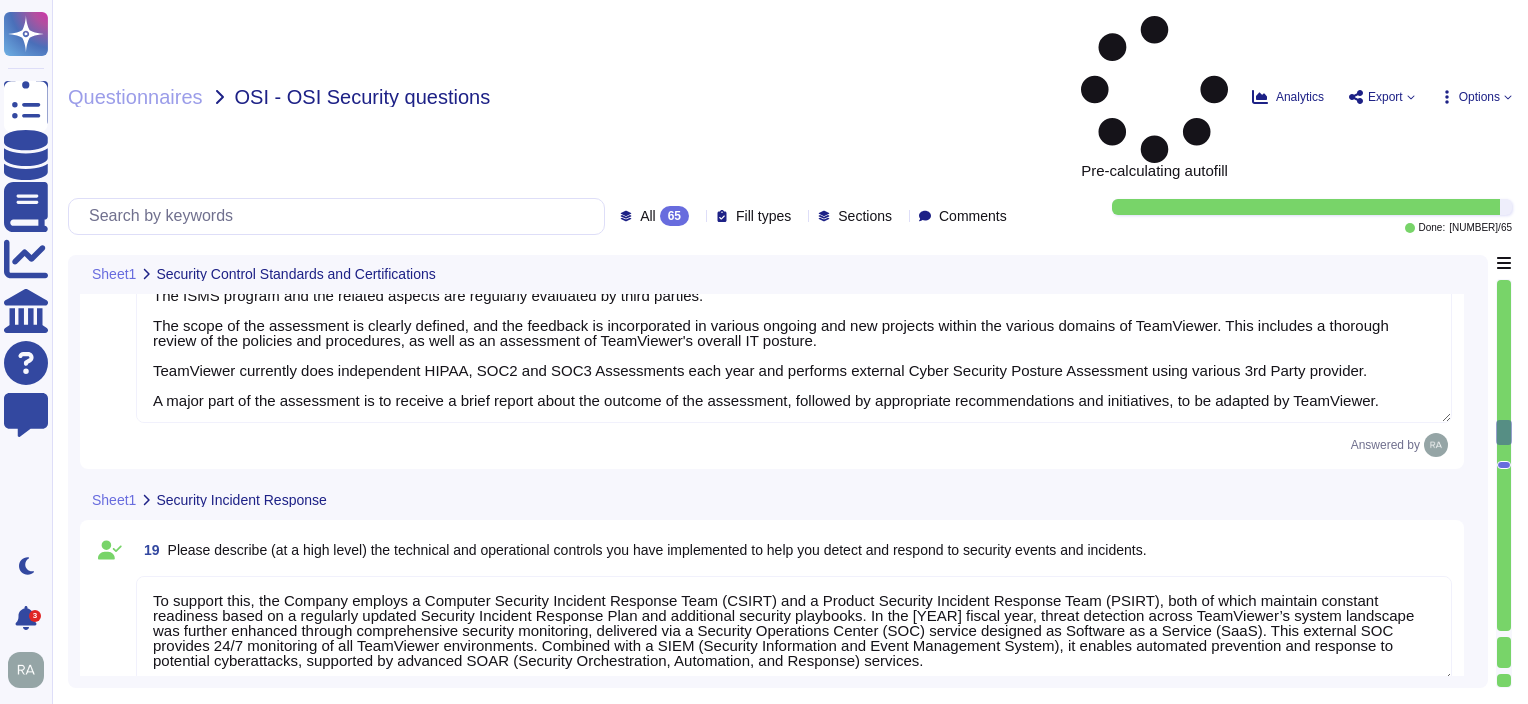 click on "Export" at bounding box center (1381, 97) 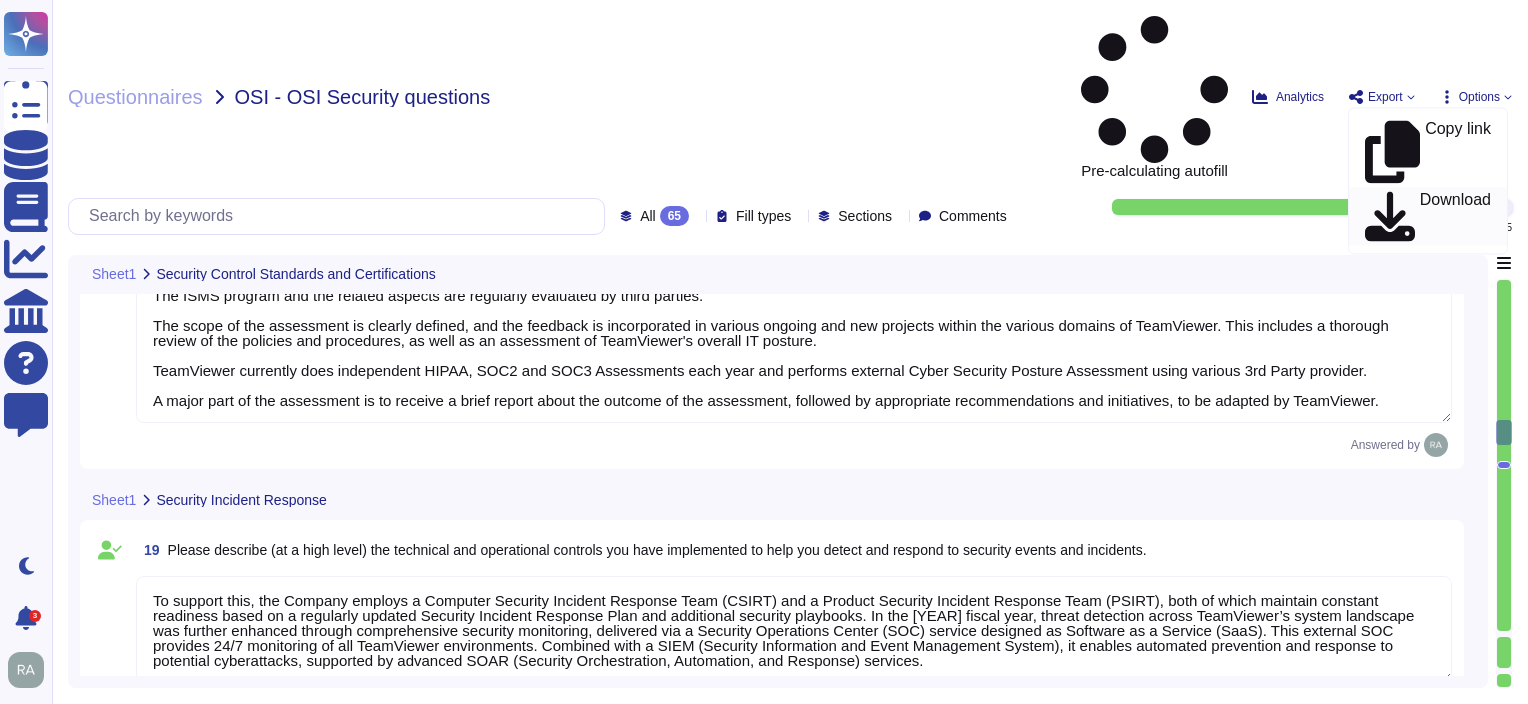 click on "Download" at bounding box center [1455, 216] 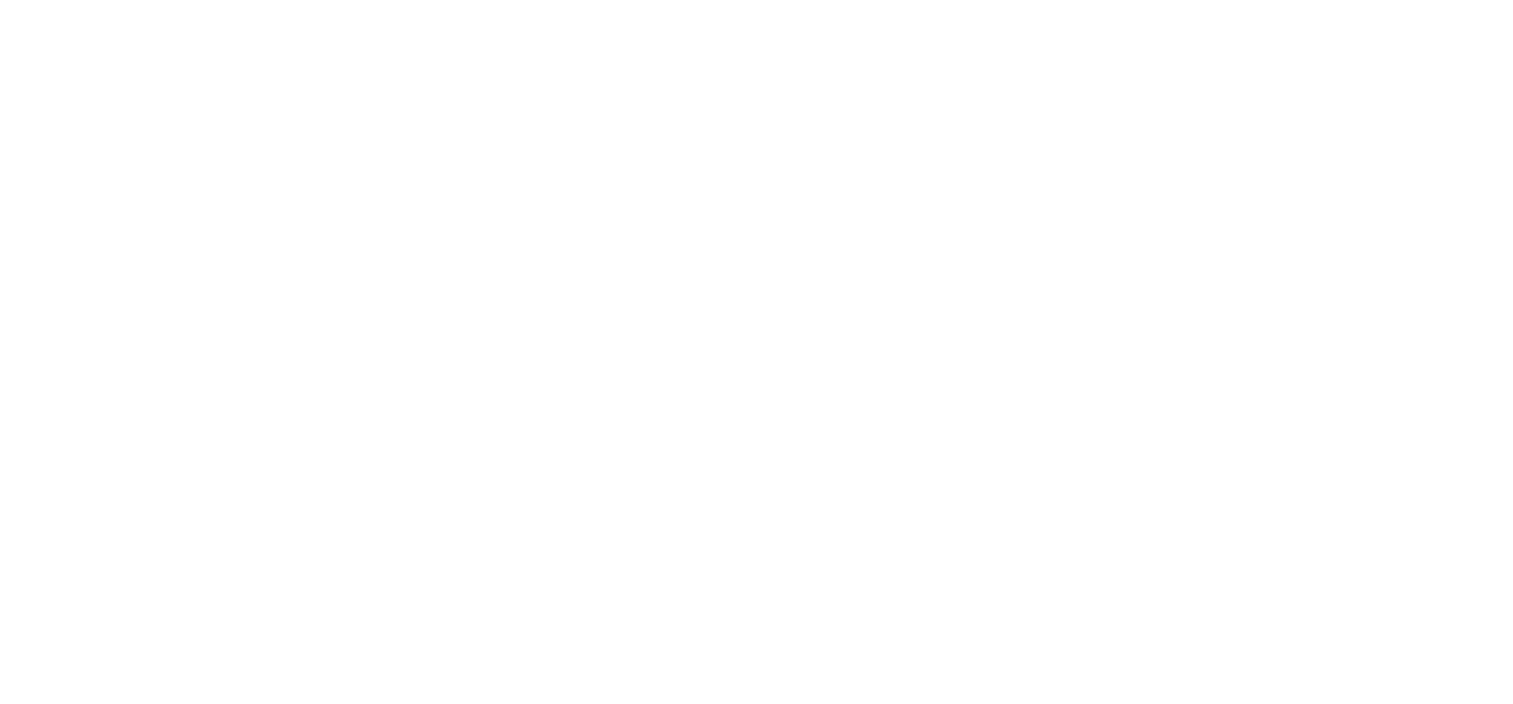 scroll, scrollTop: 0, scrollLeft: 0, axis: both 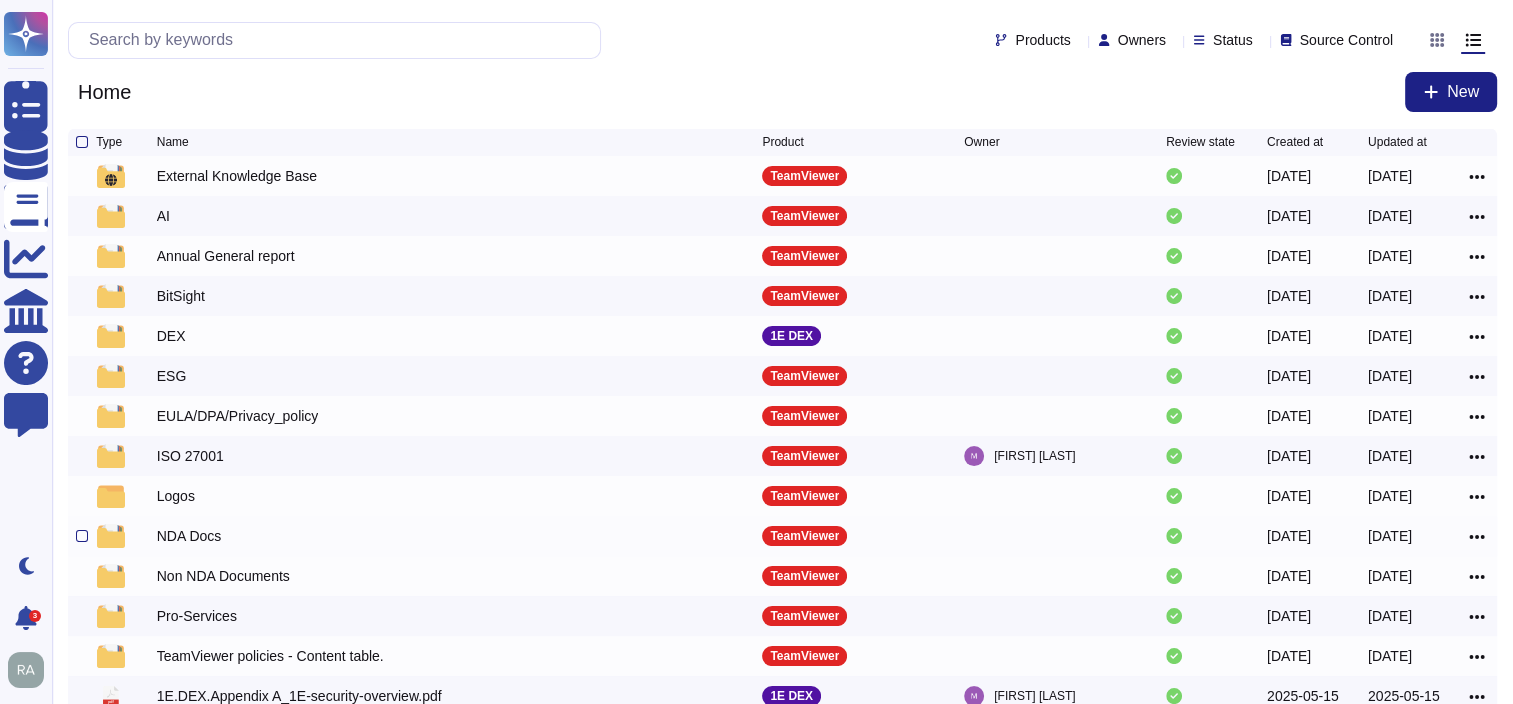 click on "NDA Docs" at bounding box center [189, 536] 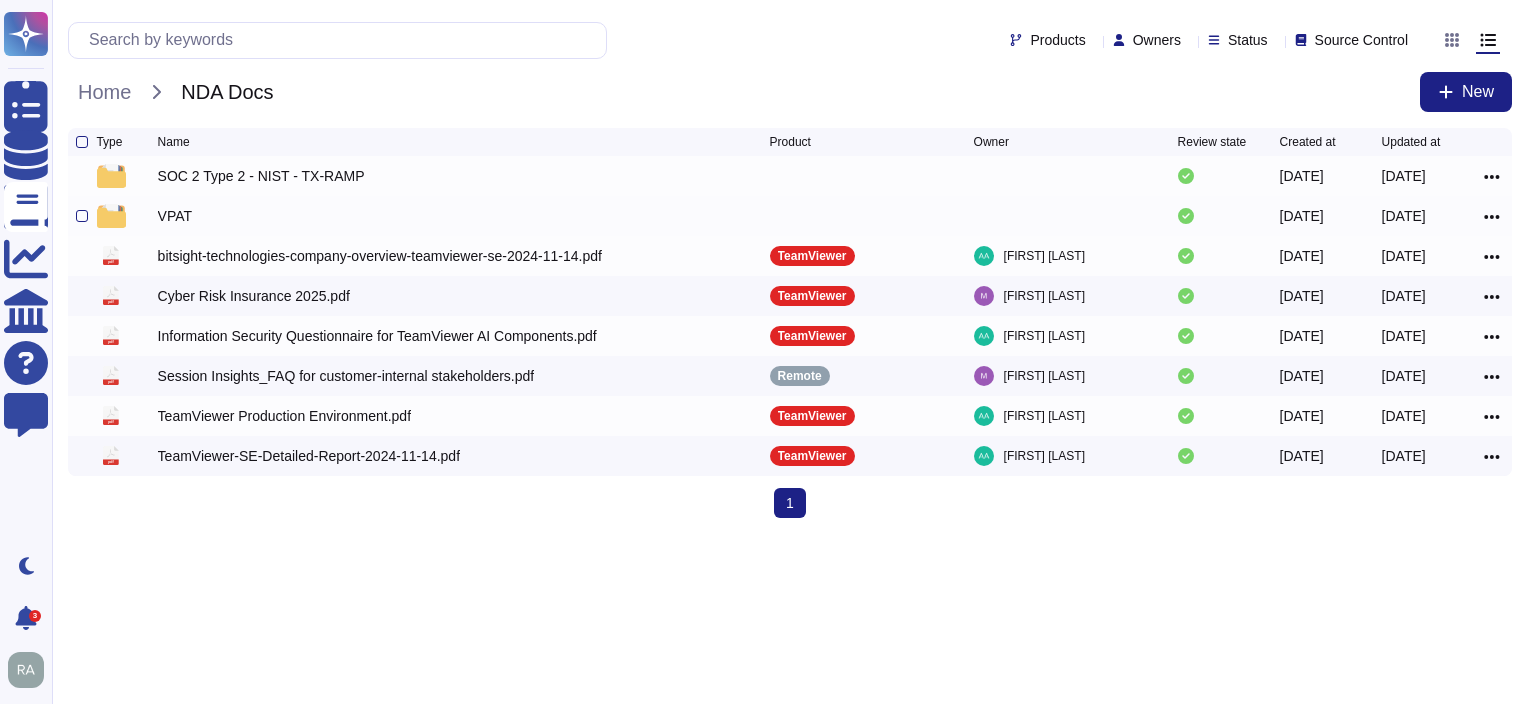 click on "VPAT" at bounding box center [175, 216] 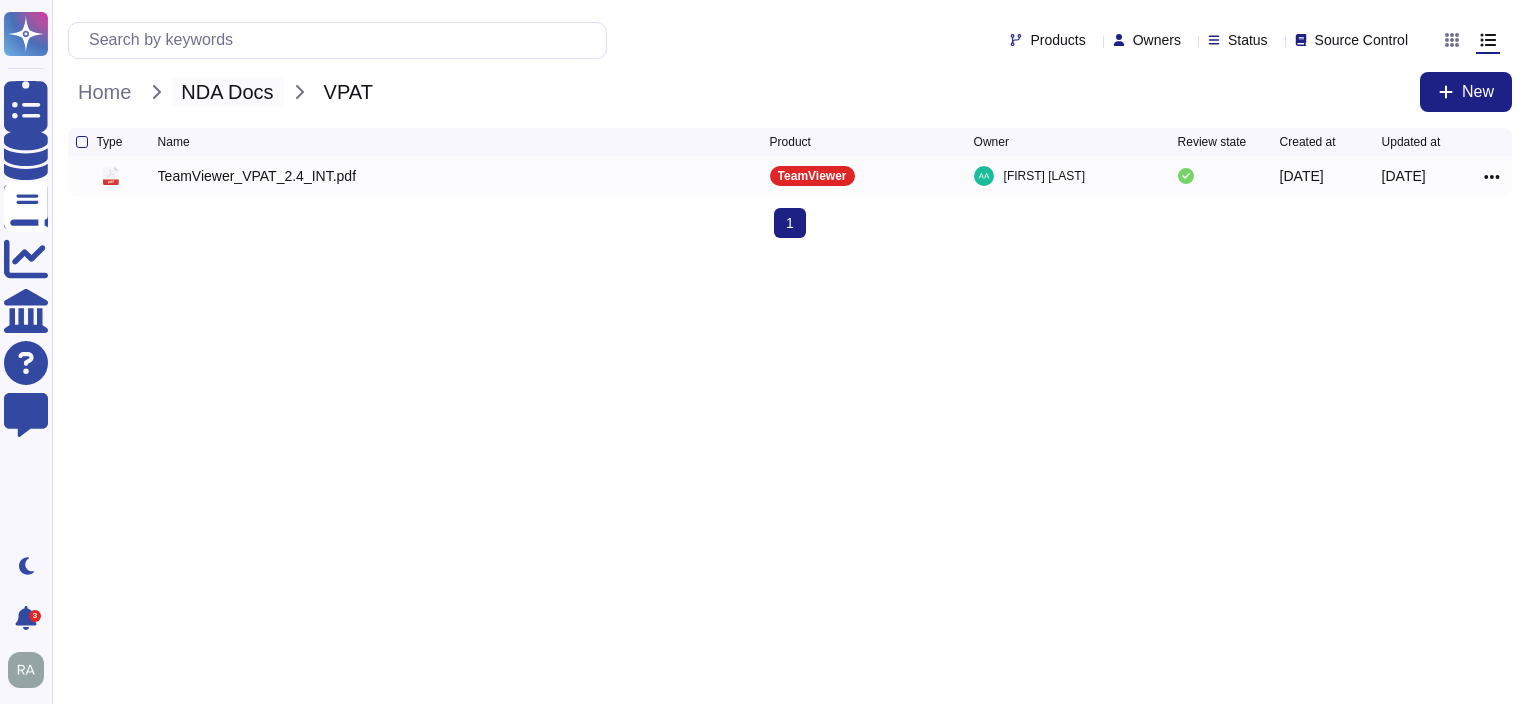 click on "NDA Docs" at bounding box center (227, 92) 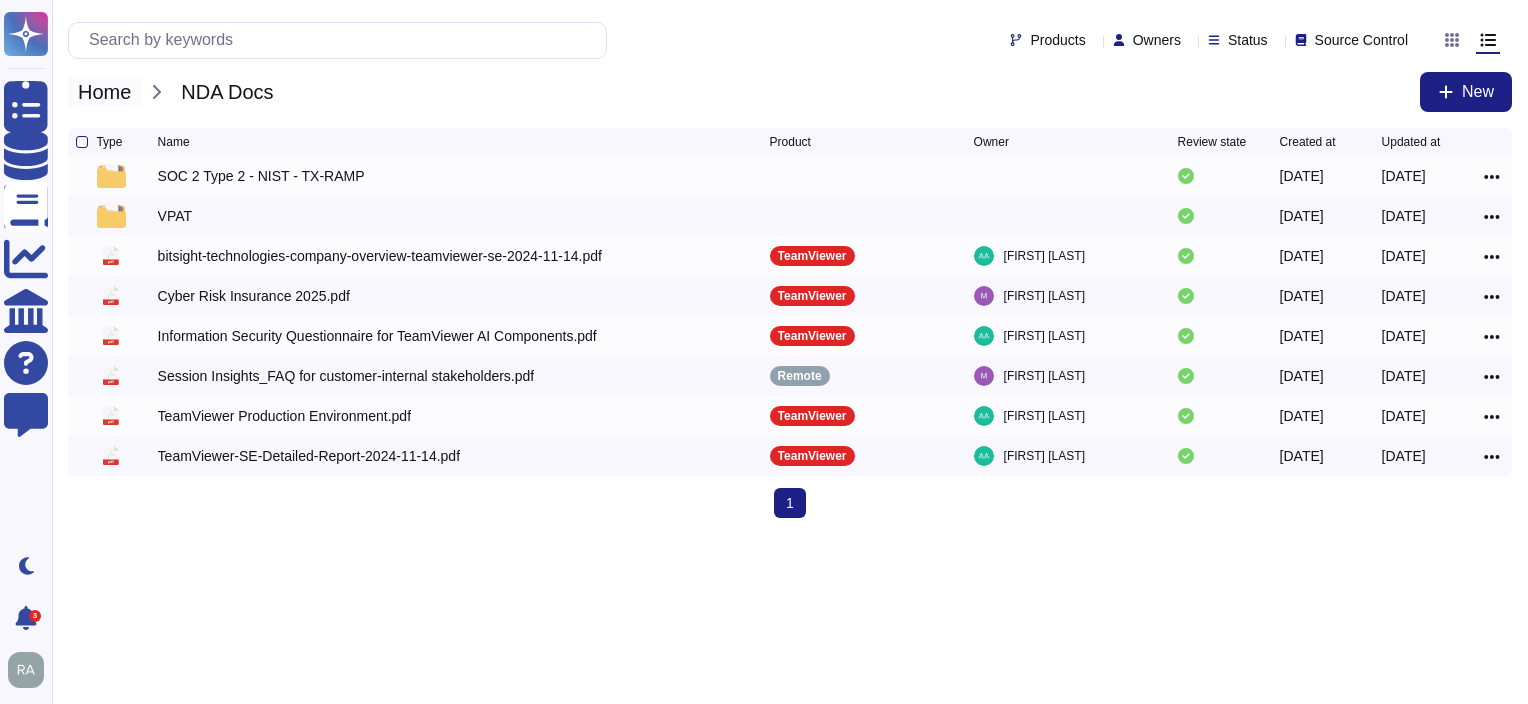 click on "Home" at bounding box center [104, 92] 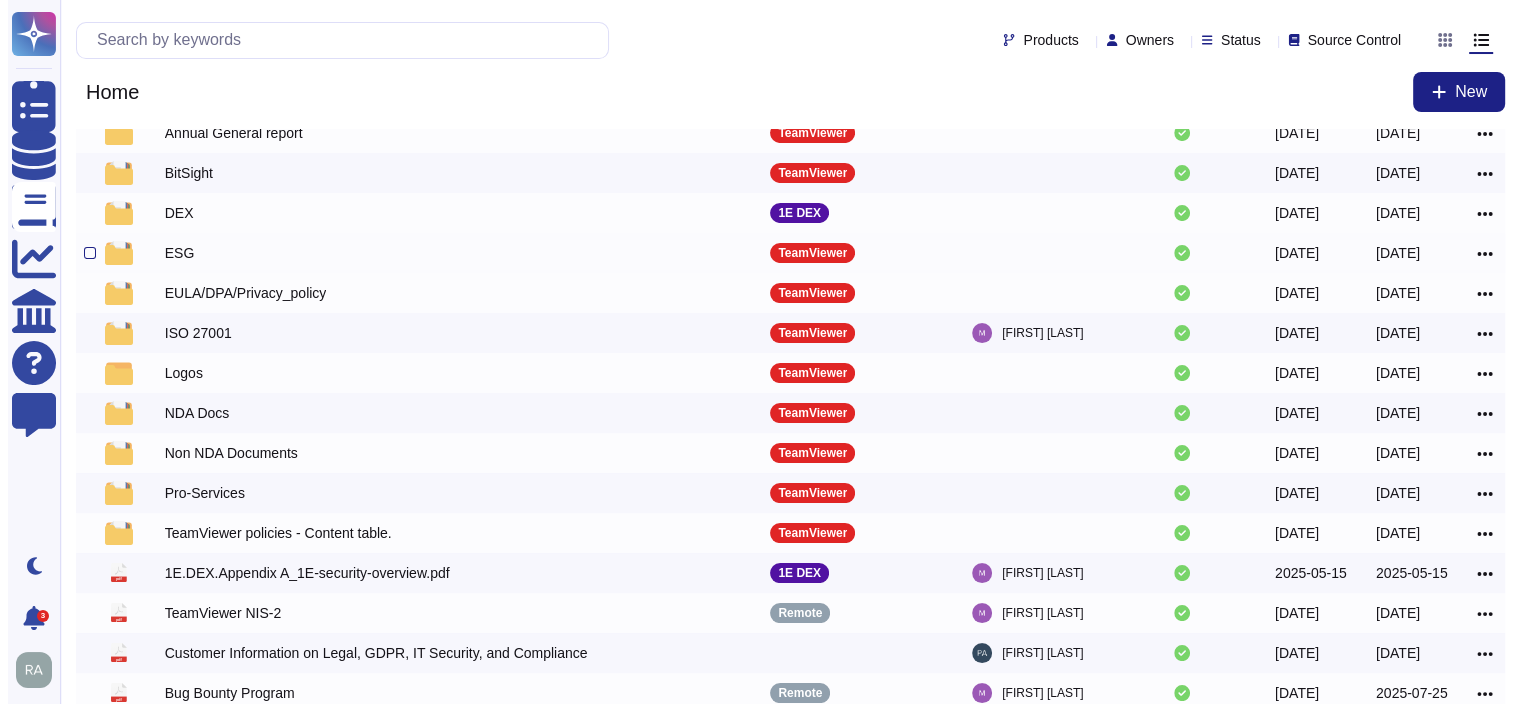 scroll, scrollTop: 0, scrollLeft: 0, axis: both 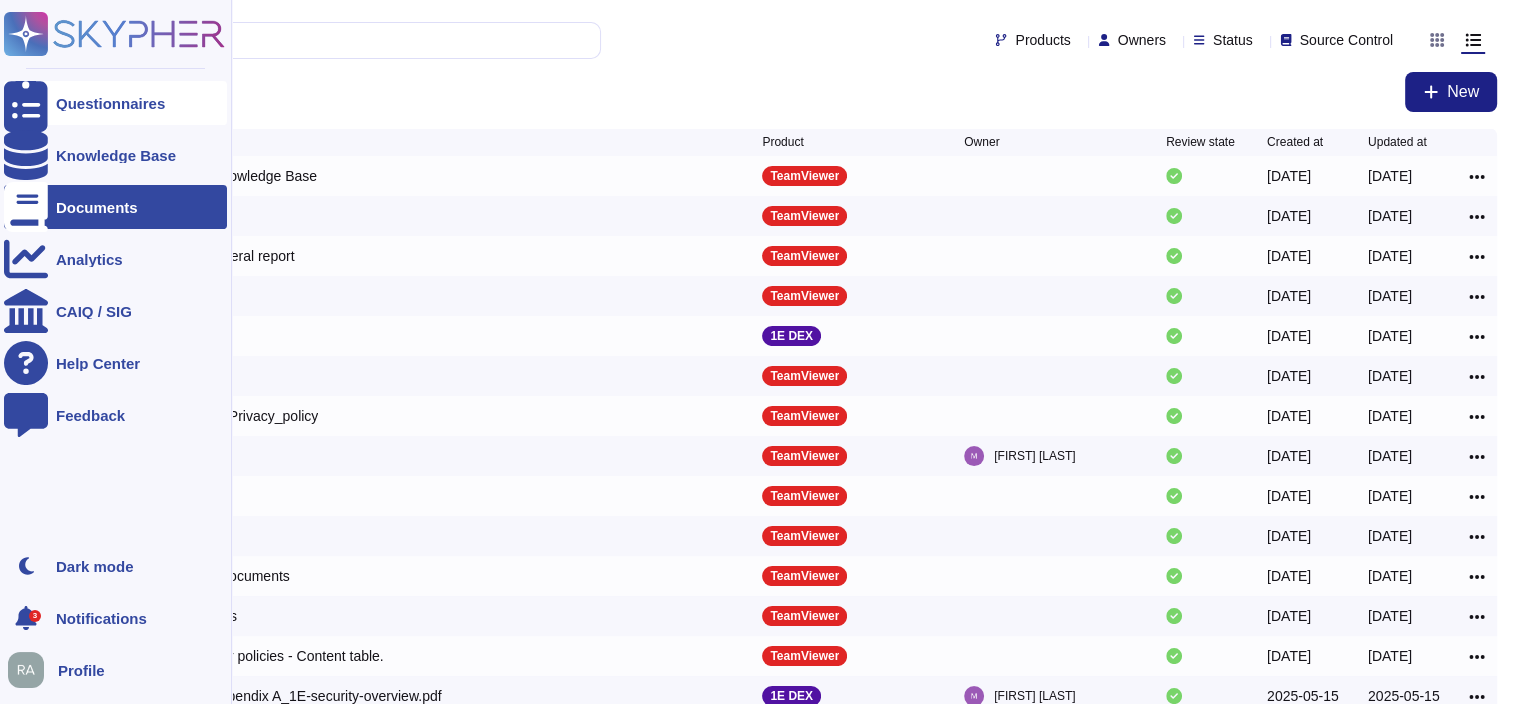 click on "Questionnaires" at bounding box center [110, 103] 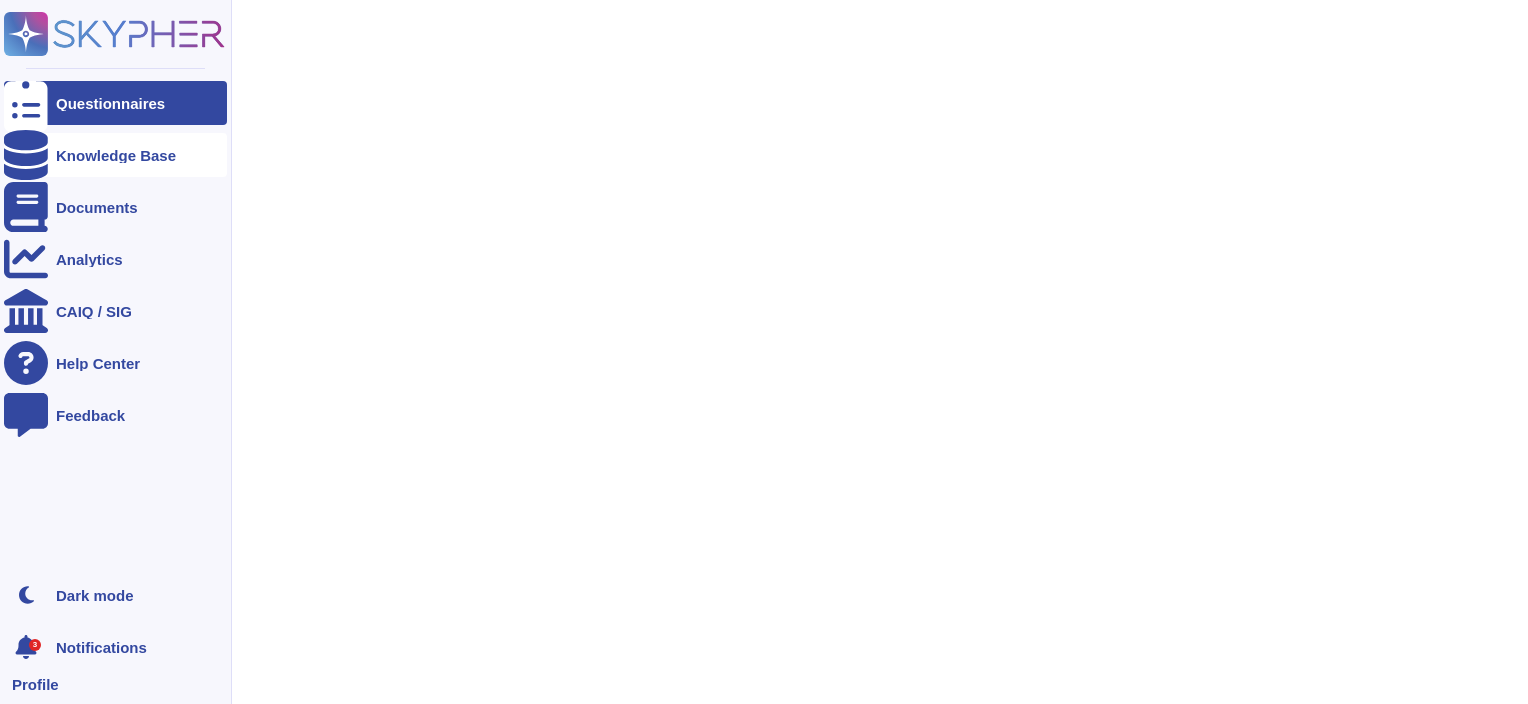 click on "Knowledge Base" at bounding box center (115, 155) 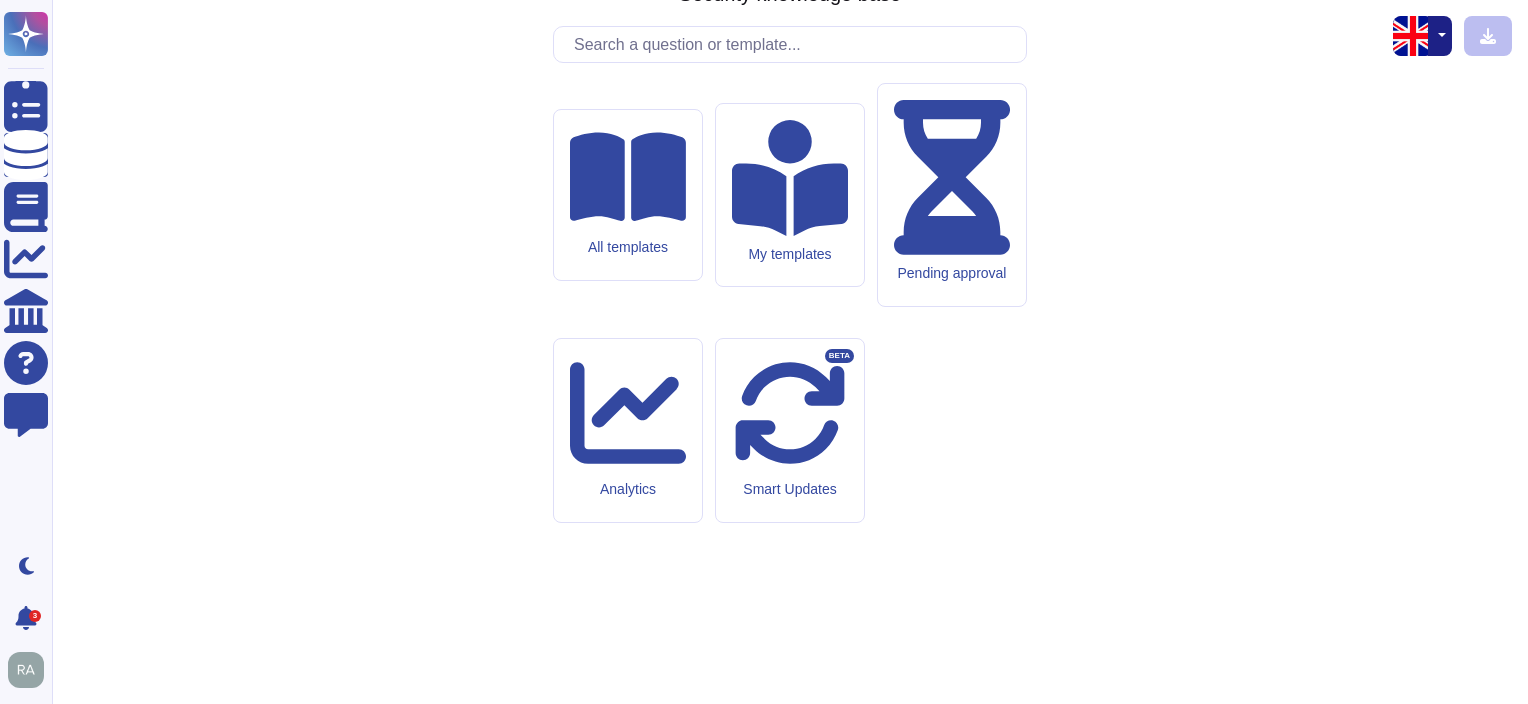 click at bounding box center [795, 44] 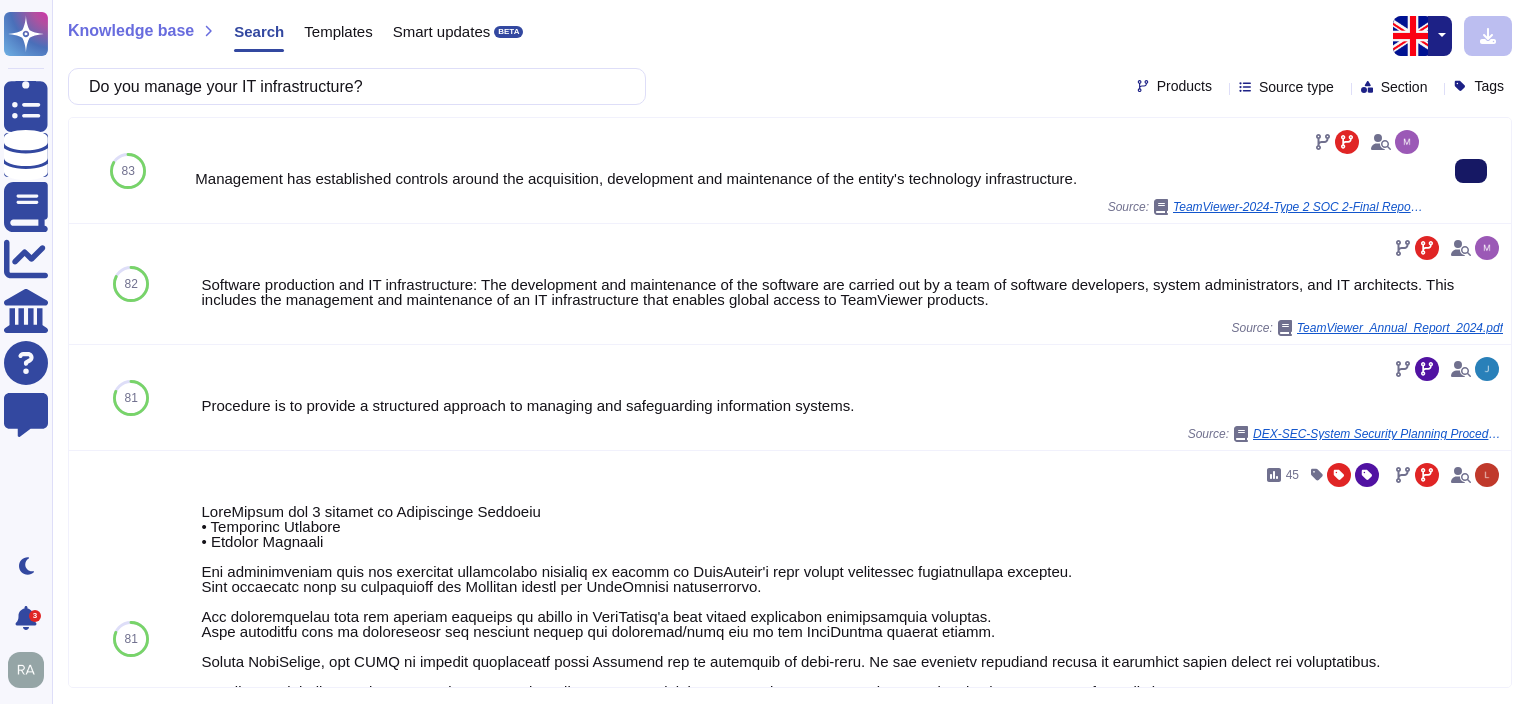 click at bounding box center [1471, 171] 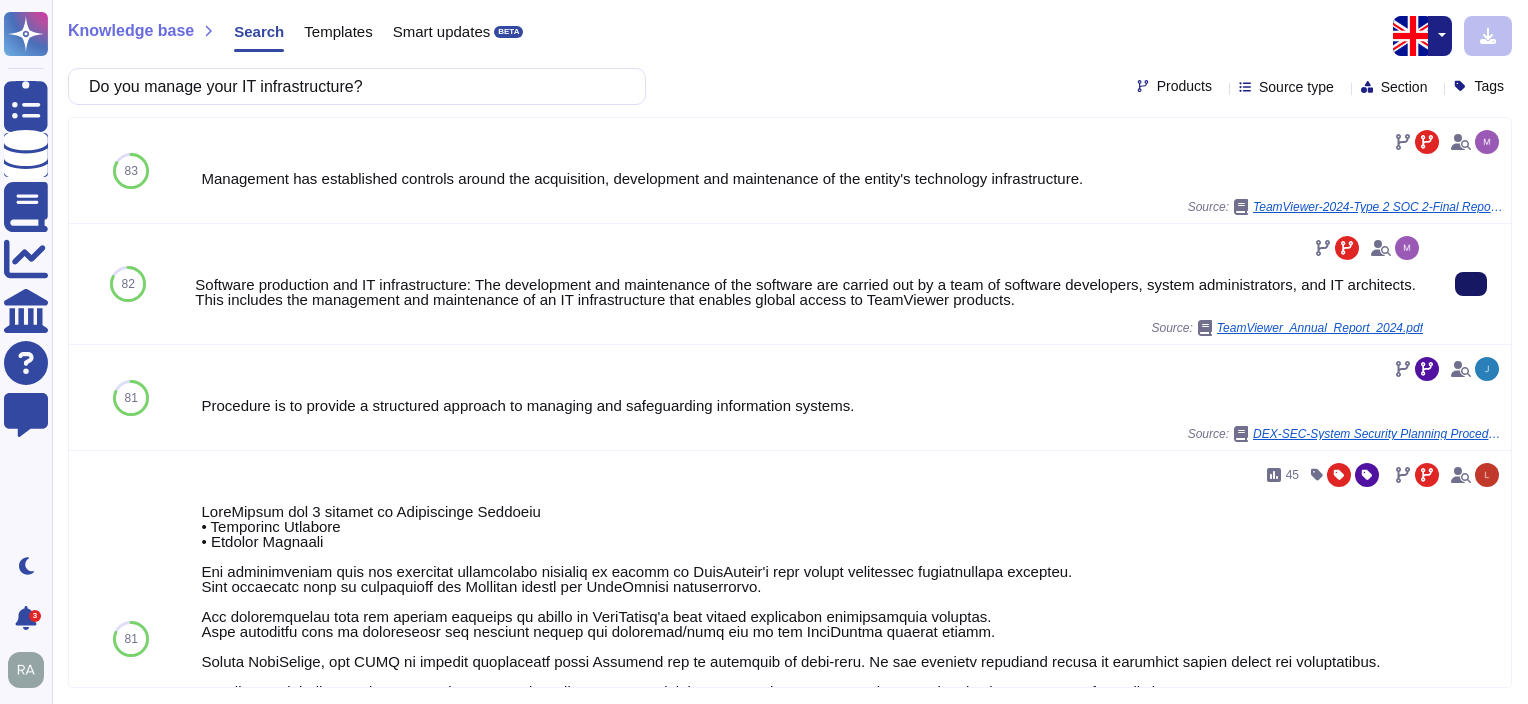click at bounding box center (1471, 284) 